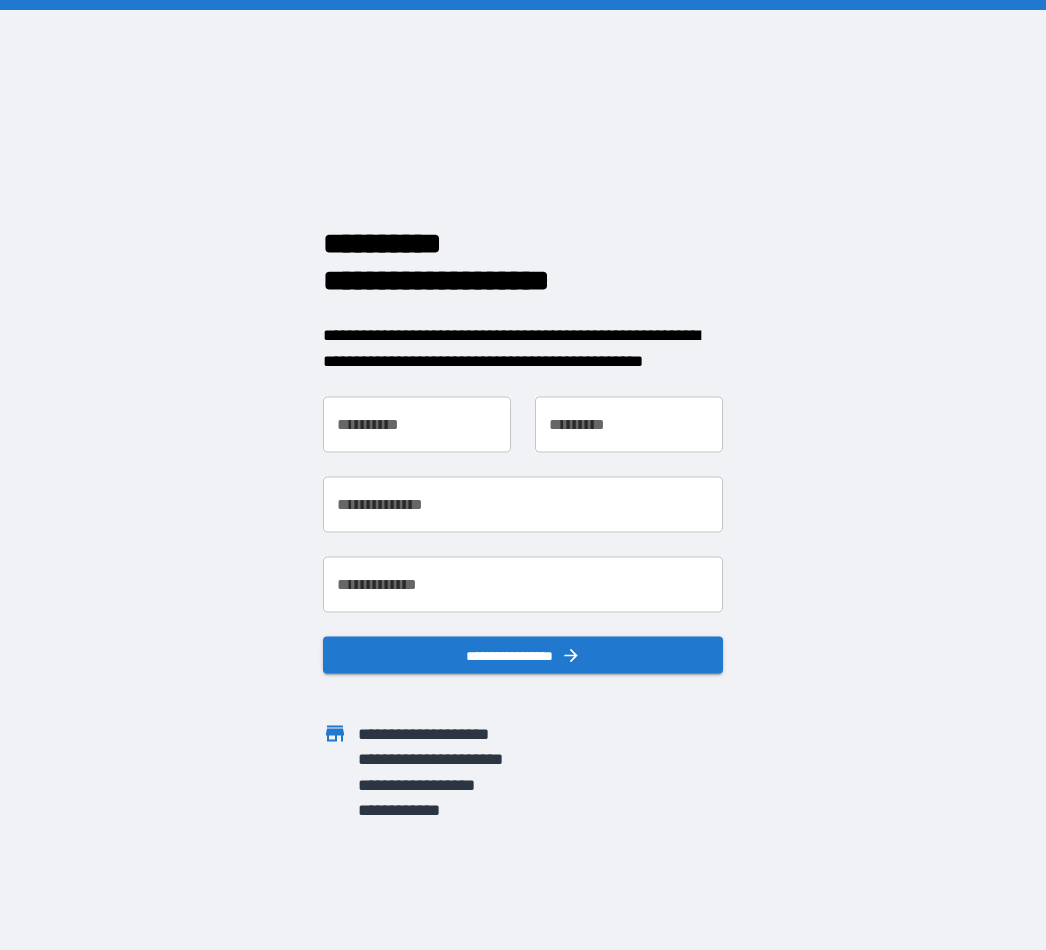 scroll, scrollTop: 0, scrollLeft: 0, axis: both 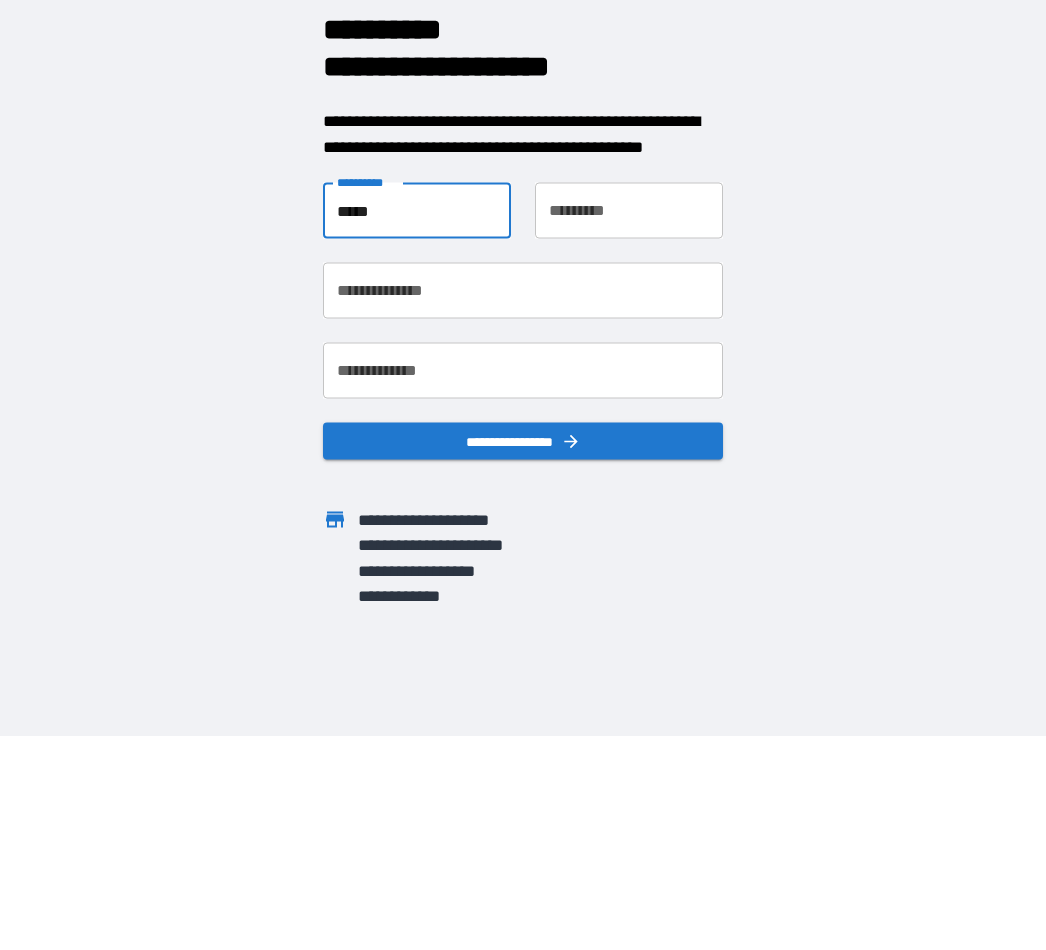 type on "*****" 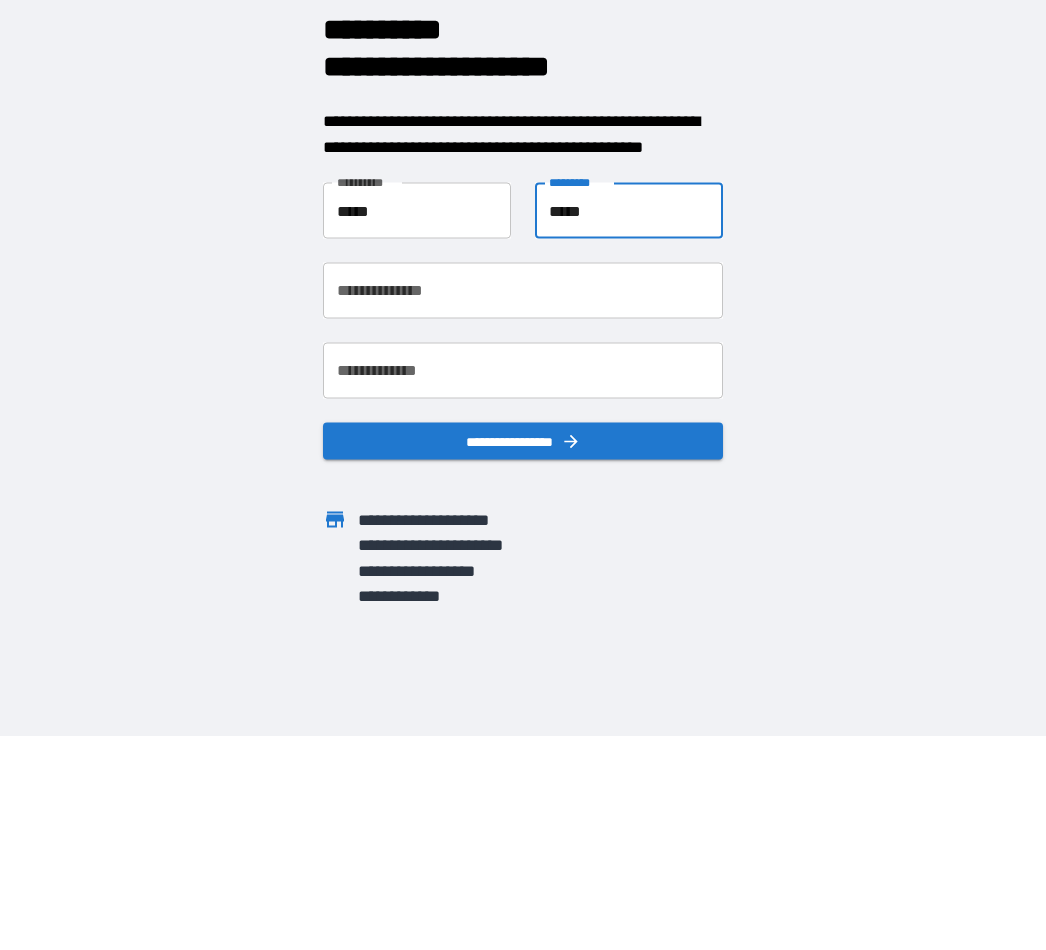 type on "*****" 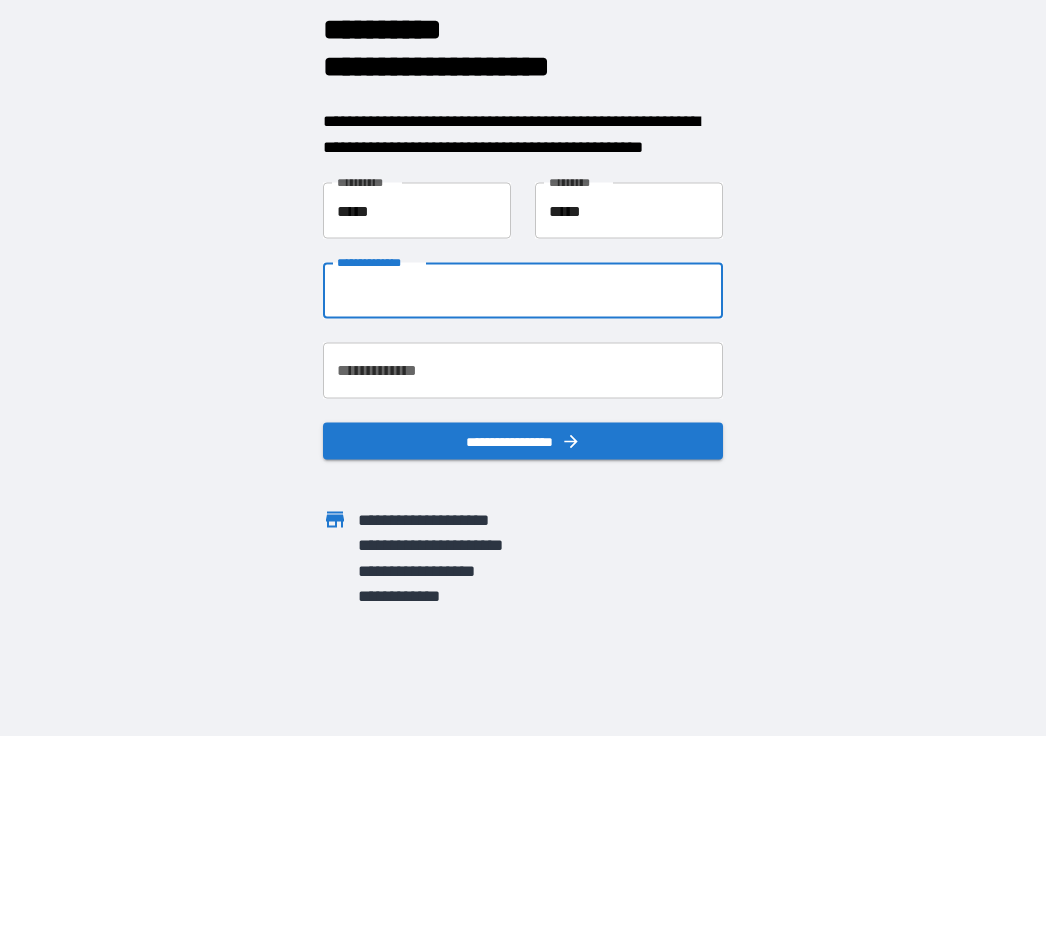 type on "*" 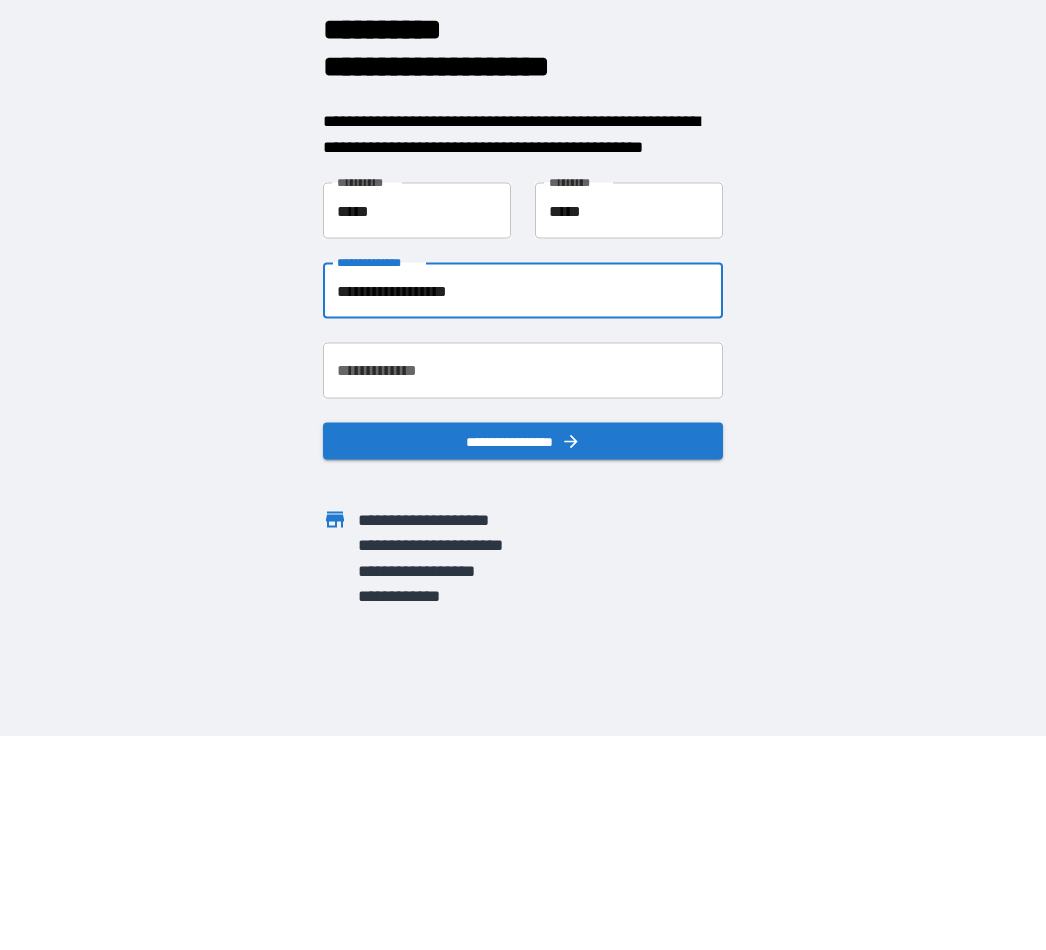 type on "**********" 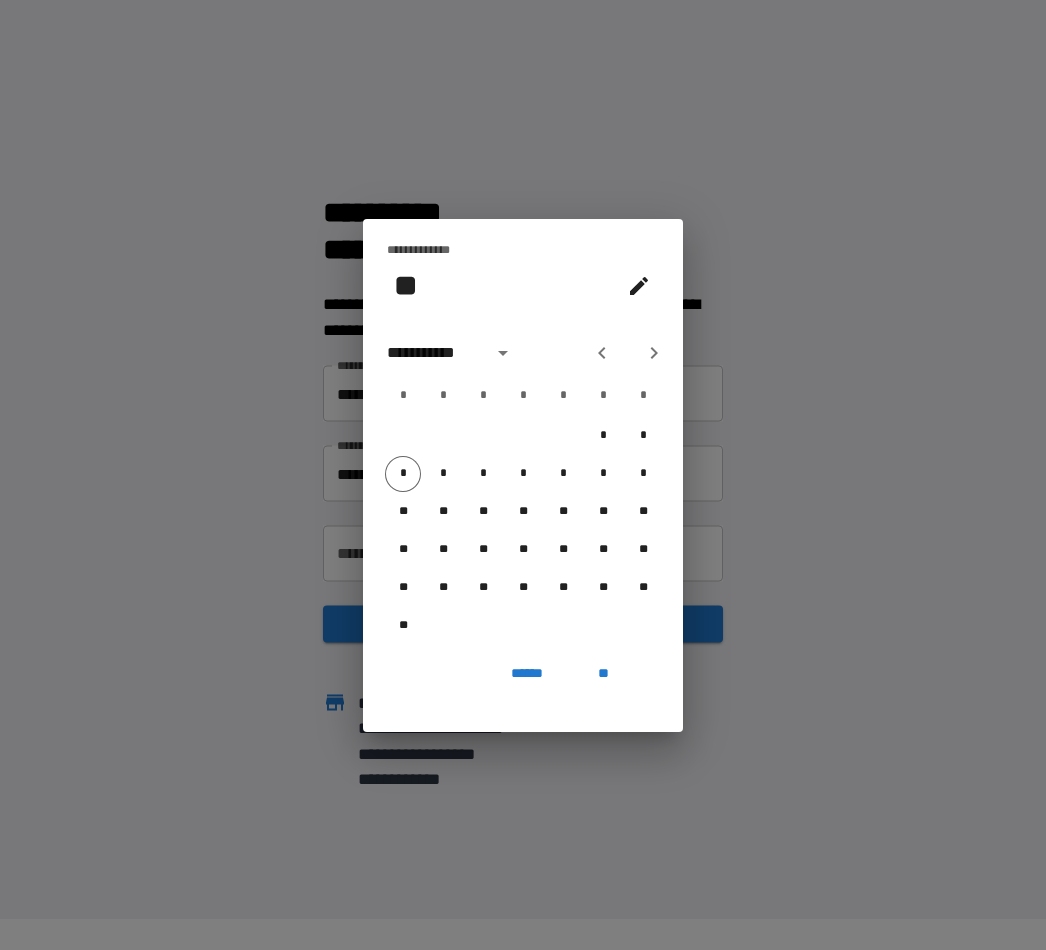 click on "**" at bounding box center (406, 285) 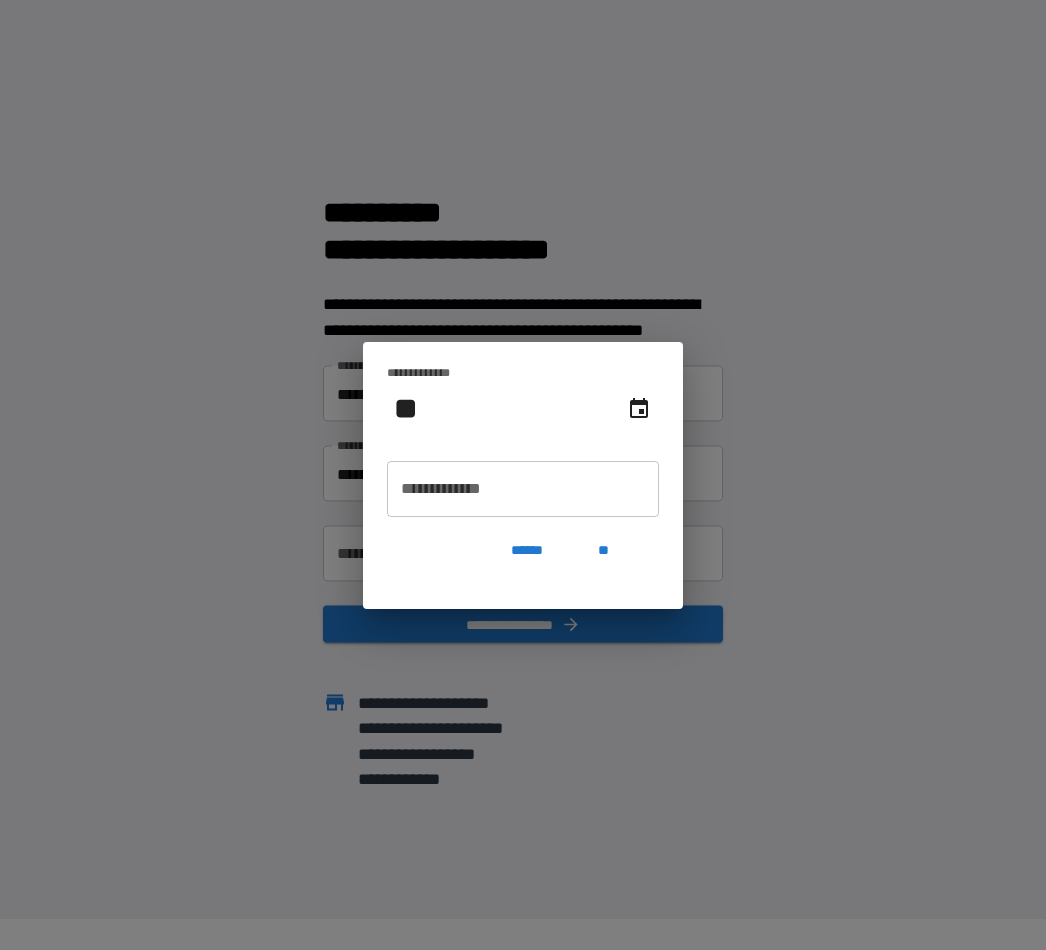 click on "**********" at bounding box center (523, 489) 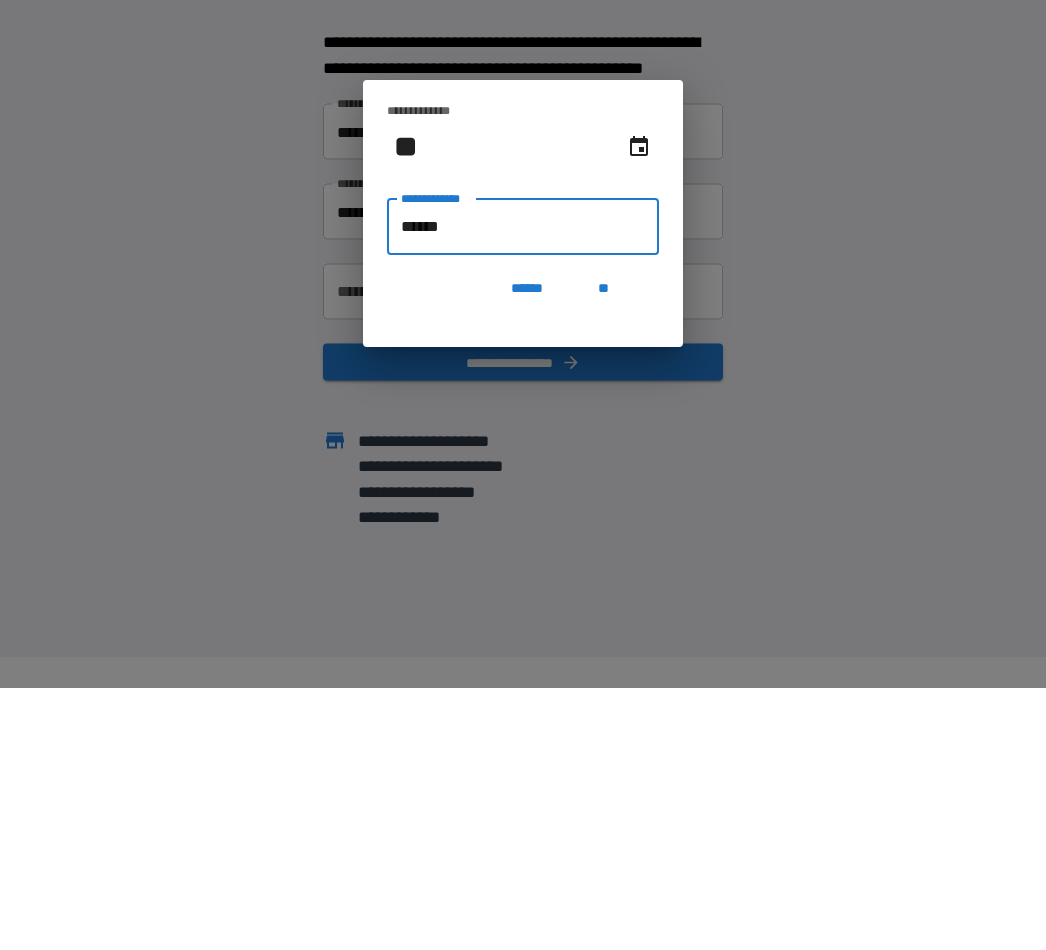 type on "*******" 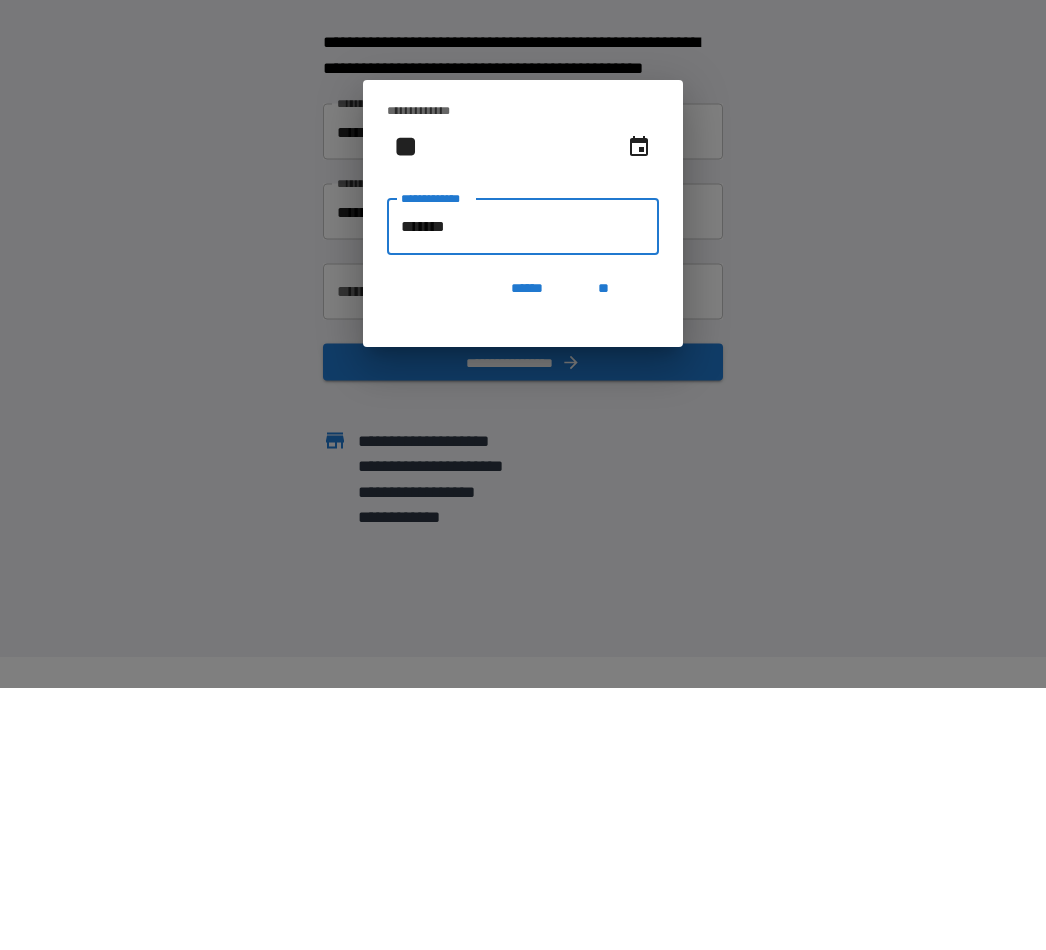 type on "**********" 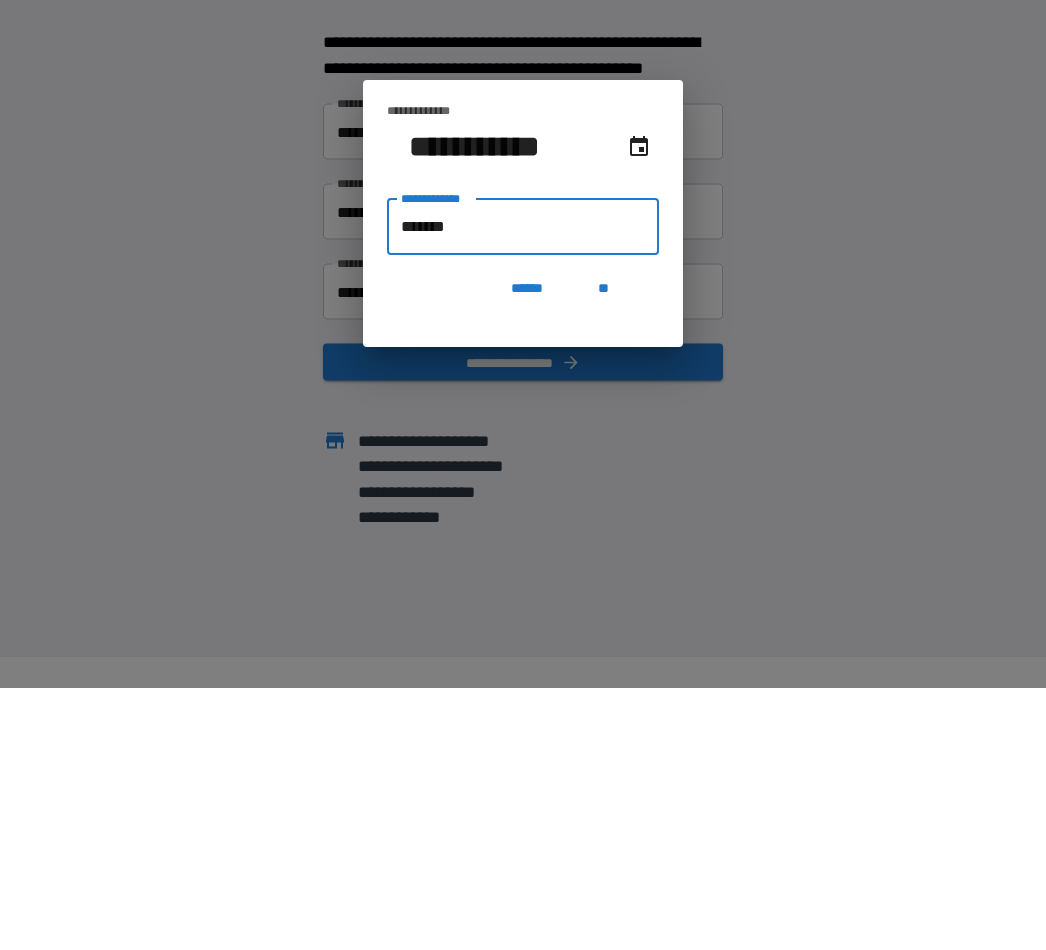 type on "********" 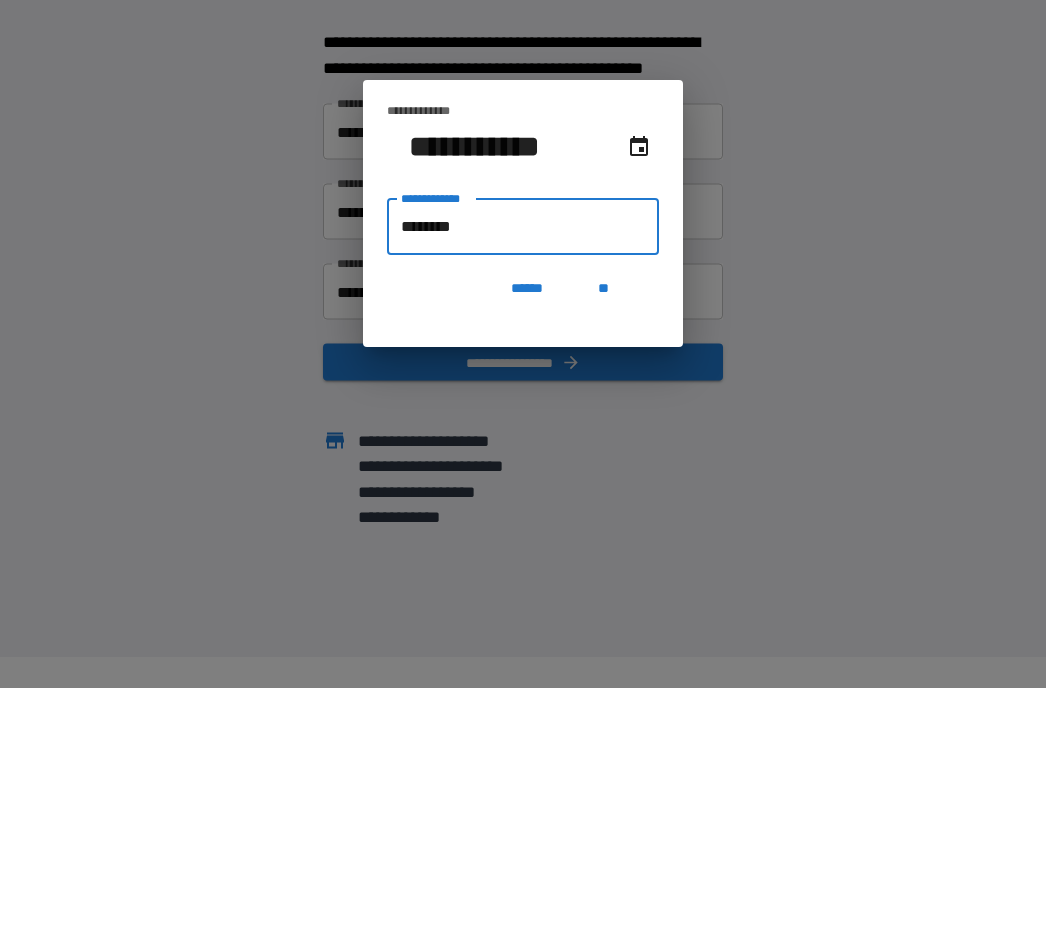 type on "**********" 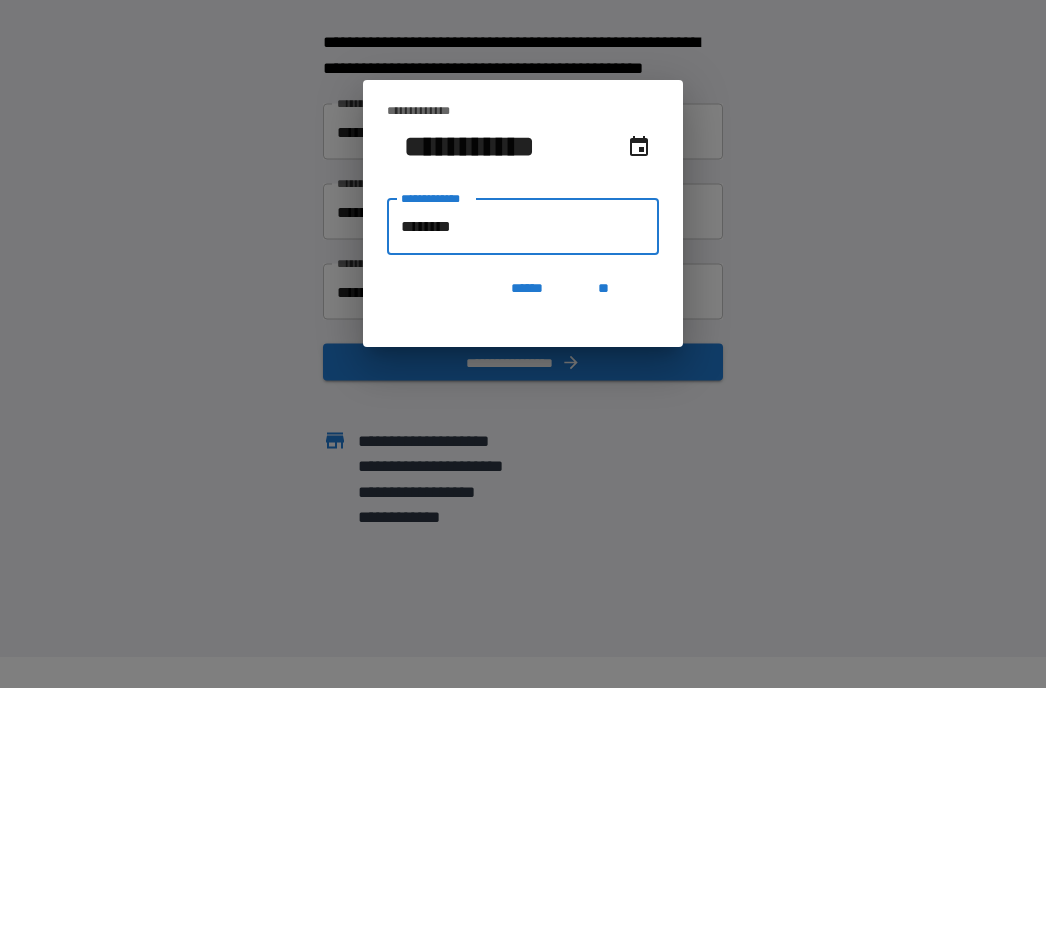 type on "*********" 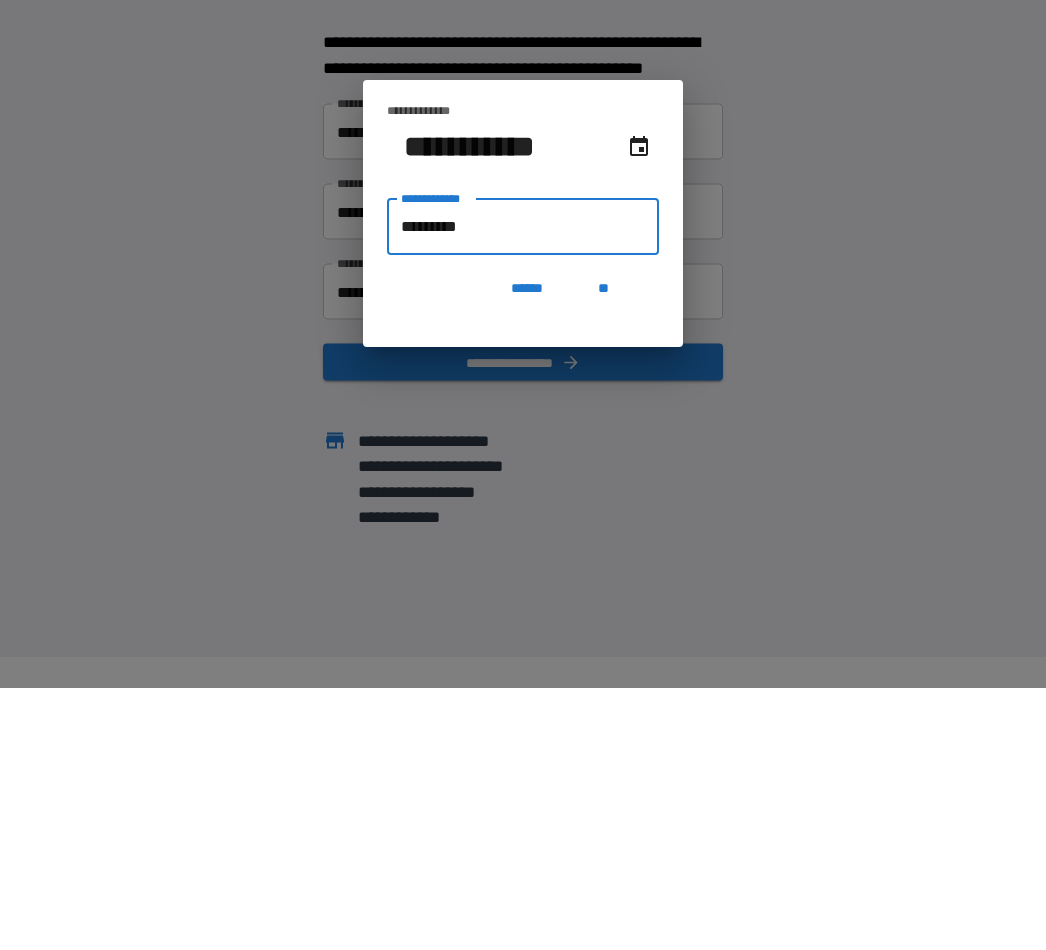 type on "**********" 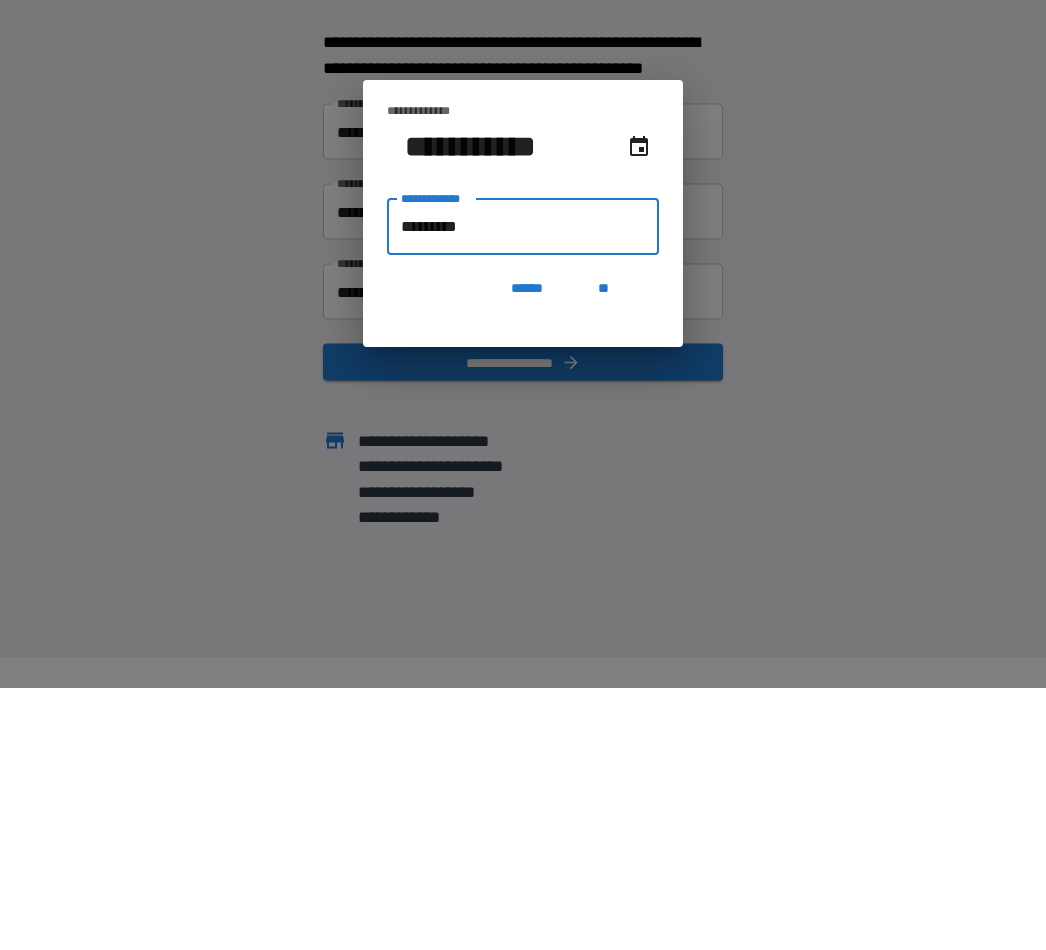 type on "**********" 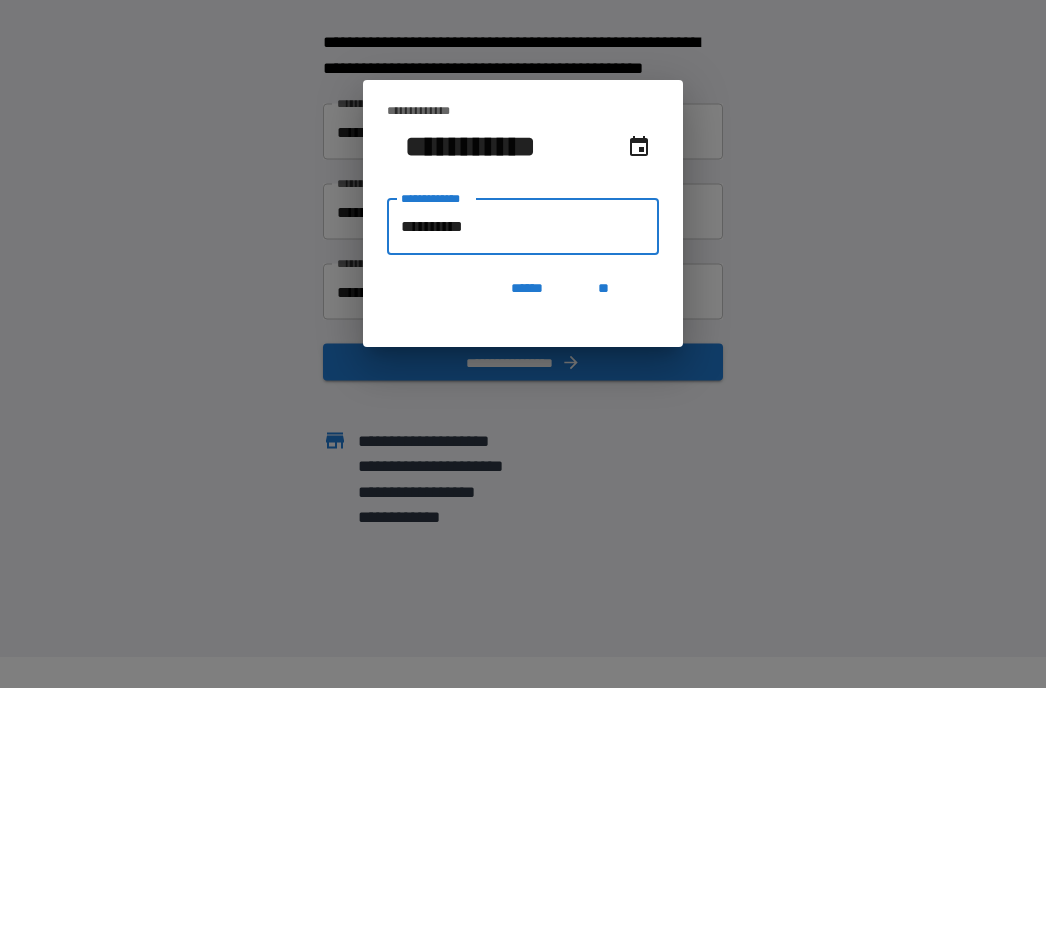 type on "**********" 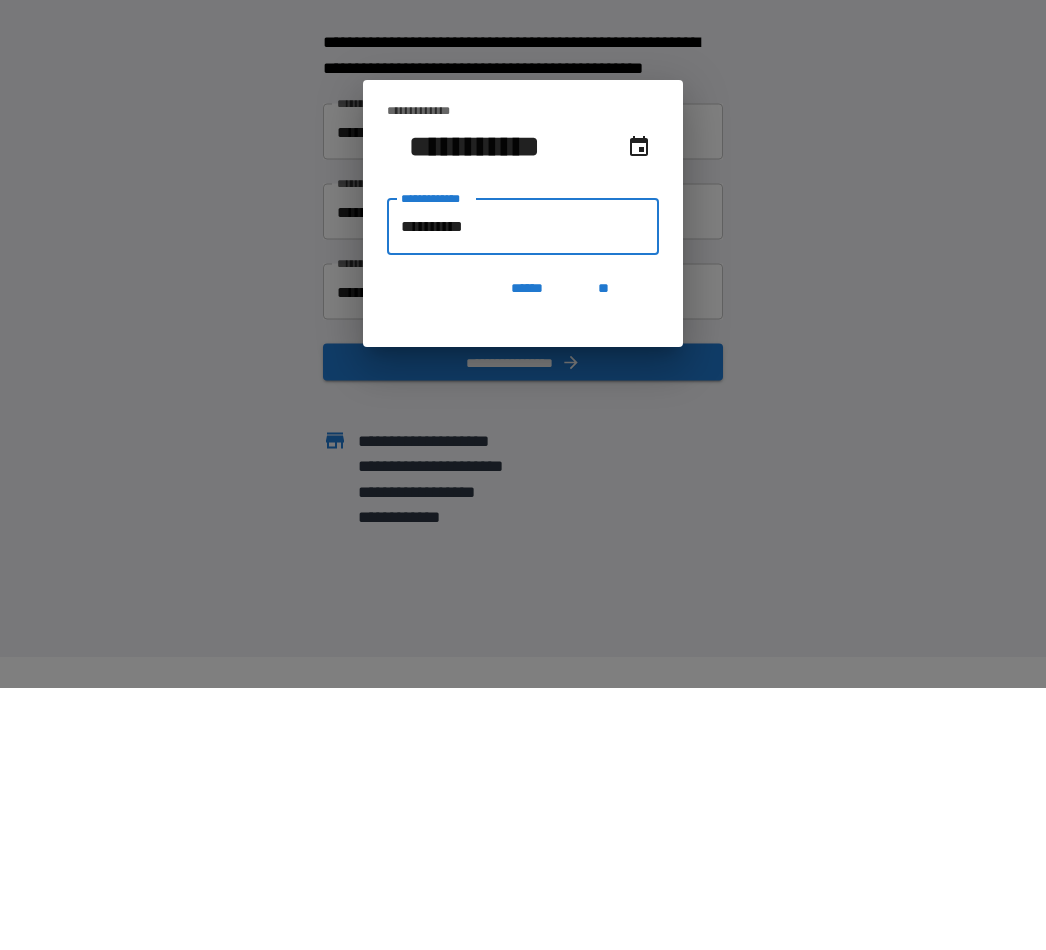 type on "**********" 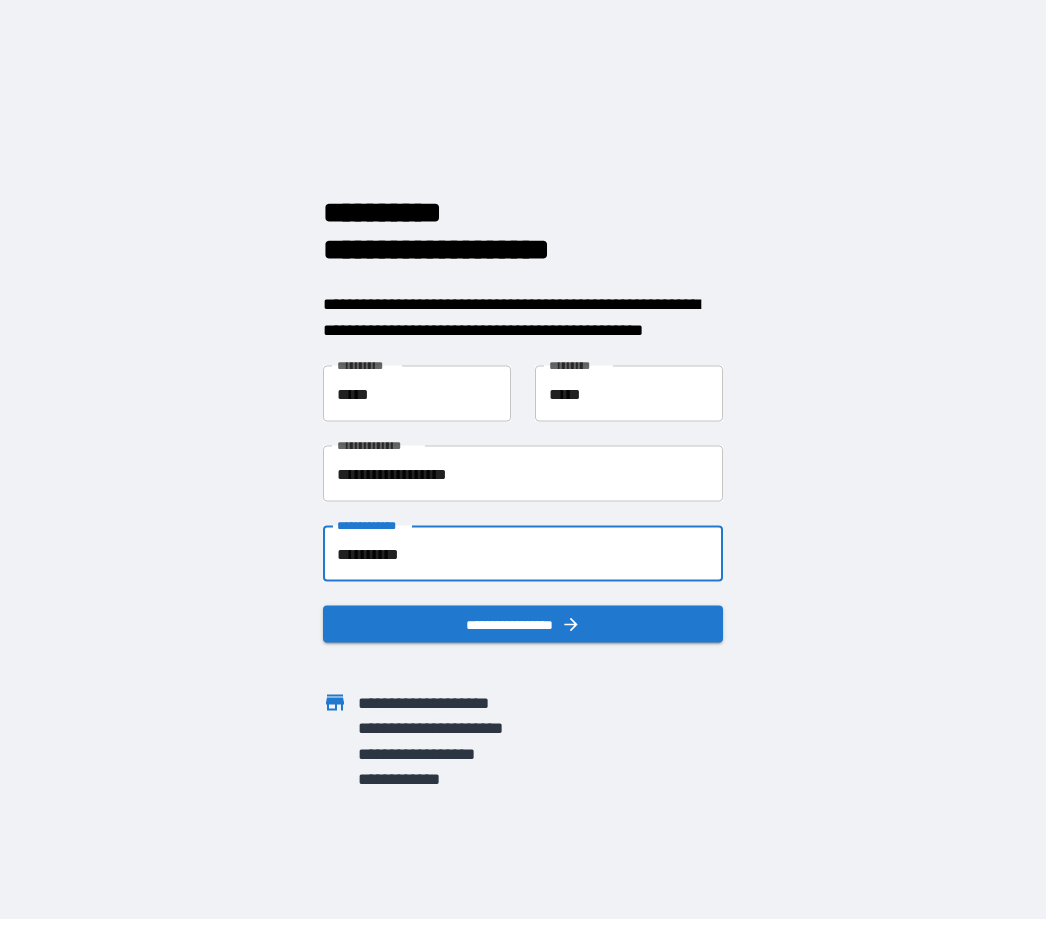click on "**********" at bounding box center [523, 624] 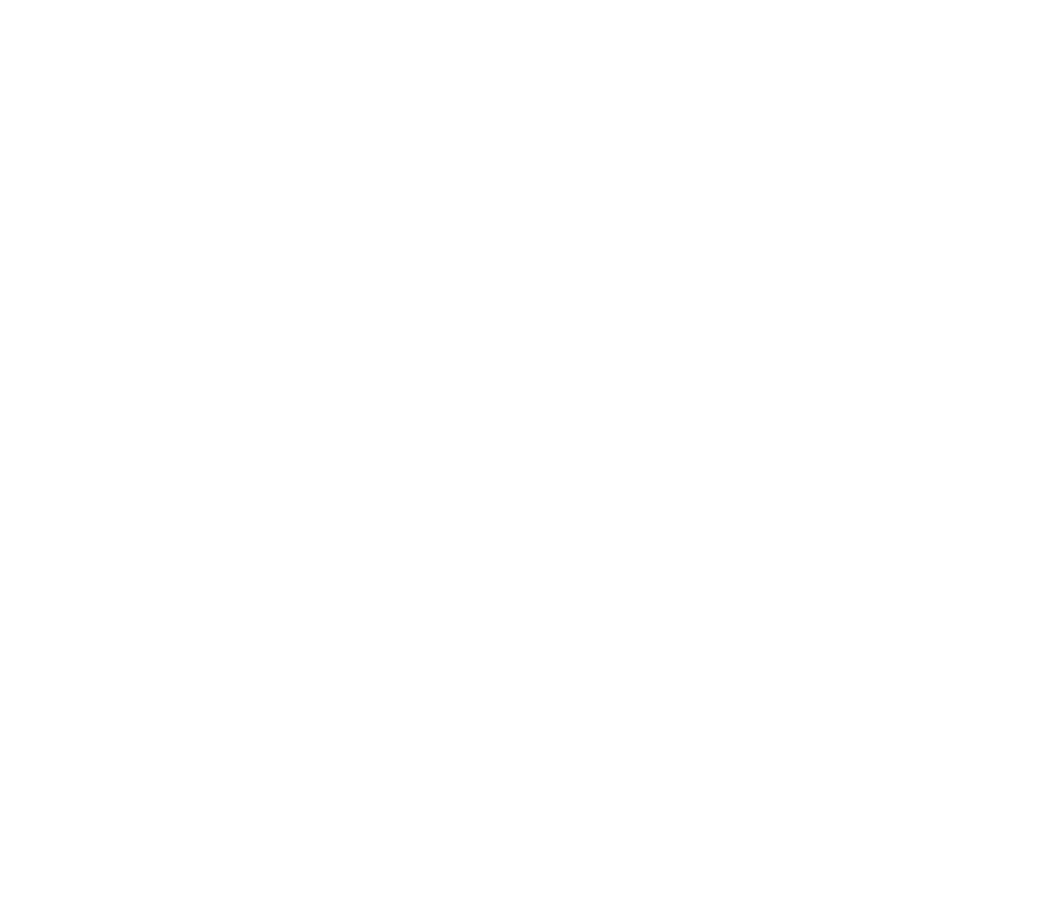 scroll, scrollTop: 0, scrollLeft: 0, axis: both 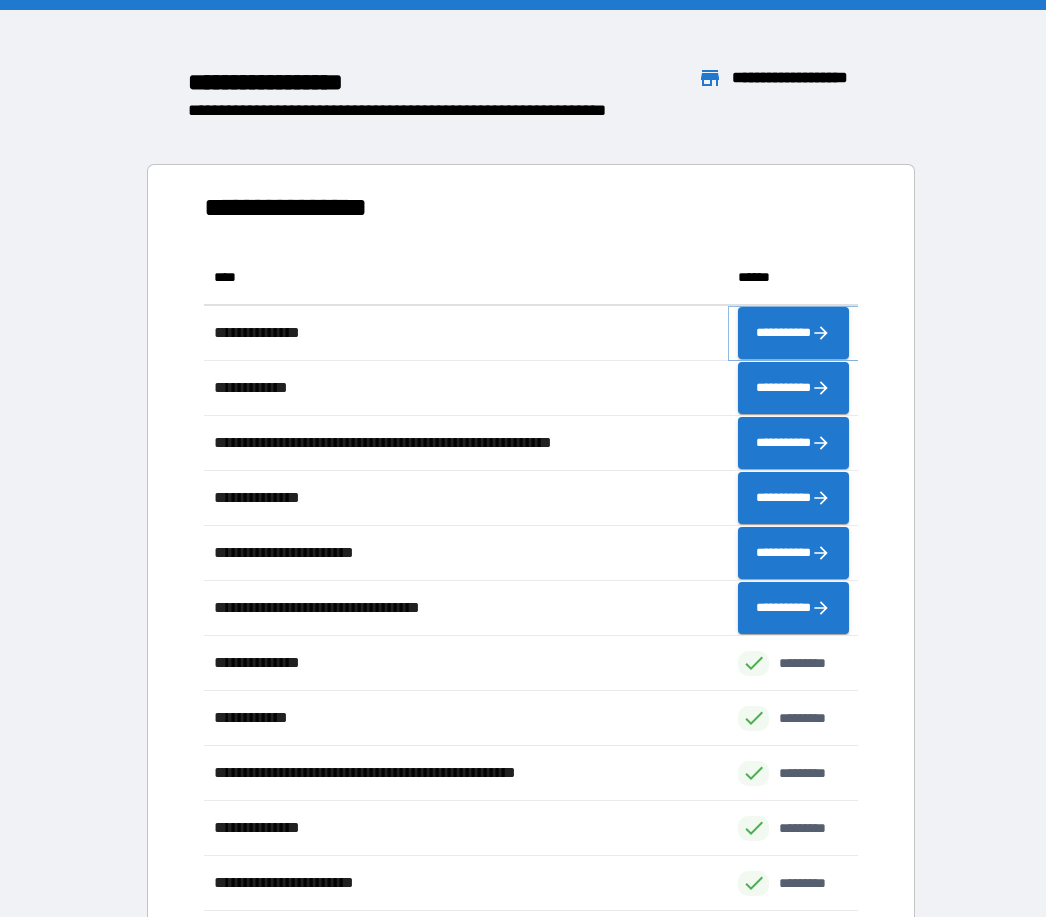 click on "**********" at bounding box center (793, 333) 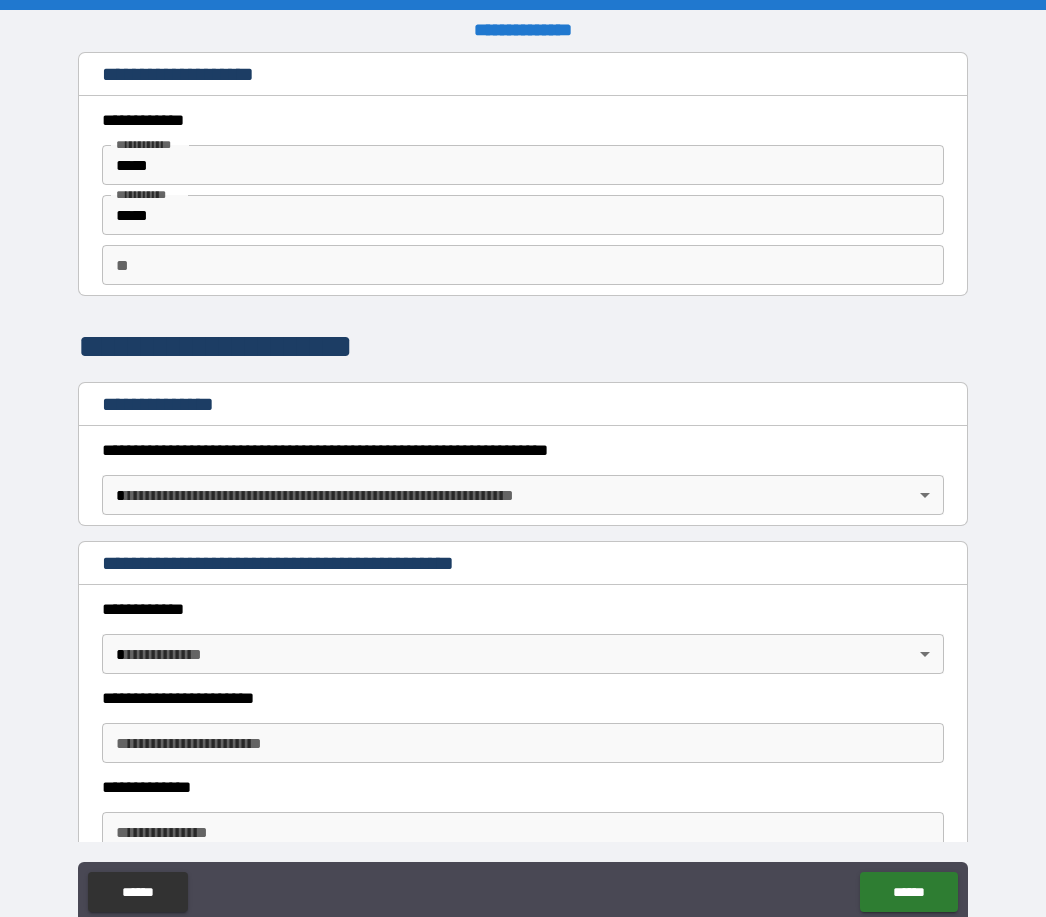 click on "**********" at bounding box center (523, 450) 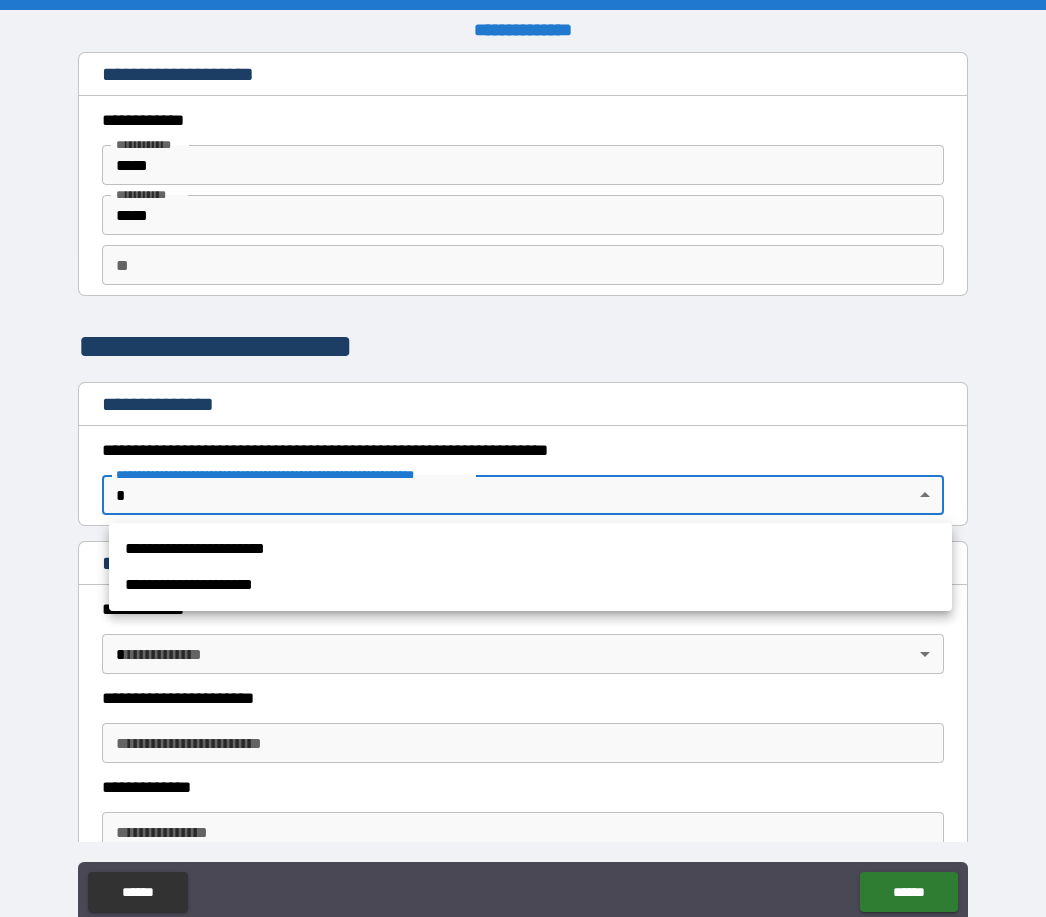 click on "**********" at bounding box center (530, 585) 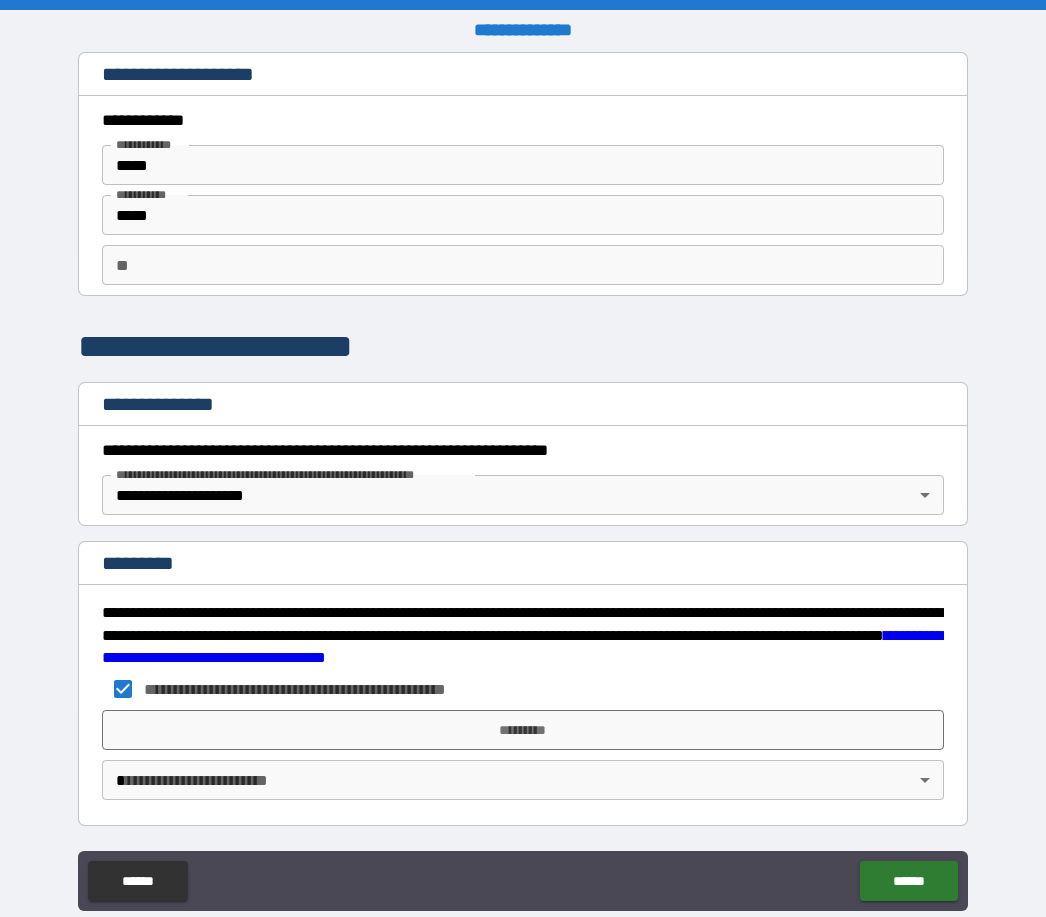 click on "*********" at bounding box center (523, 730) 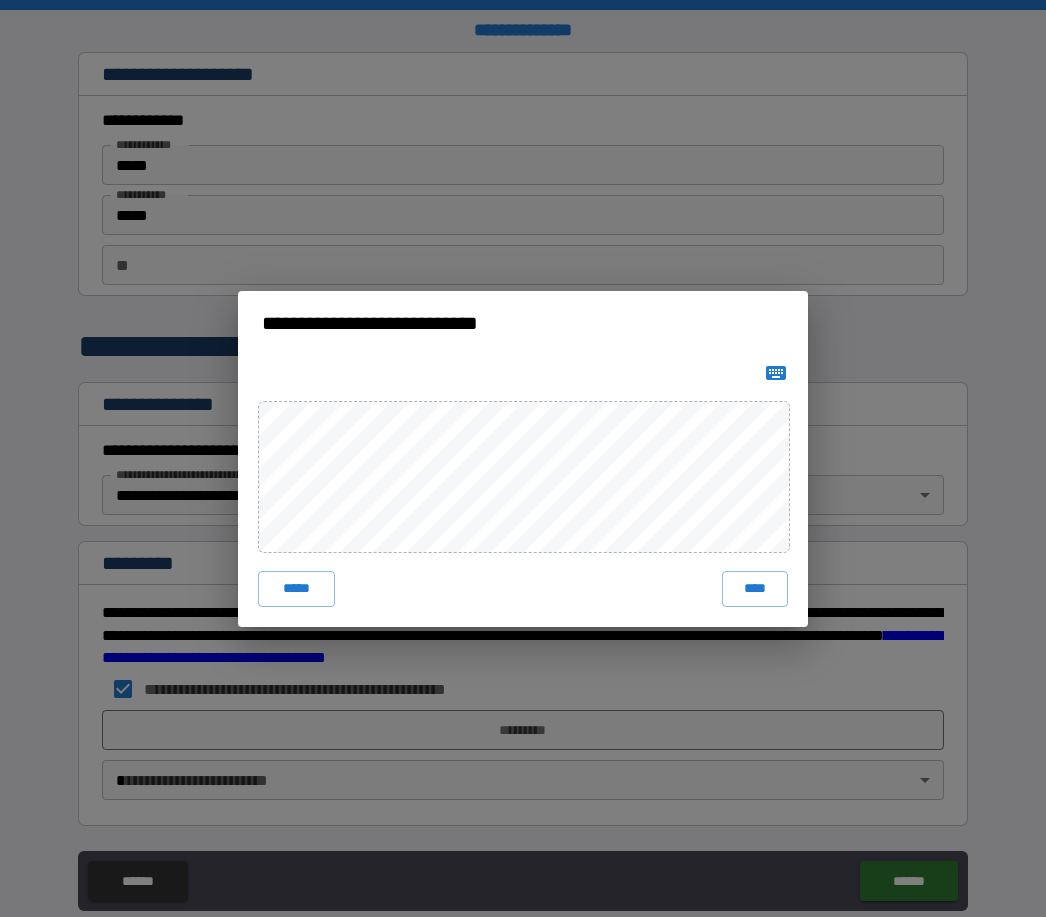 click on "****" at bounding box center (755, 589) 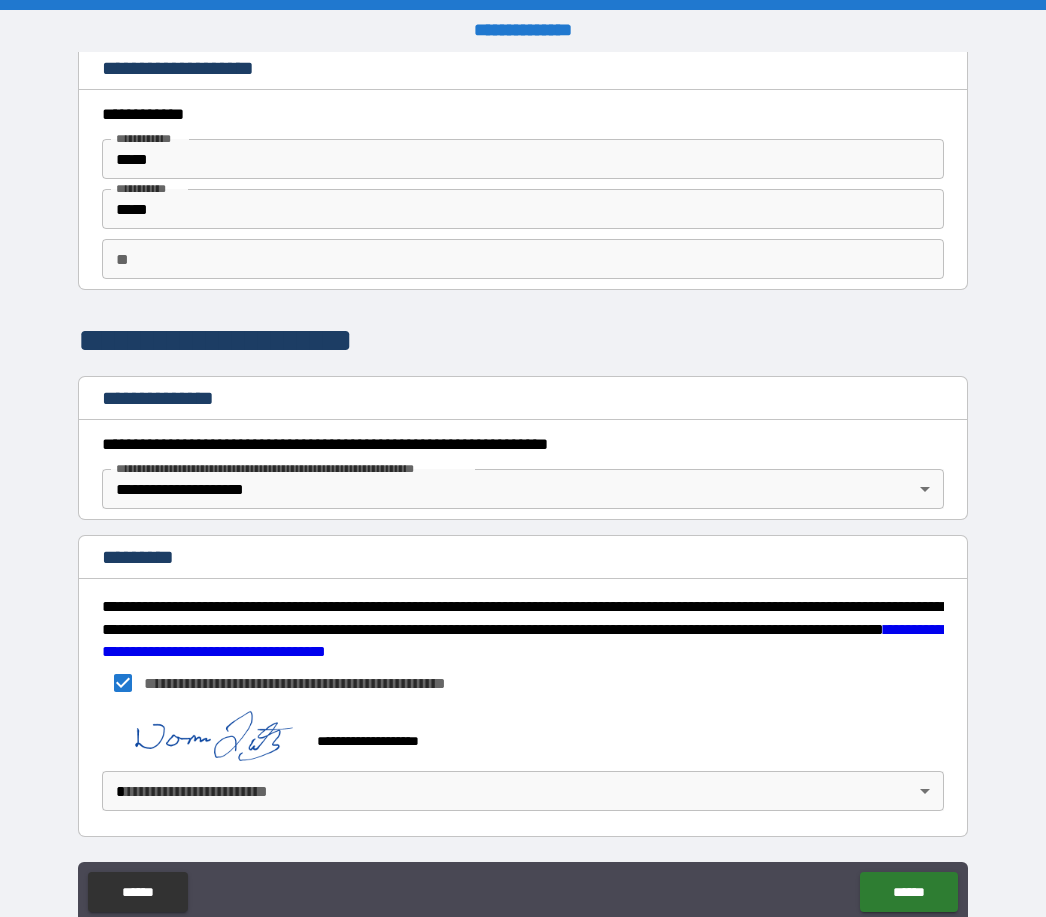 scroll, scrollTop: 6, scrollLeft: 0, axis: vertical 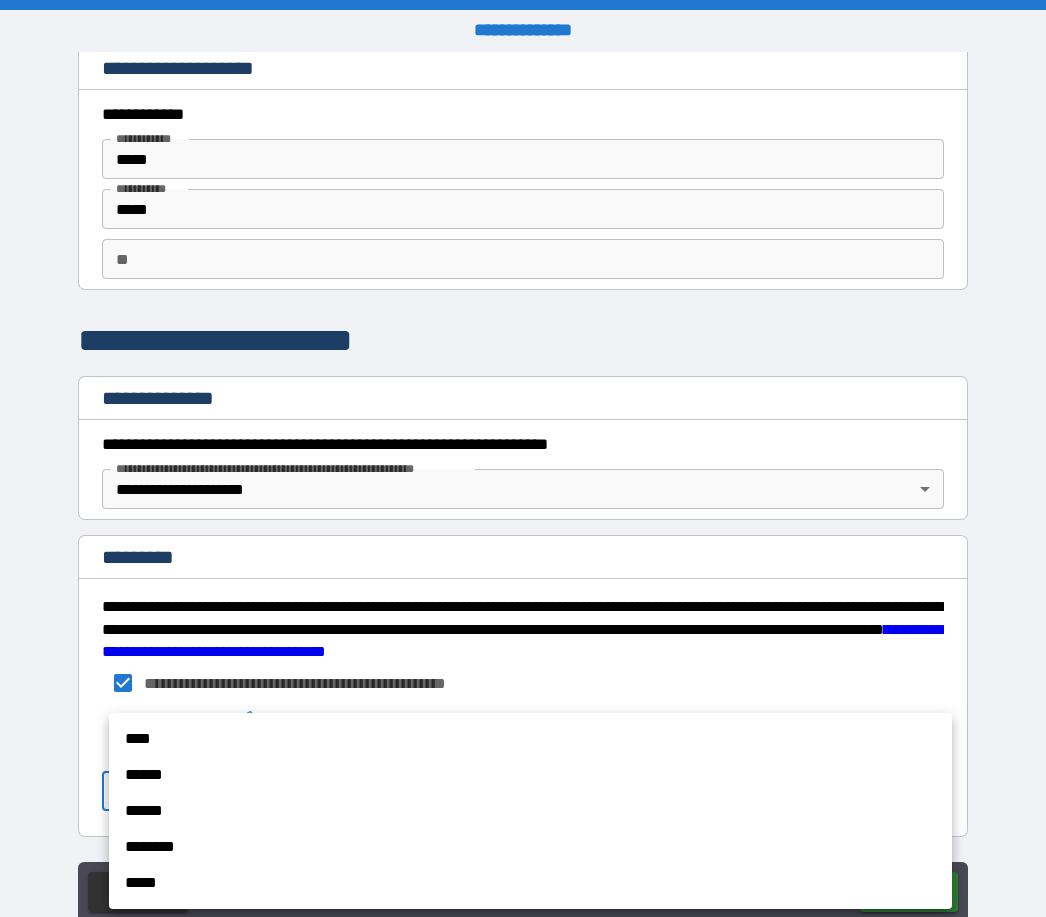 click on "****" at bounding box center (530, 739) 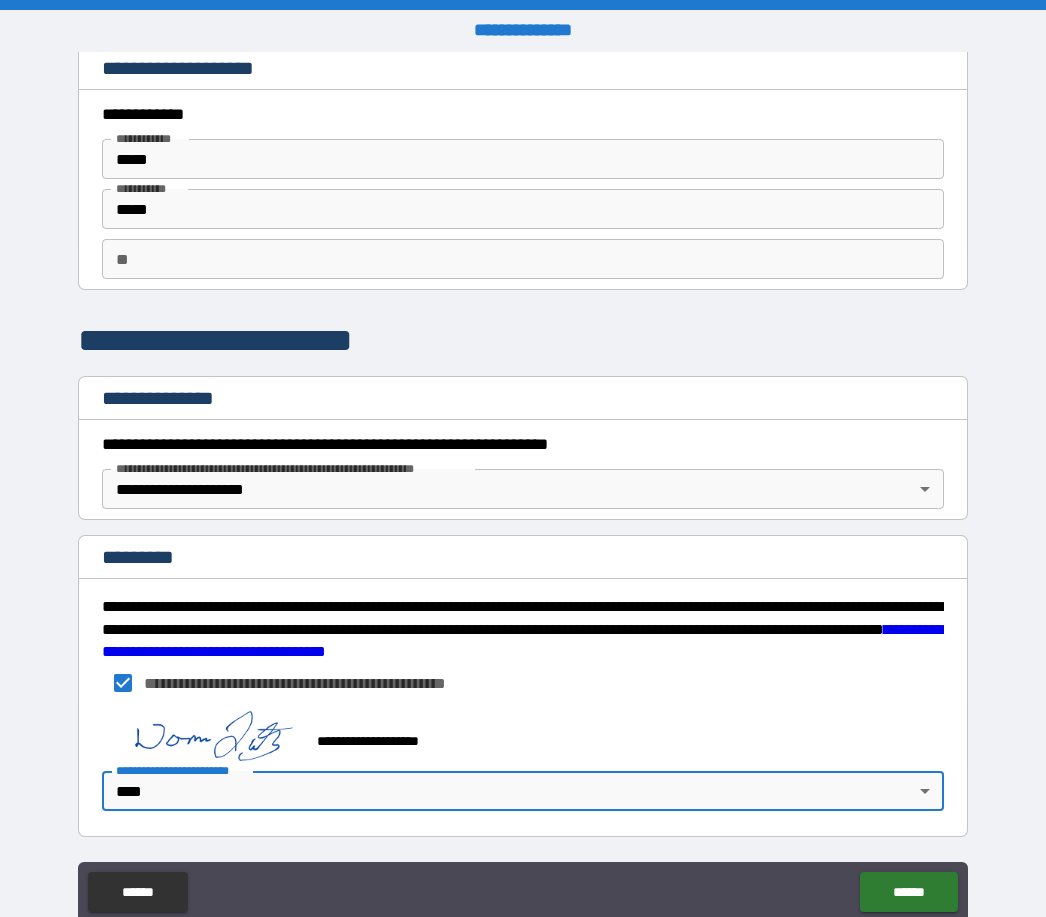 scroll, scrollTop: 6, scrollLeft: 0, axis: vertical 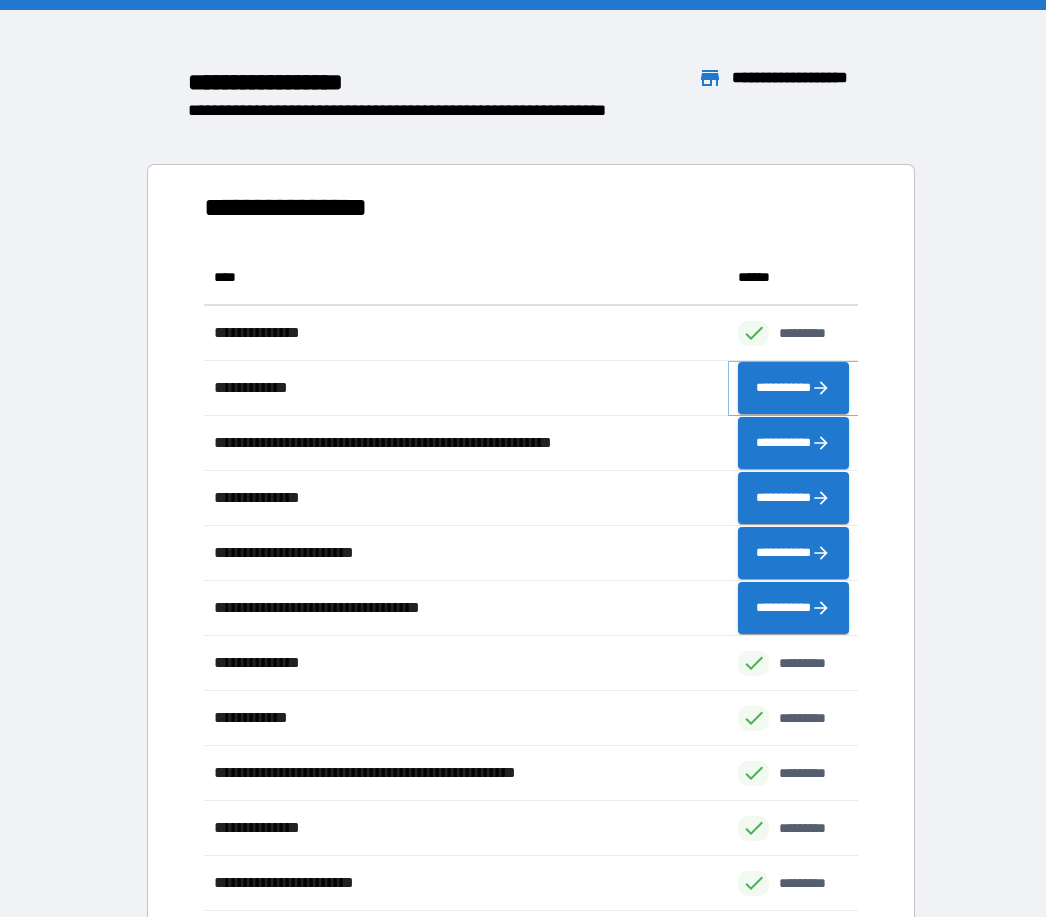 click on "**********" at bounding box center [793, 388] 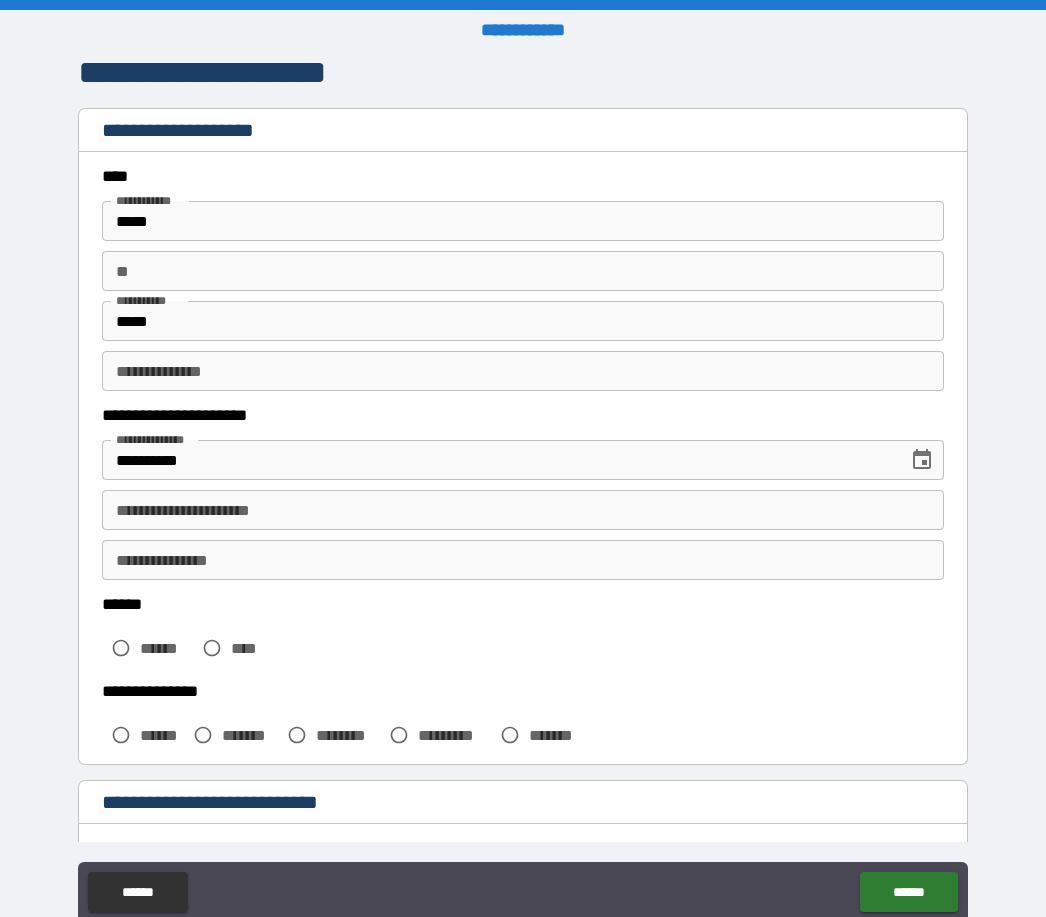 click on "**********" at bounding box center [523, 510] 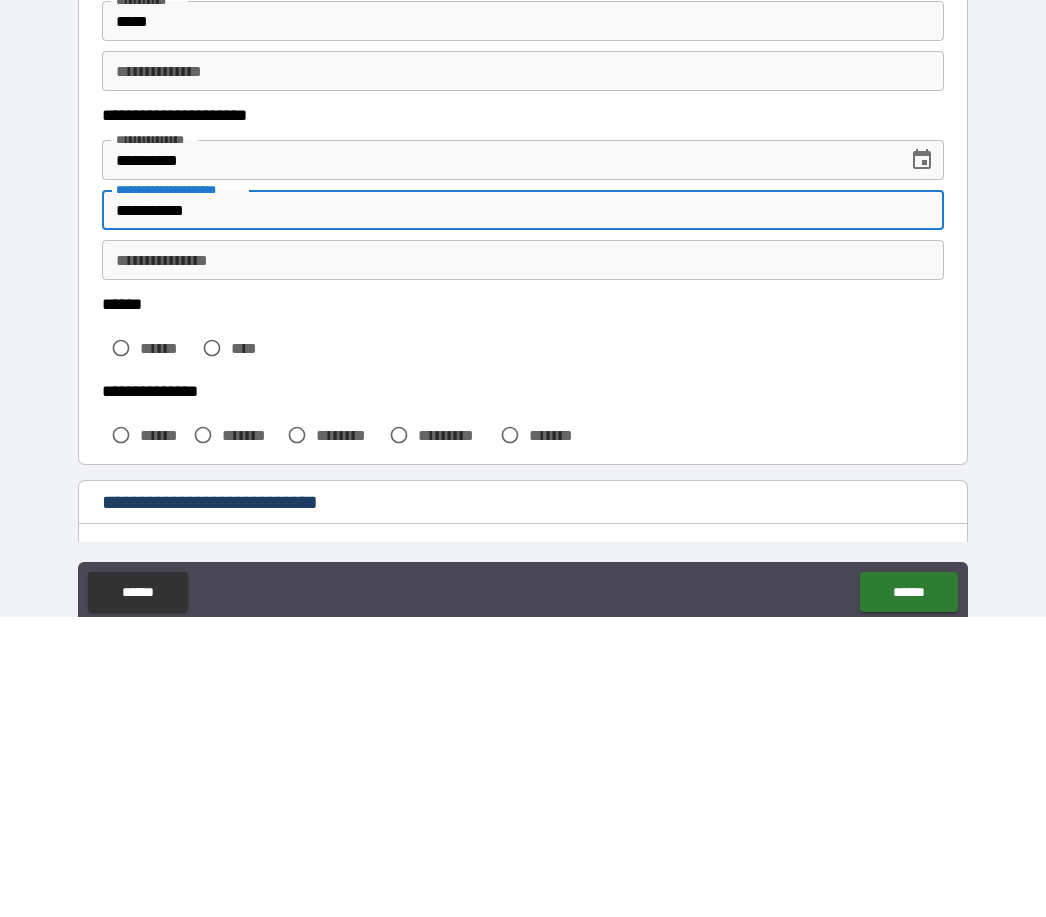 type on "**********" 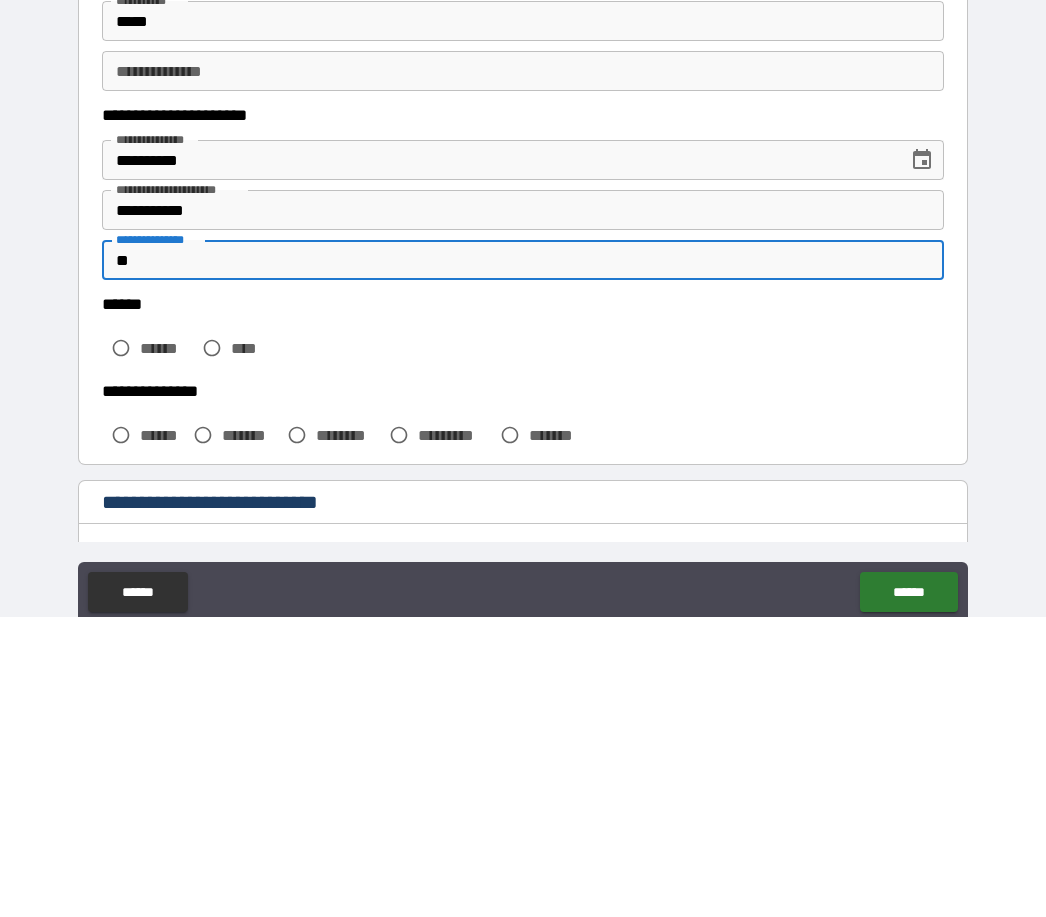 type on "*" 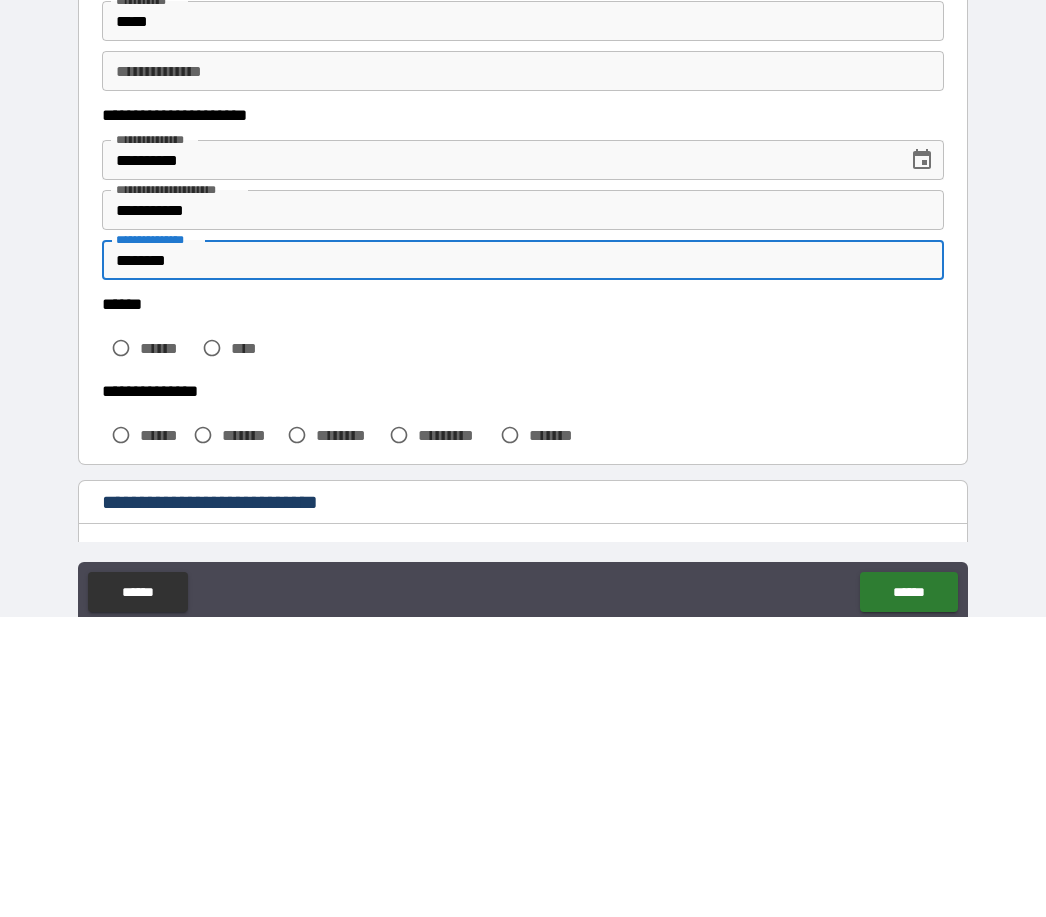 type on "********" 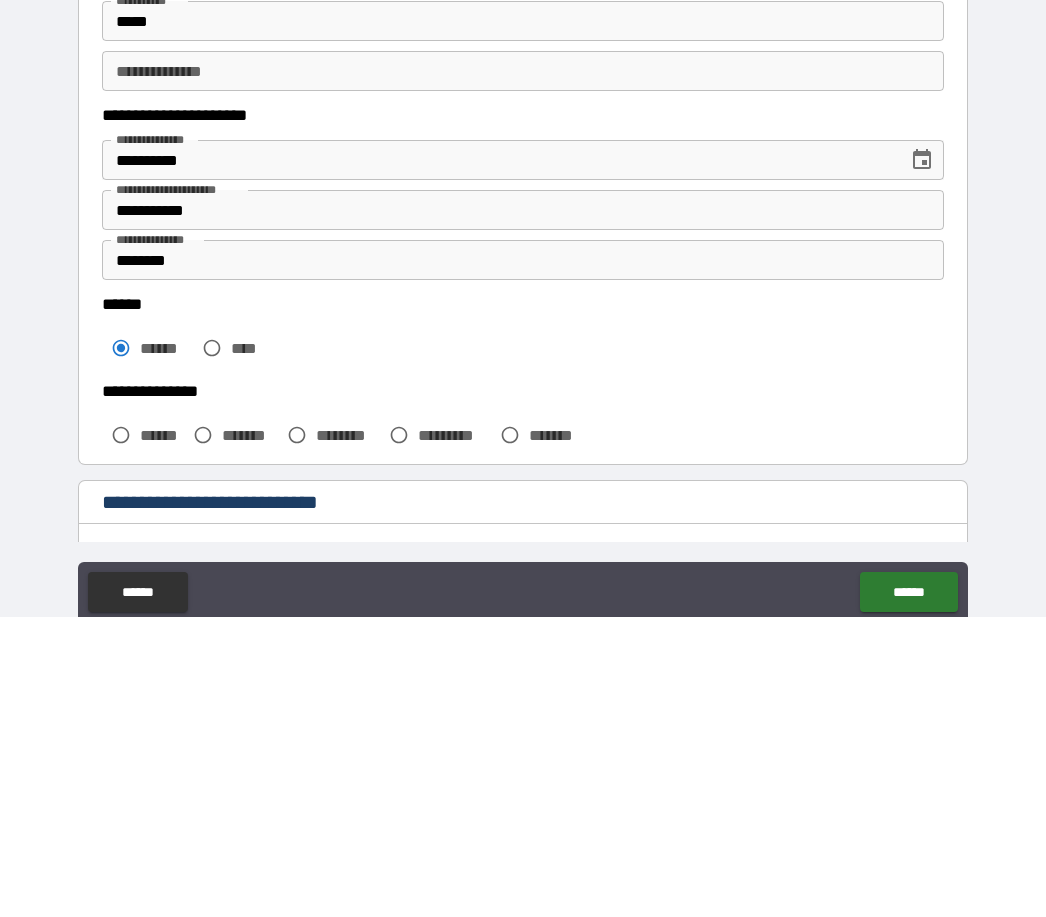 scroll, scrollTop: 64, scrollLeft: 0, axis: vertical 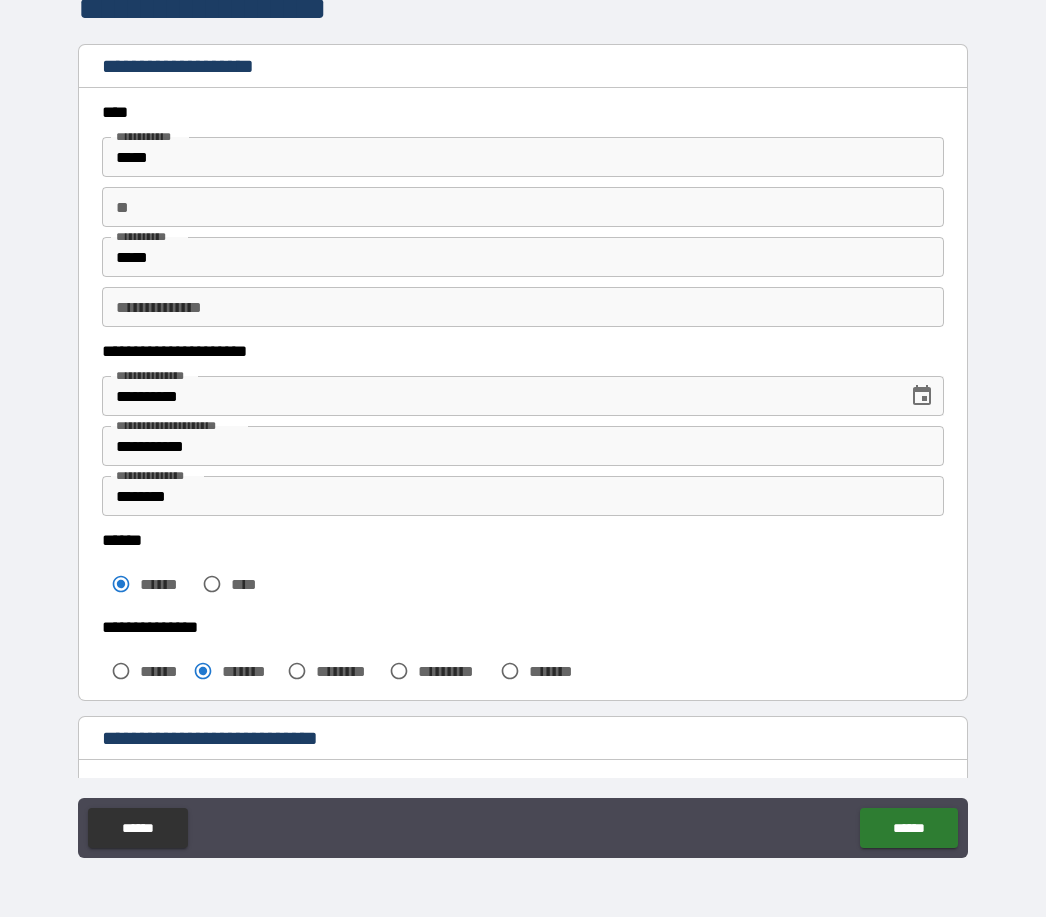 click on "******" at bounding box center (908, 828) 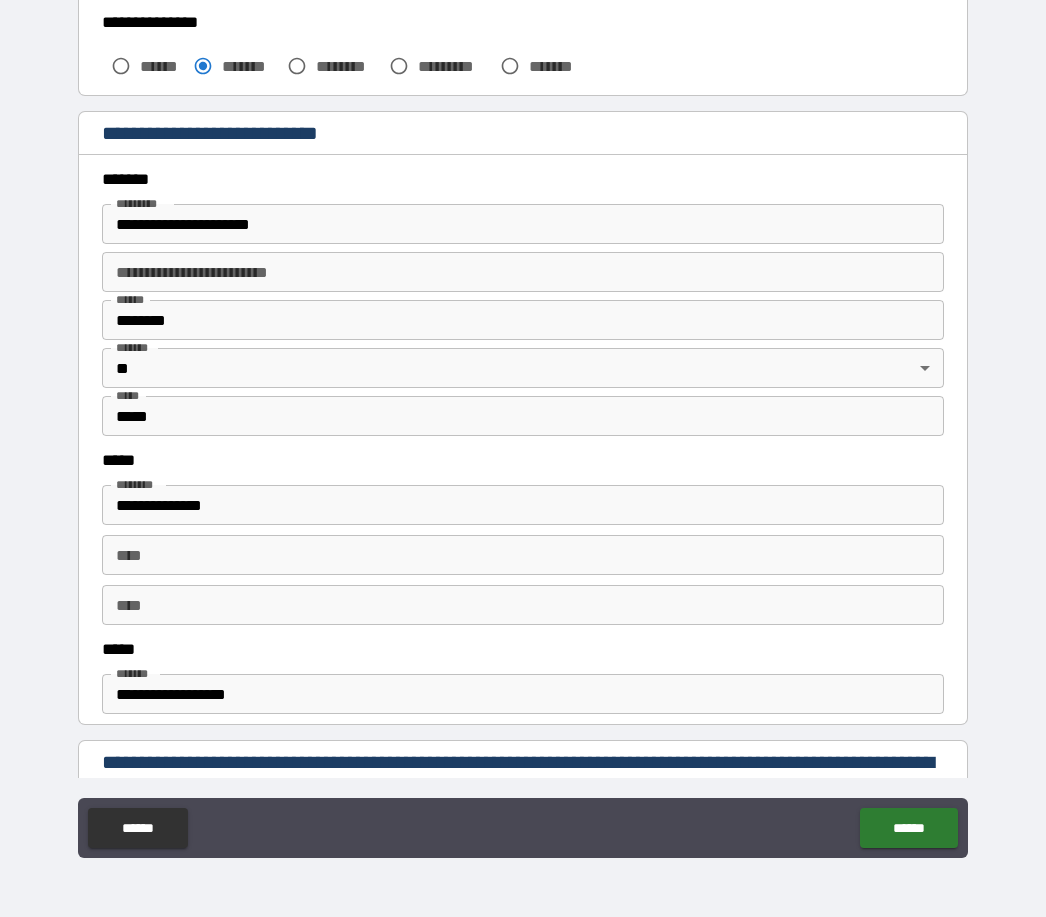 scroll, scrollTop: 606, scrollLeft: 0, axis: vertical 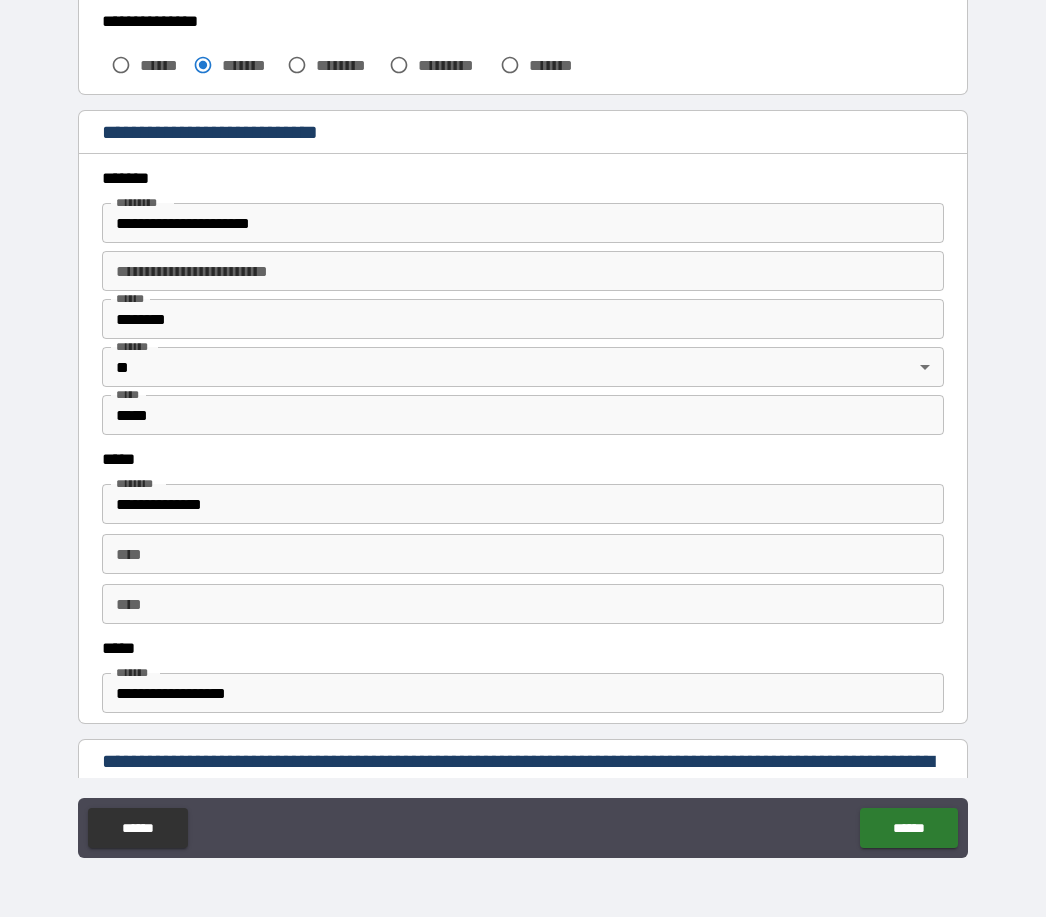 type on "****" 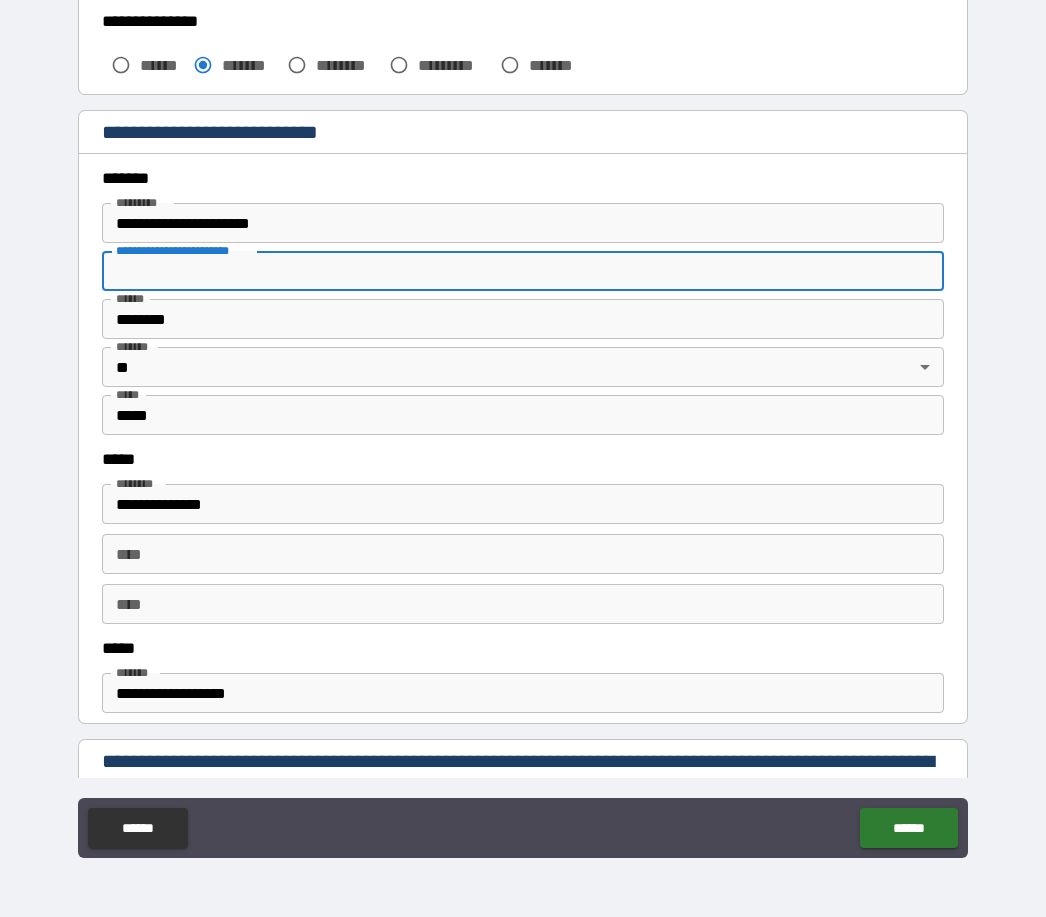 click on "********" at bounding box center [523, 319] 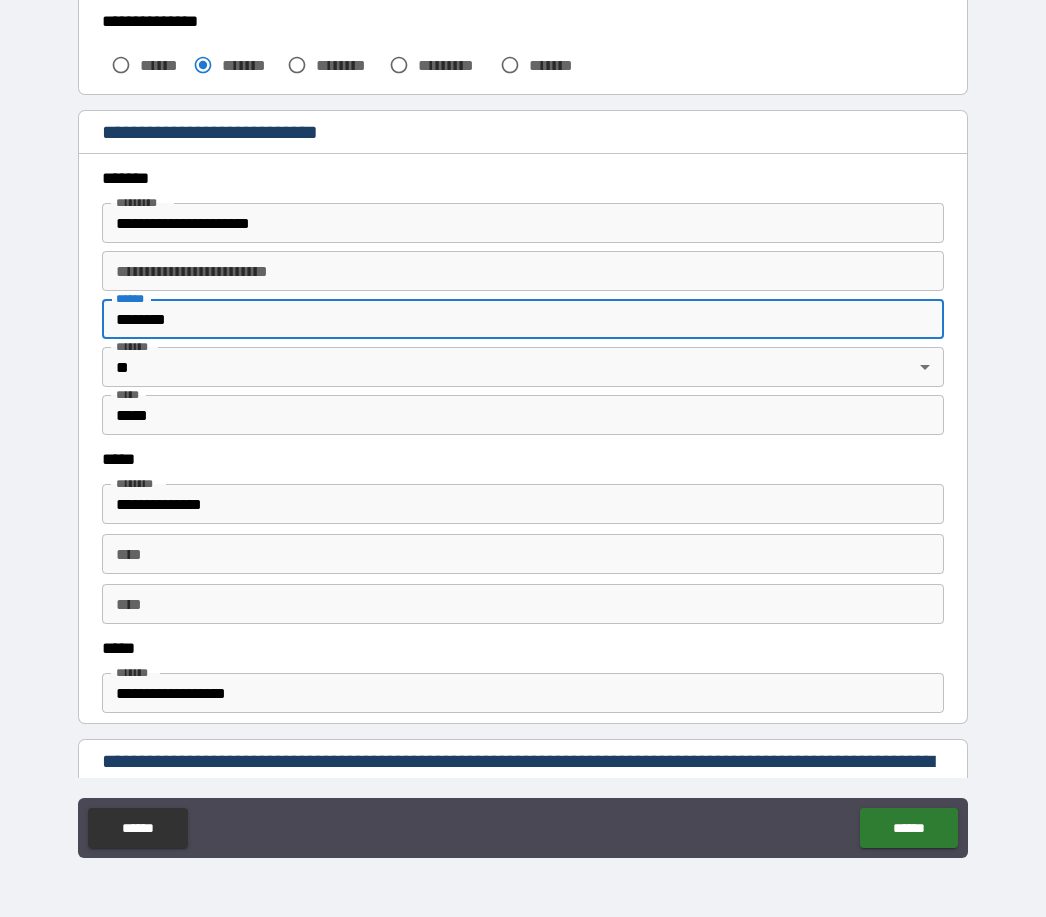 click on "**********" at bounding box center (523, 426) 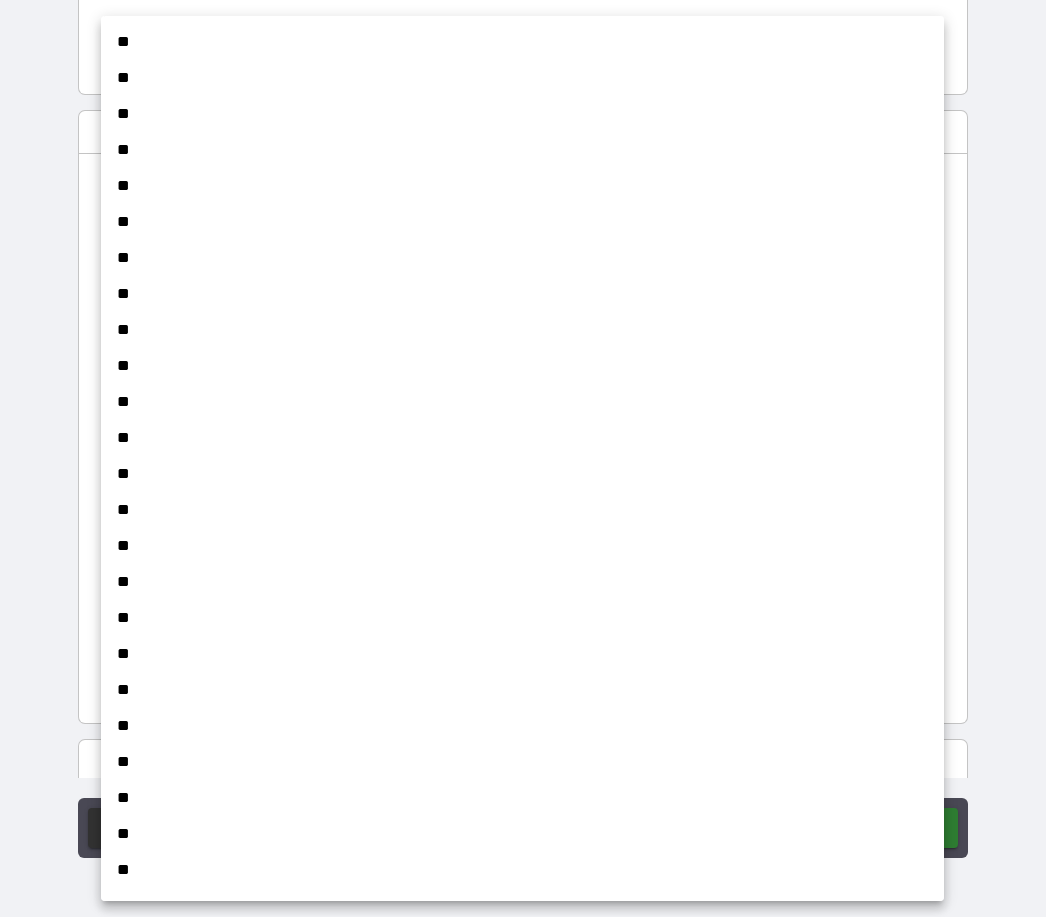 scroll, scrollTop: 628, scrollLeft: 0, axis: vertical 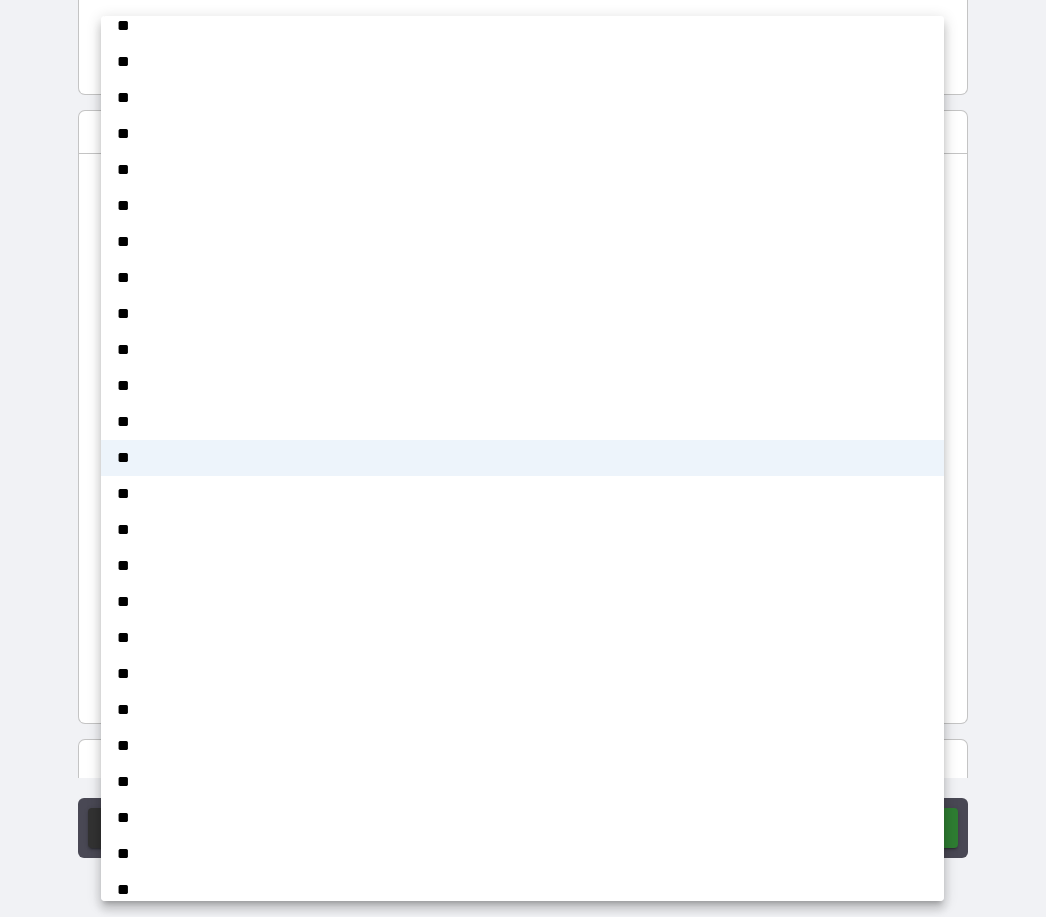 click on "**" at bounding box center [522, 458] 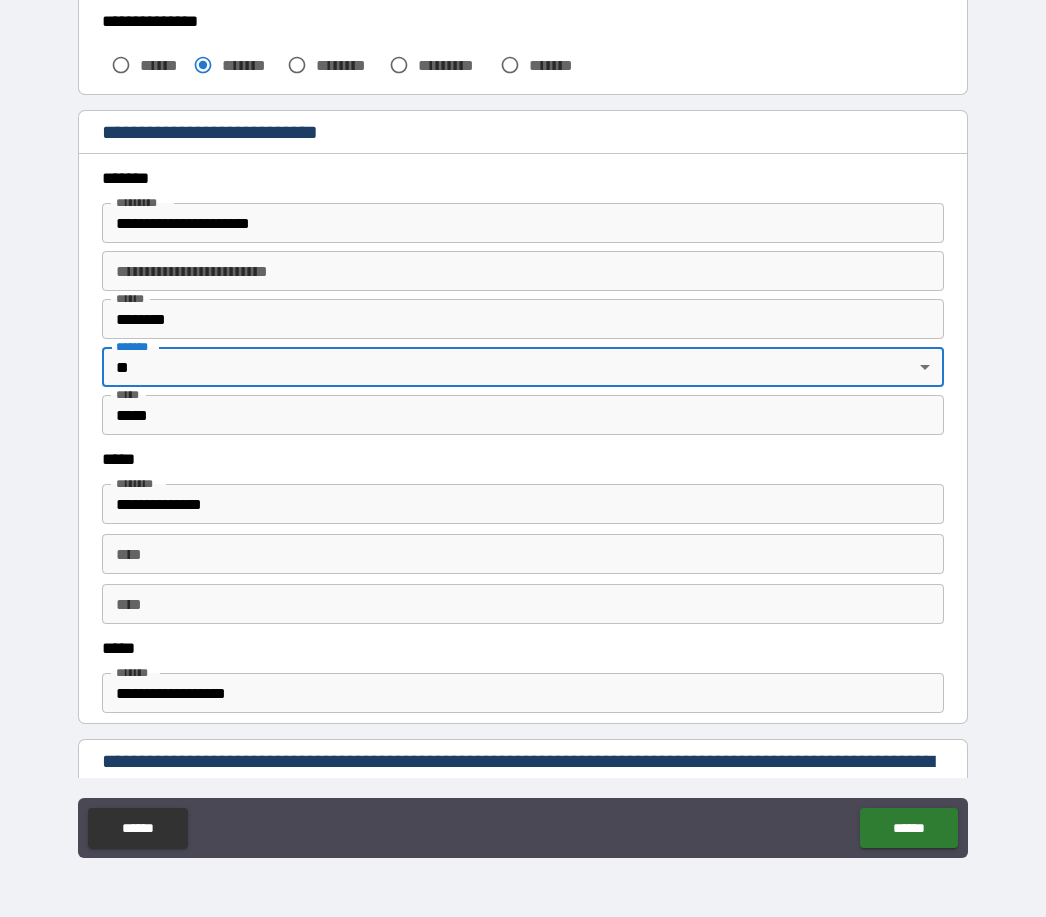 click on "****" at bounding box center (523, 554) 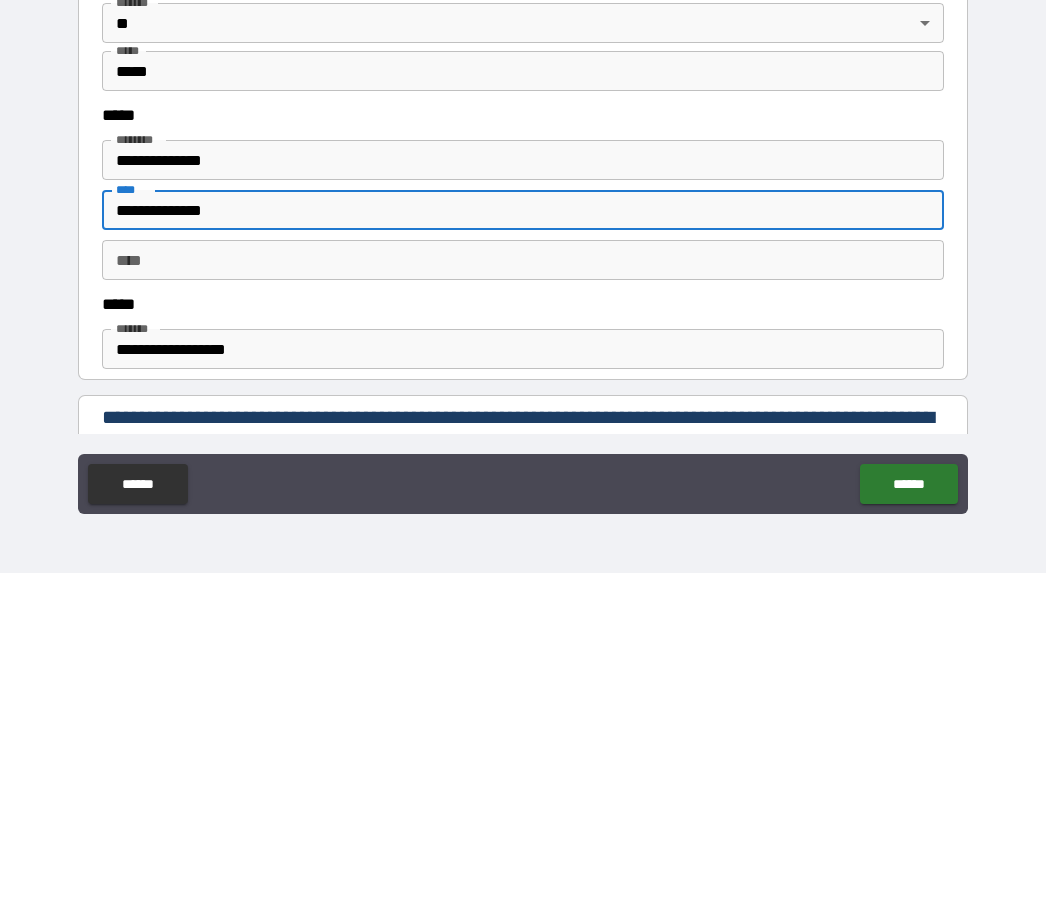 type on "**********" 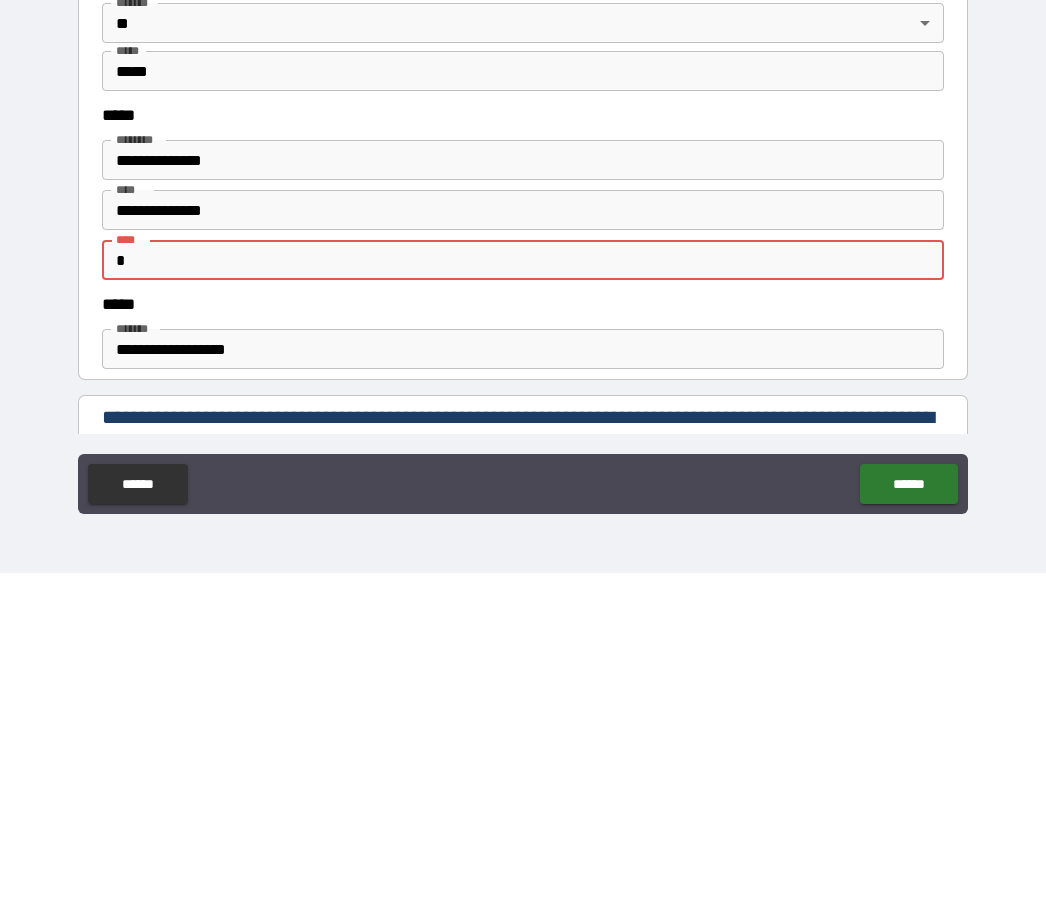 click on "*" at bounding box center [523, 604] 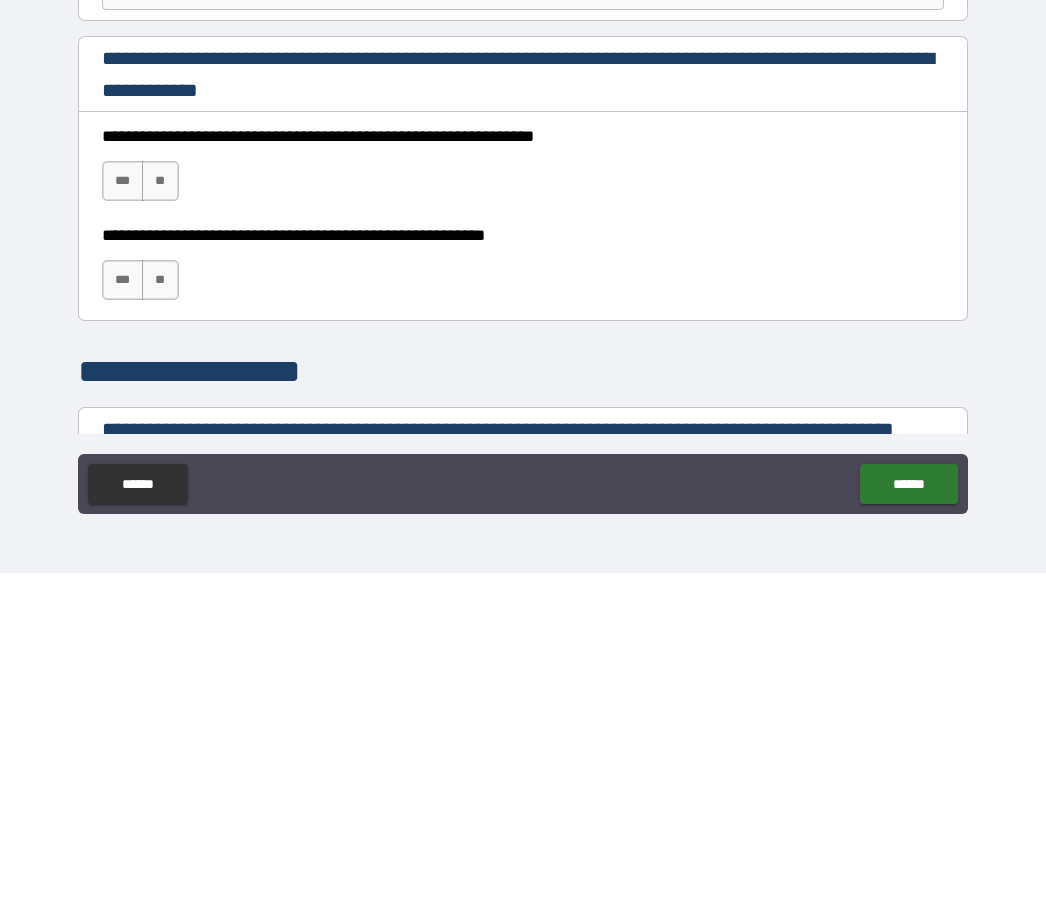 scroll, scrollTop: 967, scrollLeft: 0, axis: vertical 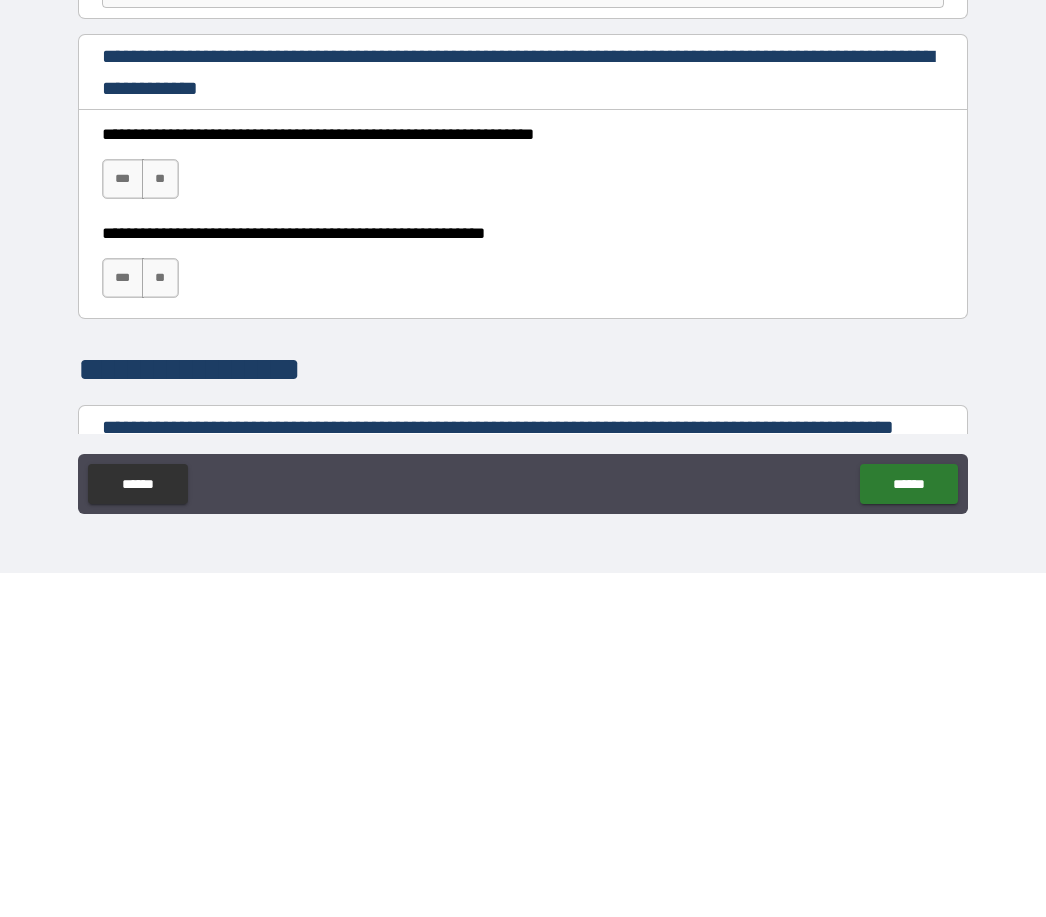 type on "**********" 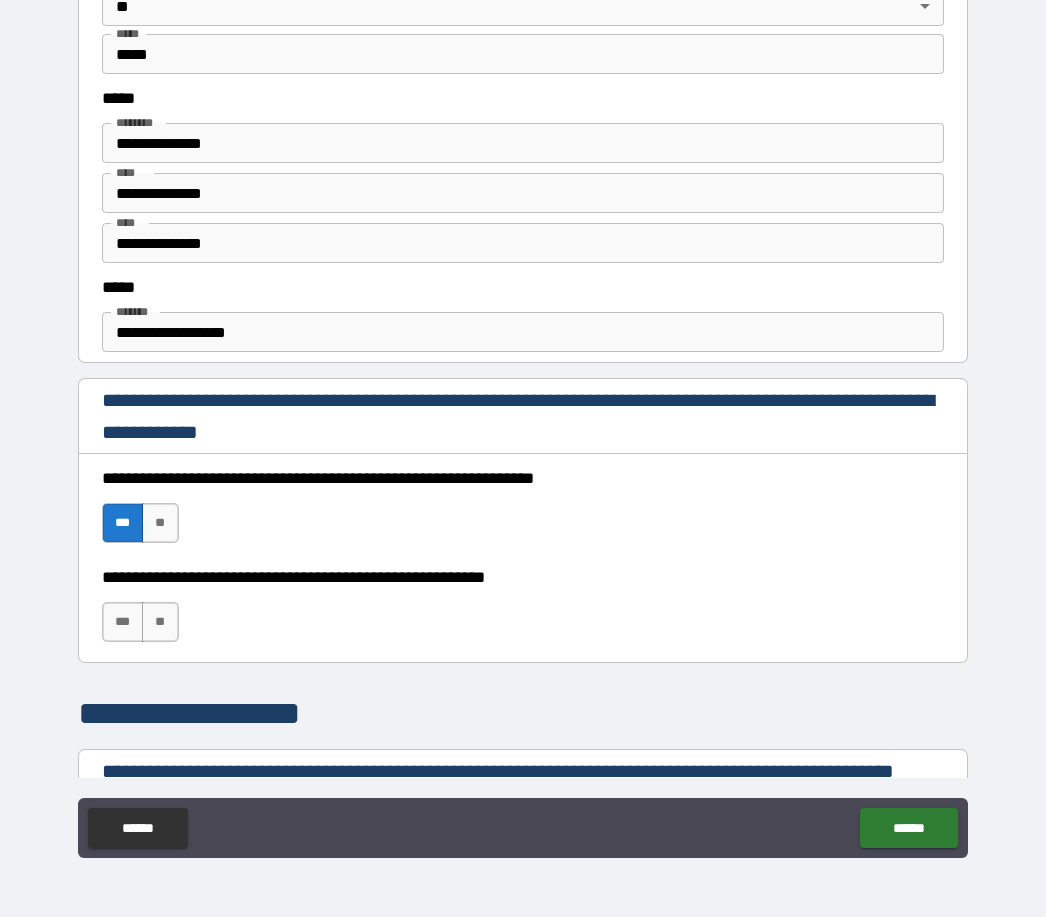 click on "***" at bounding box center (123, 622) 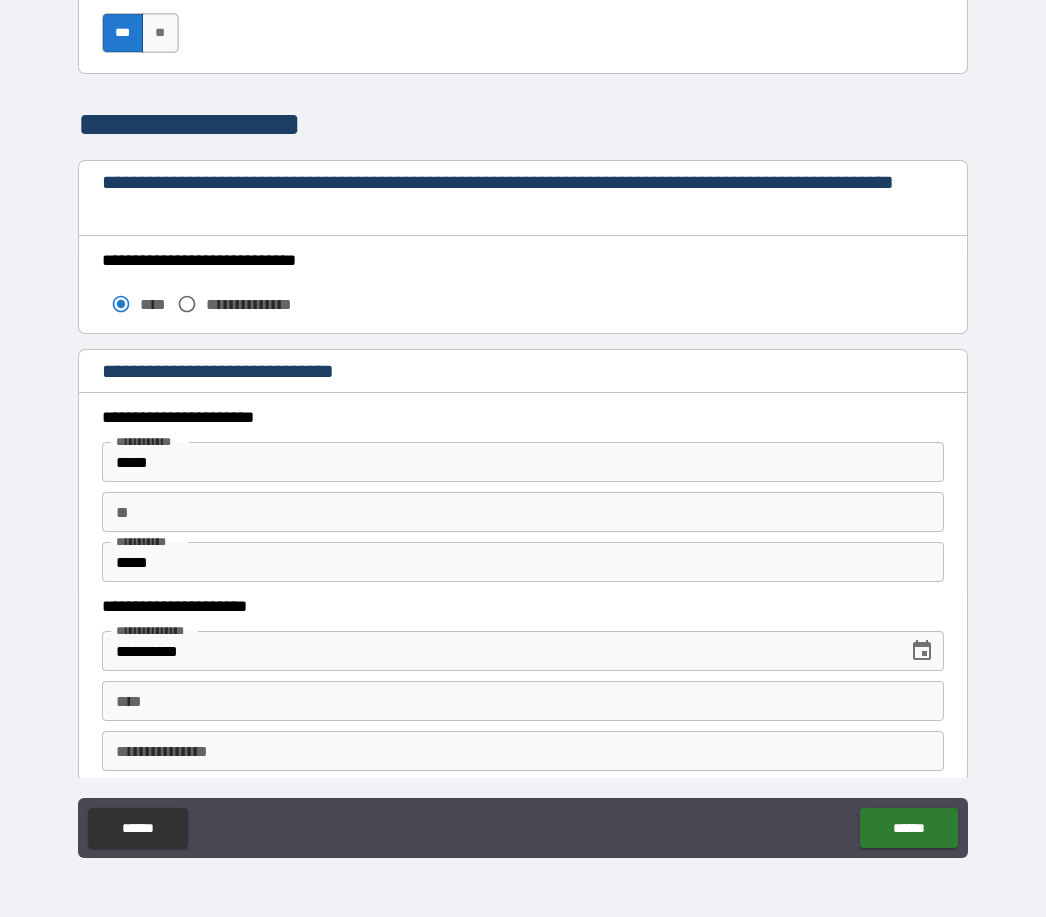 scroll, scrollTop: 1558, scrollLeft: 0, axis: vertical 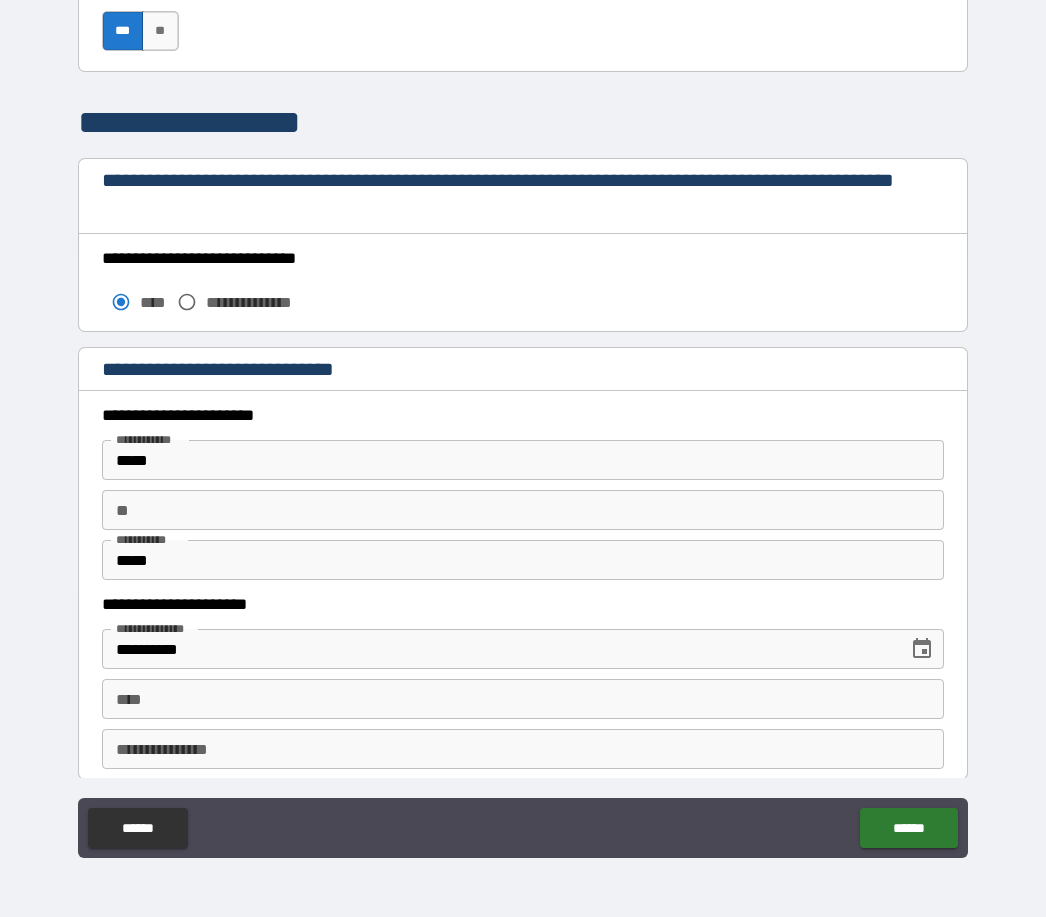 click on "**" at bounding box center (523, 510) 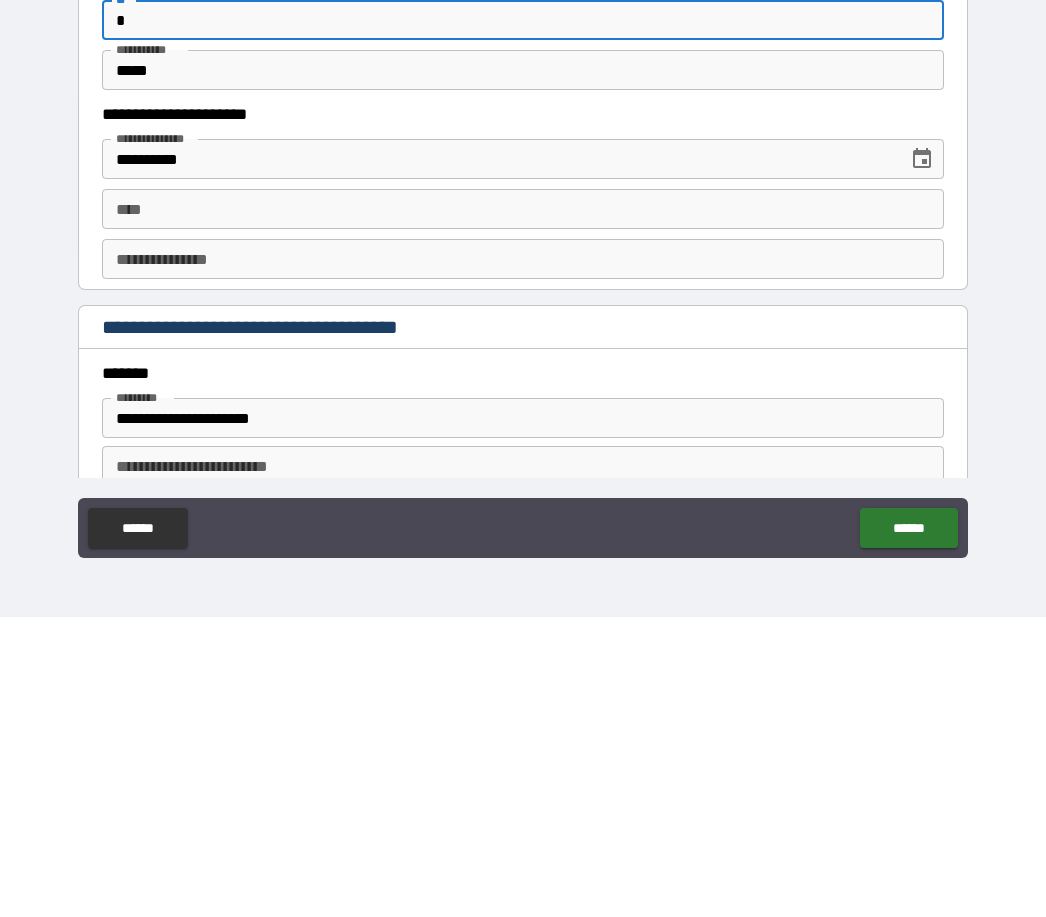 scroll, scrollTop: 1738, scrollLeft: 0, axis: vertical 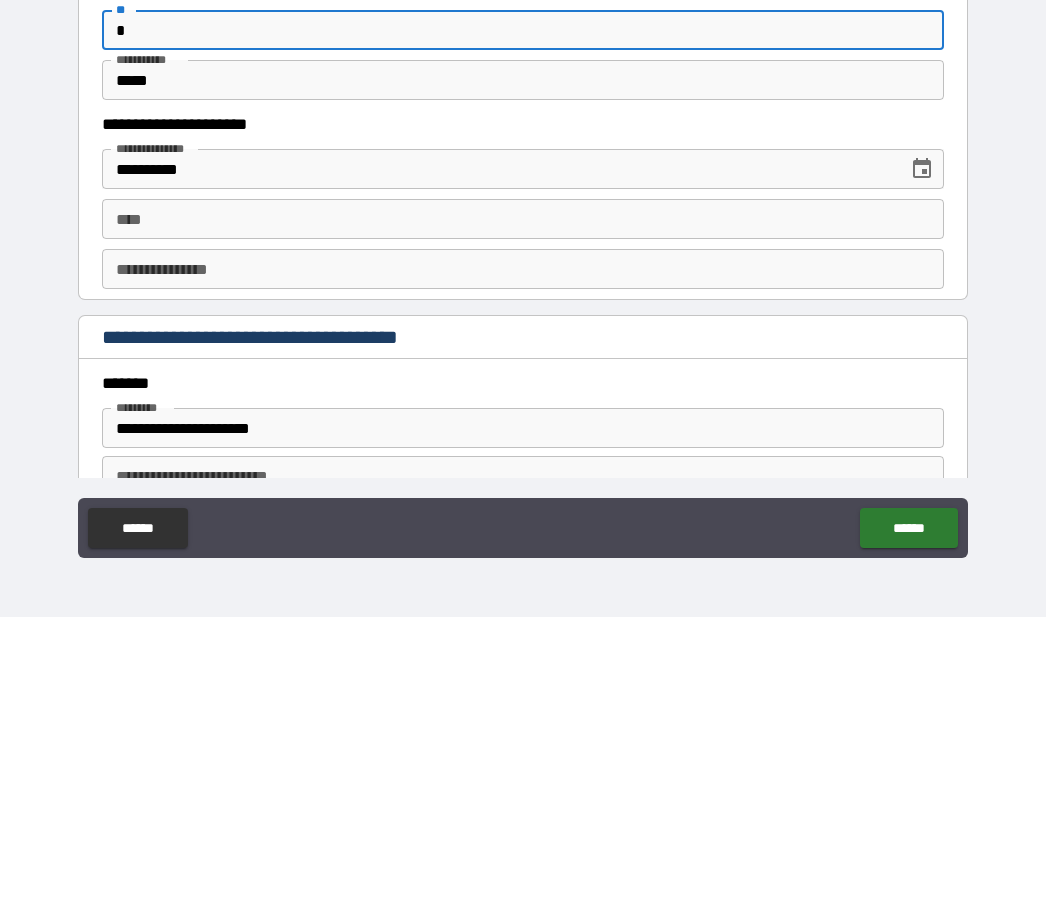 type on "*" 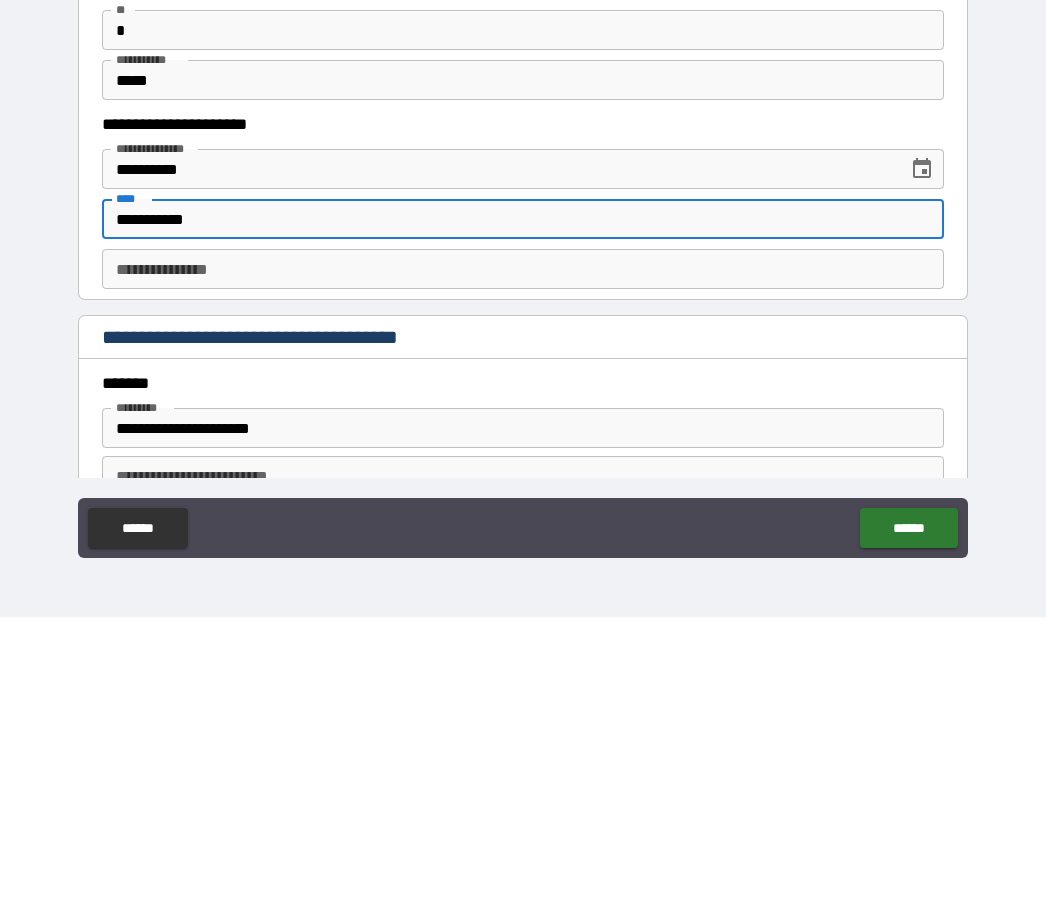 type on "**********" 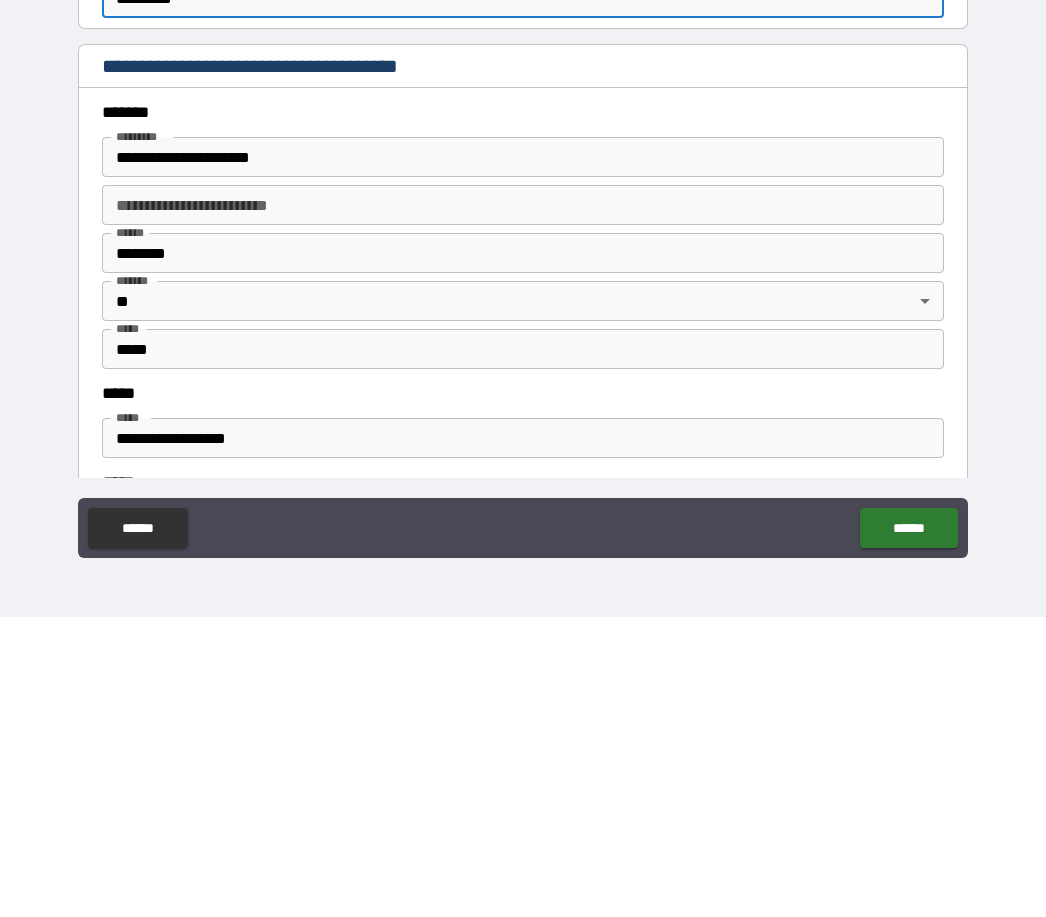 scroll, scrollTop: 2010, scrollLeft: 0, axis: vertical 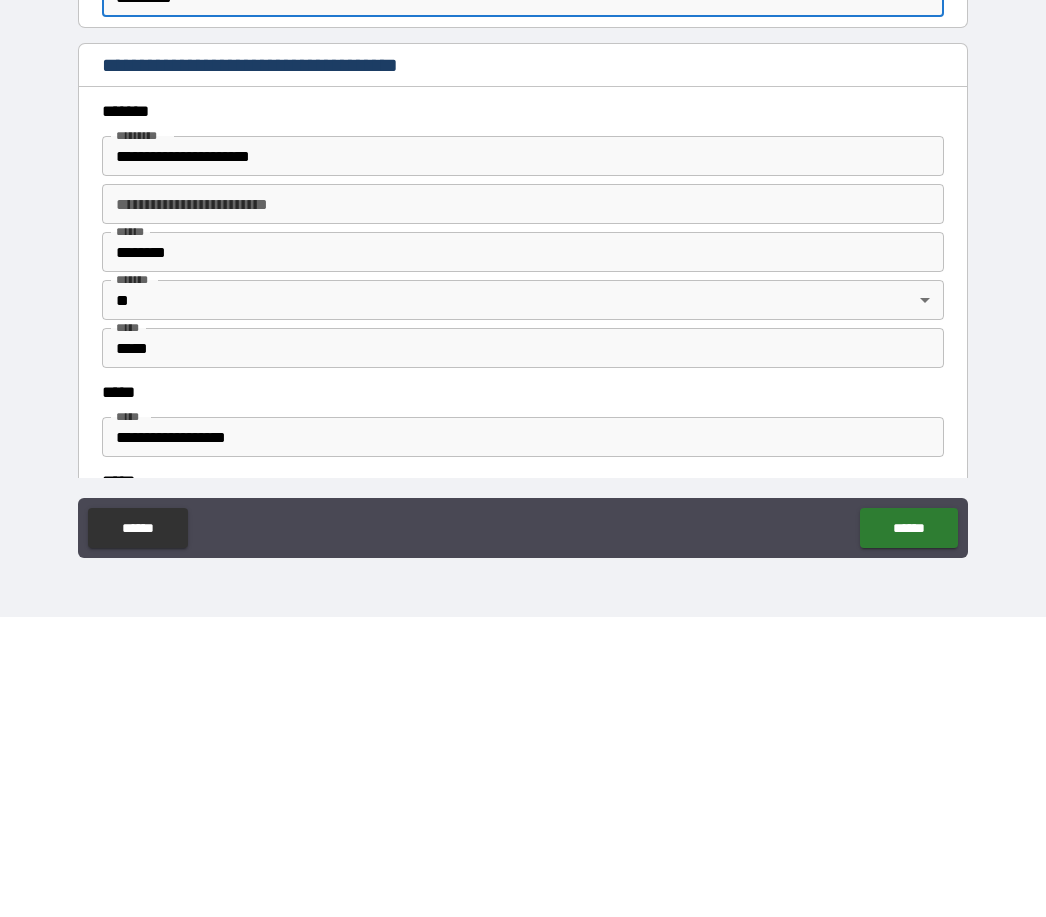 type on "********" 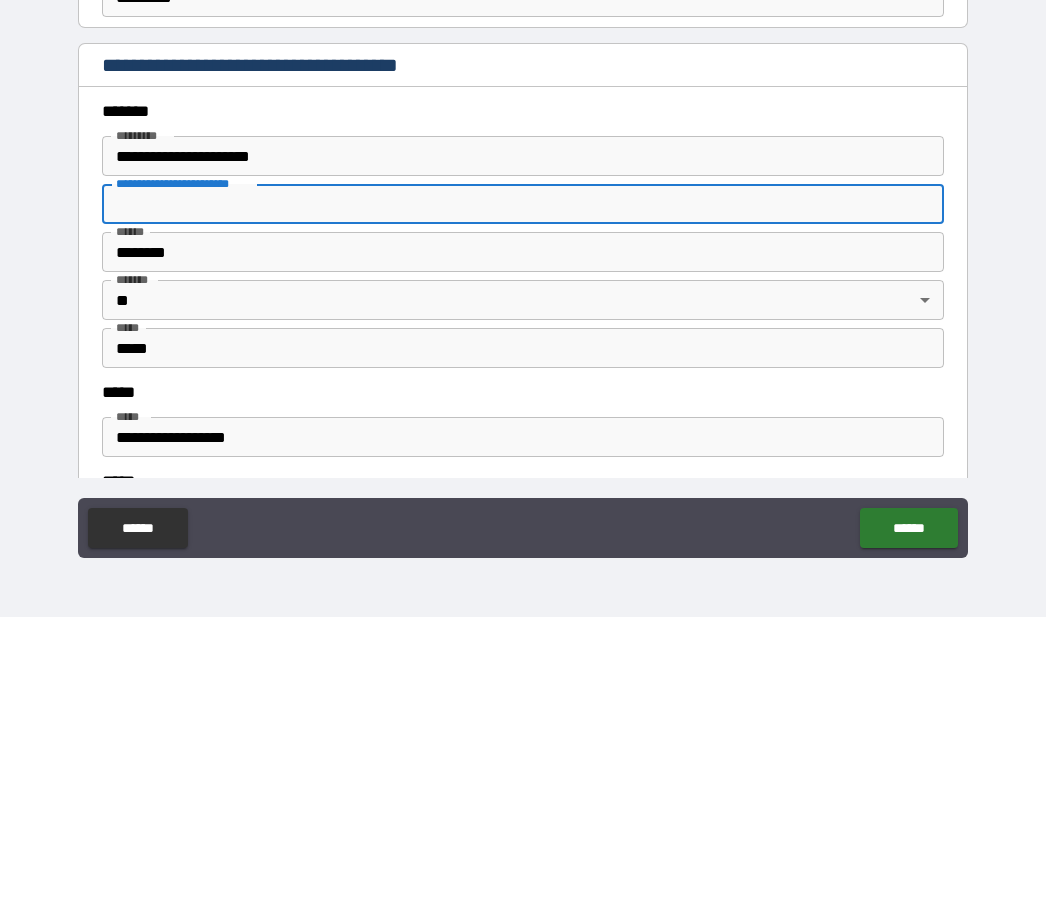 click on "**********" at bounding box center (523, 504) 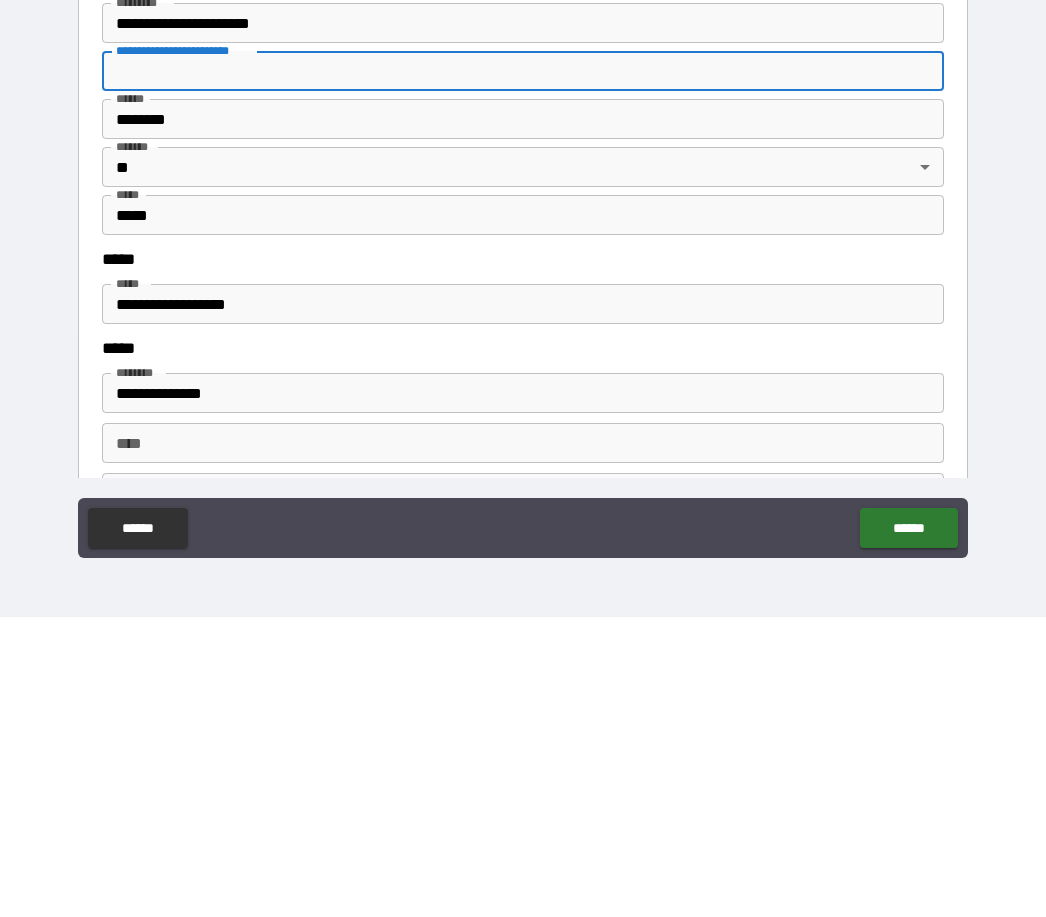 scroll, scrollTop: 2142, scrollLeft: 0, axis: vertical 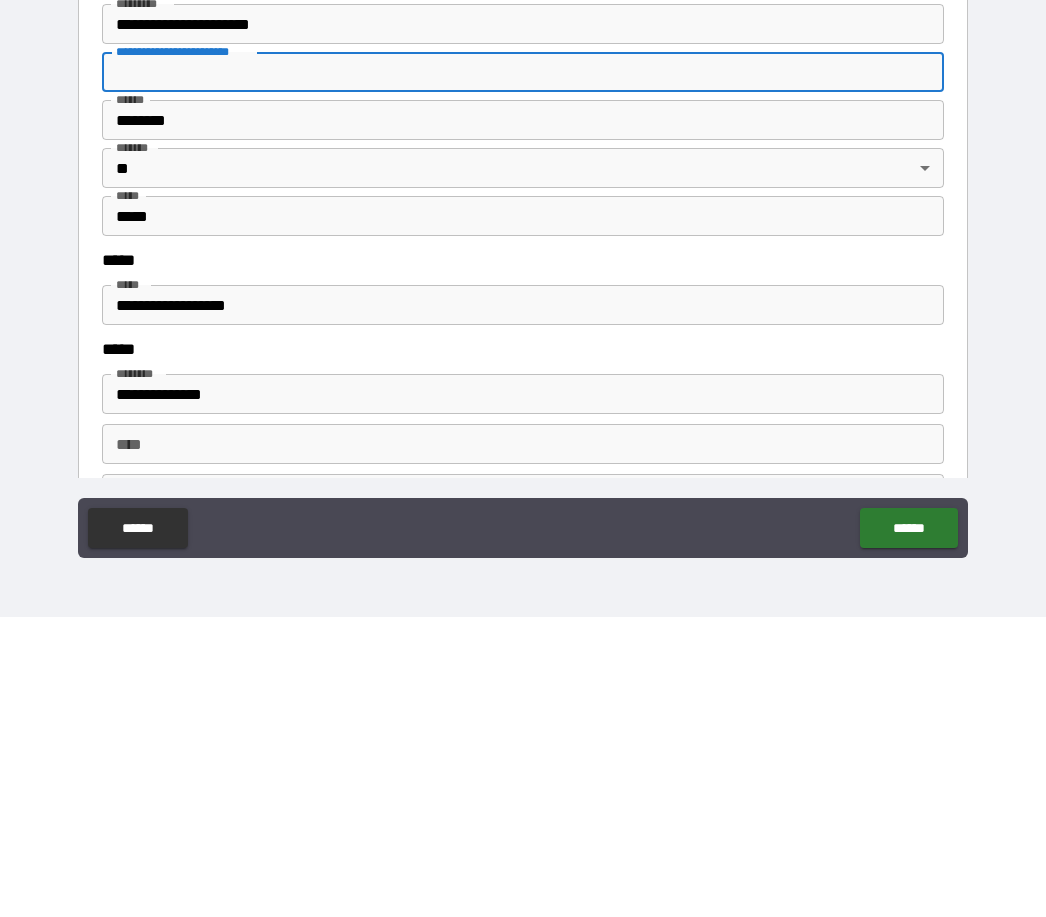 click on "*****" at bounding box center [523, 516] 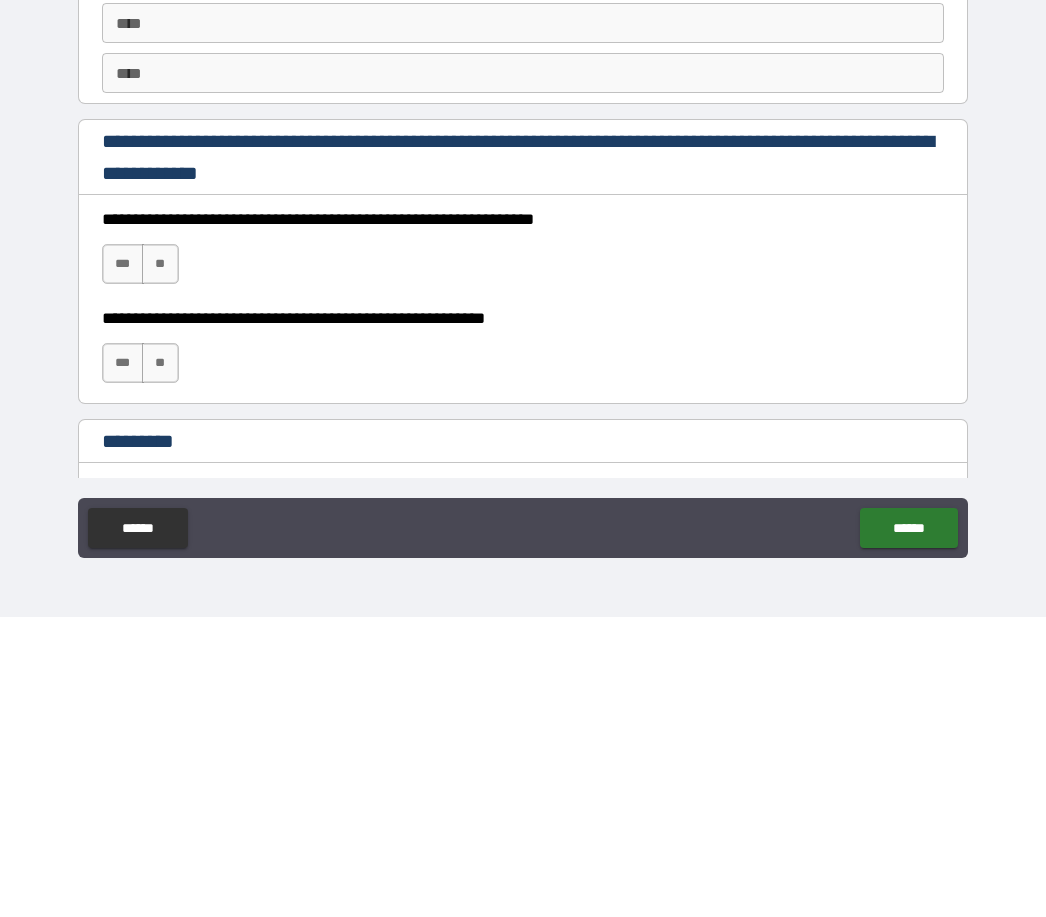 scroll, scrollTop: 2579, scrollLeft: 0, axis: vertical 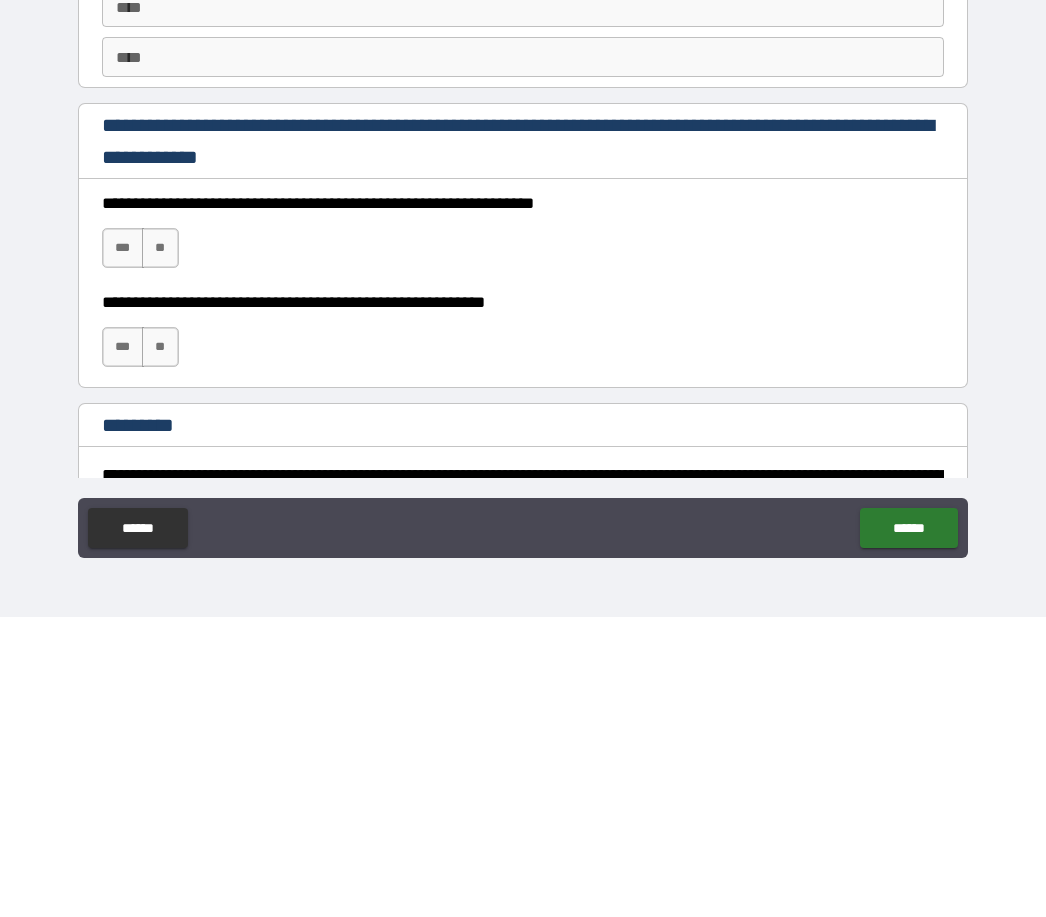 type on "*****" 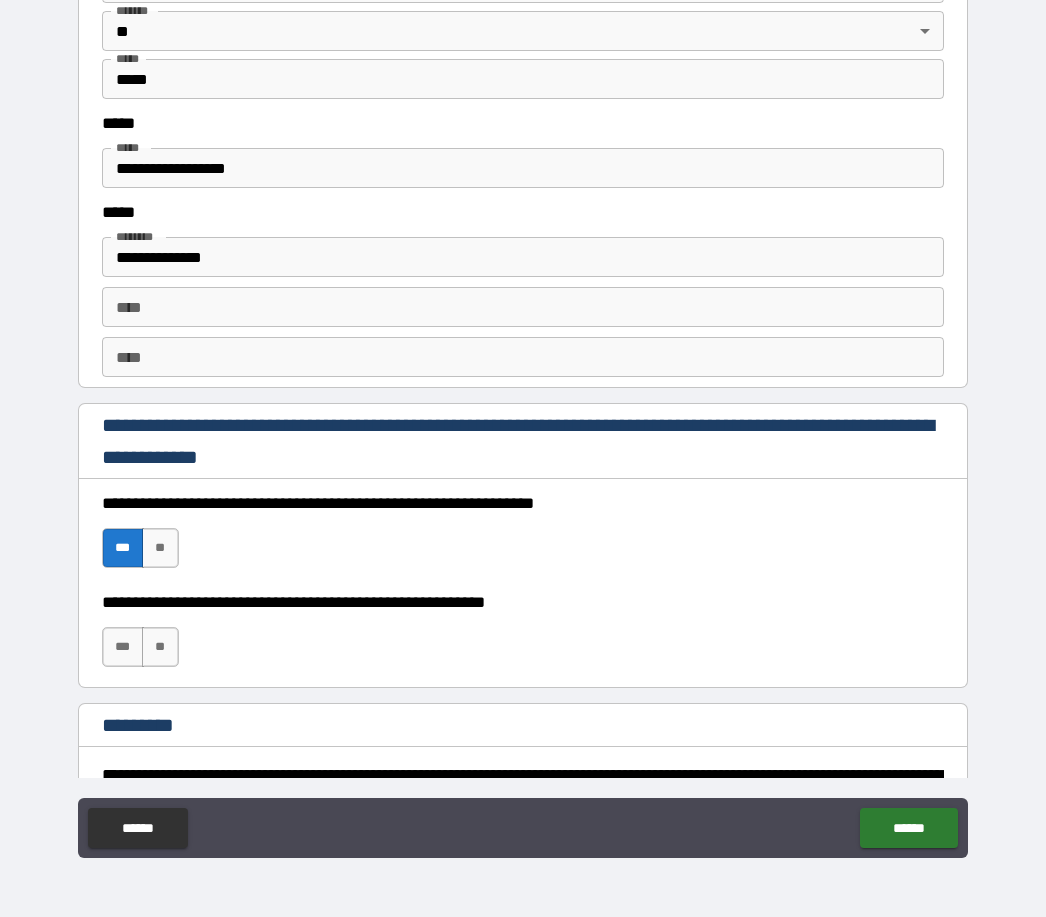 click on "***" at bounding box center (123, 647) 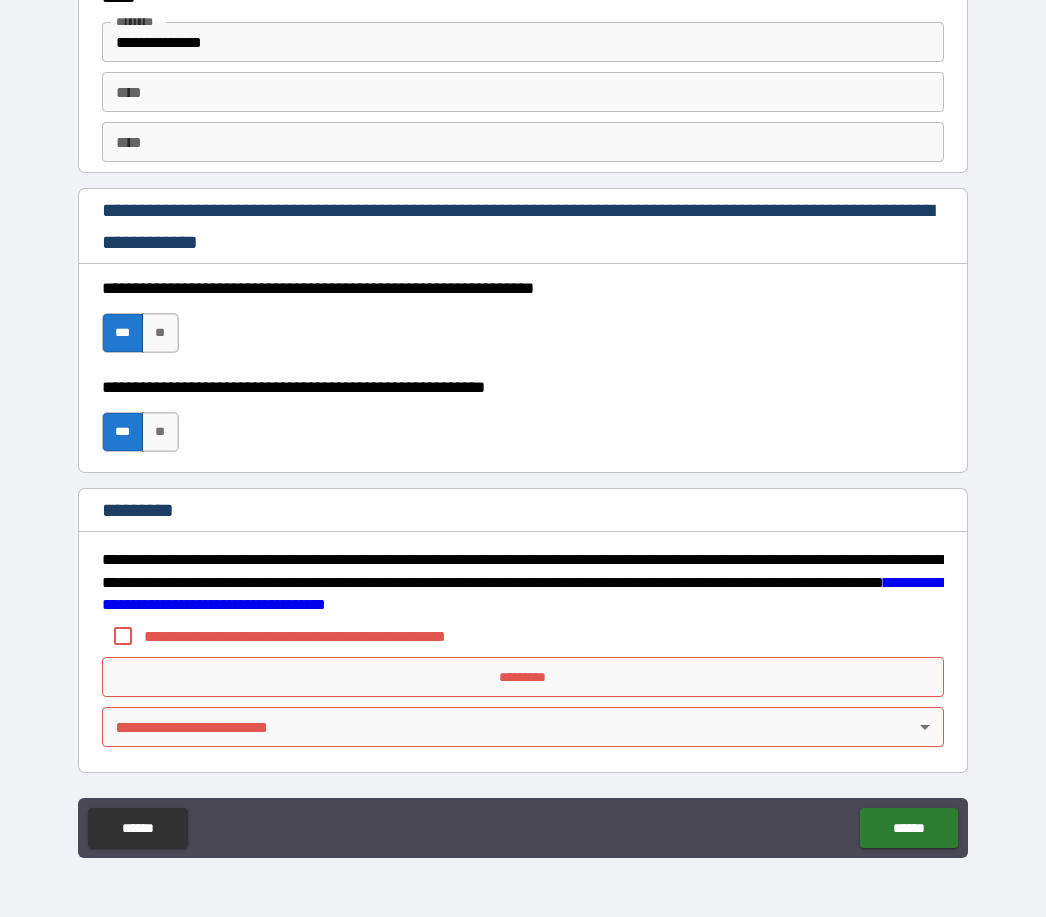 scroll, scrollTop: 2794, scrollLeft: 0, axis: vertical 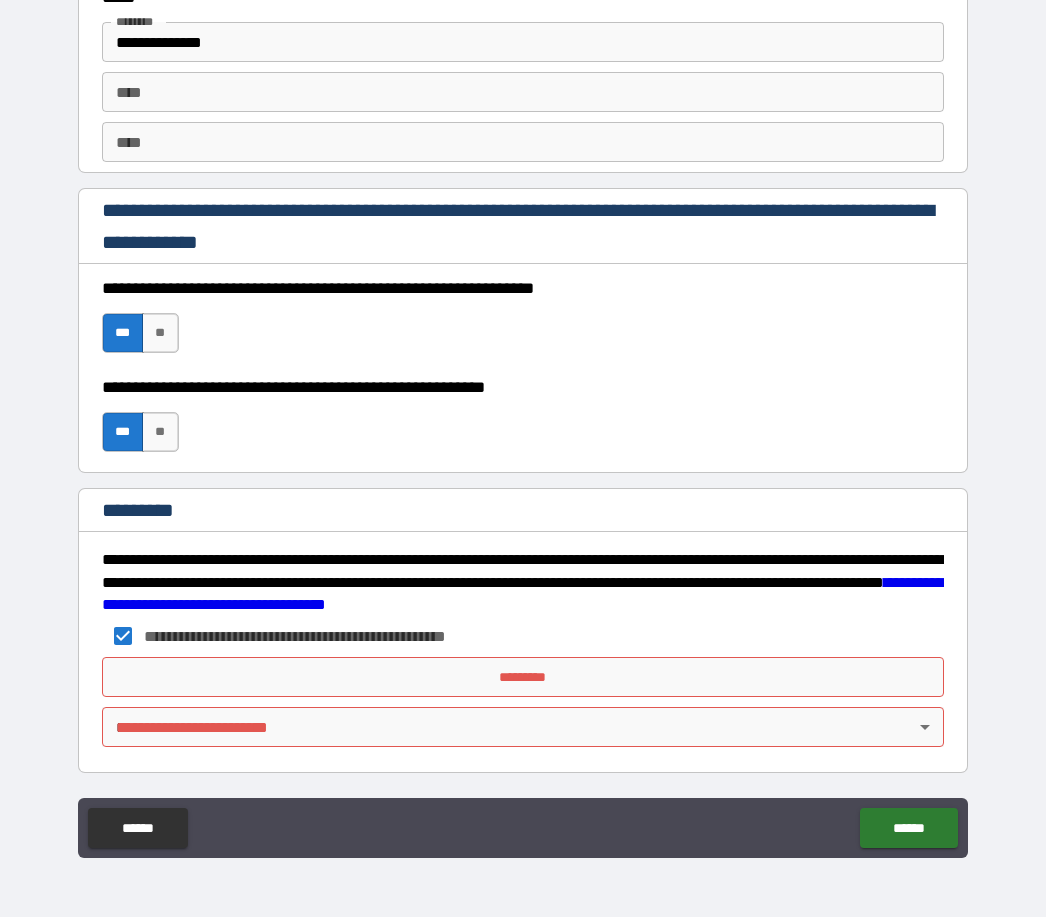 click on "*********" at bounding box center (523, 677) 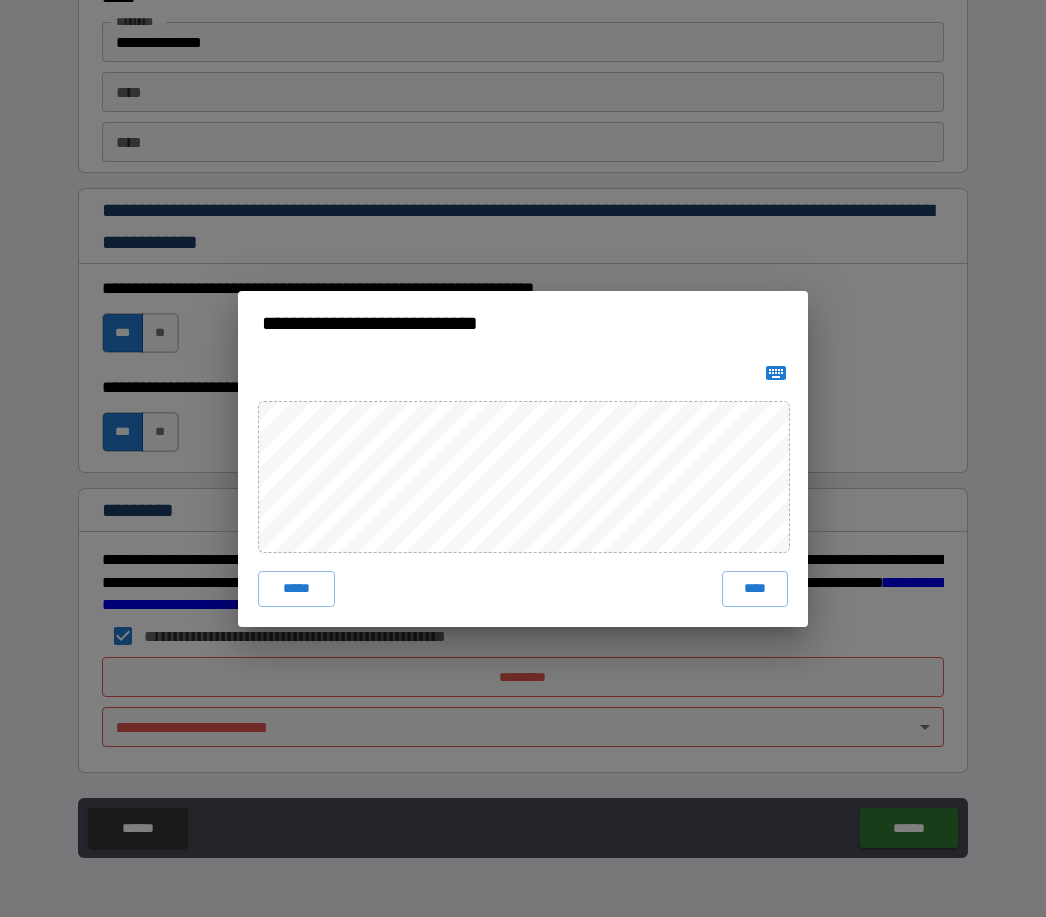 click on "****" at bounding box center [755, 589] 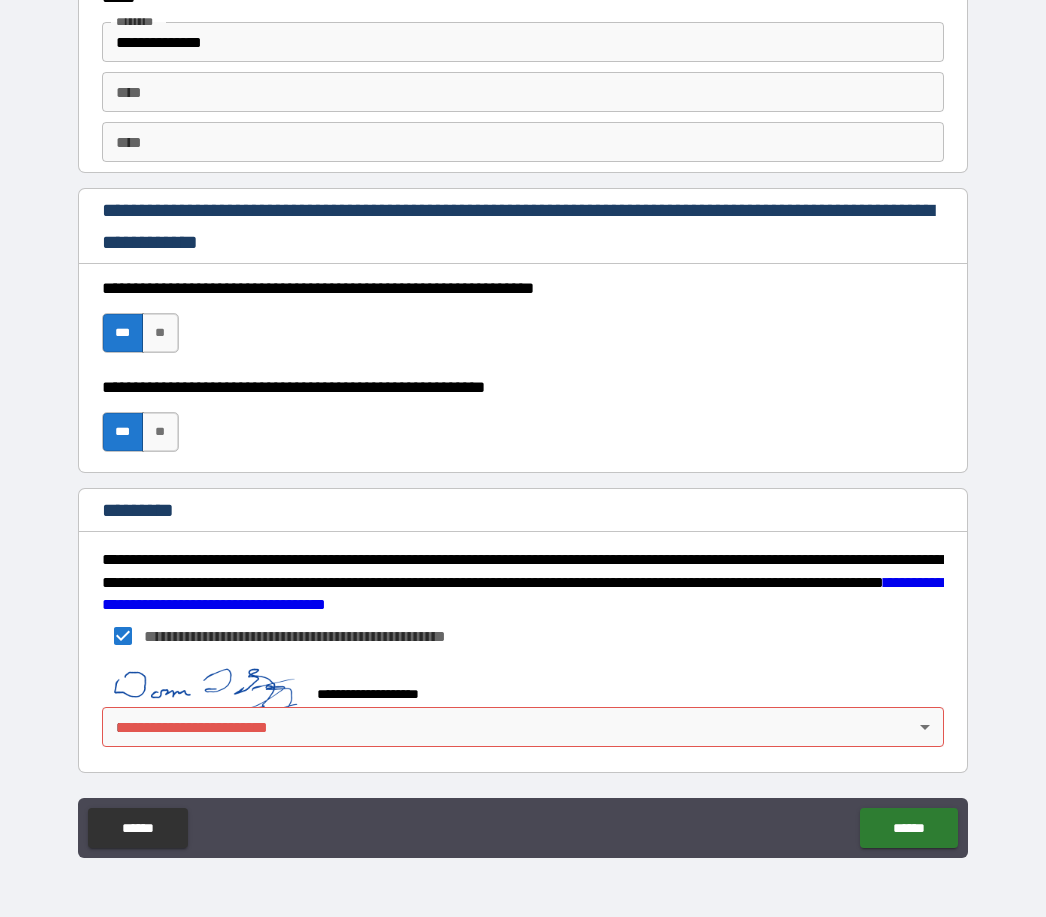 scroll, scrollTop: 2784, scrollLeft: 0, axis: vertical 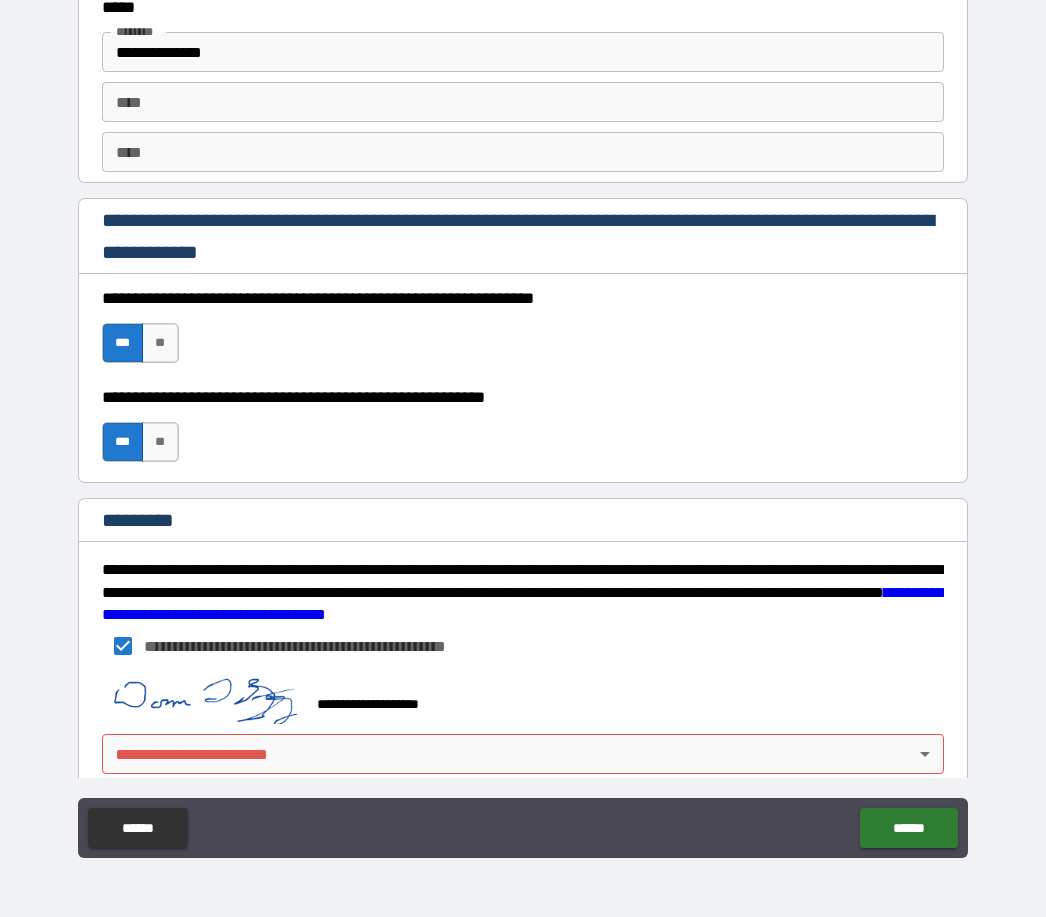 click on "**********" at bounding box center (523, 426) 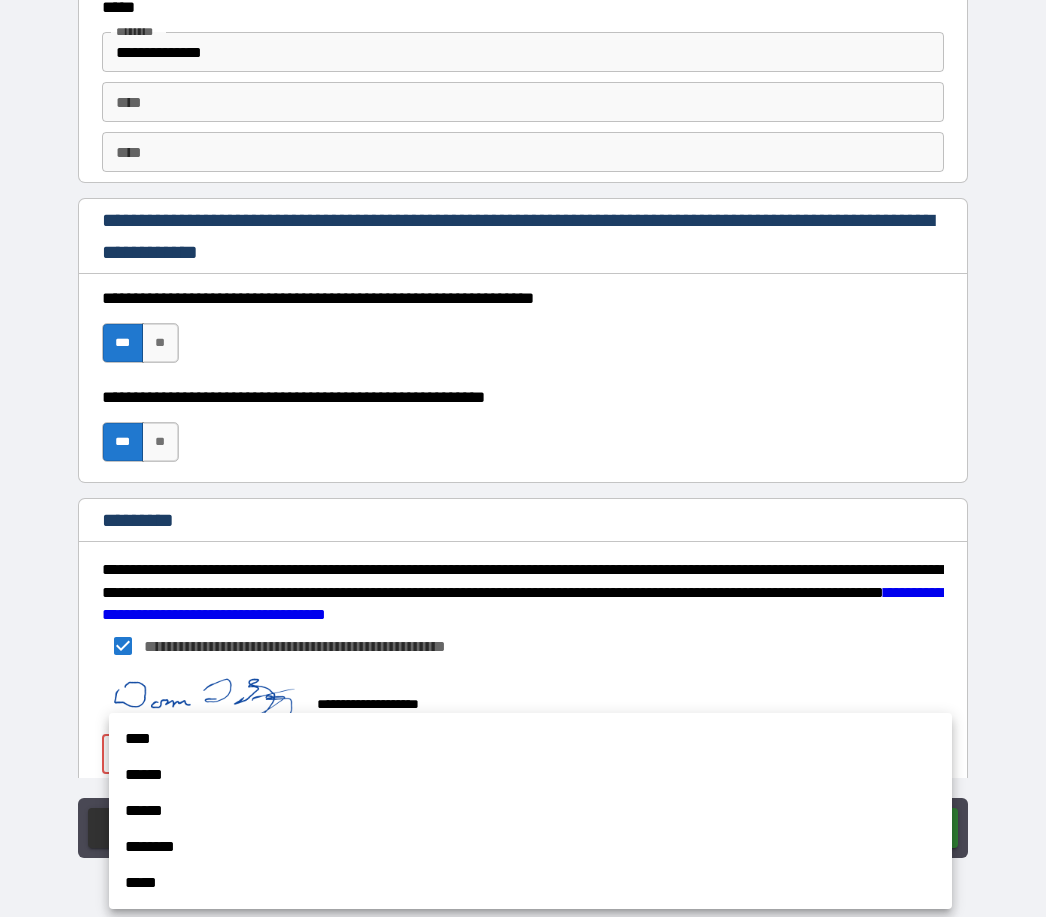 click on "****" at bounding box center (530, 739) 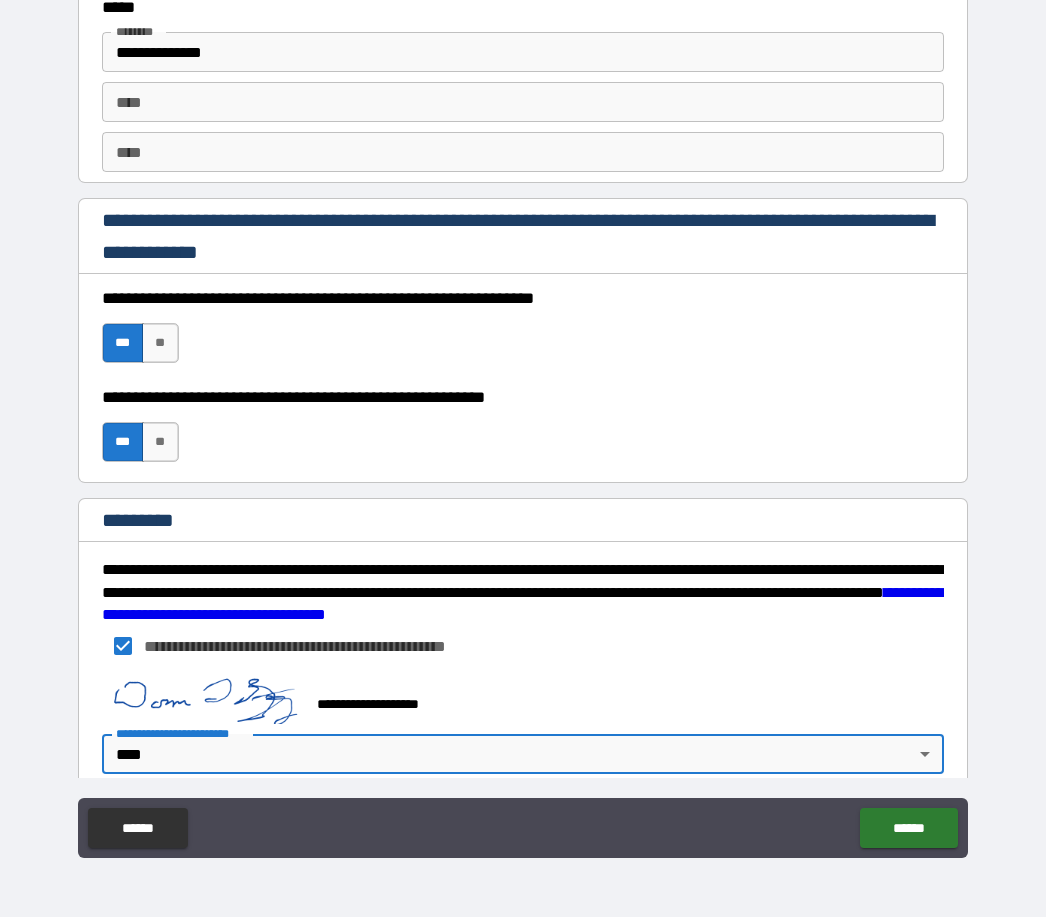 click on "******" at bounding box center (908, 828) 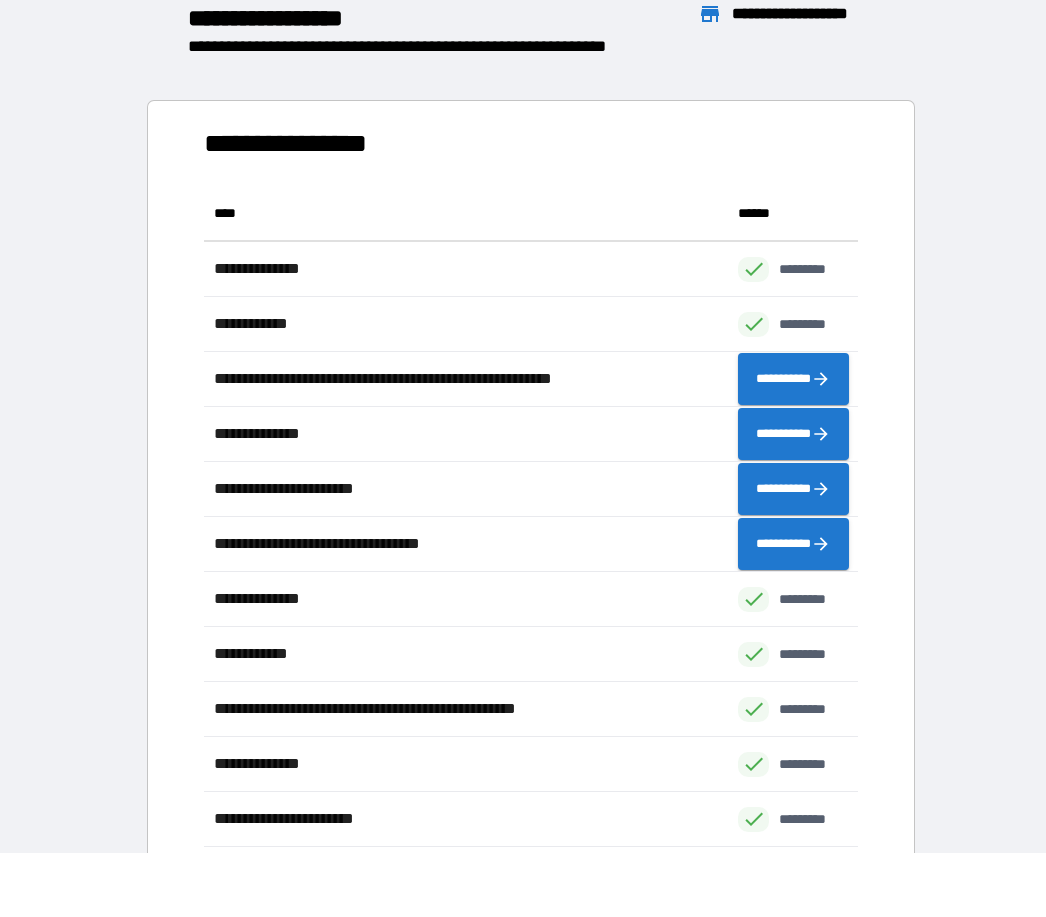 scroll, scrollTop: 1, scrollLeft: 1, axis: both 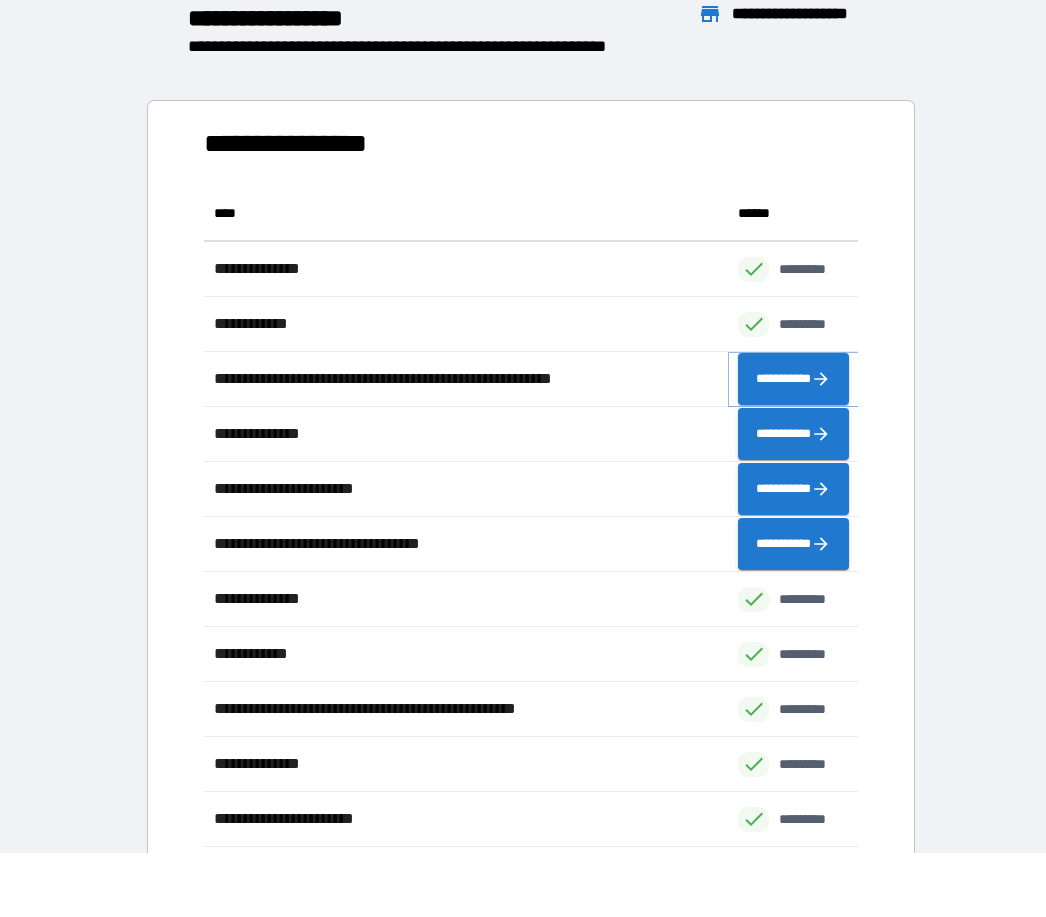click on "**********" at bounding box center (793, 379) 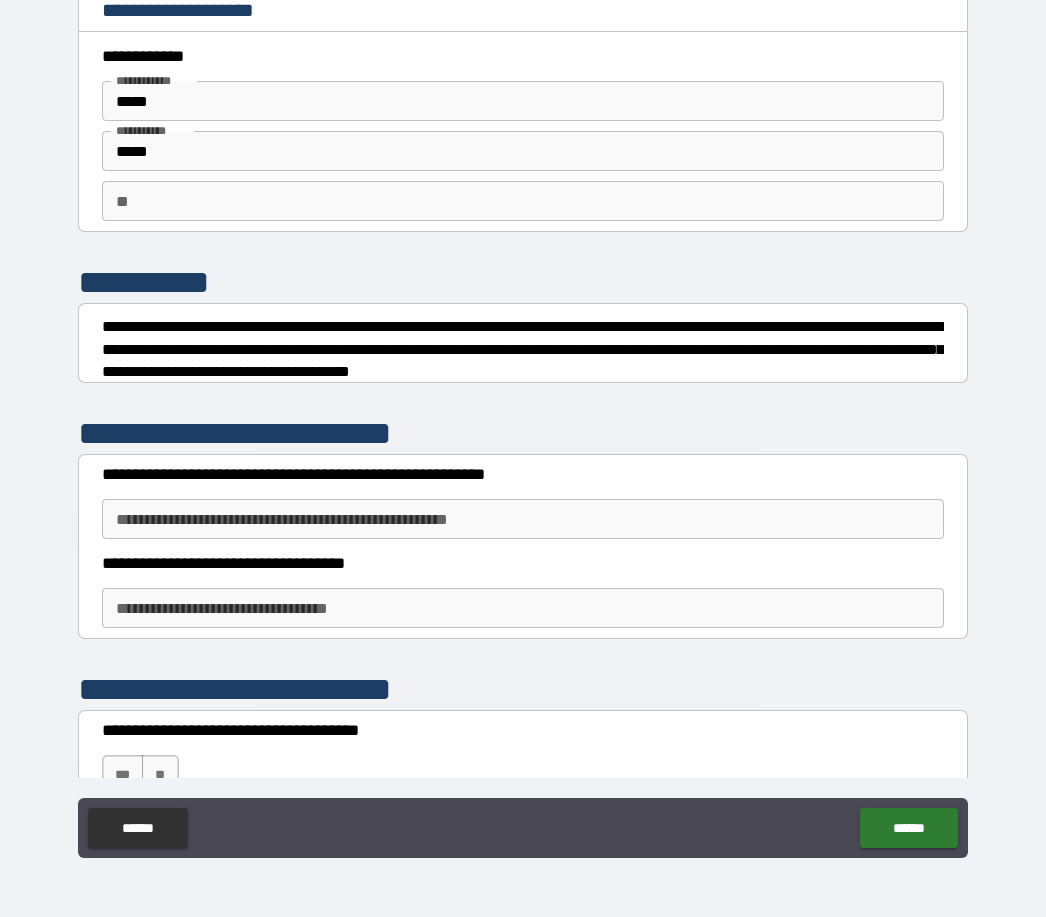 type on "*" 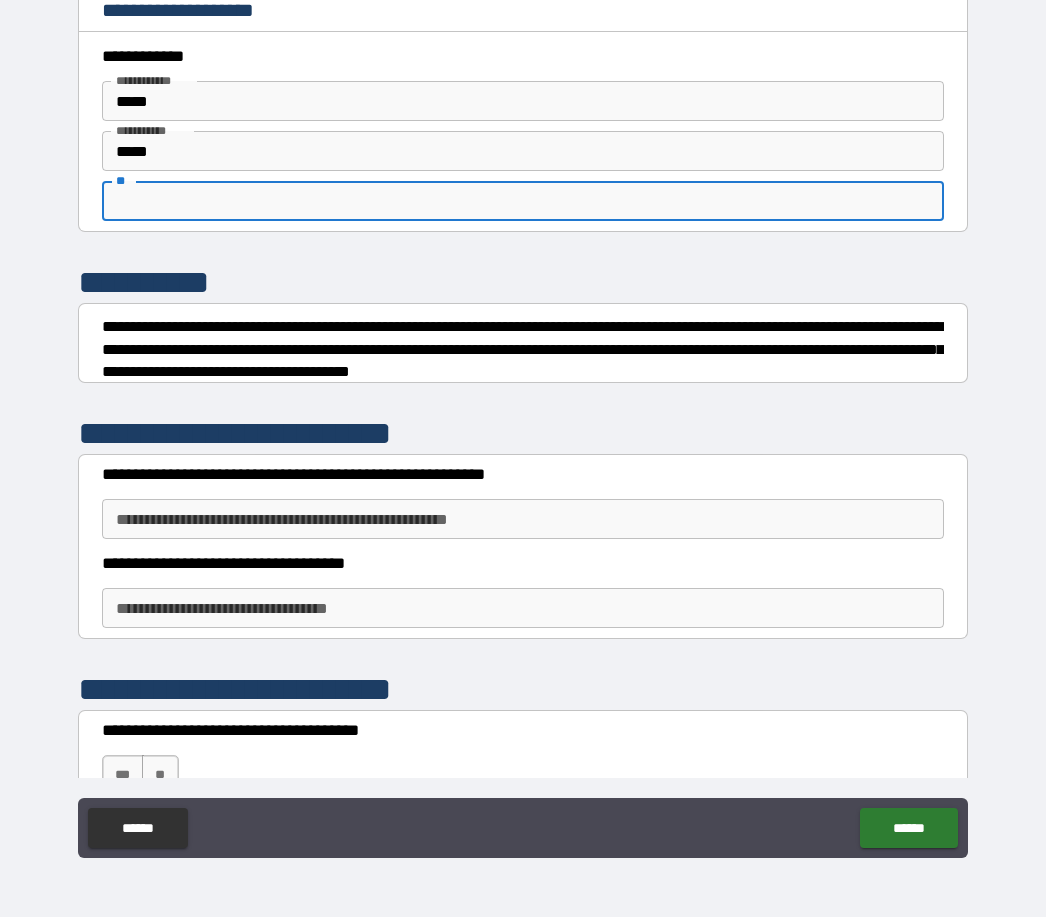 type on "*" 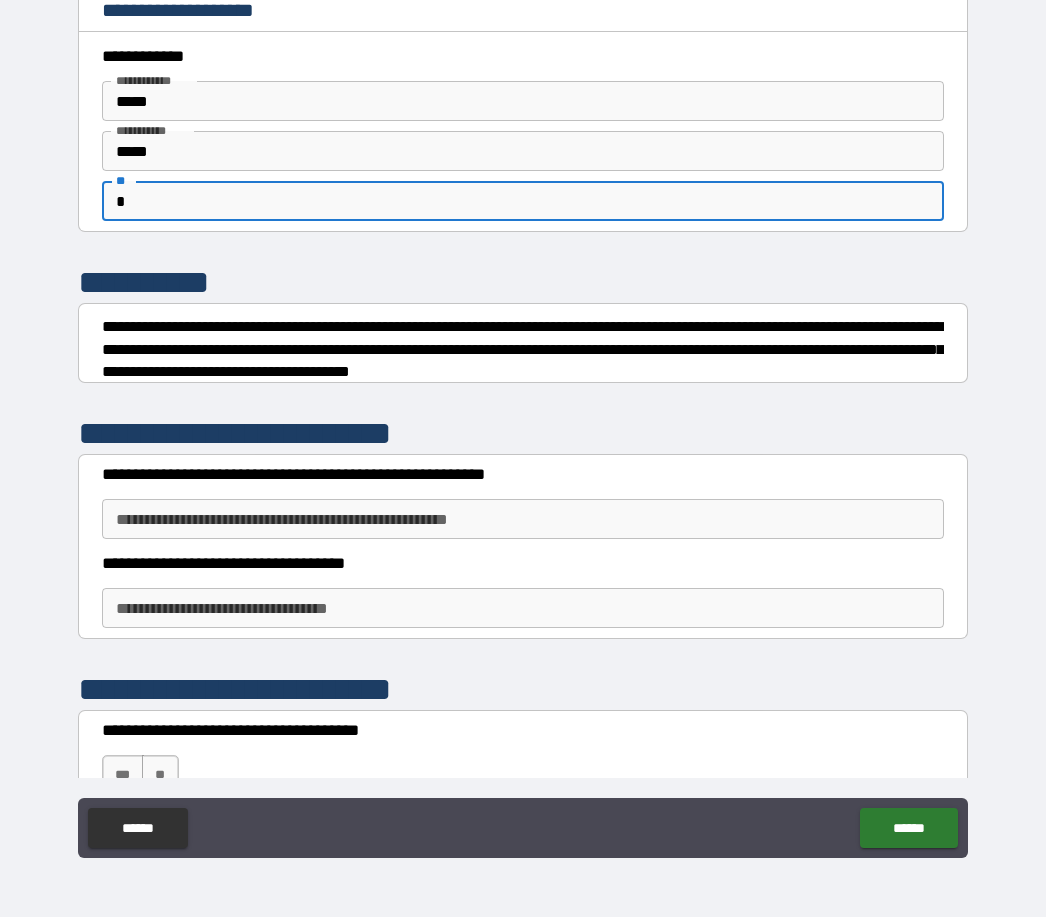 type on "*" 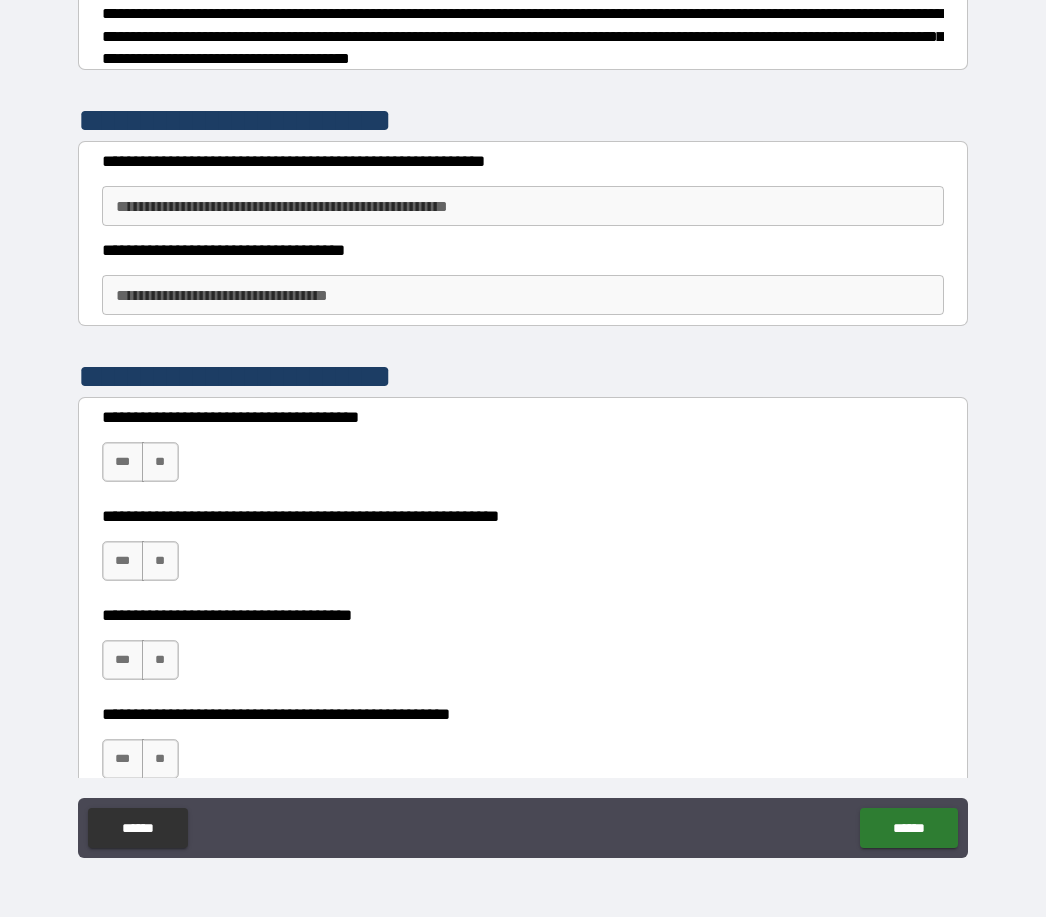 scroll, scrollTop: 314, scrollLeft: 0, axis: vertical 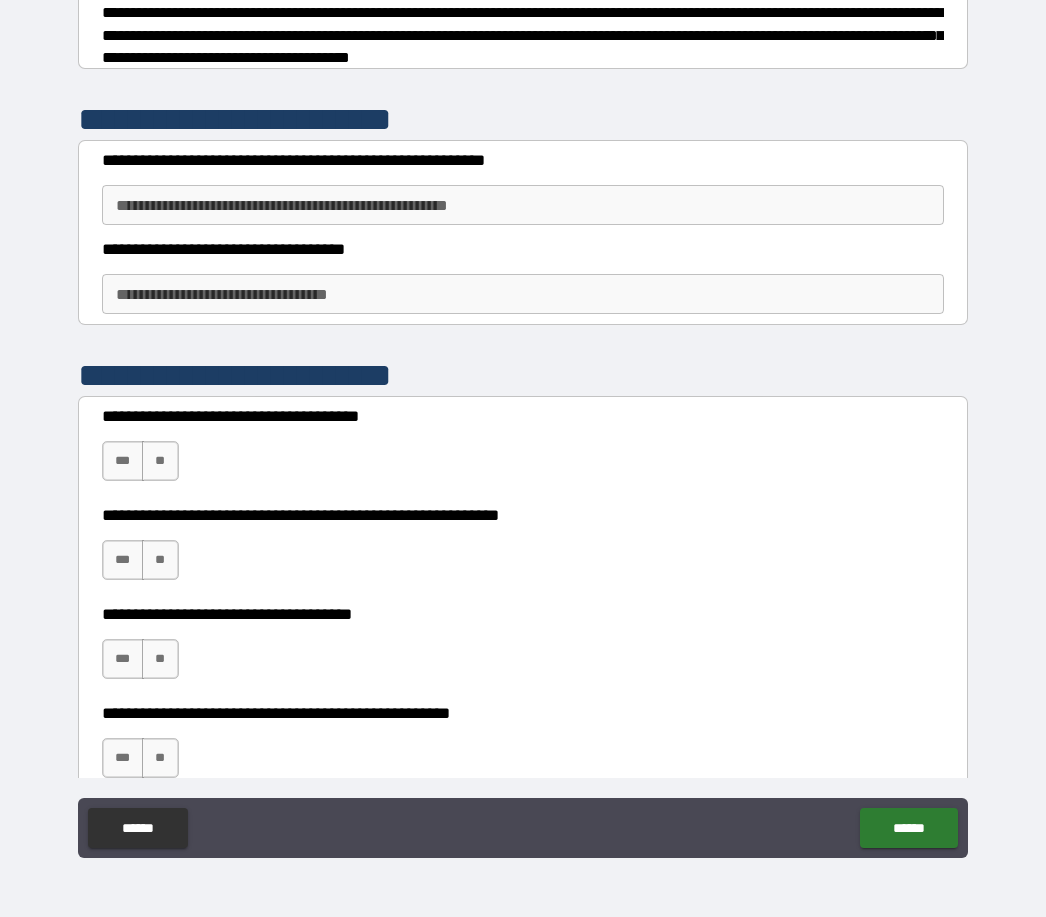 type on "*" 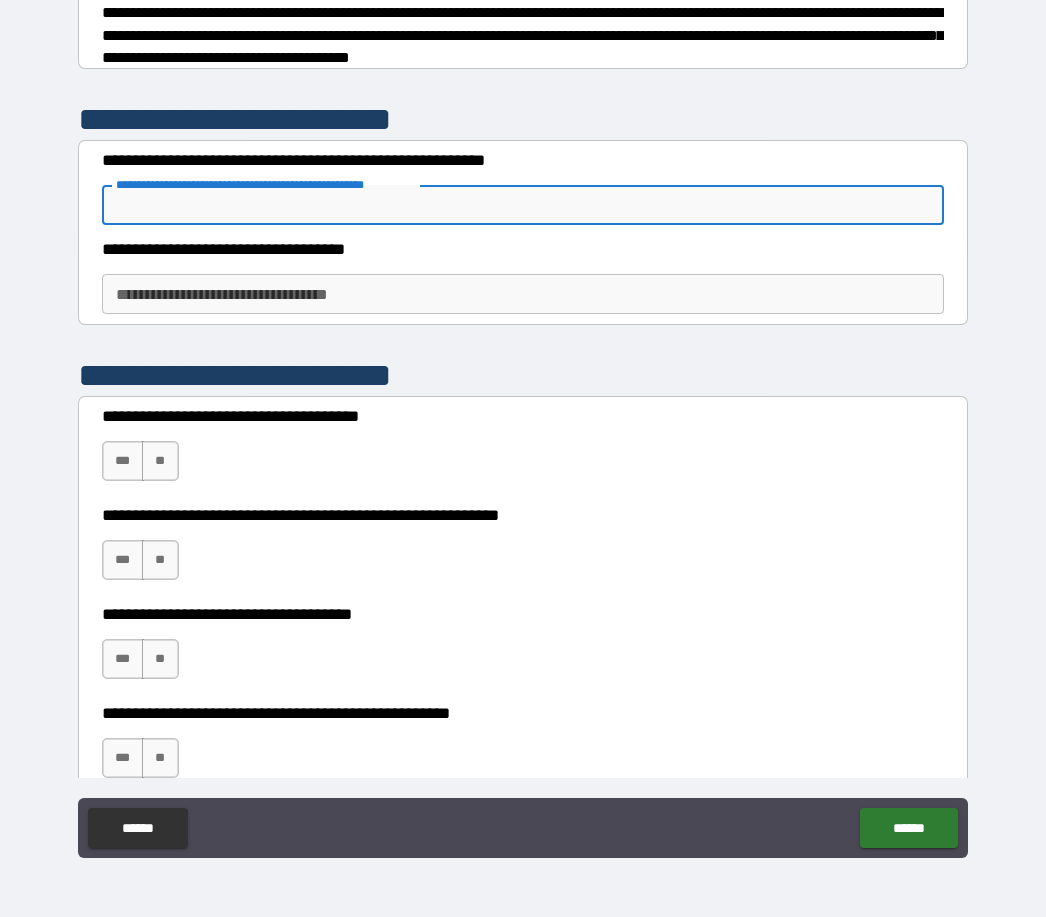 type on "*" 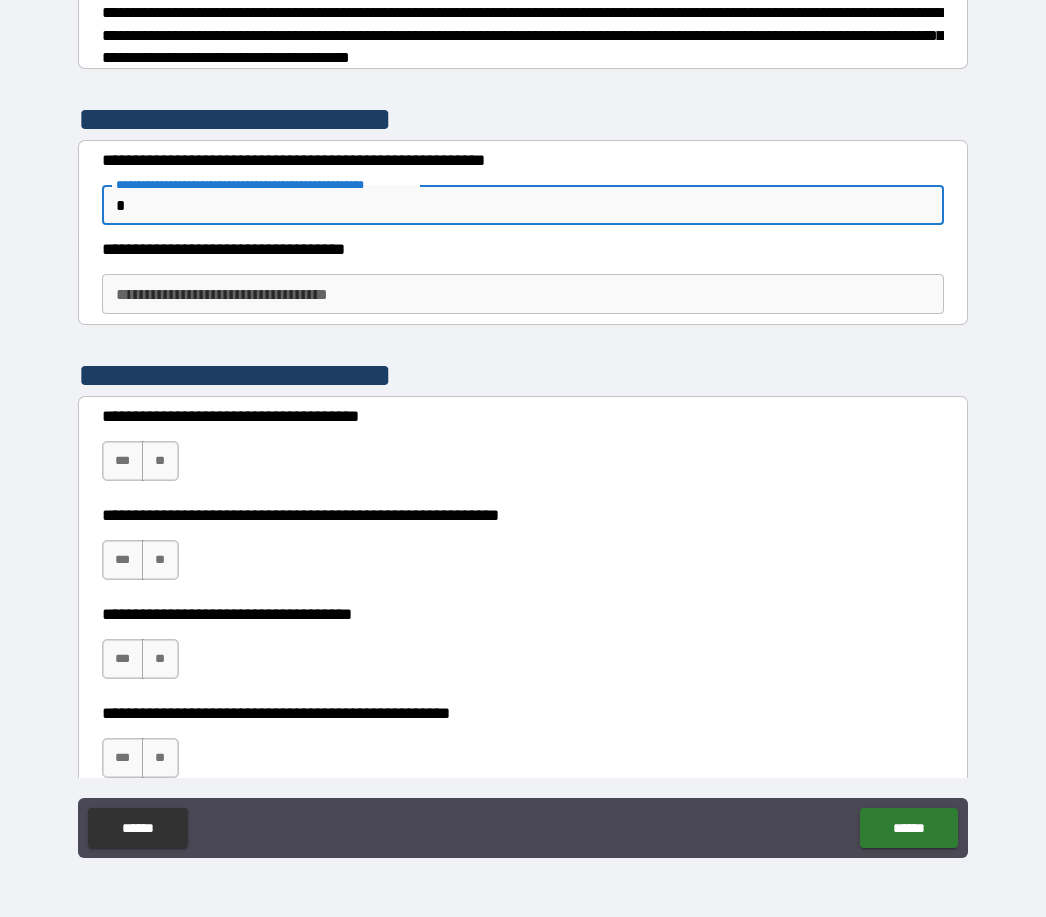 type on "*" 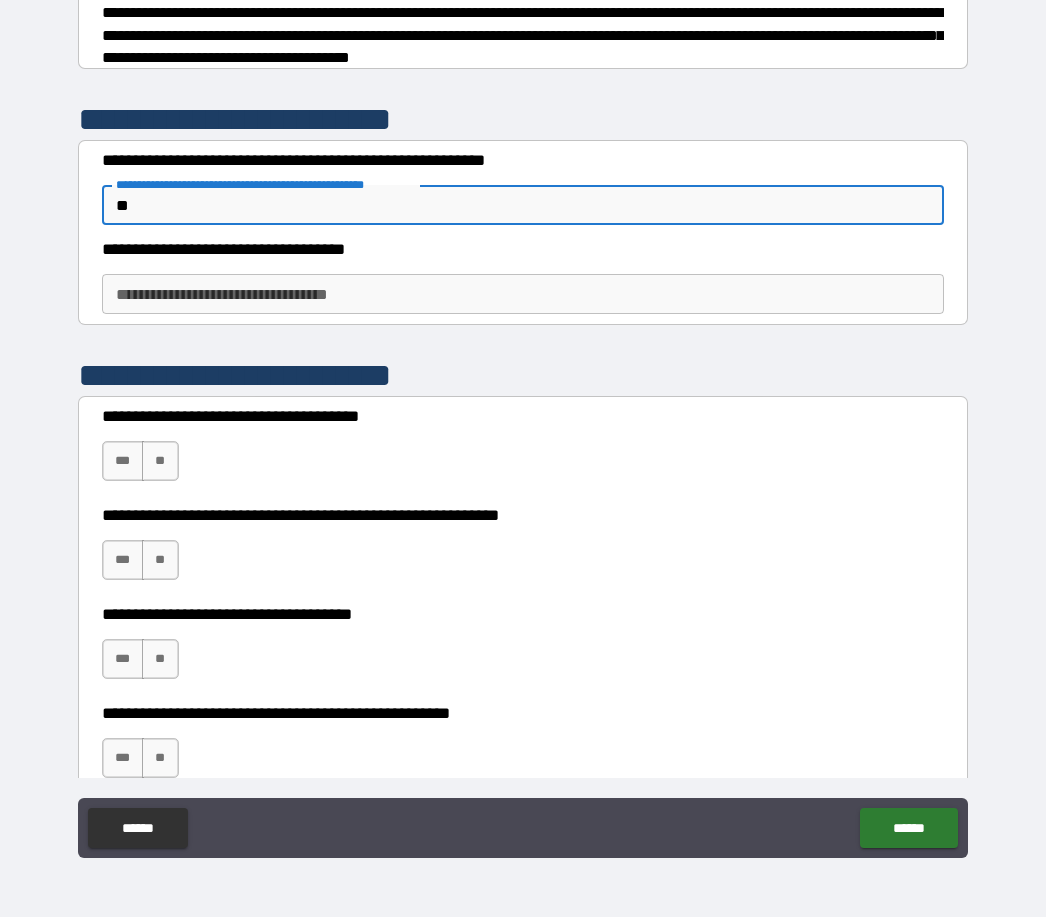 type on "*" 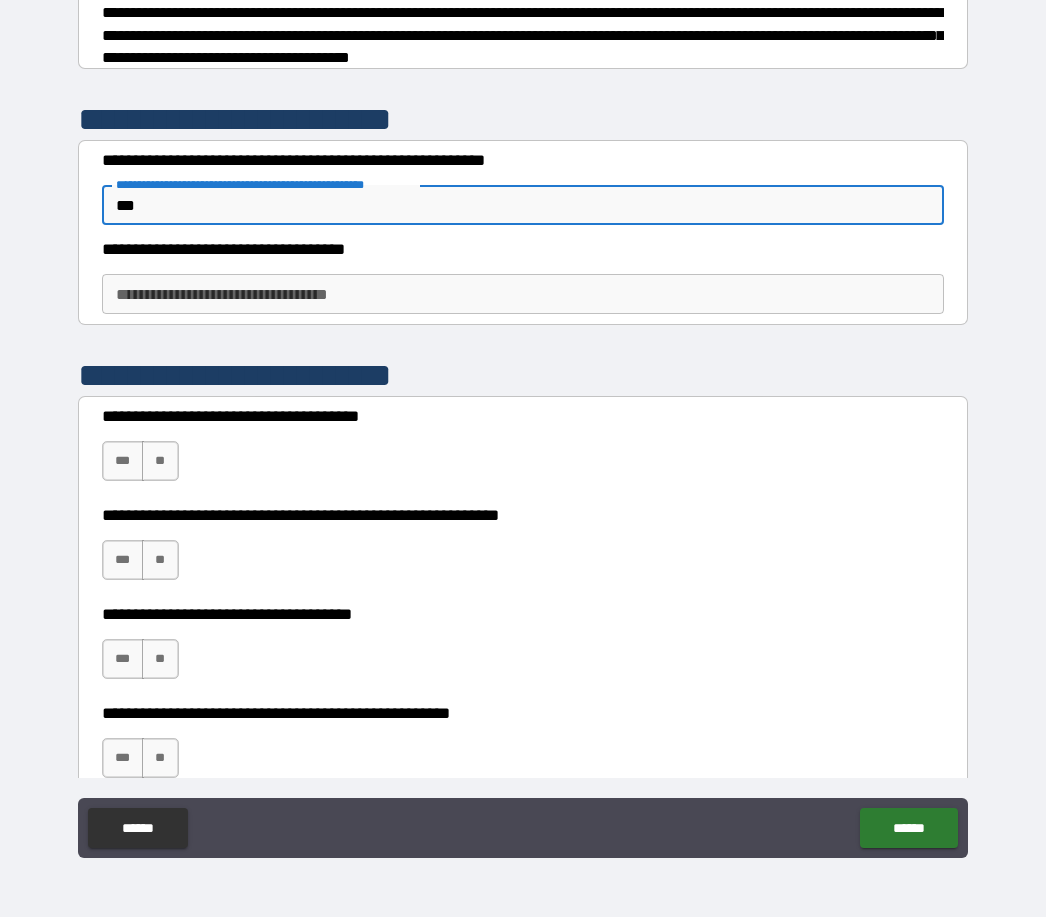type on "*" 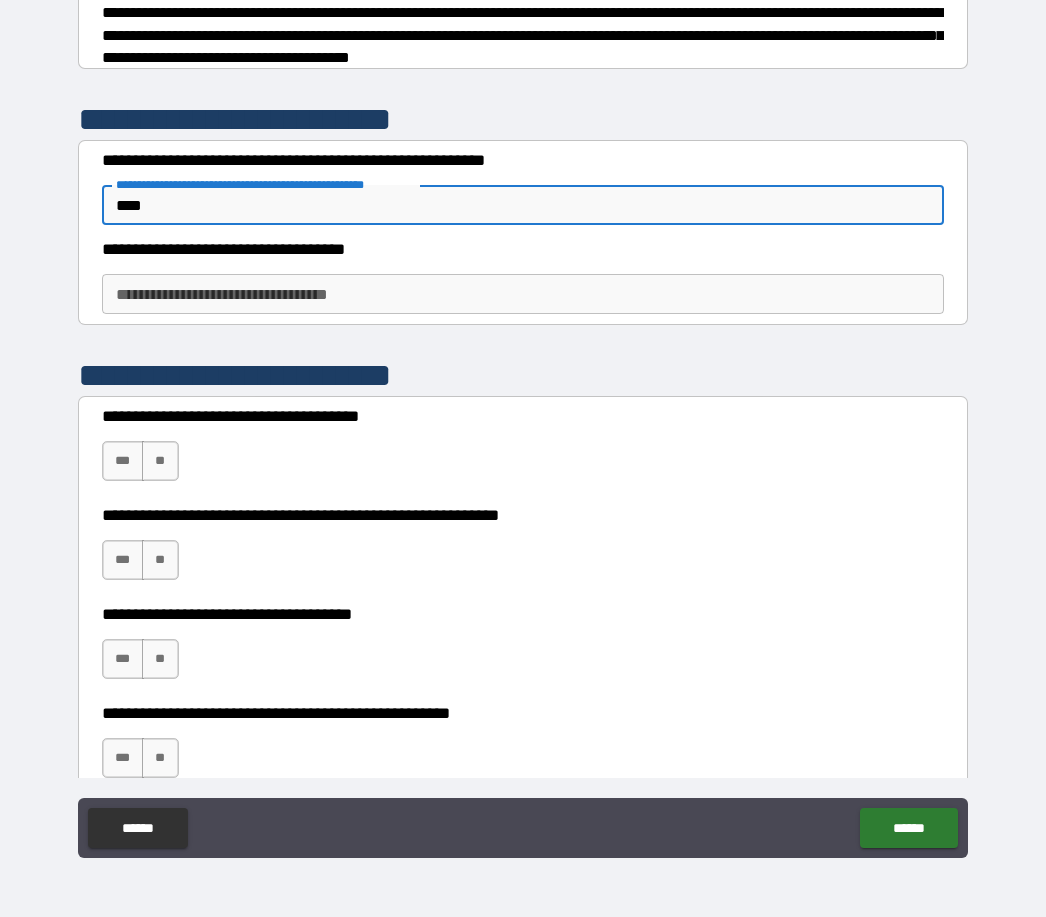 type on "*" 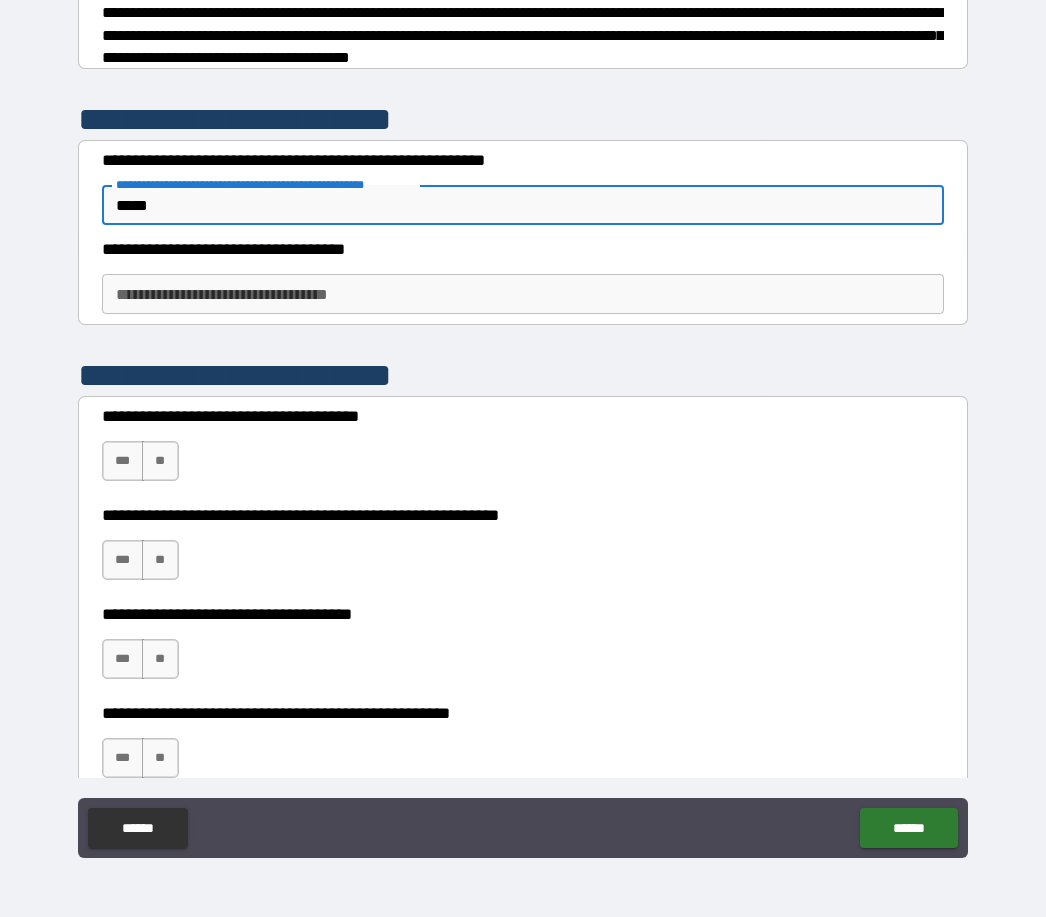 type on "*" 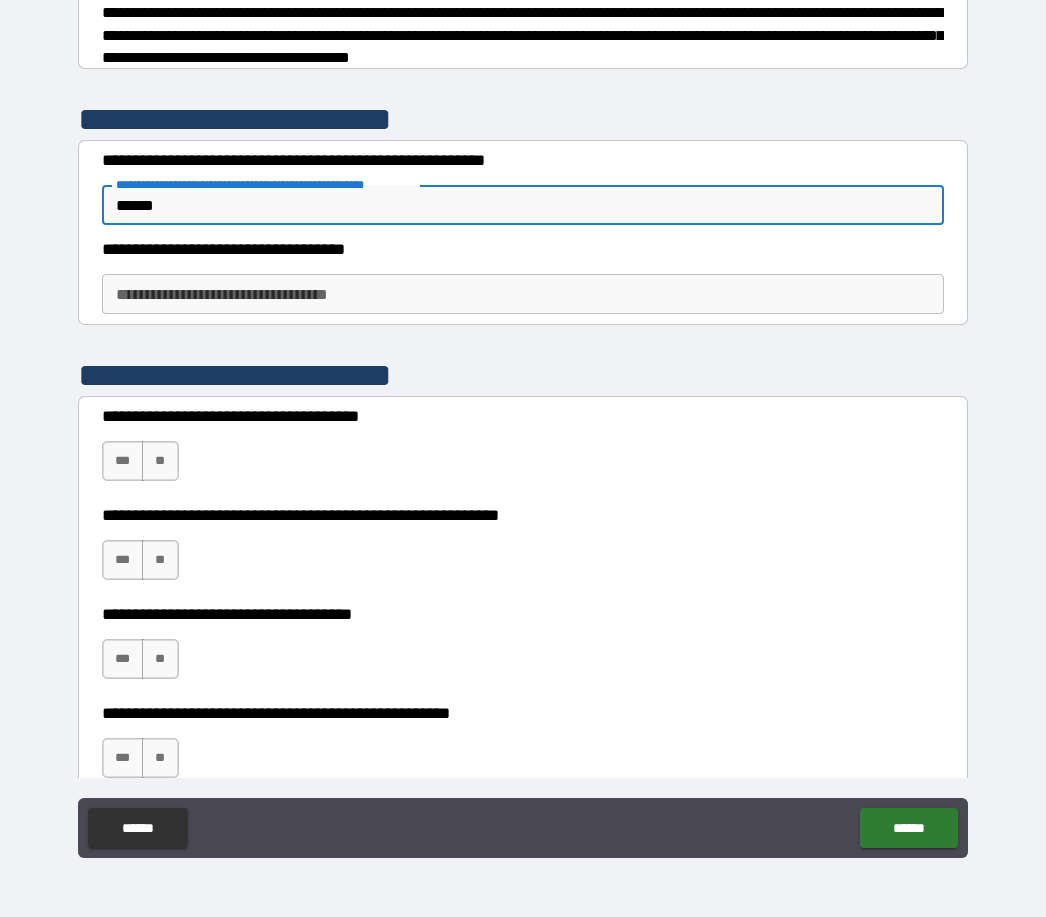 type on "*" 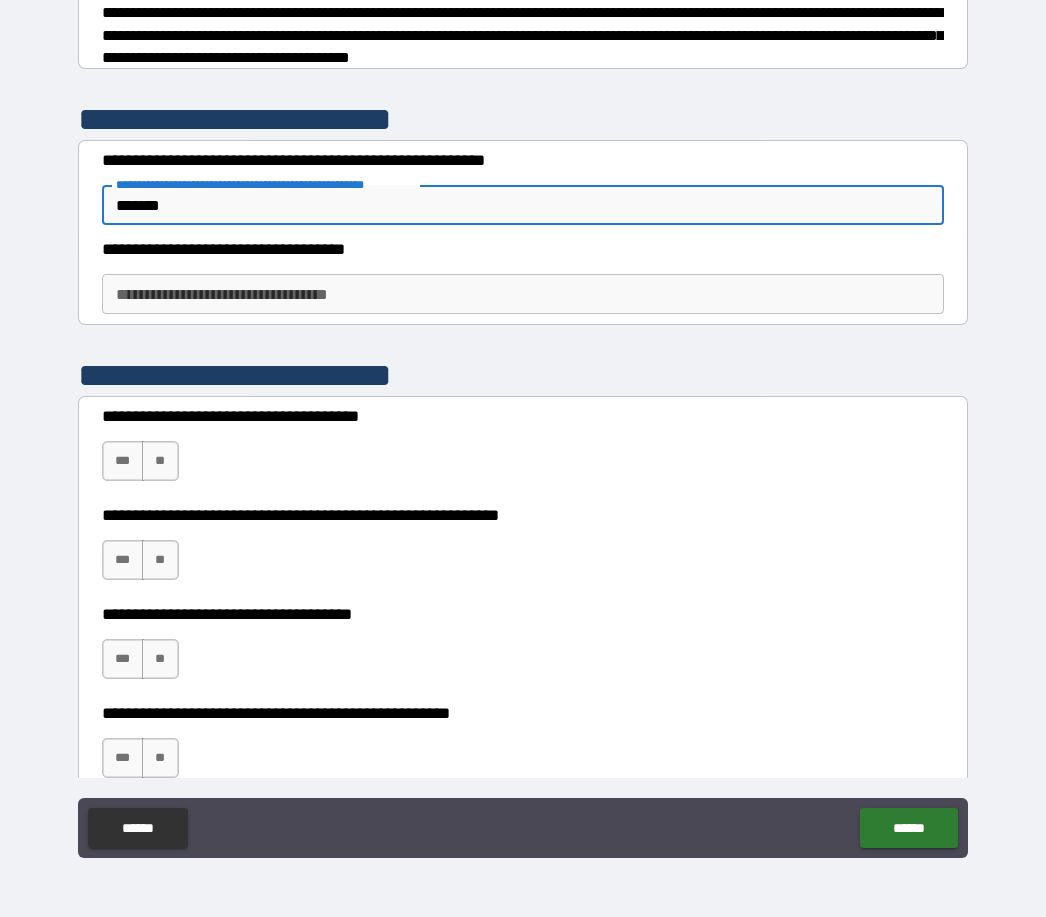 type on "*" 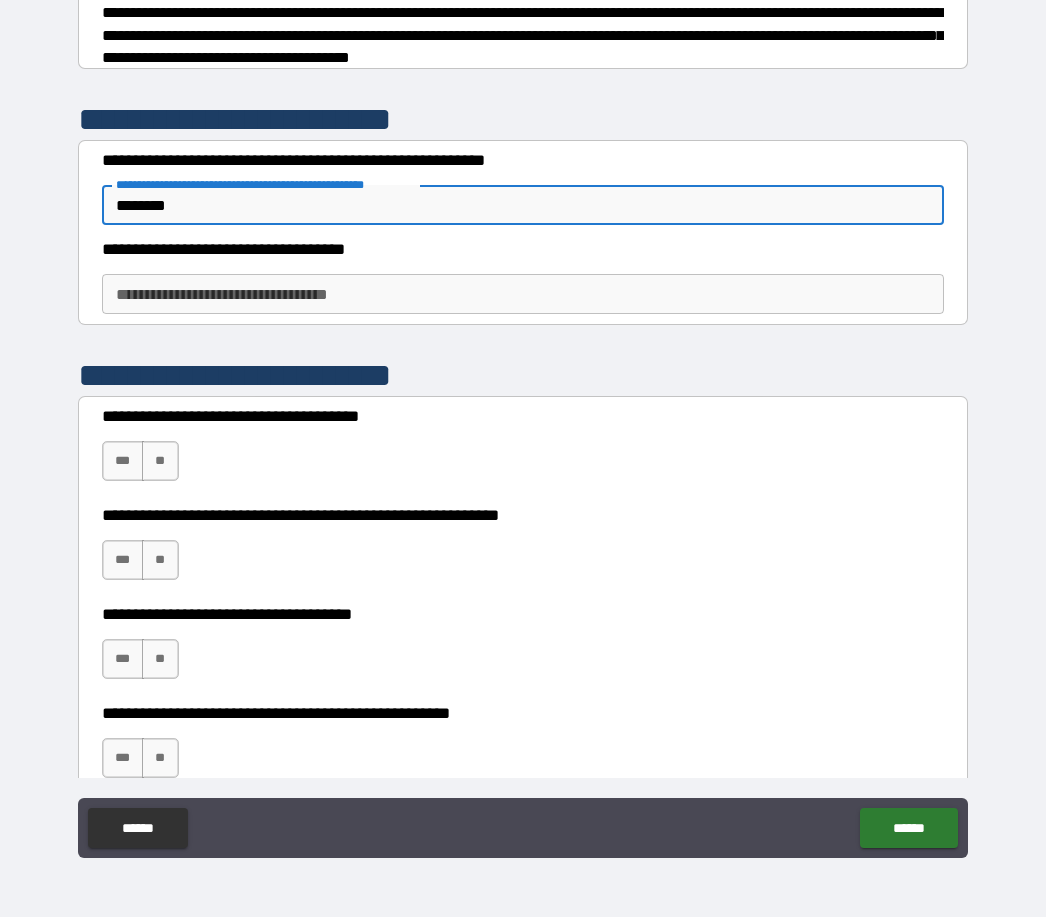 type on "*" 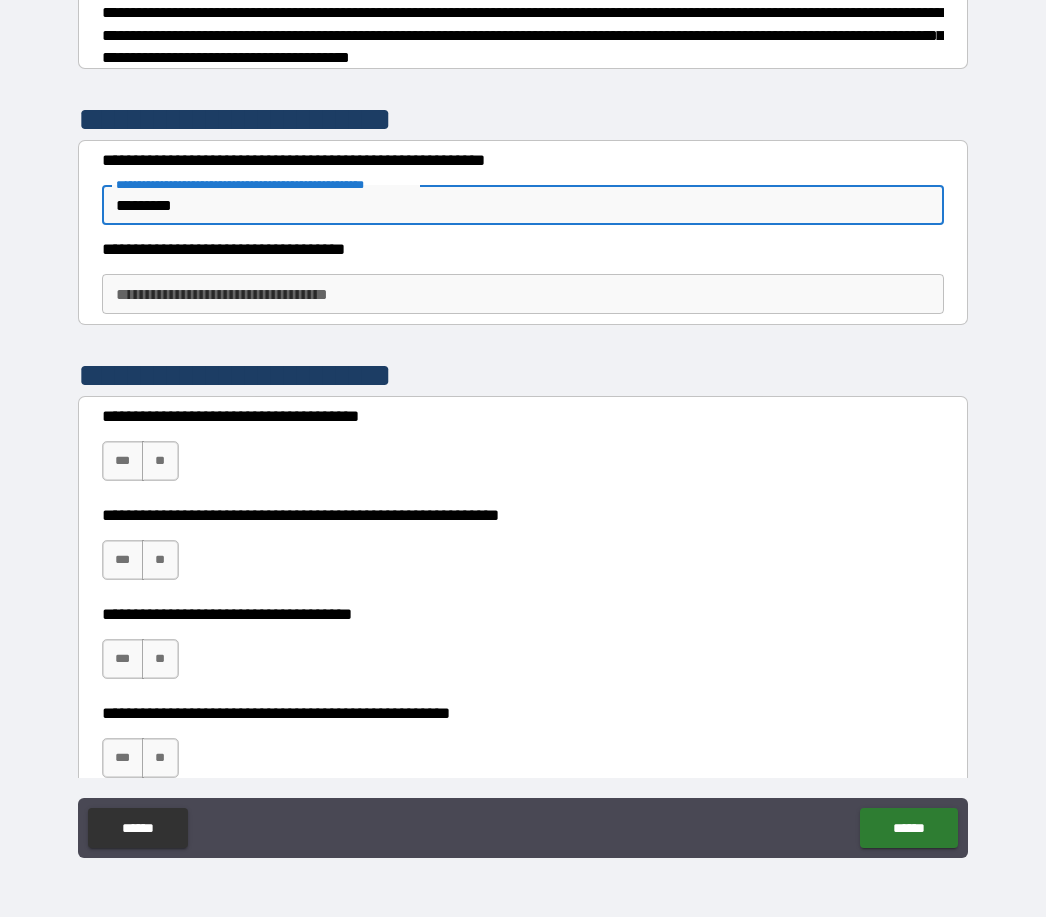 type on "*" 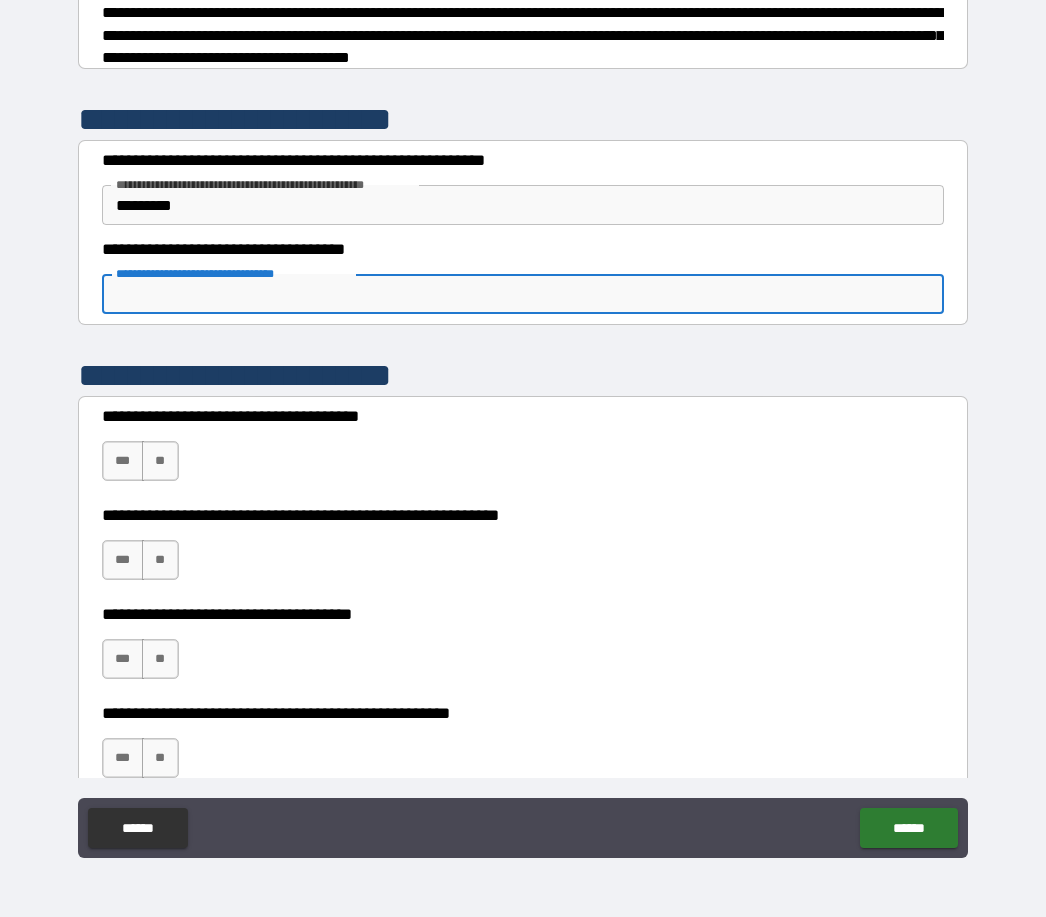 type on "*" 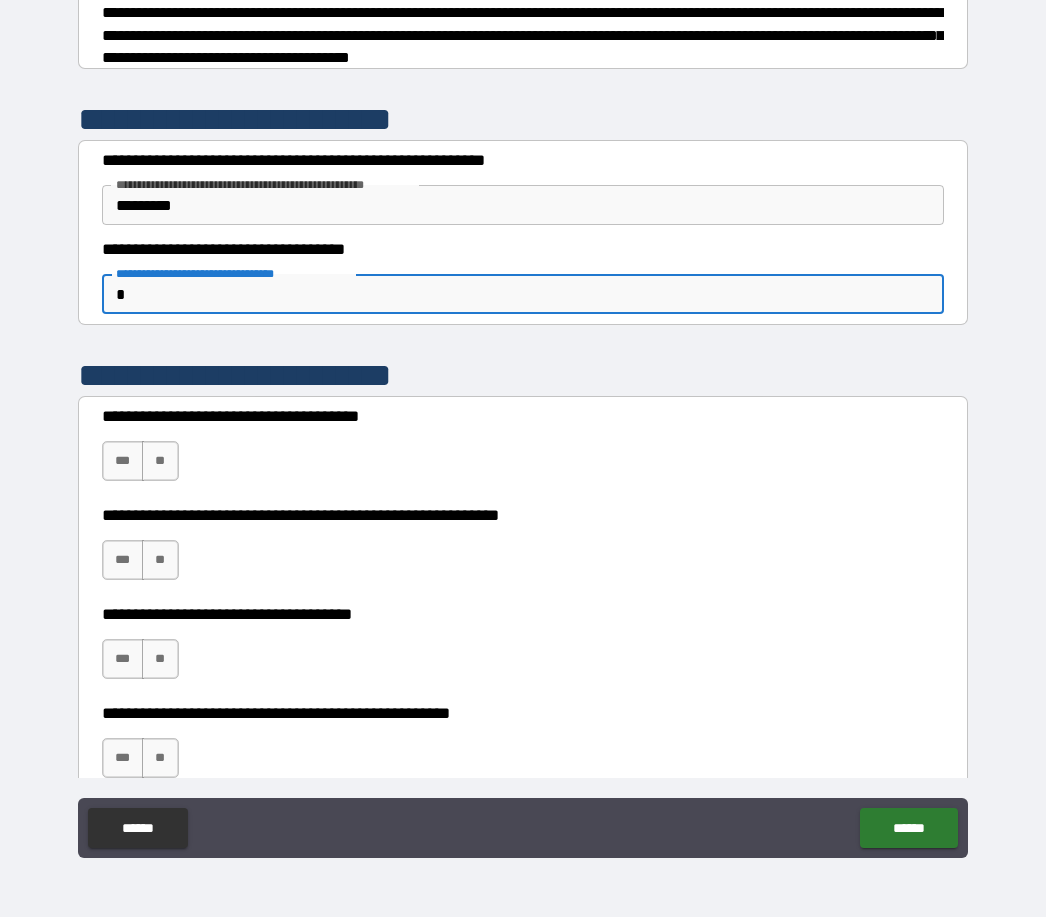 type on "*" 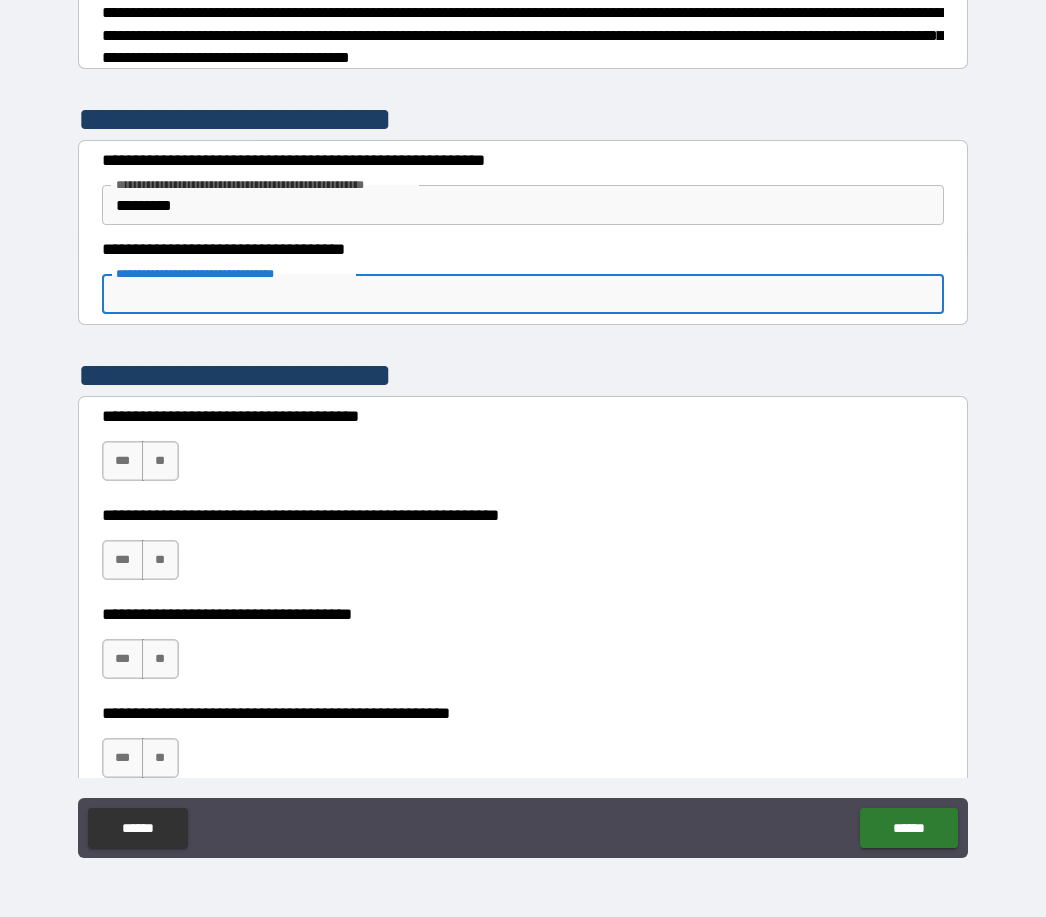 type on "*" 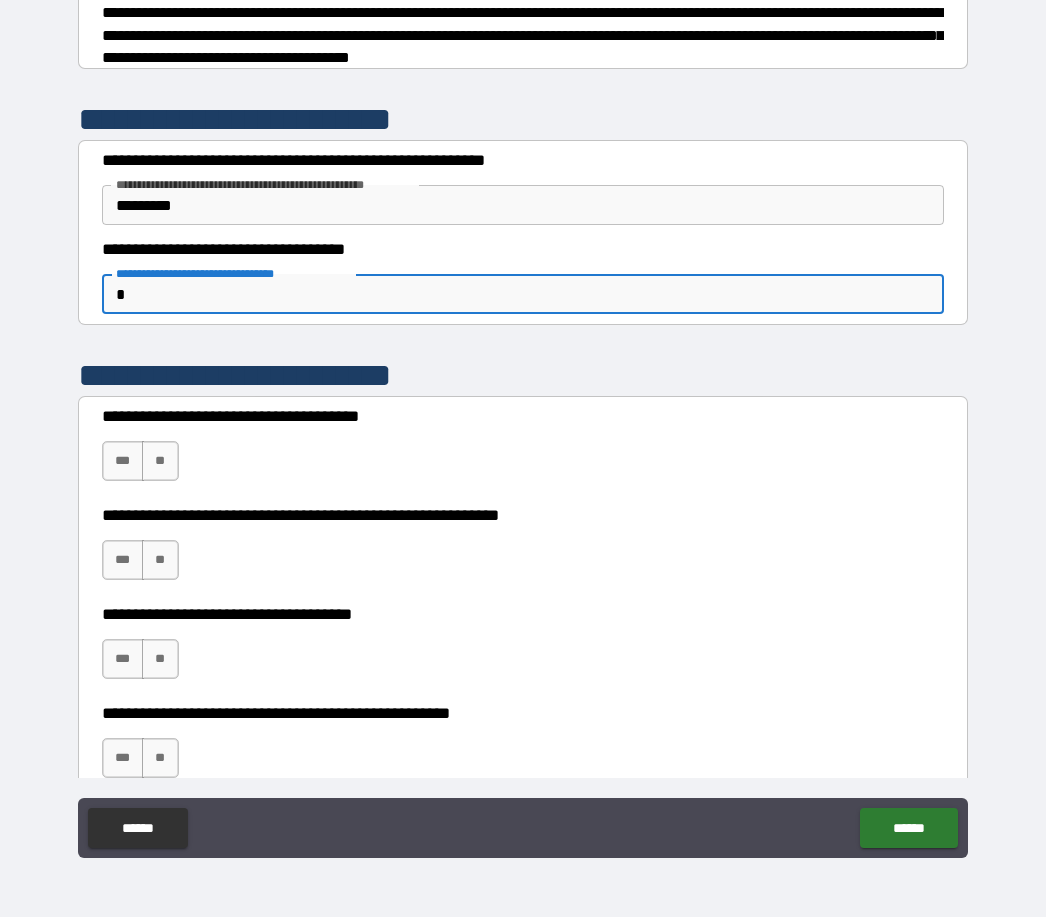 type on "*" 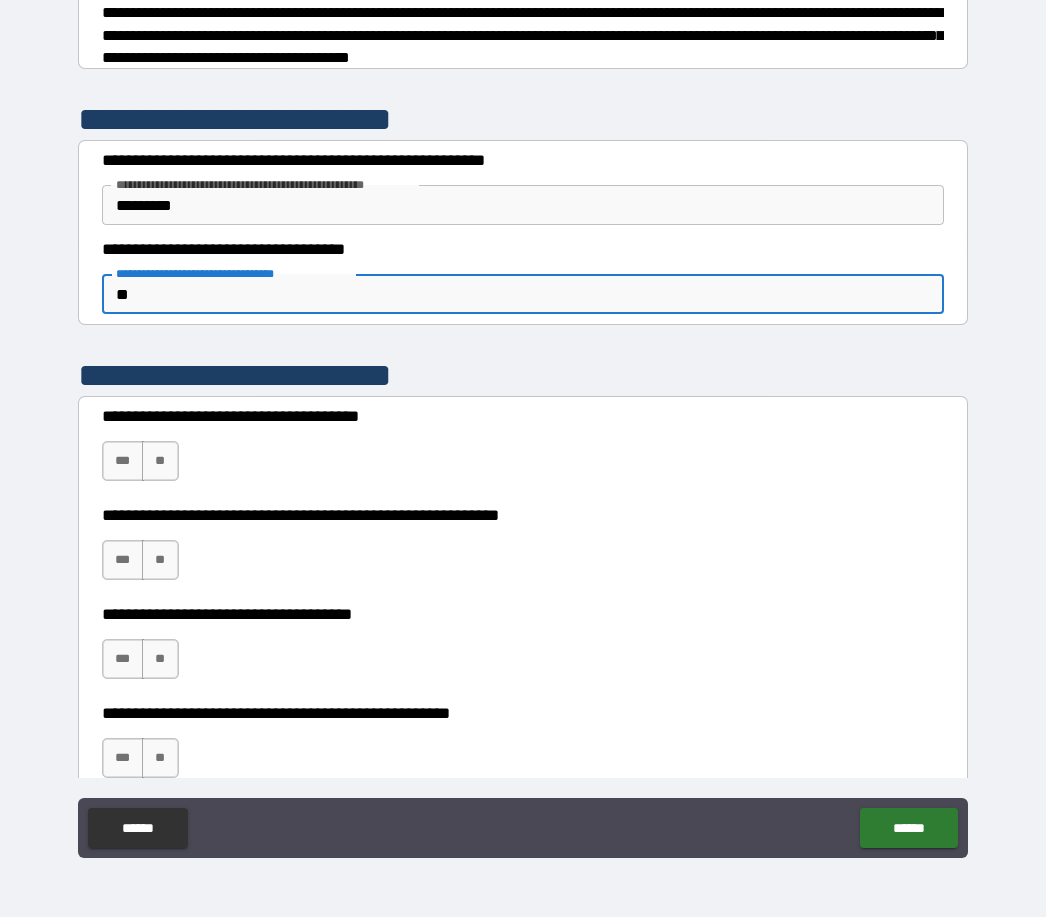 type on "*" 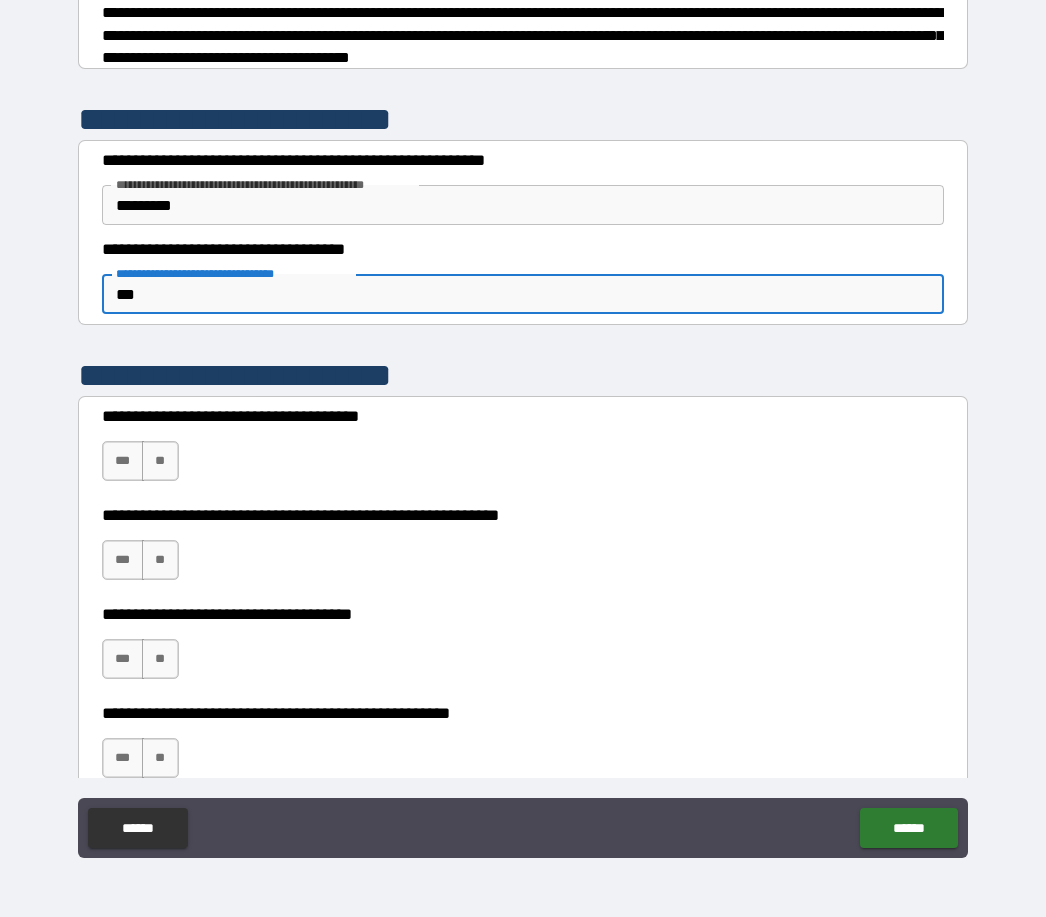 type on "*" 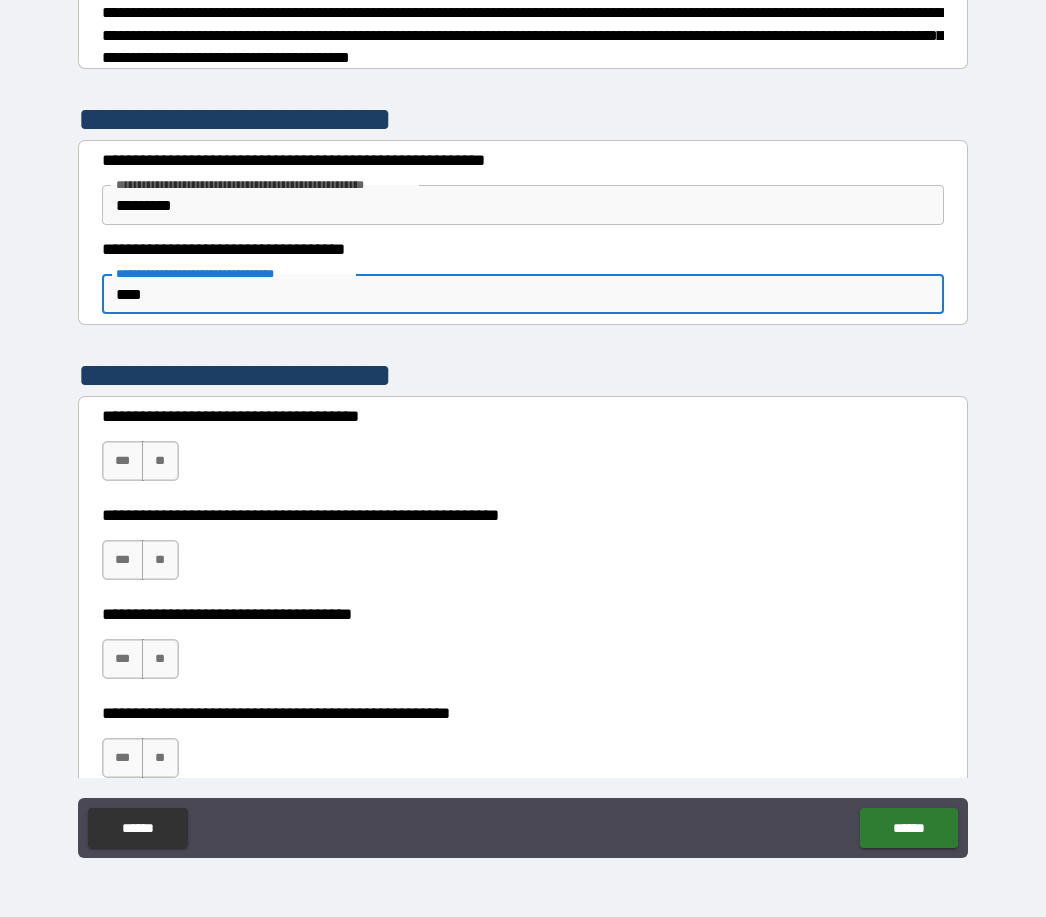 type on "*" 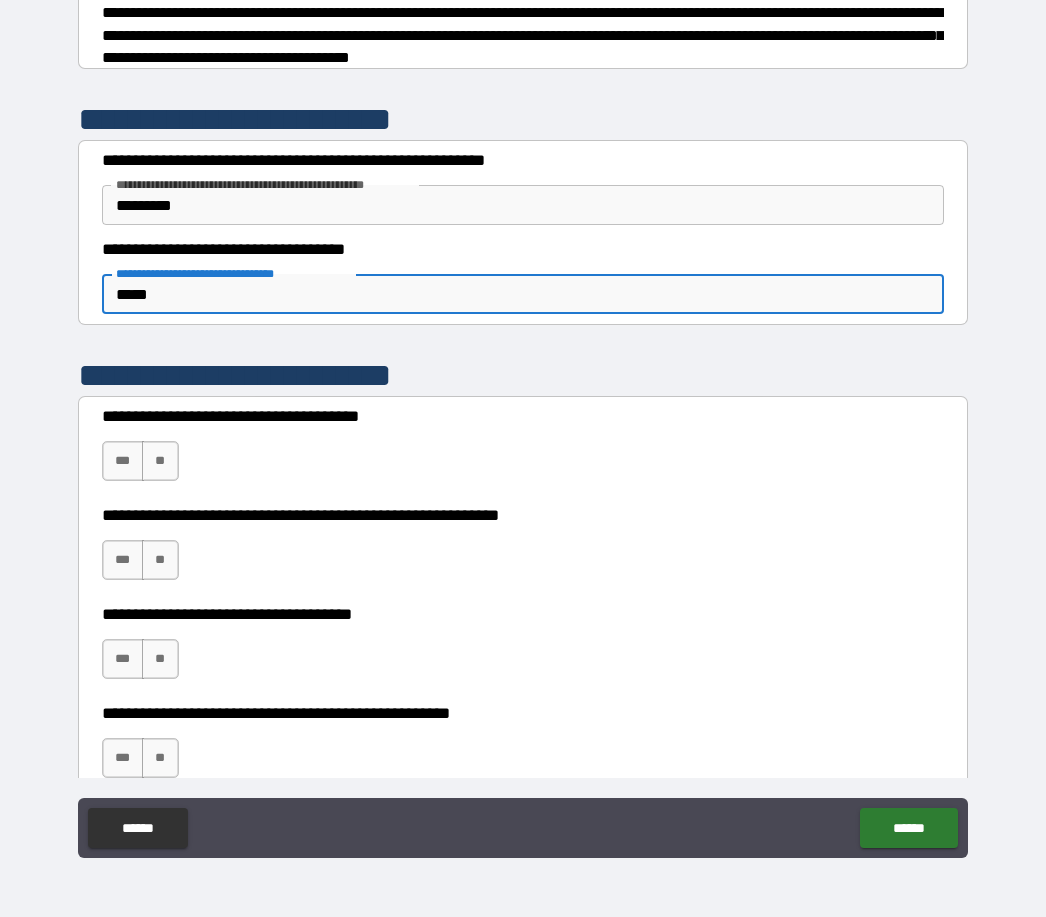 type on "*" 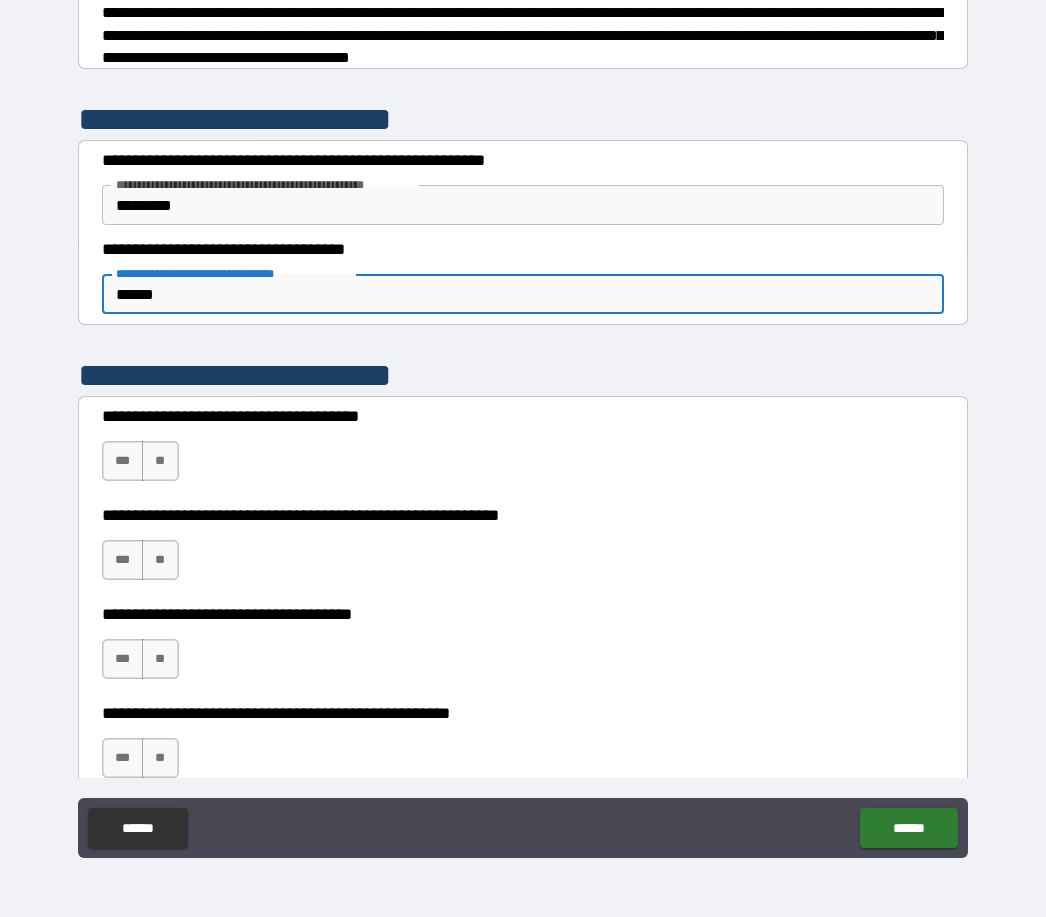 type on "*" 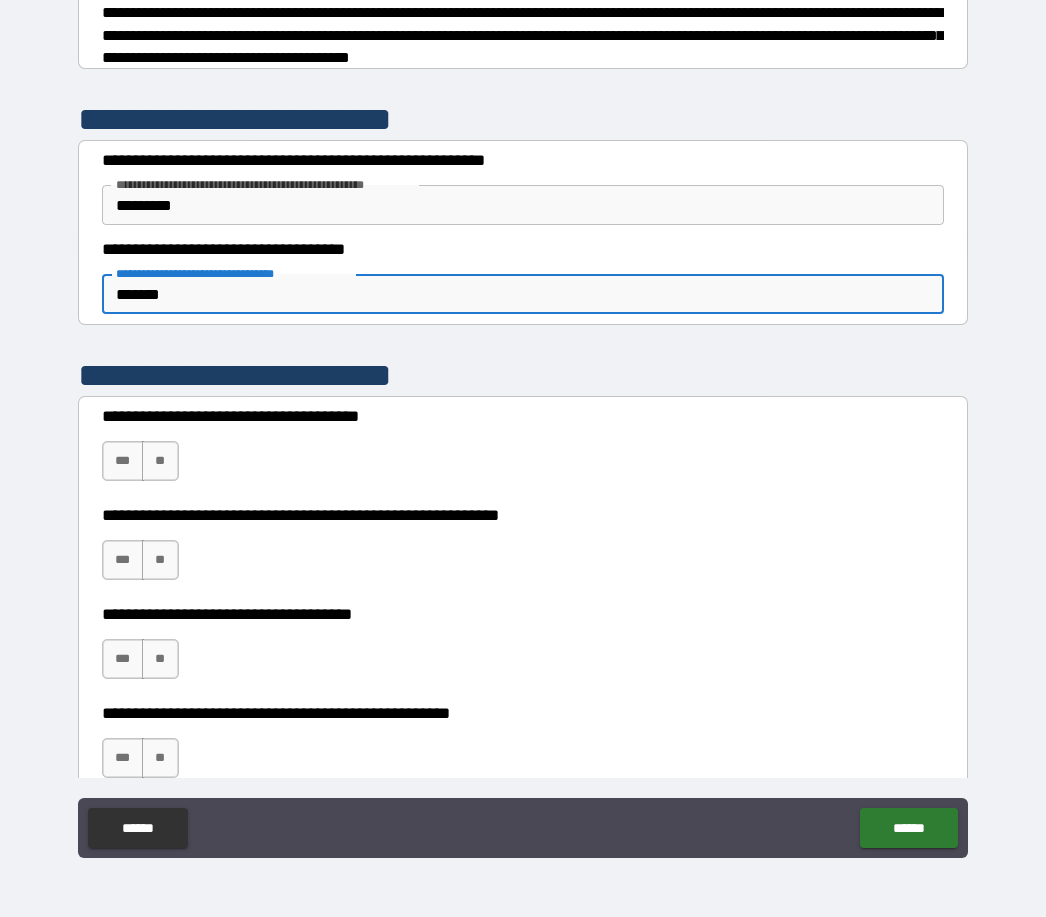 type on "*" 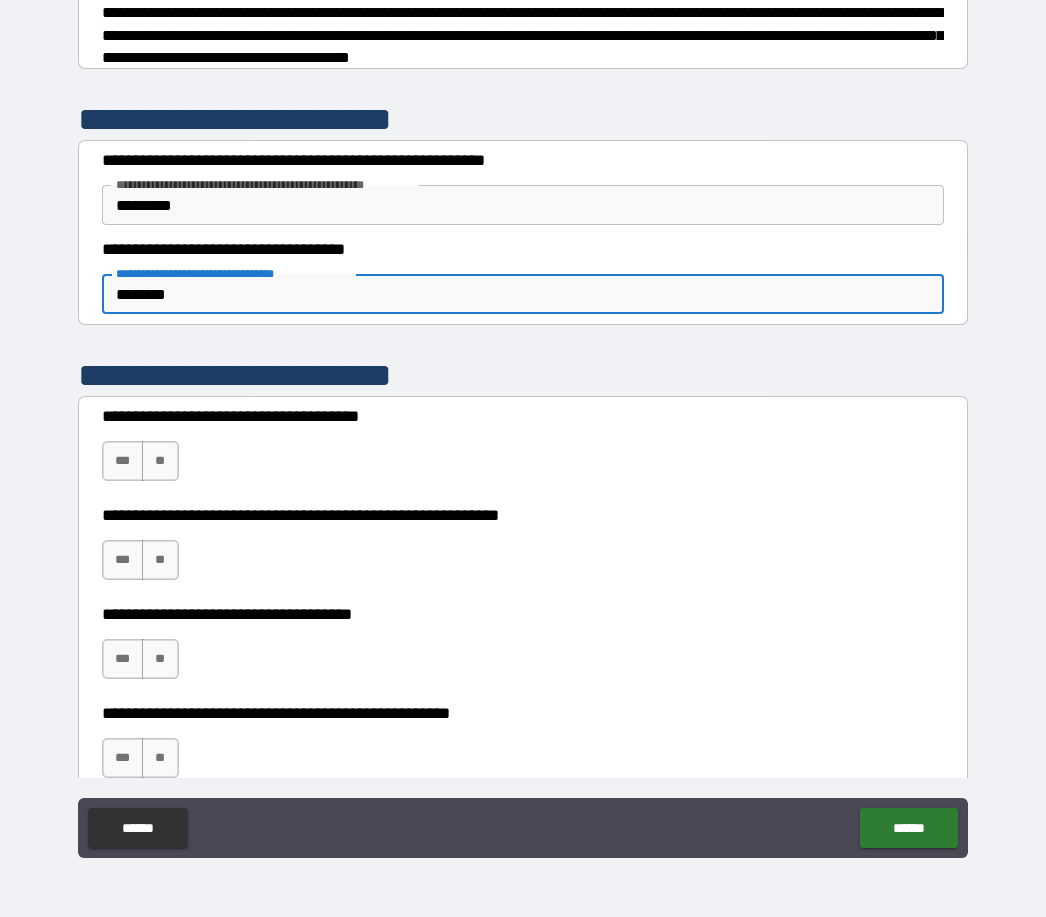 type on "*" 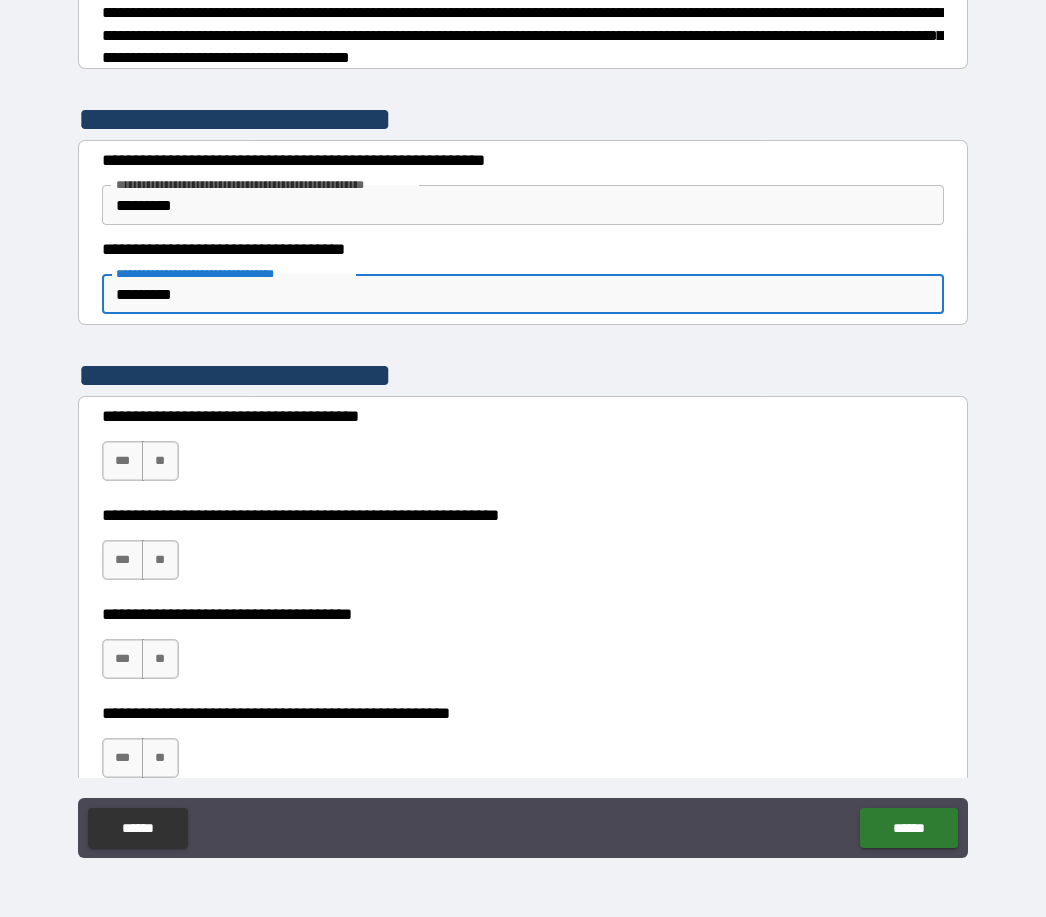 type on "*" 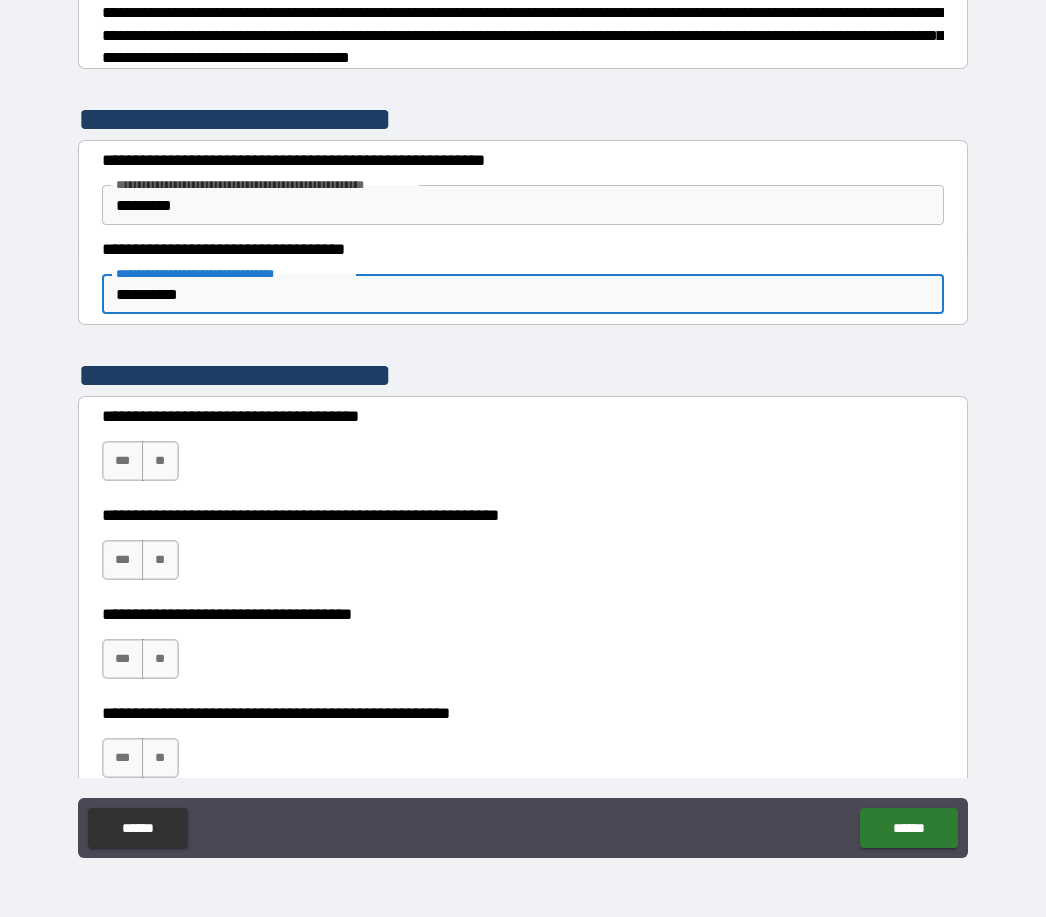 type on "*" 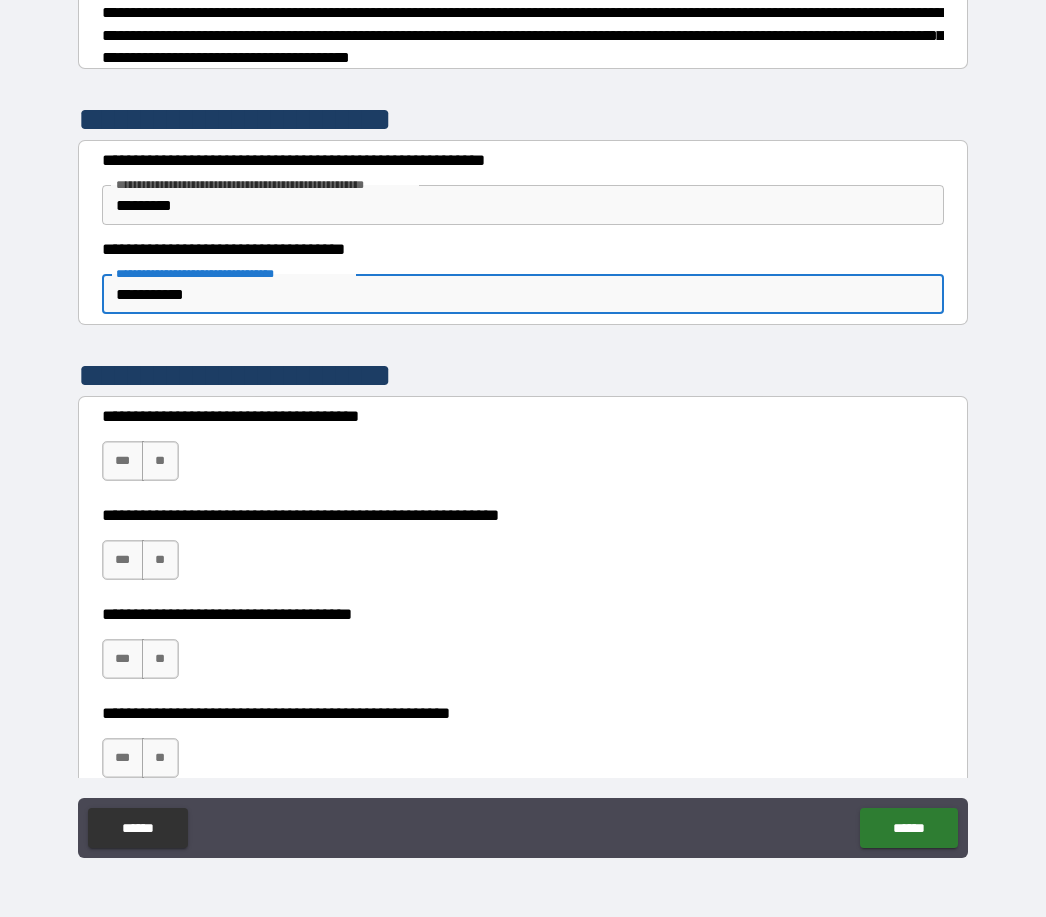 type on "*" 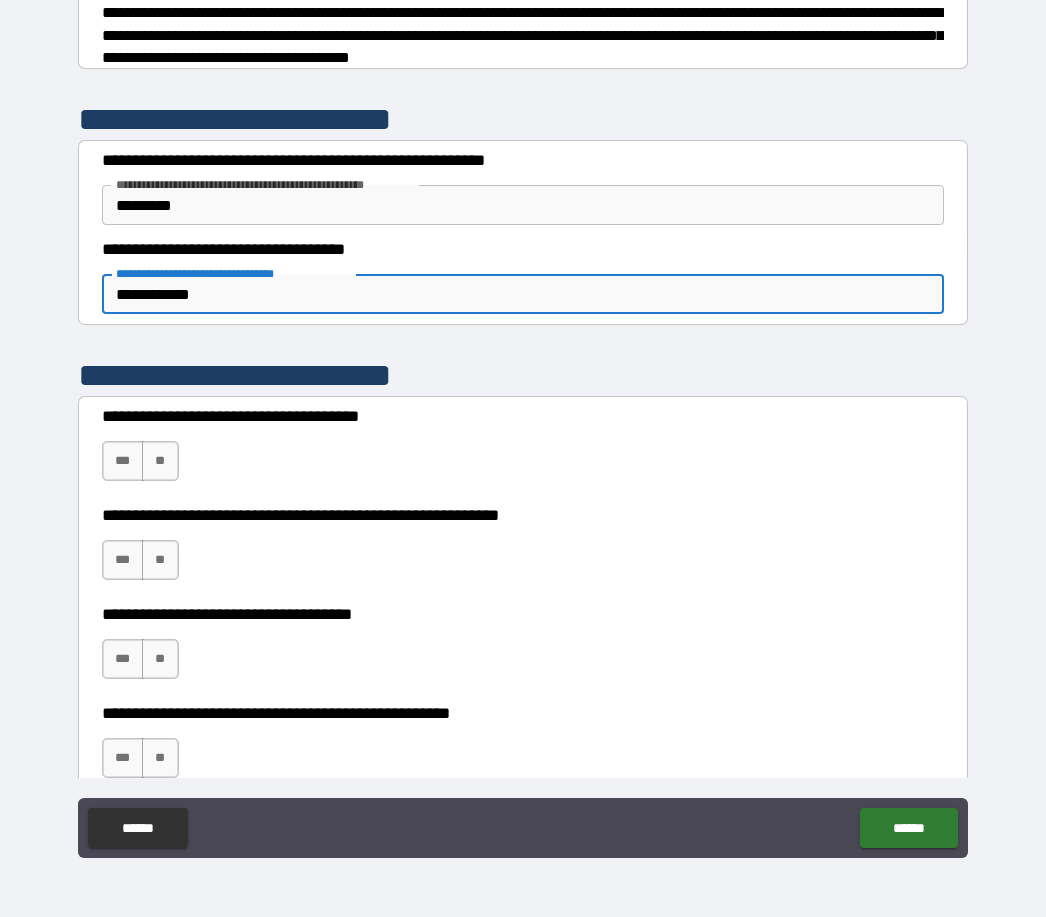 type on "*" 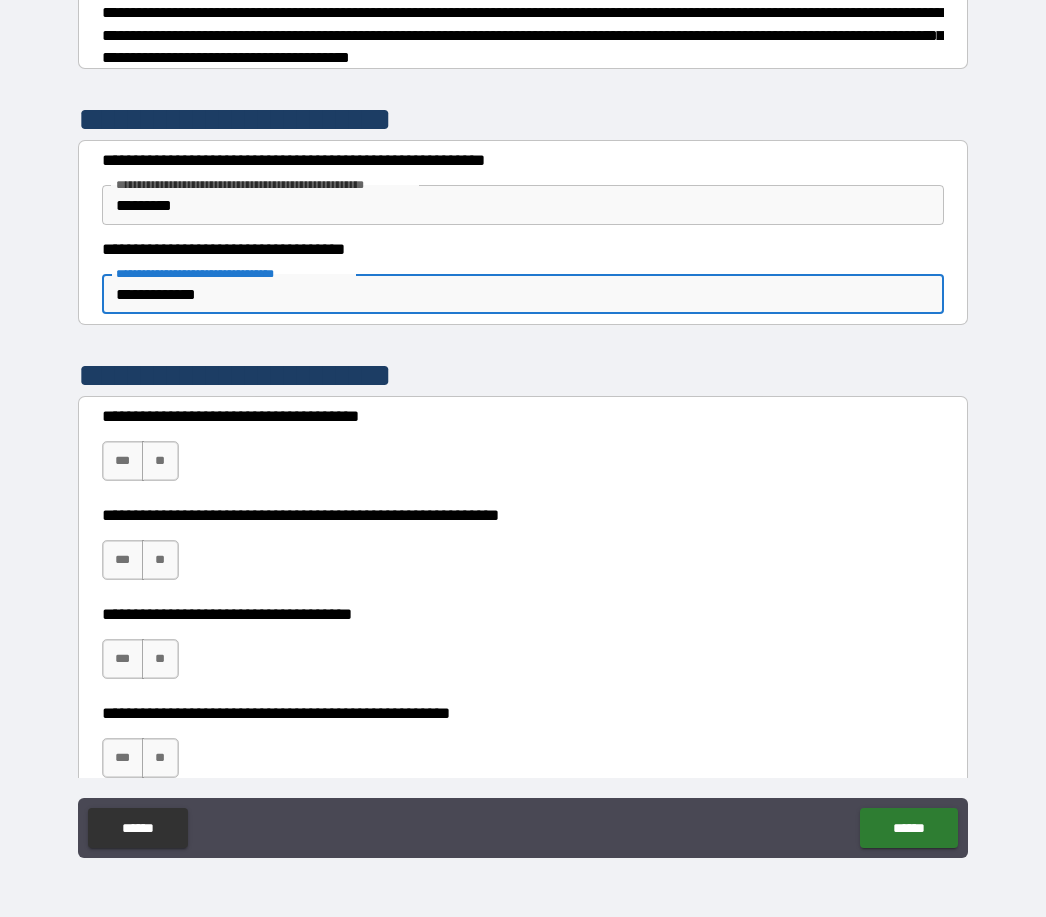 type on "*" 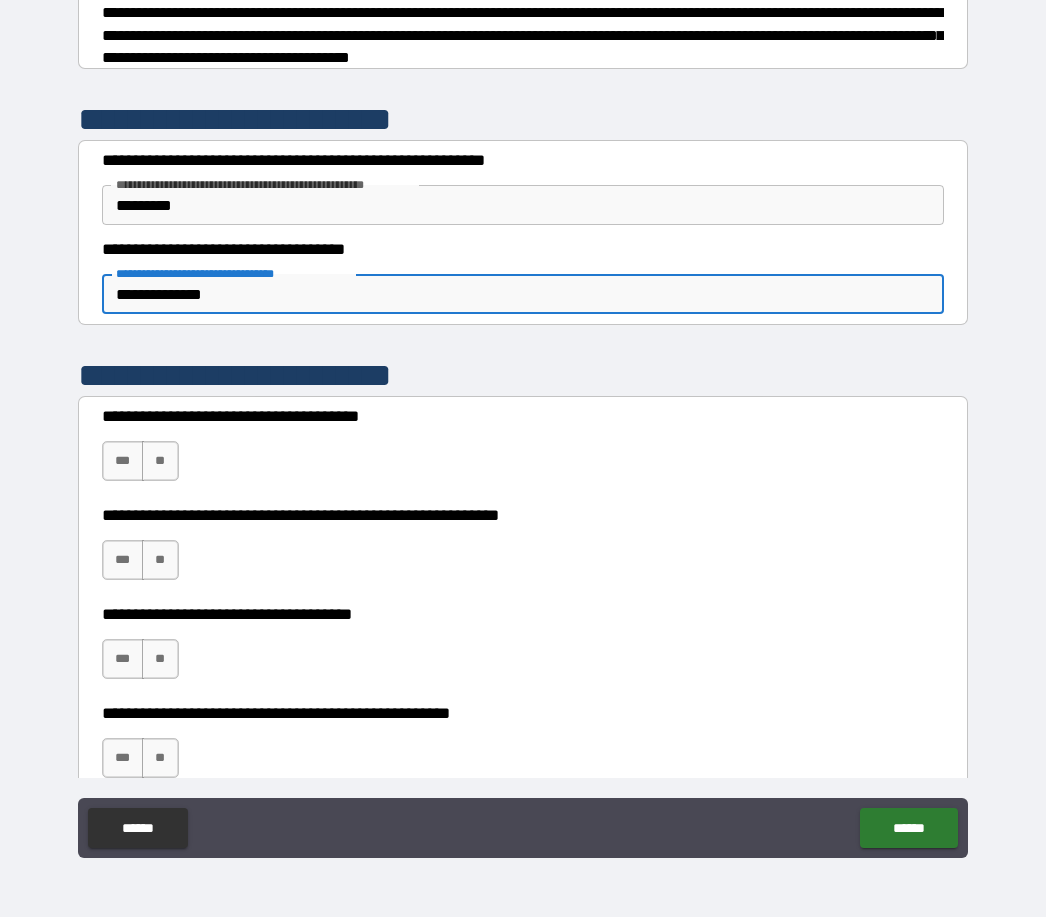 type on "*" 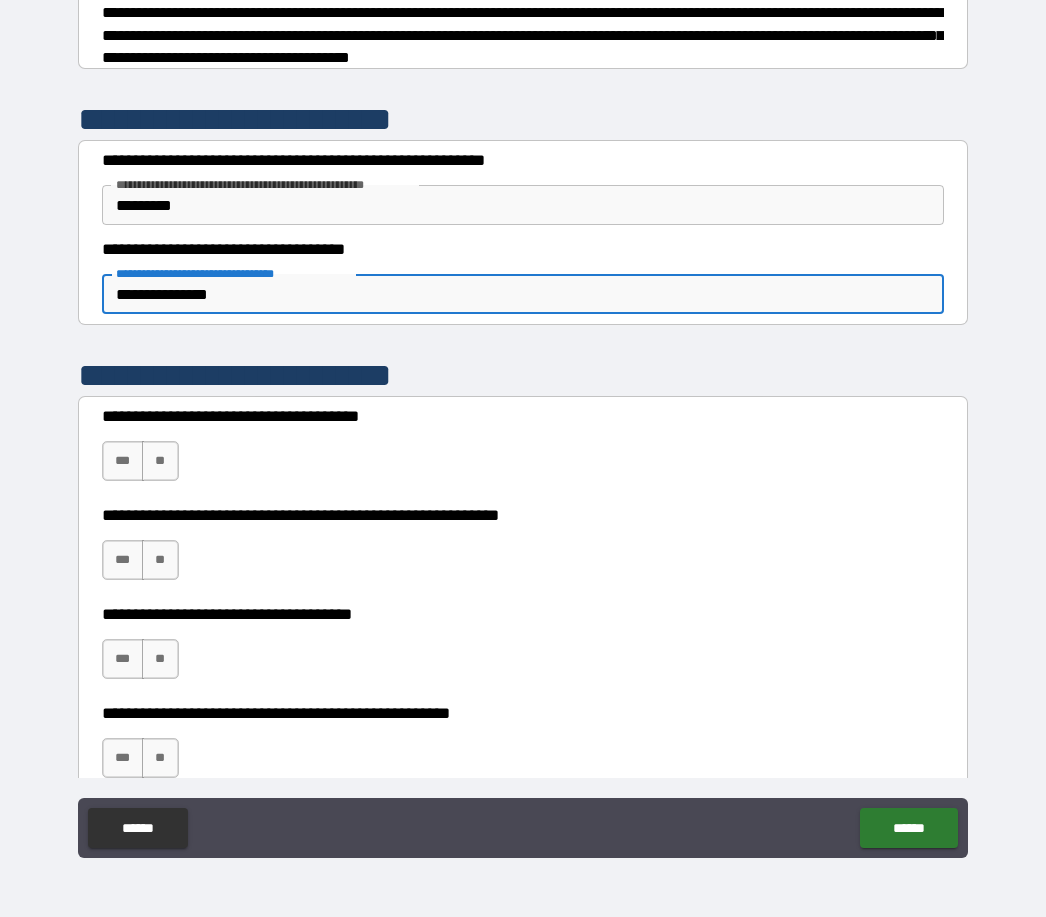 type on "*" 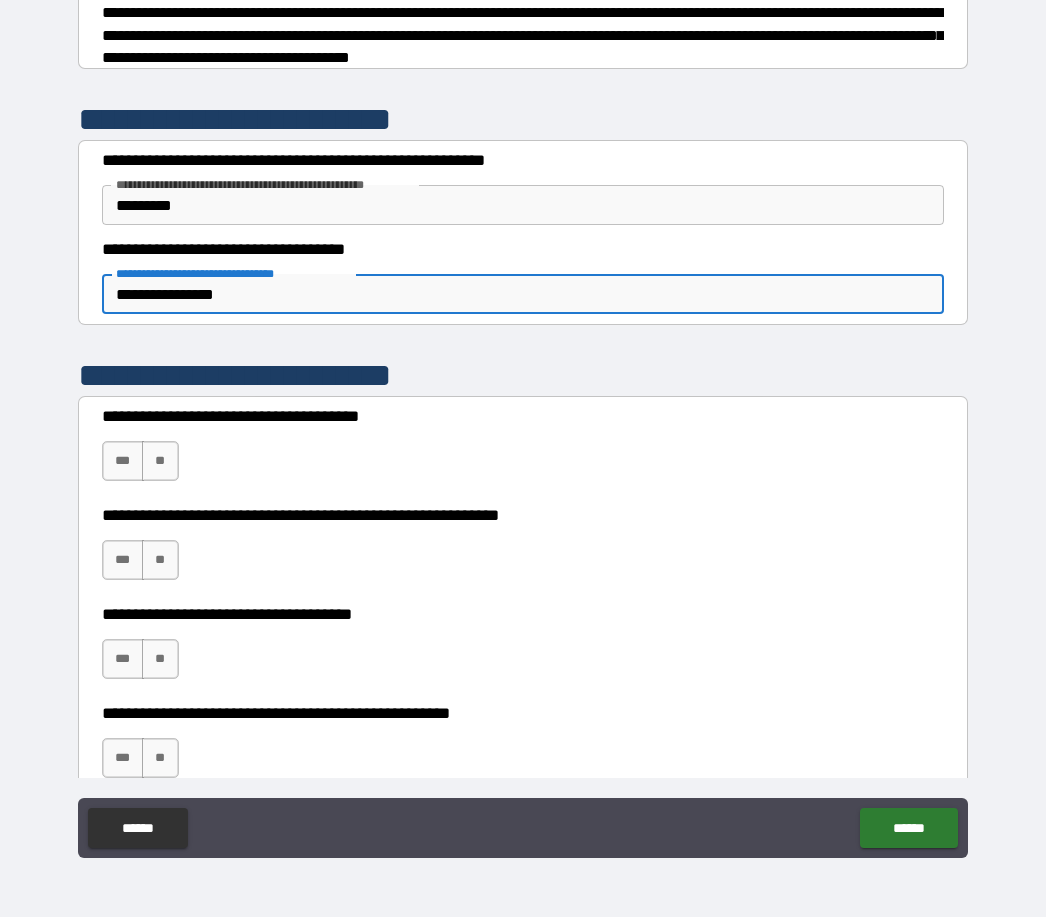 type on "*" 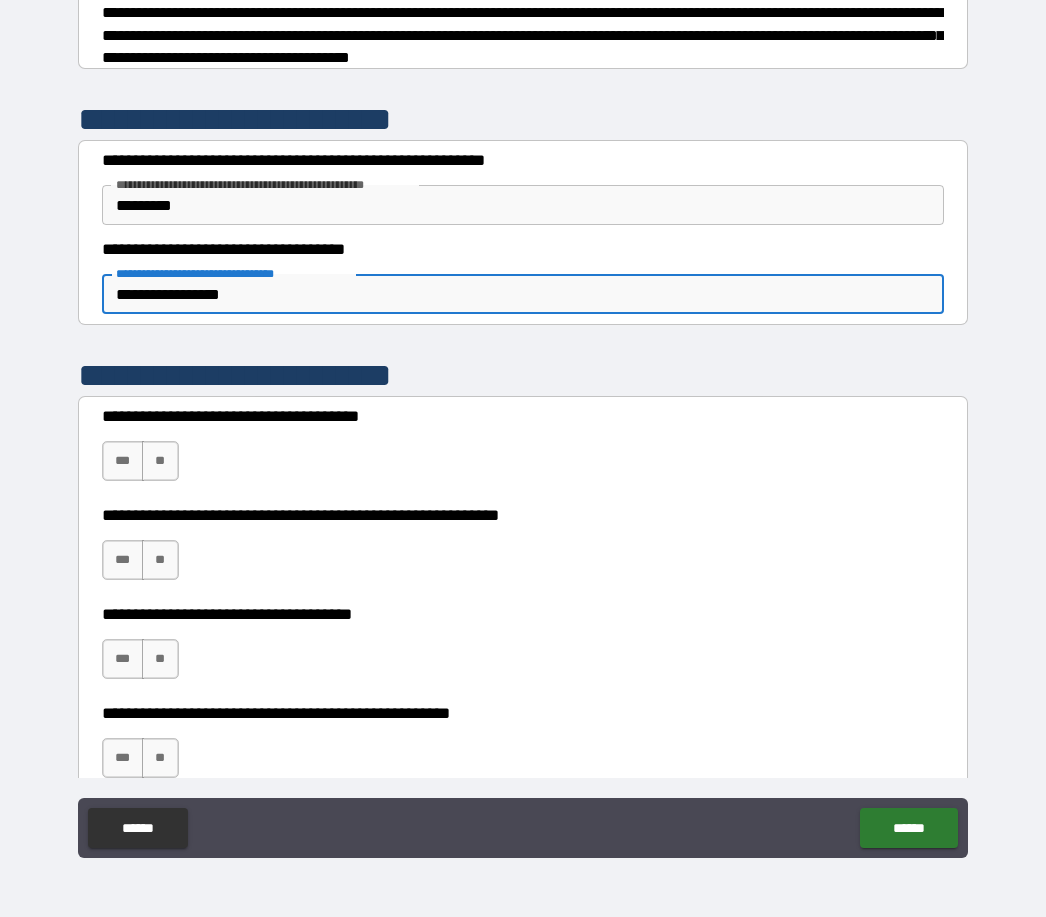 type on "*" 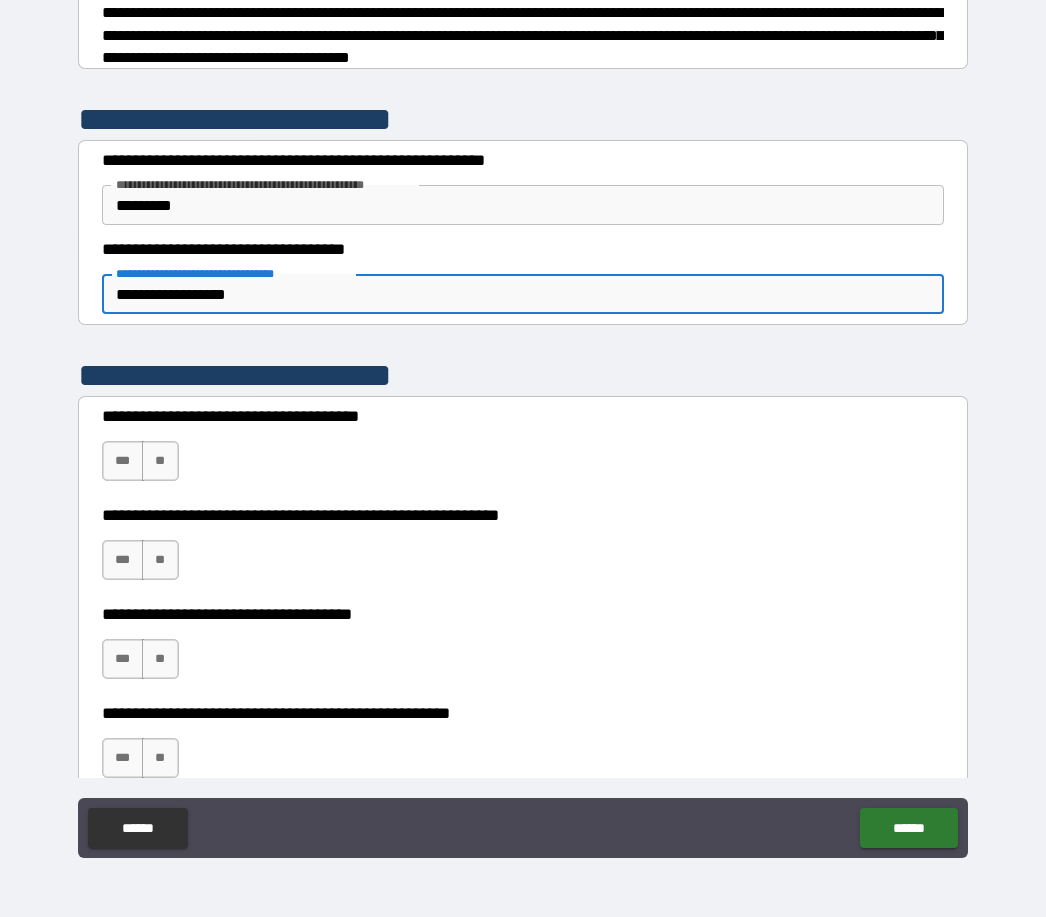 type on "*" 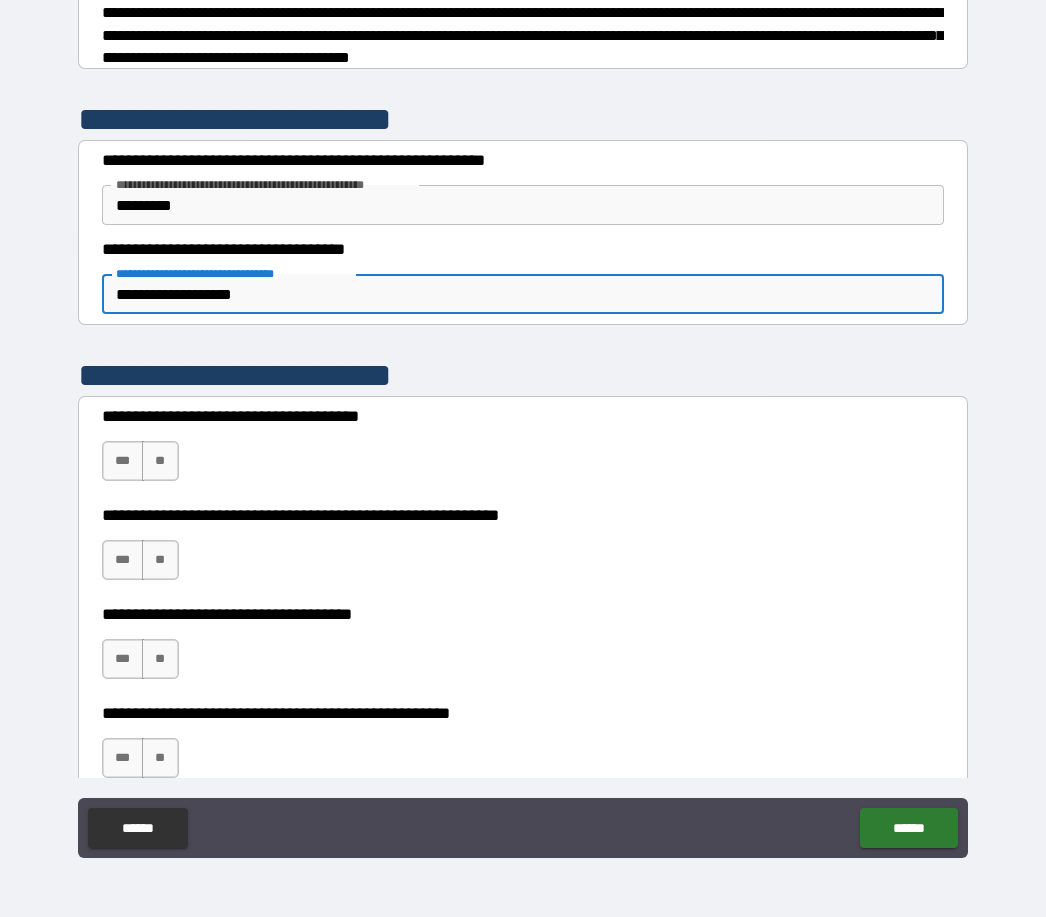 type on "*" 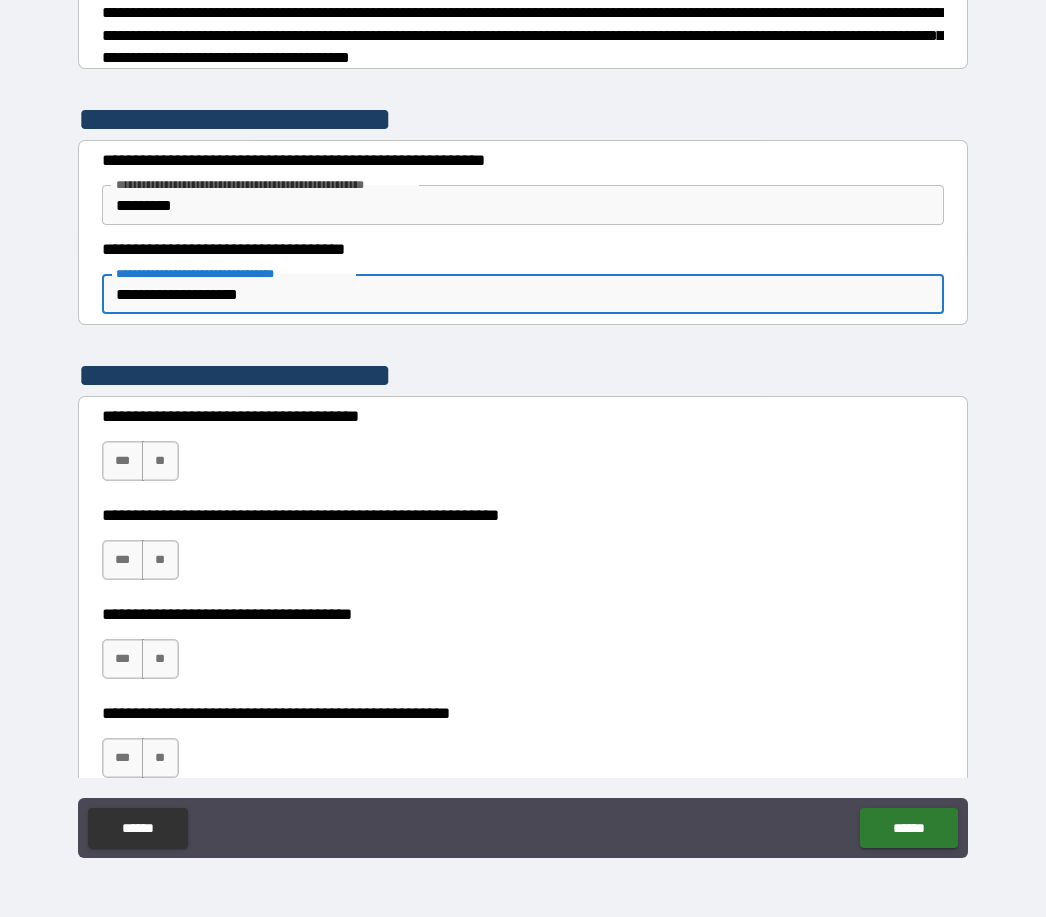 type on "*" 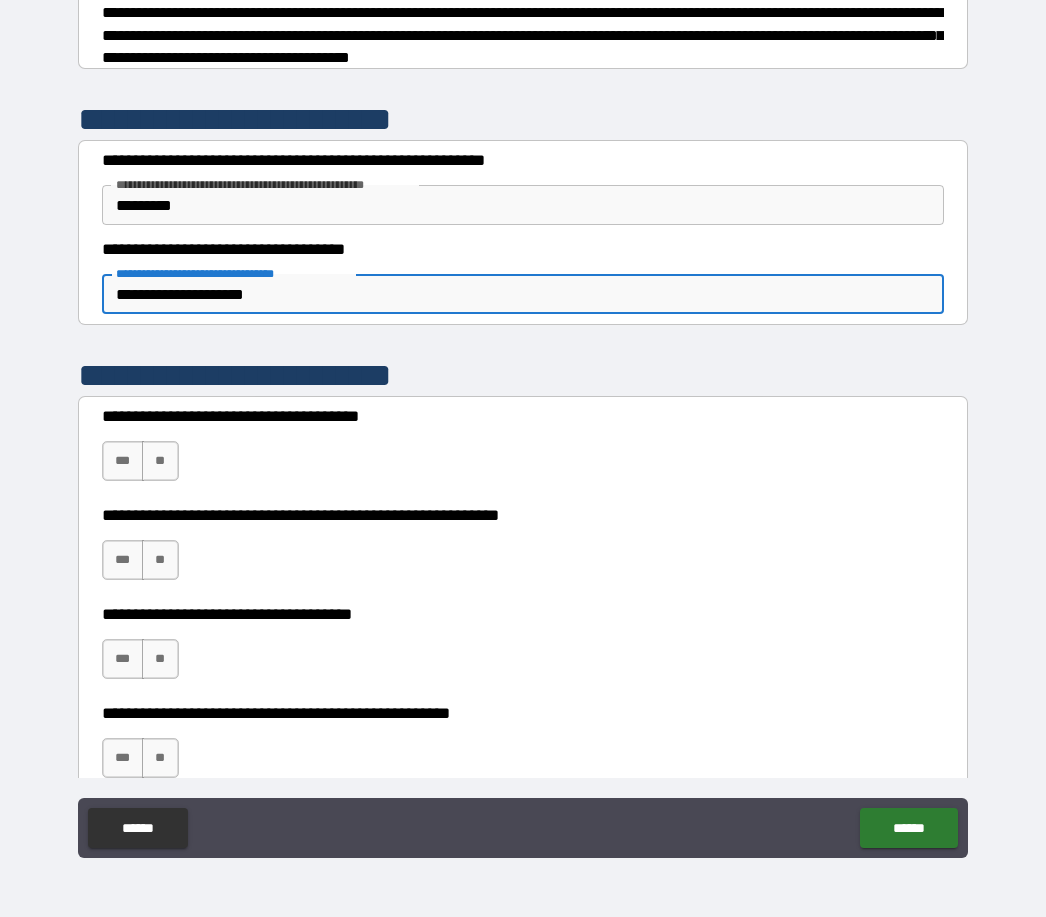 type on "*" 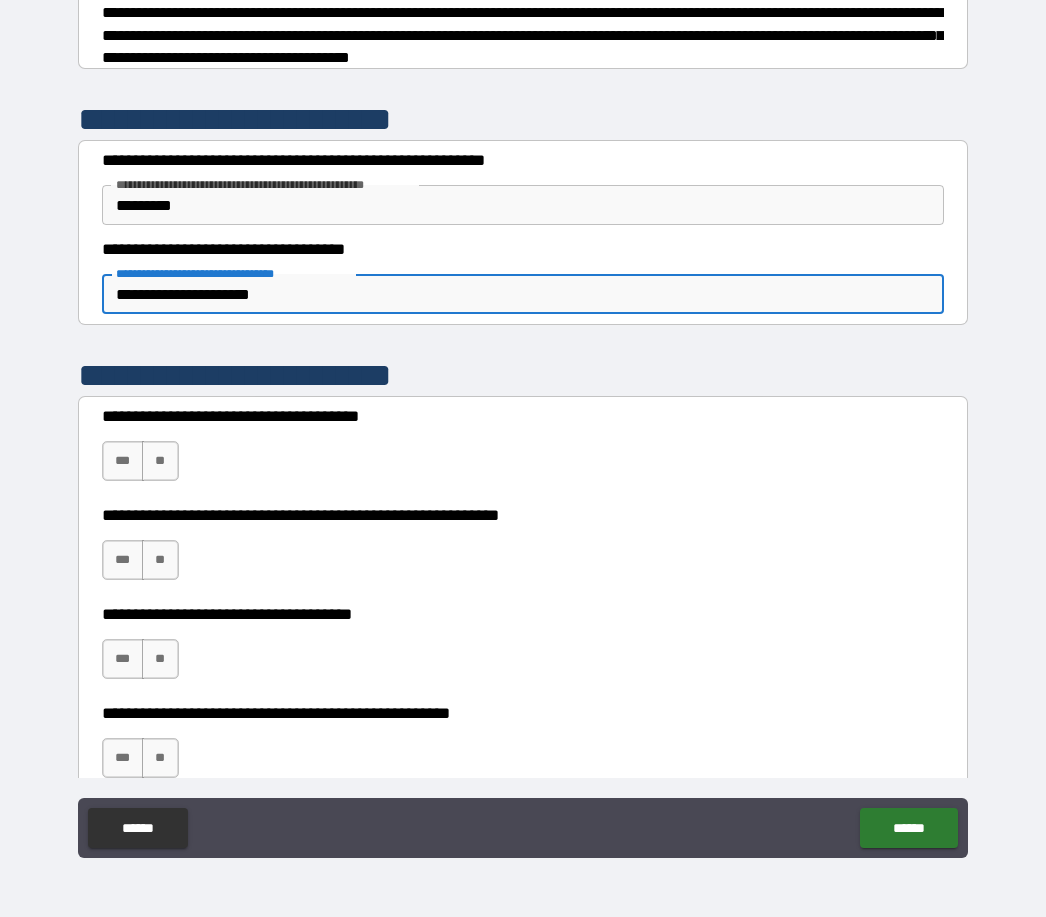 type on "*" 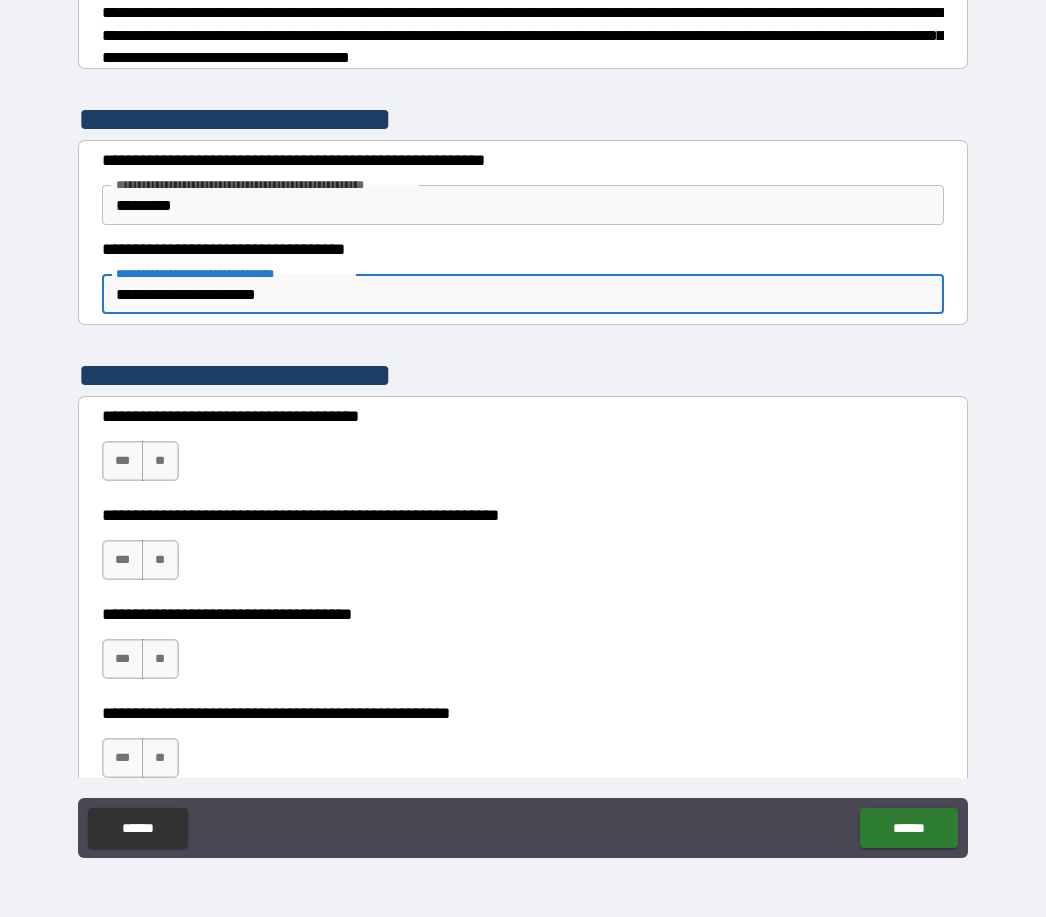 type on "*" 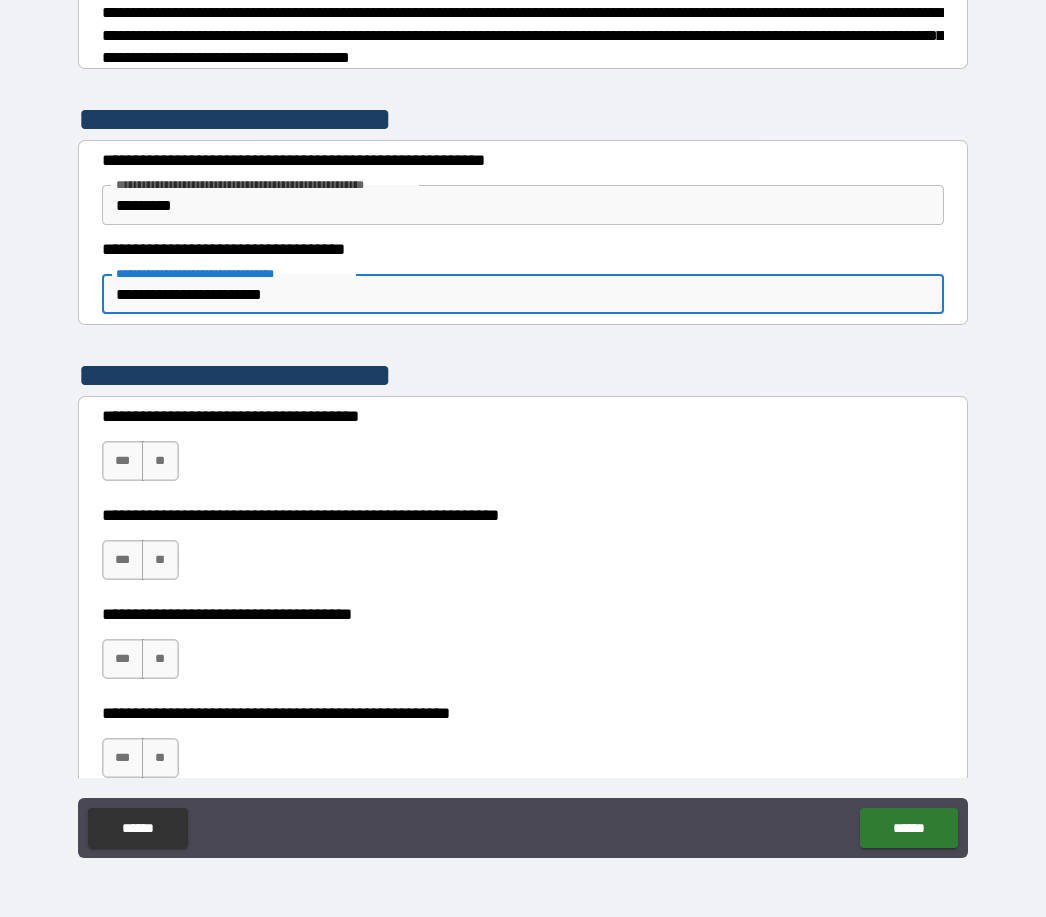 type on "*" 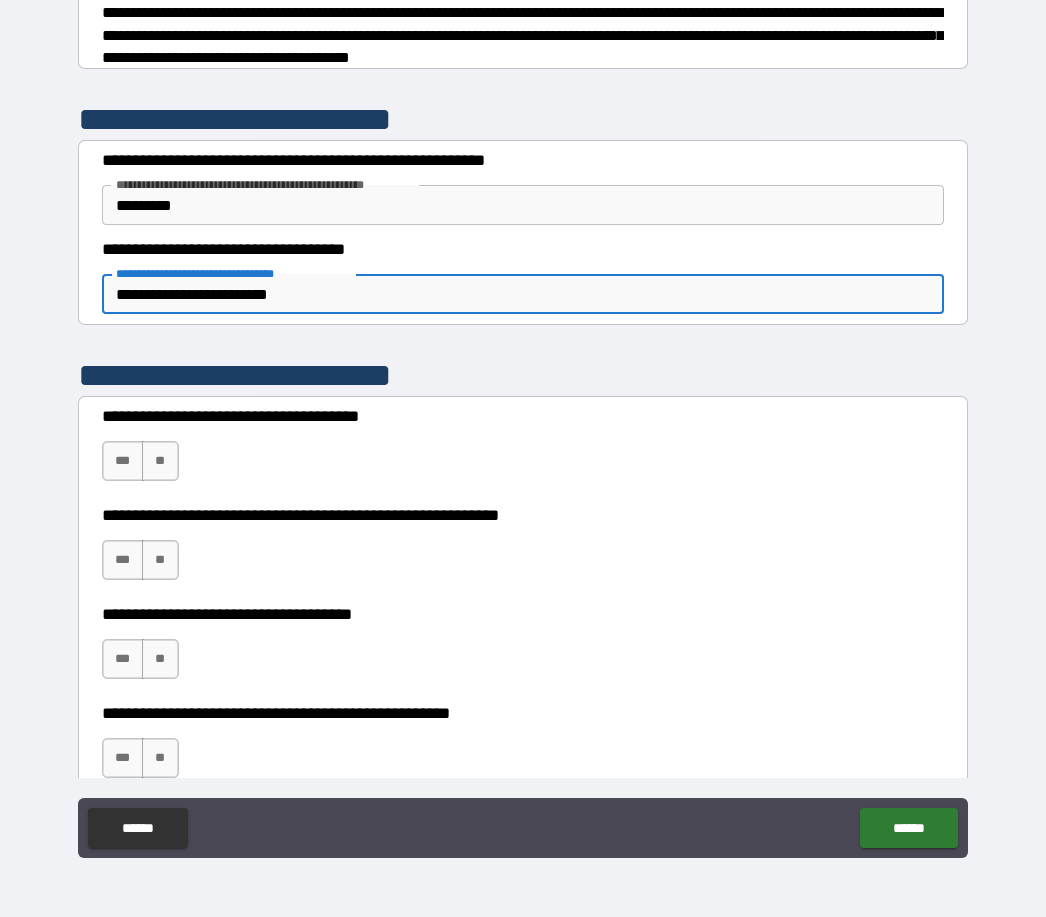 type on "*" 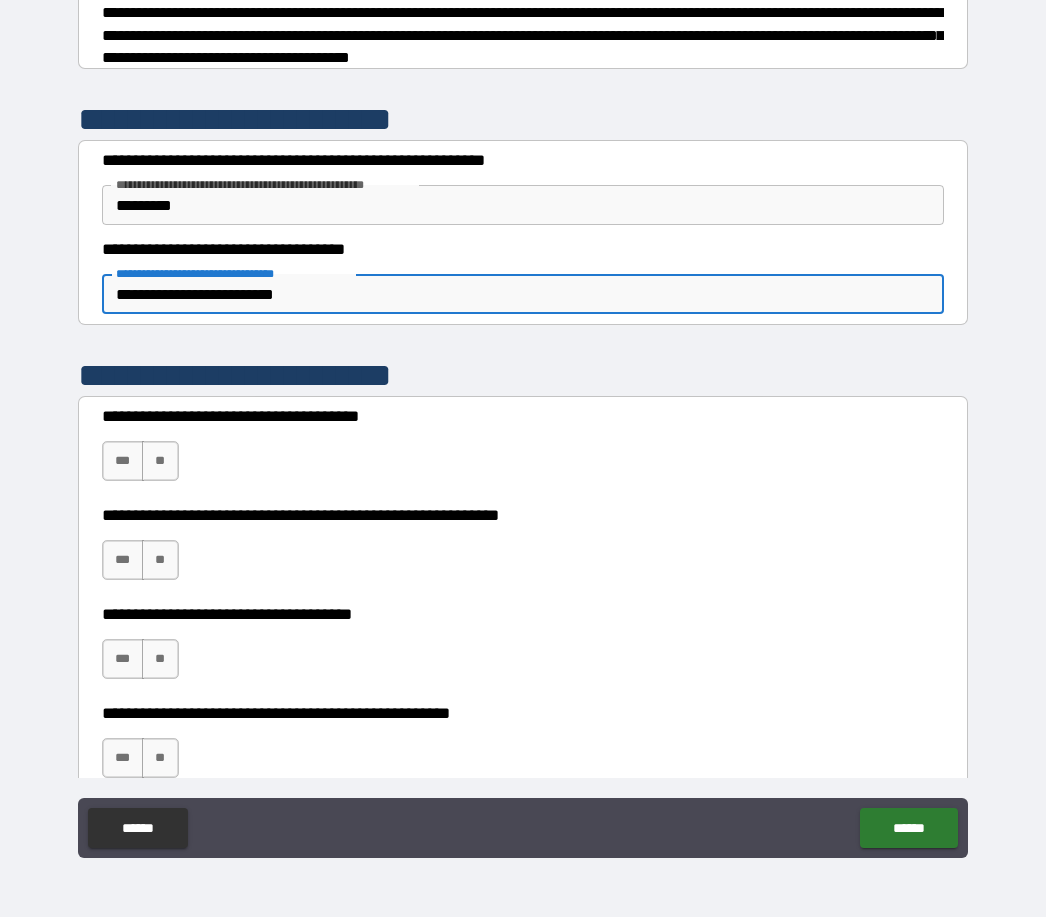 type on "*" 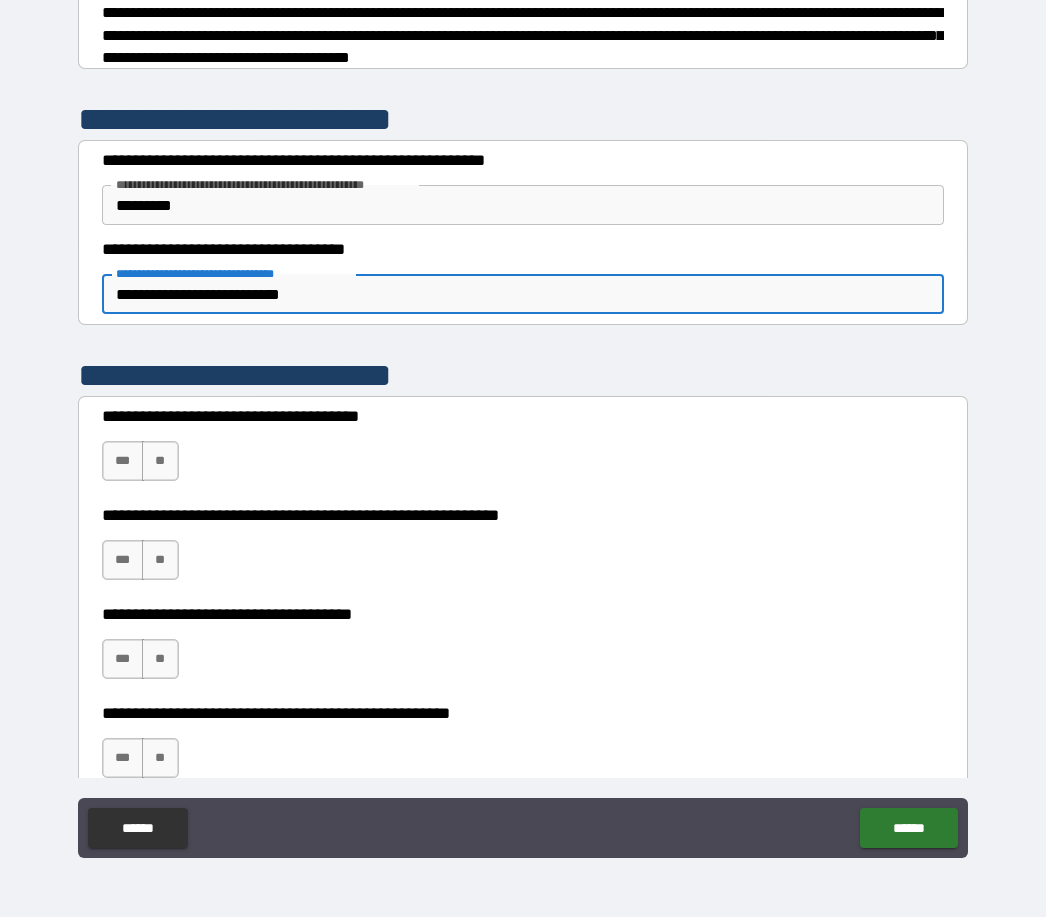 type on "*" 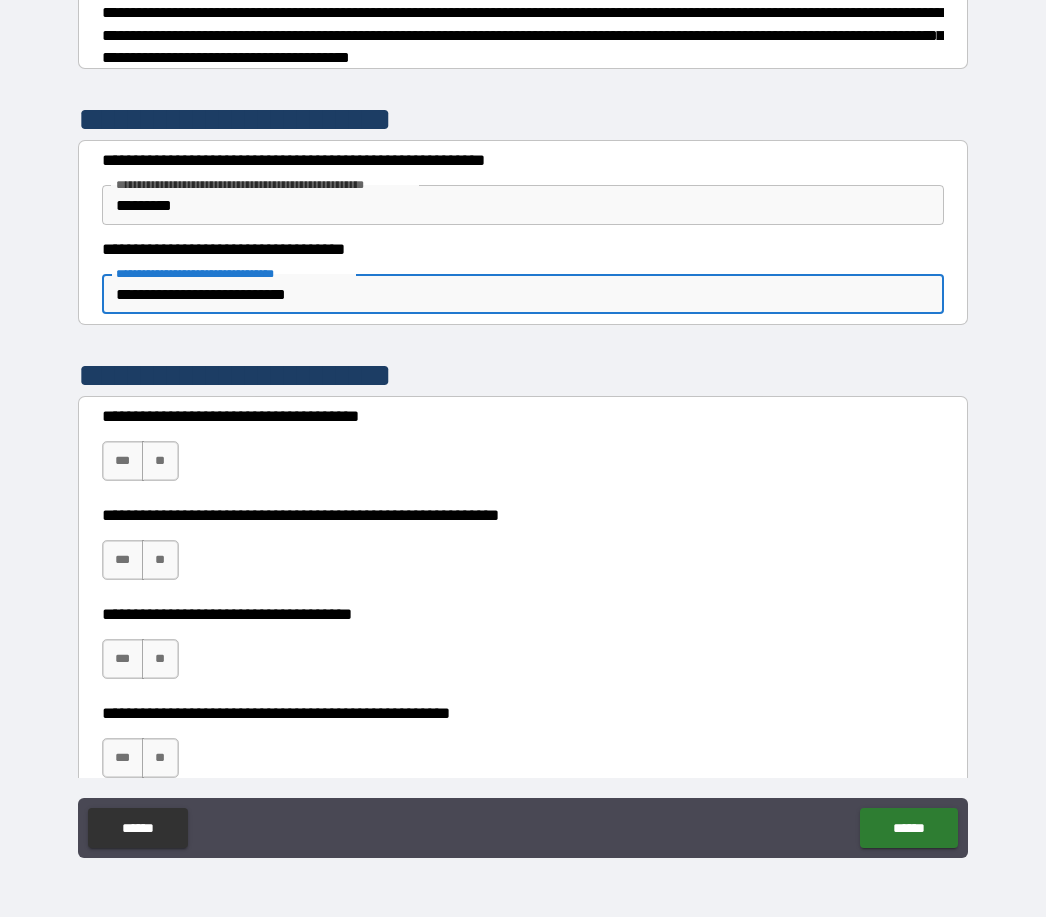 type on "*" 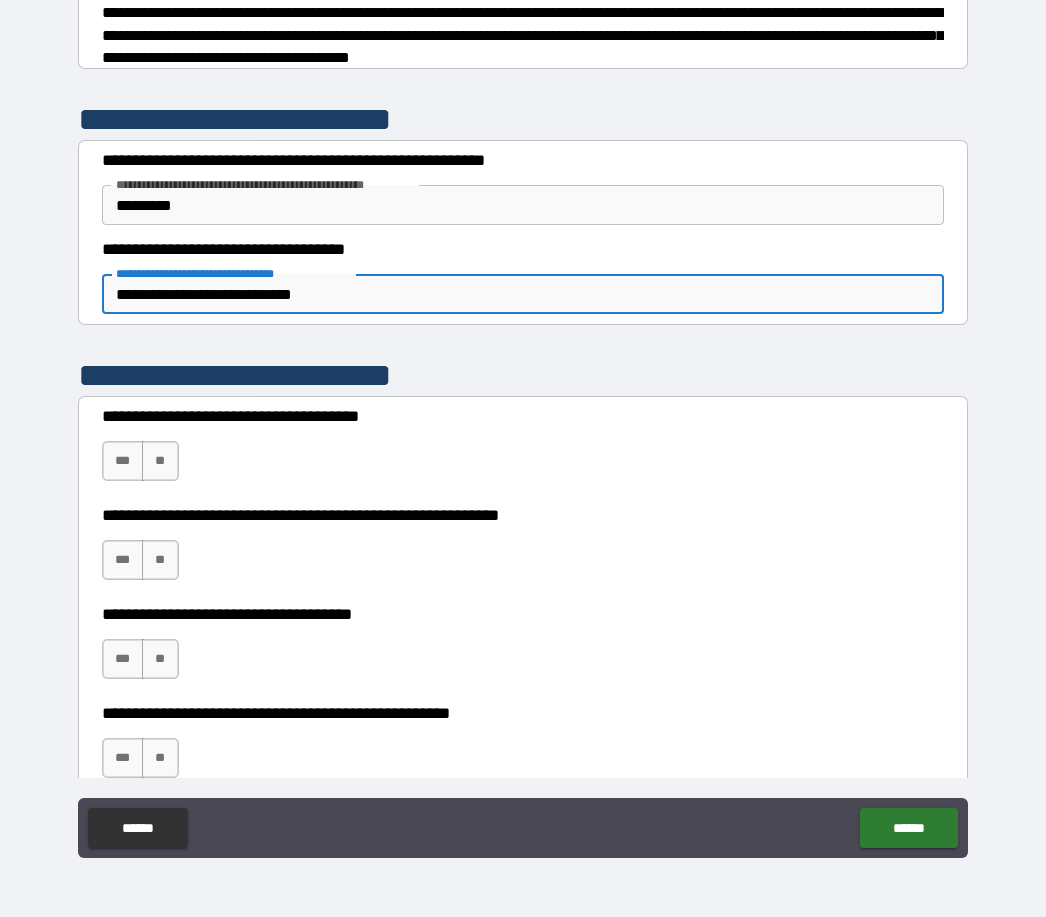 type on "*" 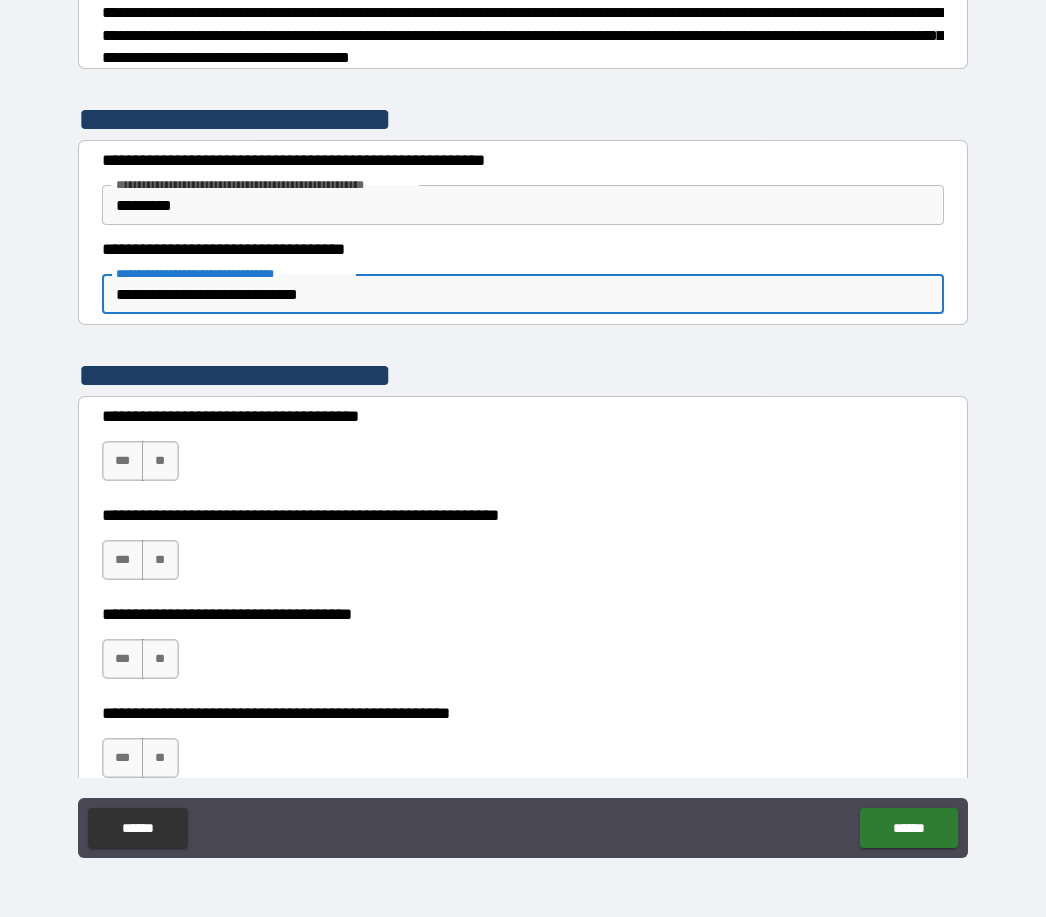 type on "*" 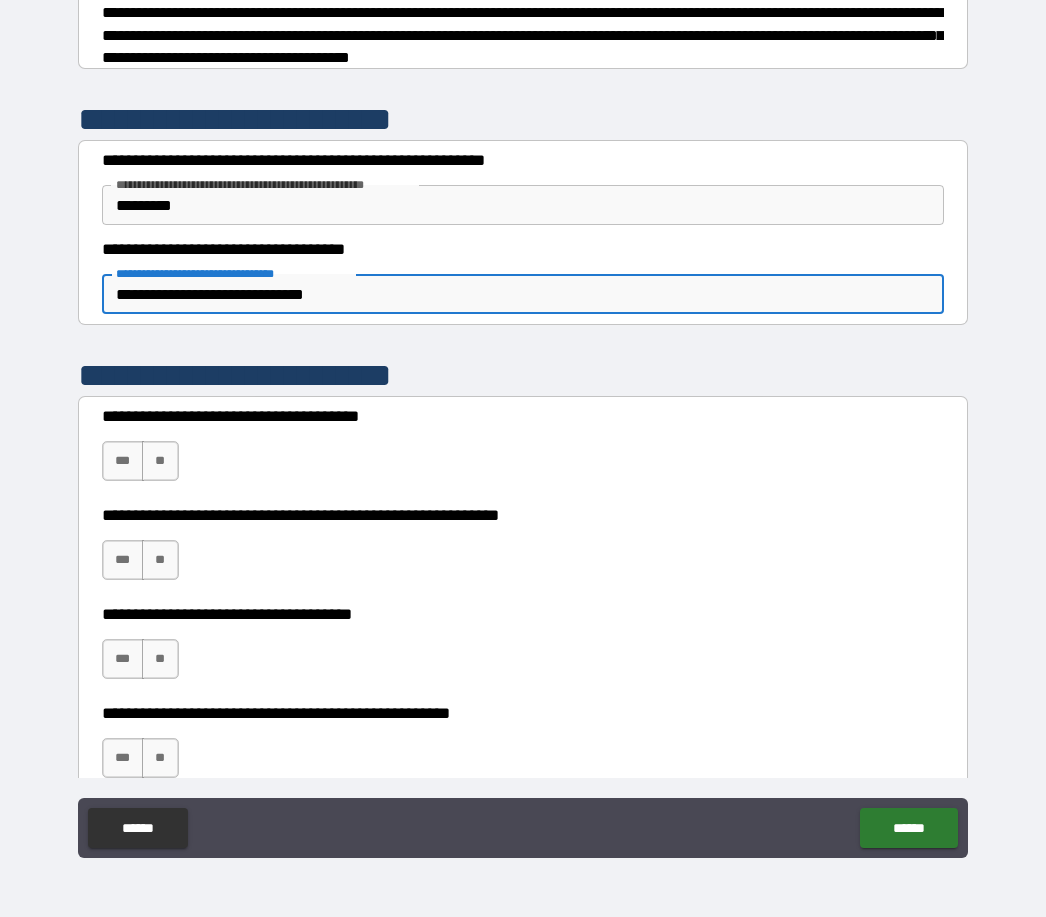 type on "*" 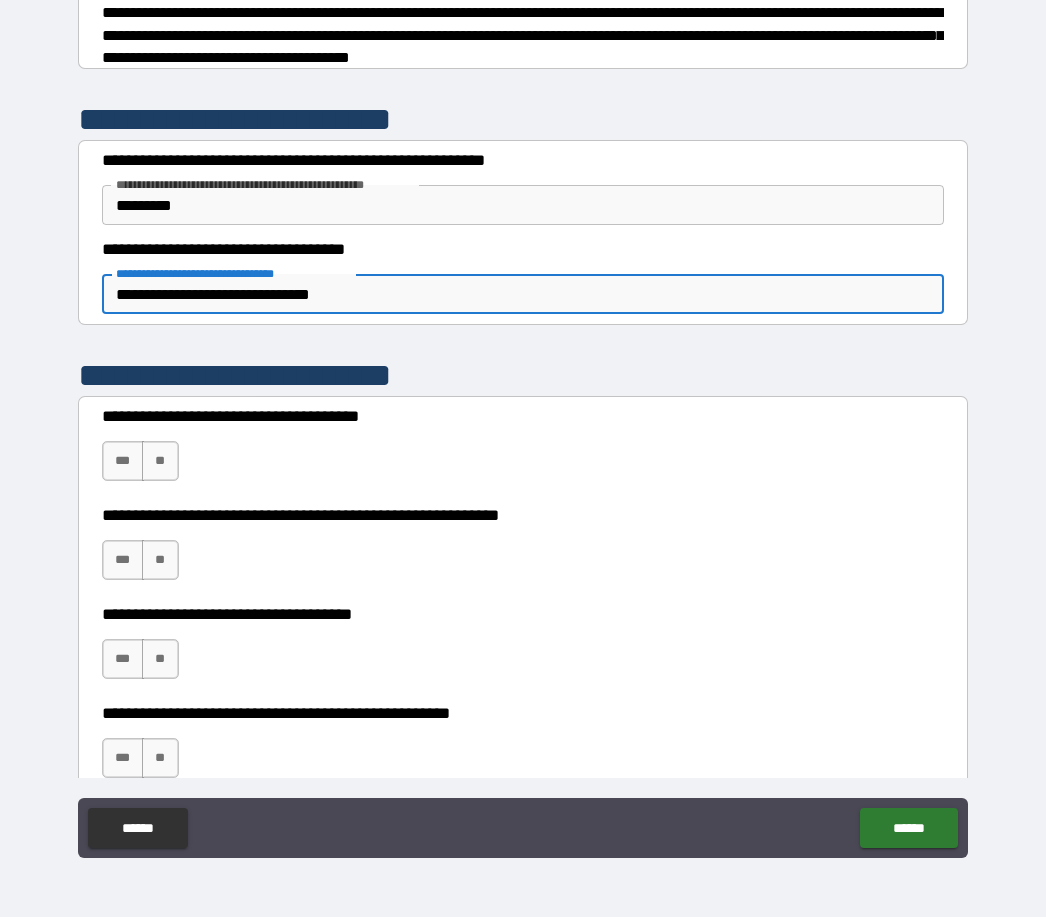 type on "*" 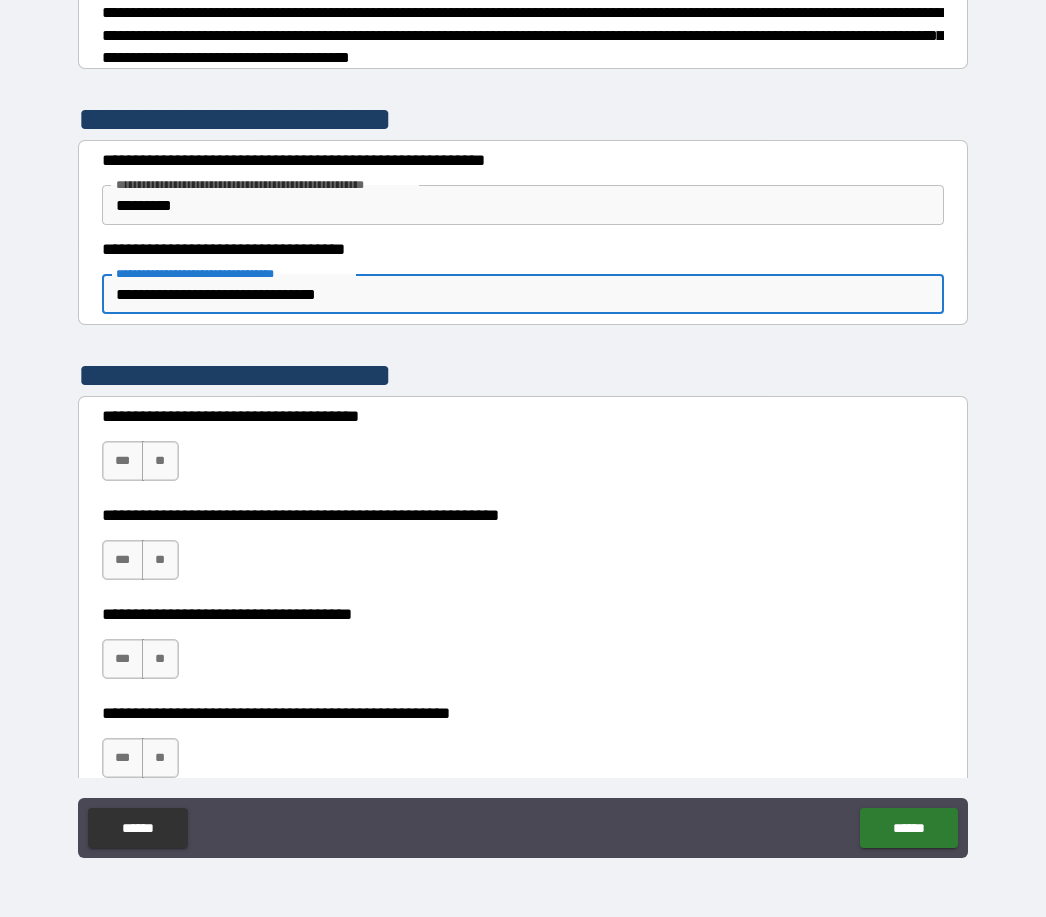 type on "*" 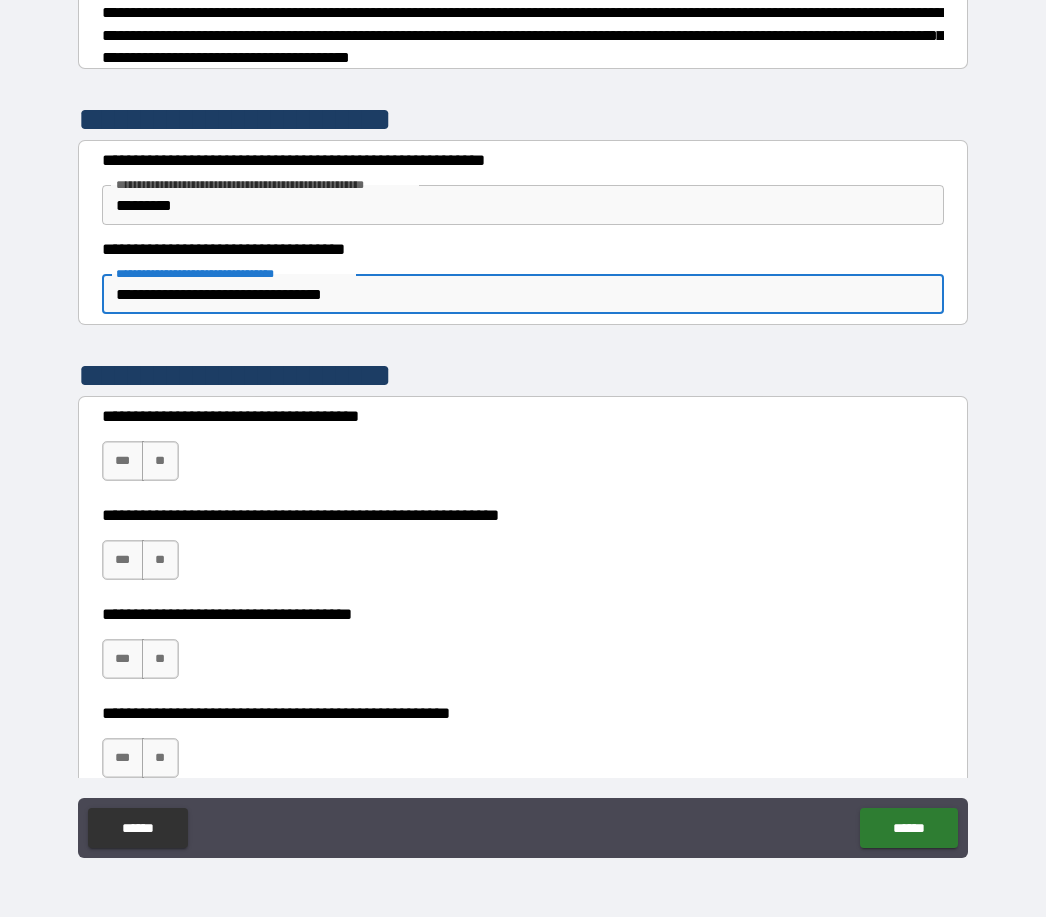 type on "*" 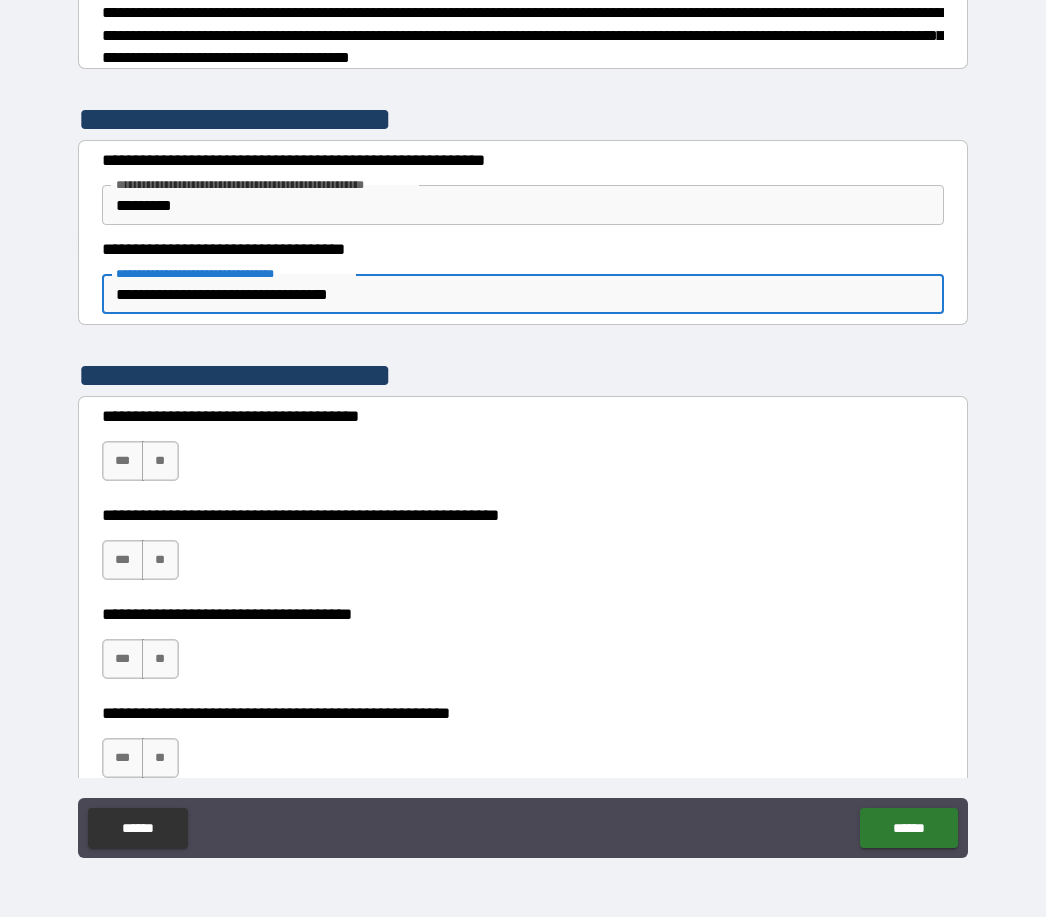 type on "*" 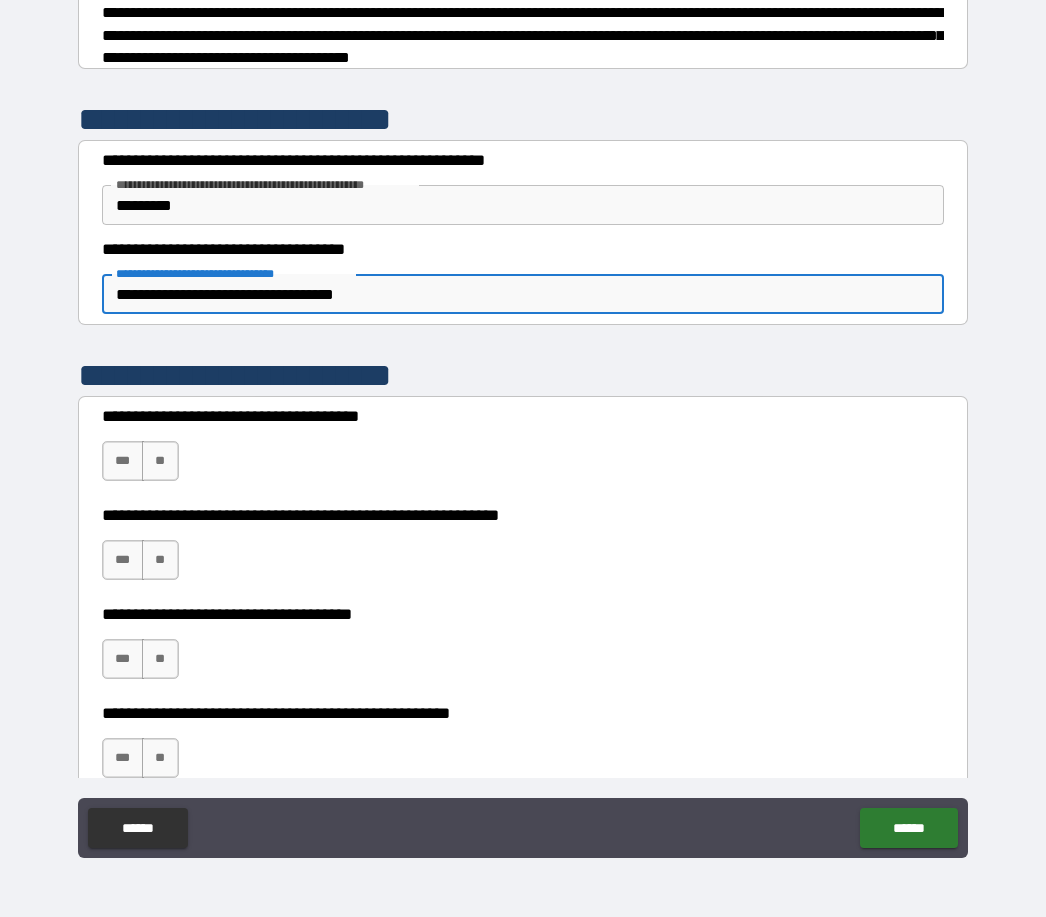 type on "*" 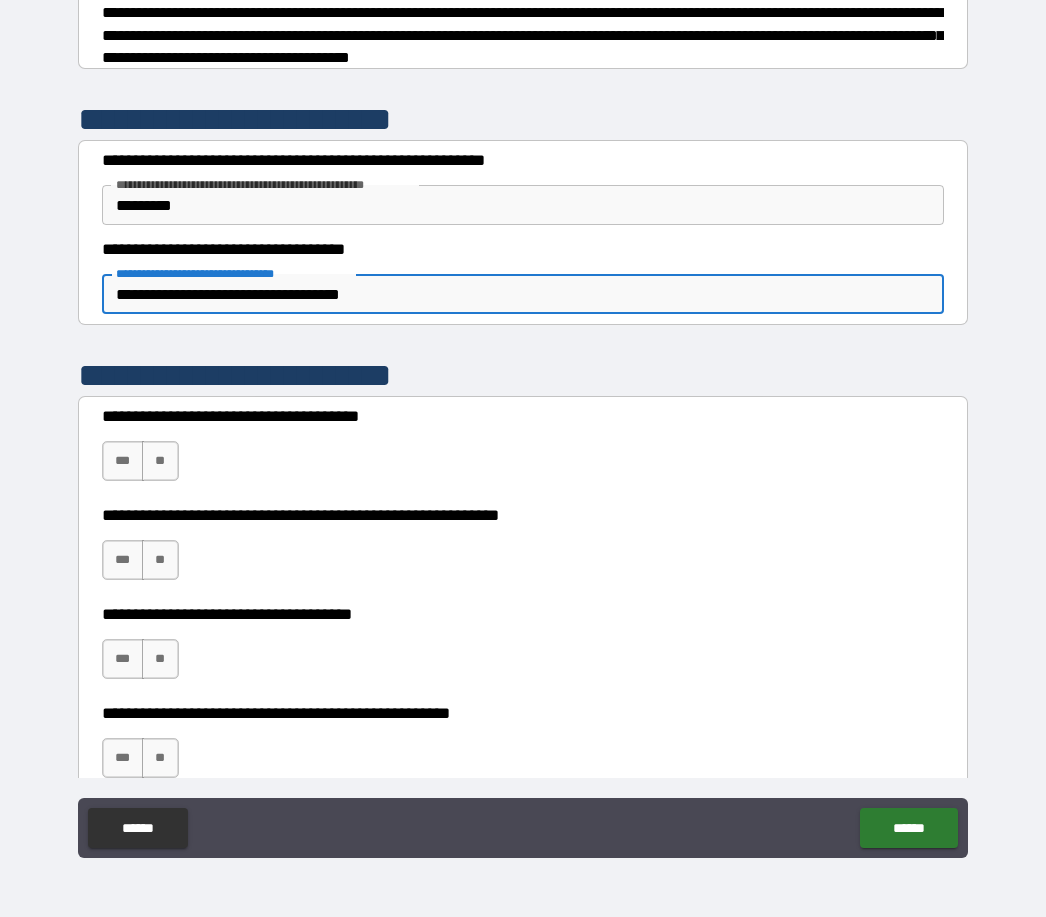 type on "*" 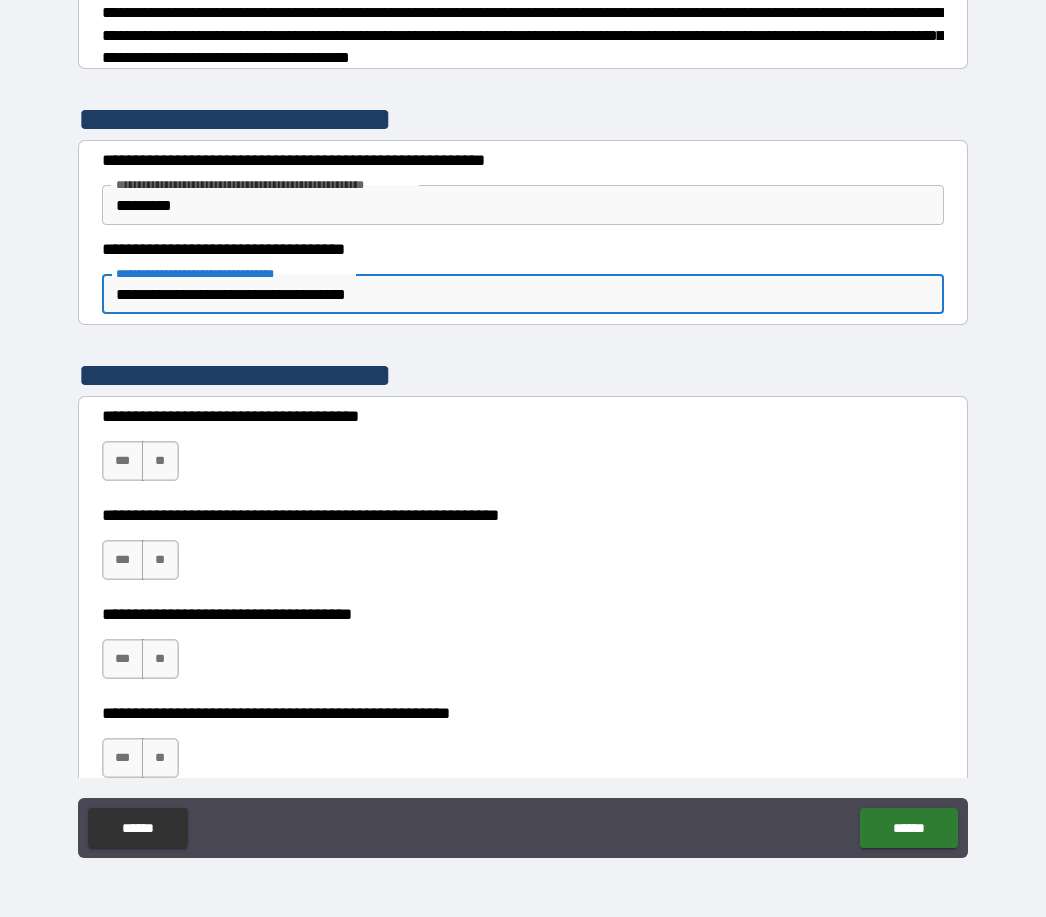 type on "*" 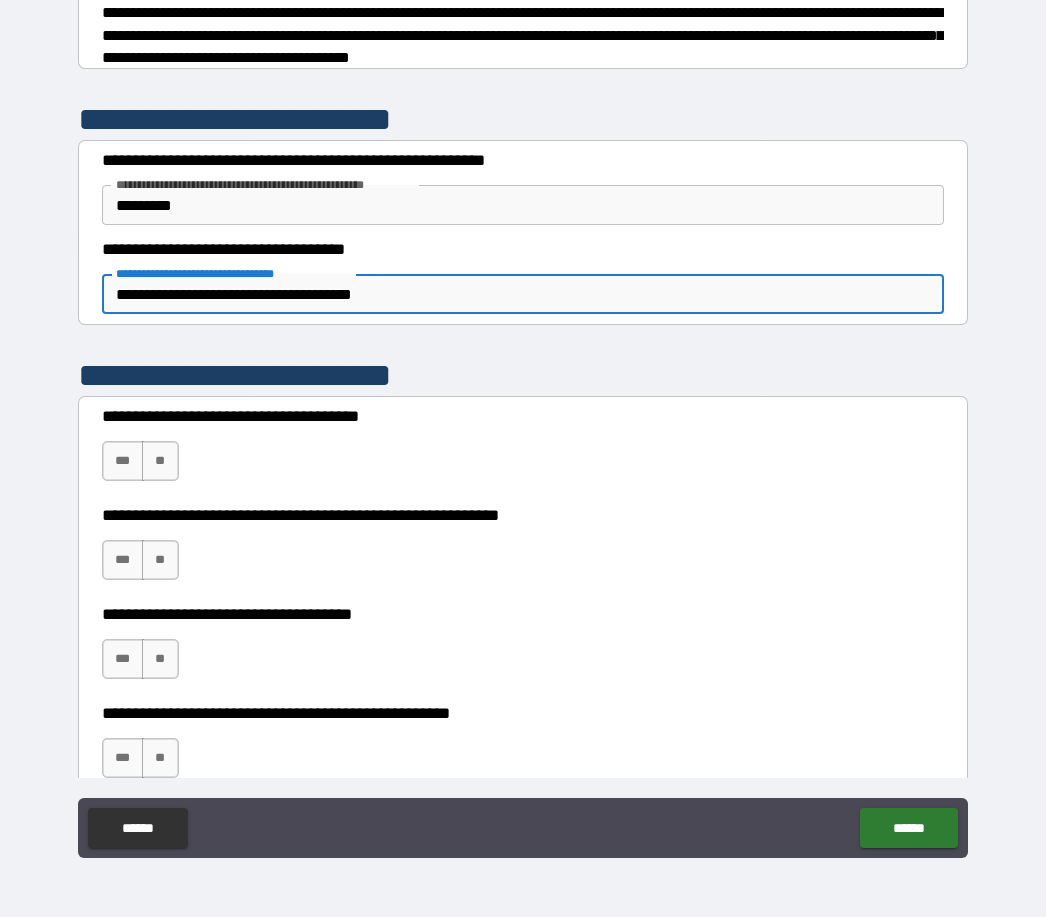 type on "*" 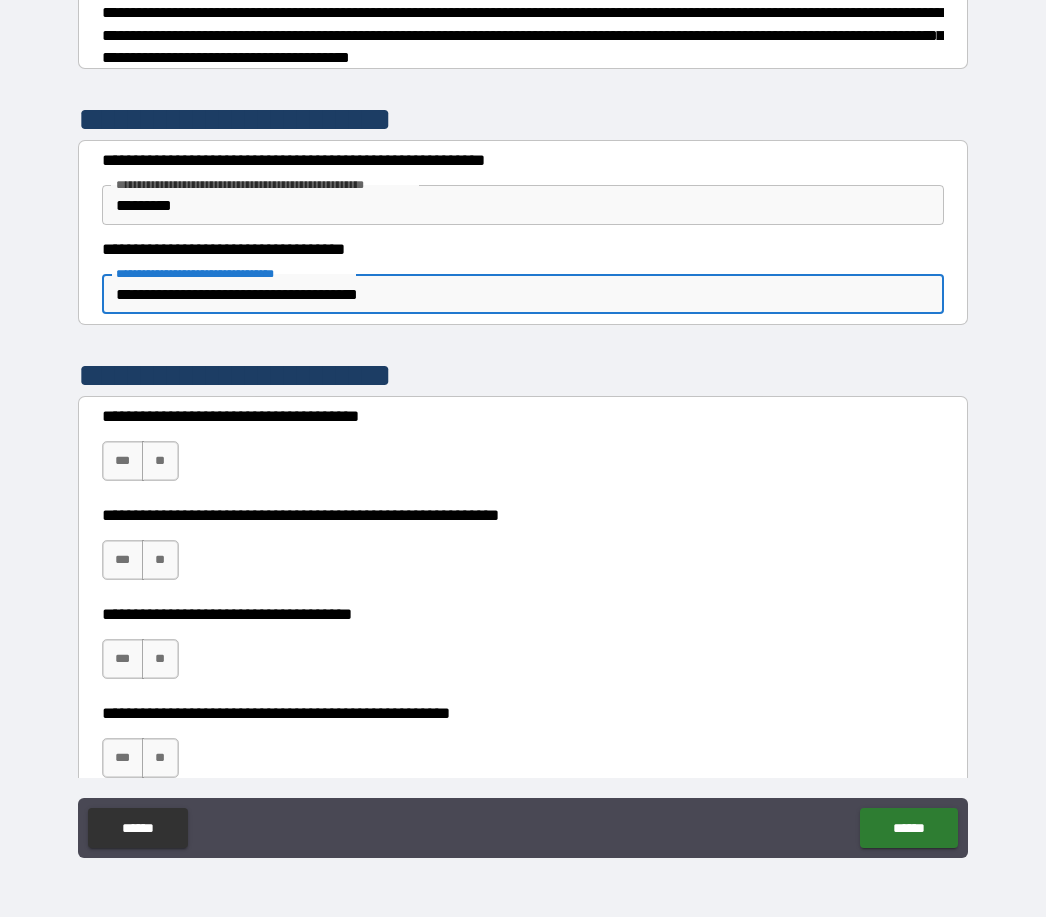 type on "*" 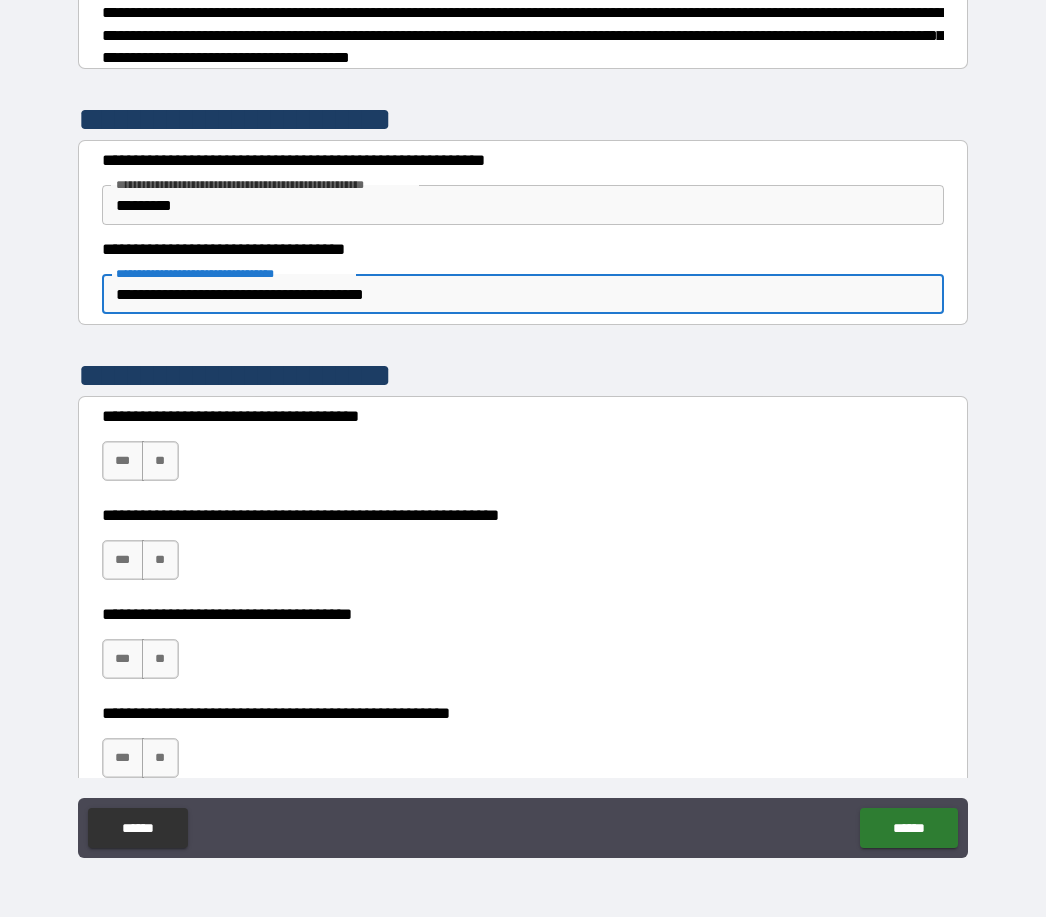 type on "*" 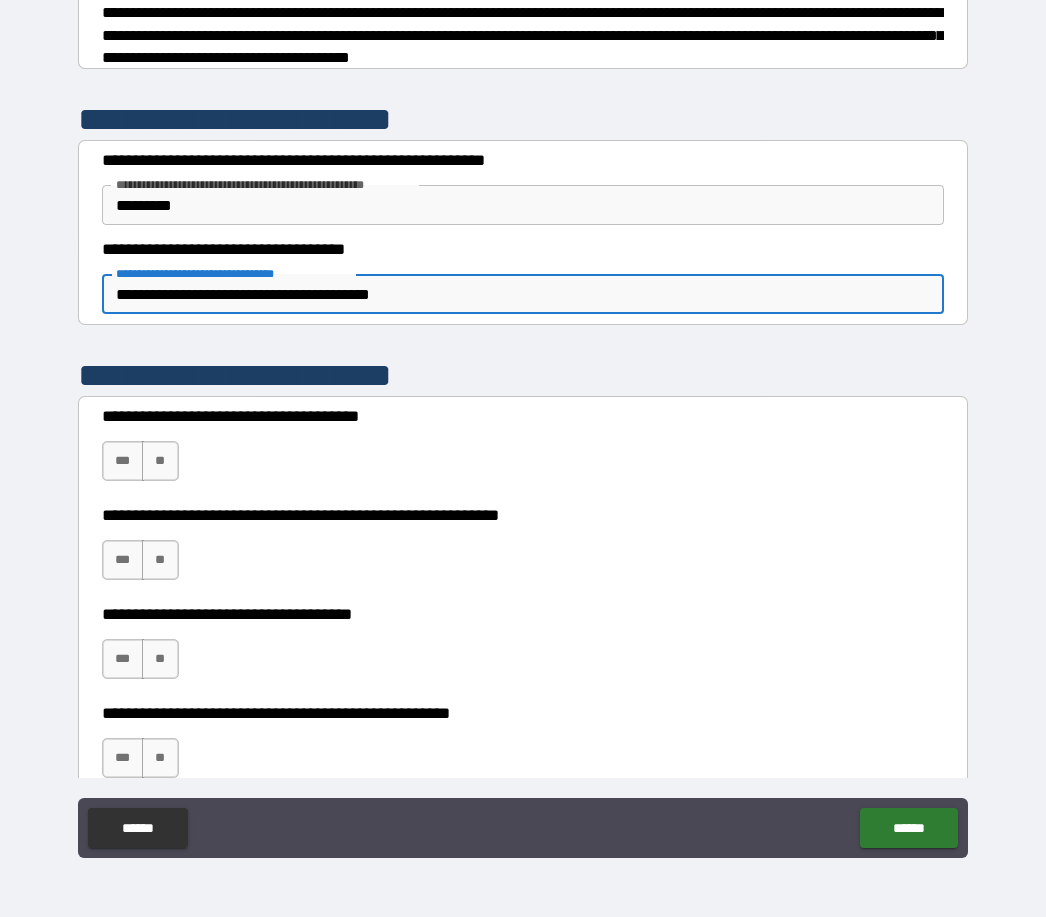 type on "*" 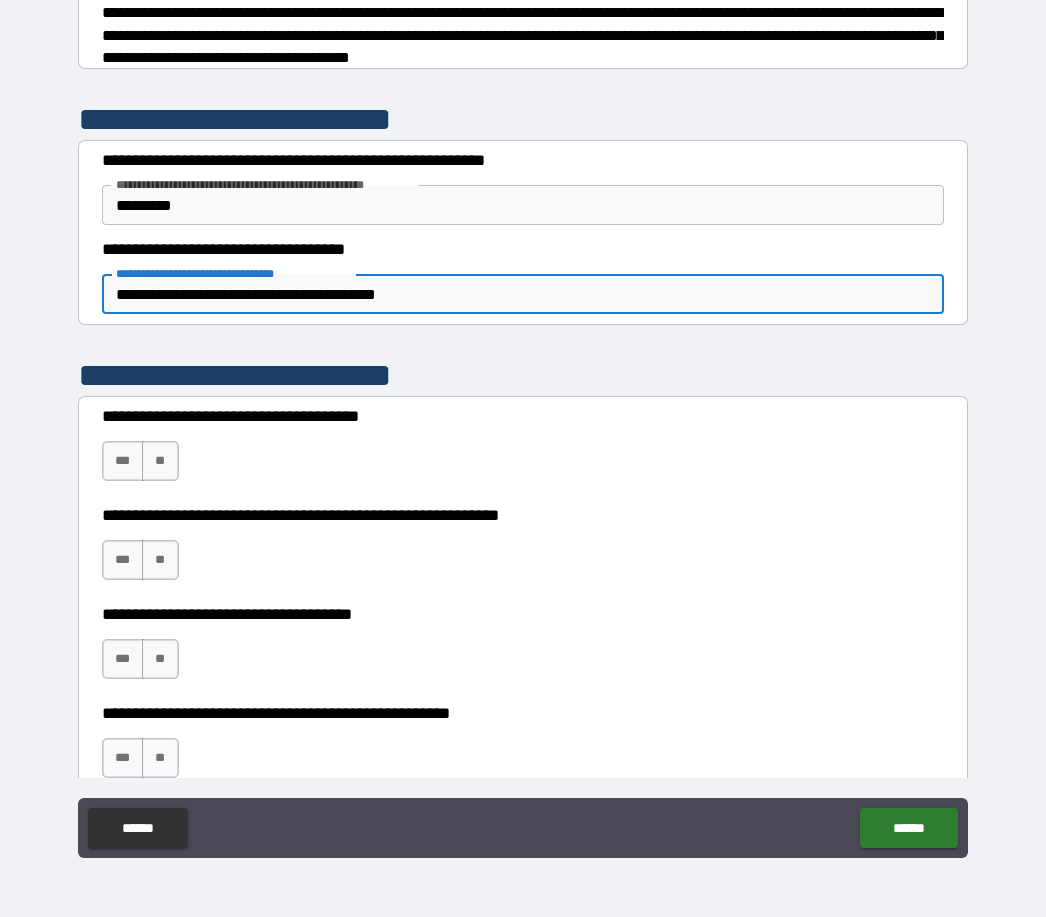 type on "*" 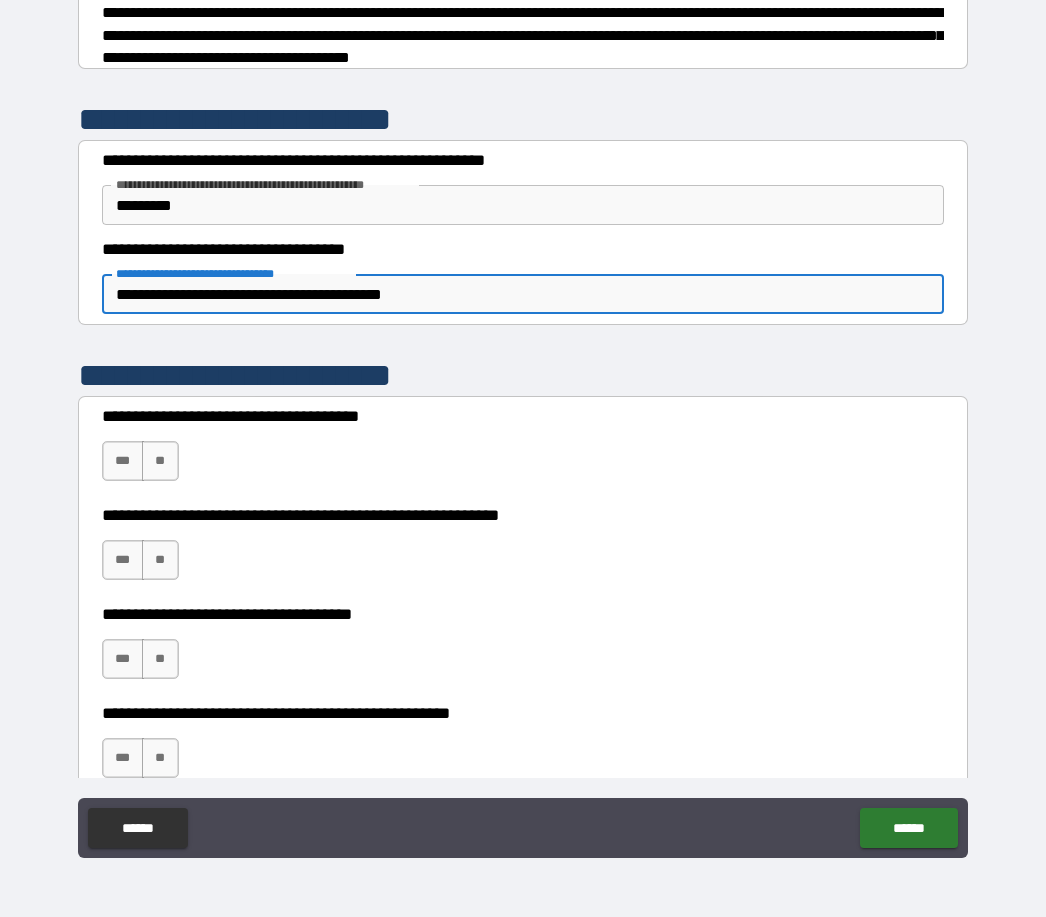 type on "*" 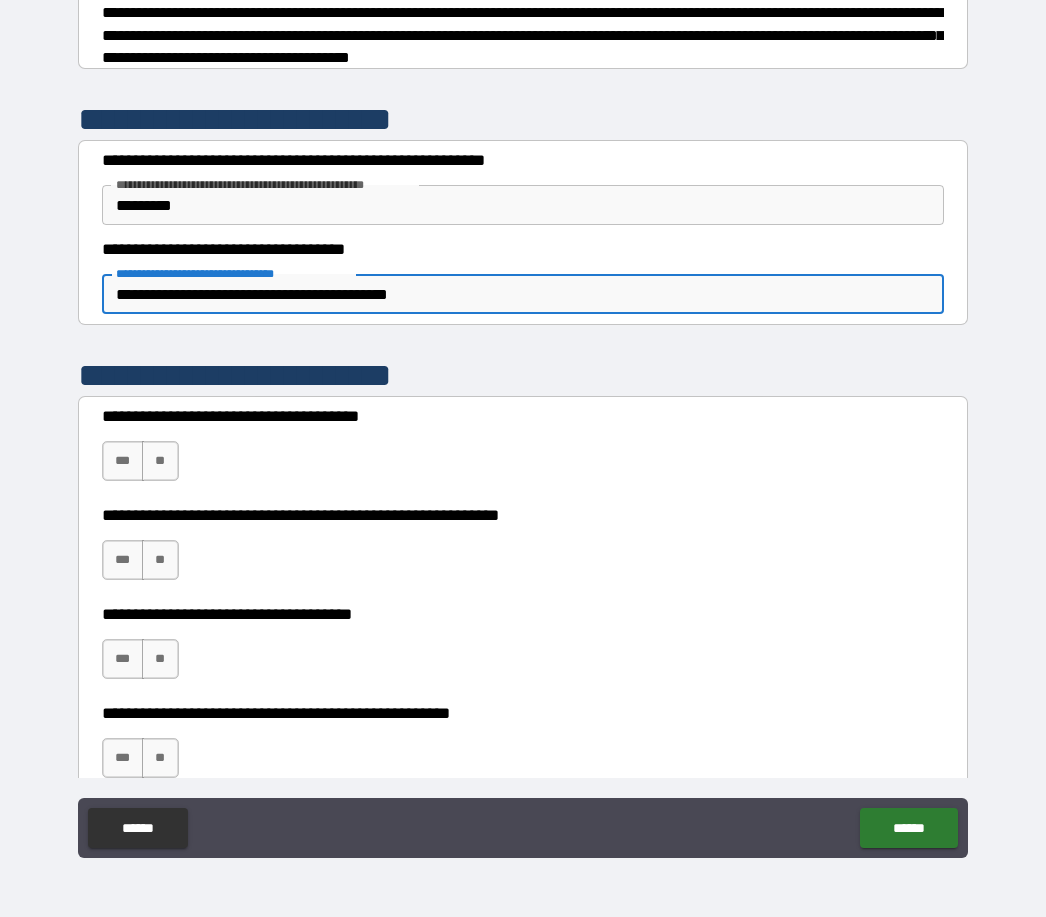 type on "*" 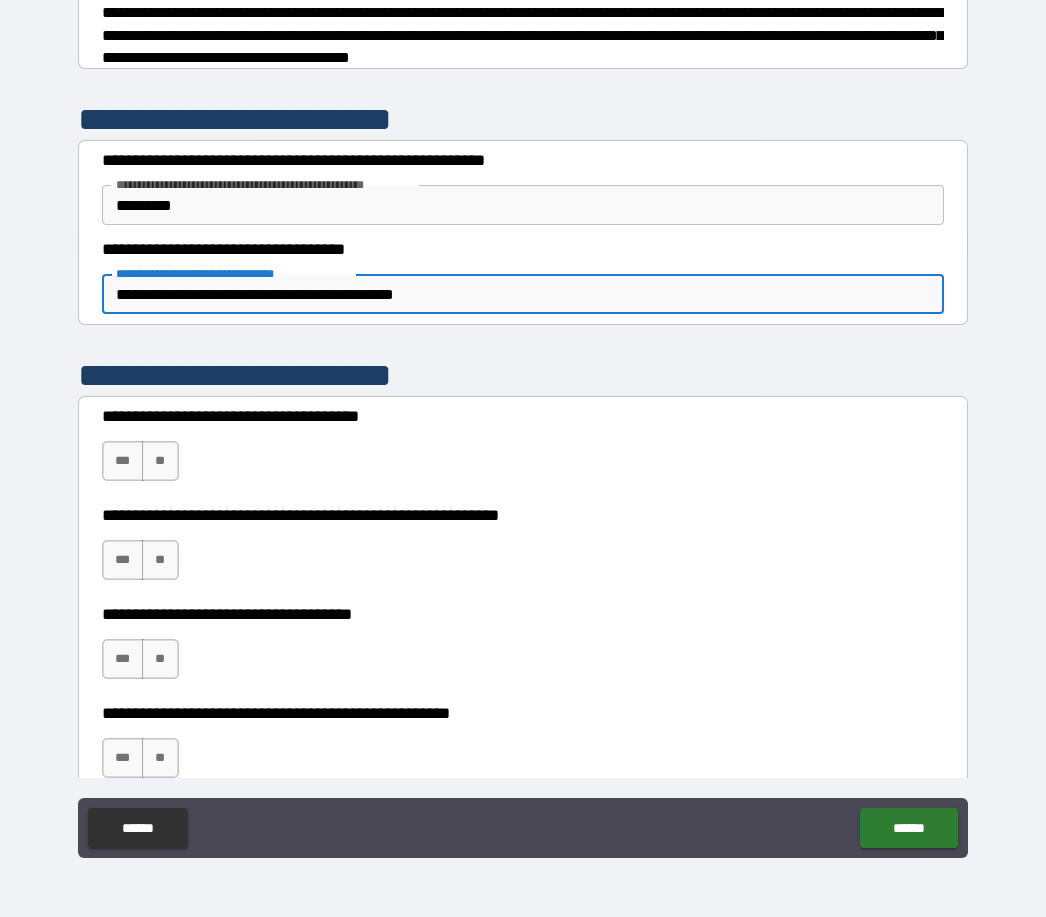 type on "*" 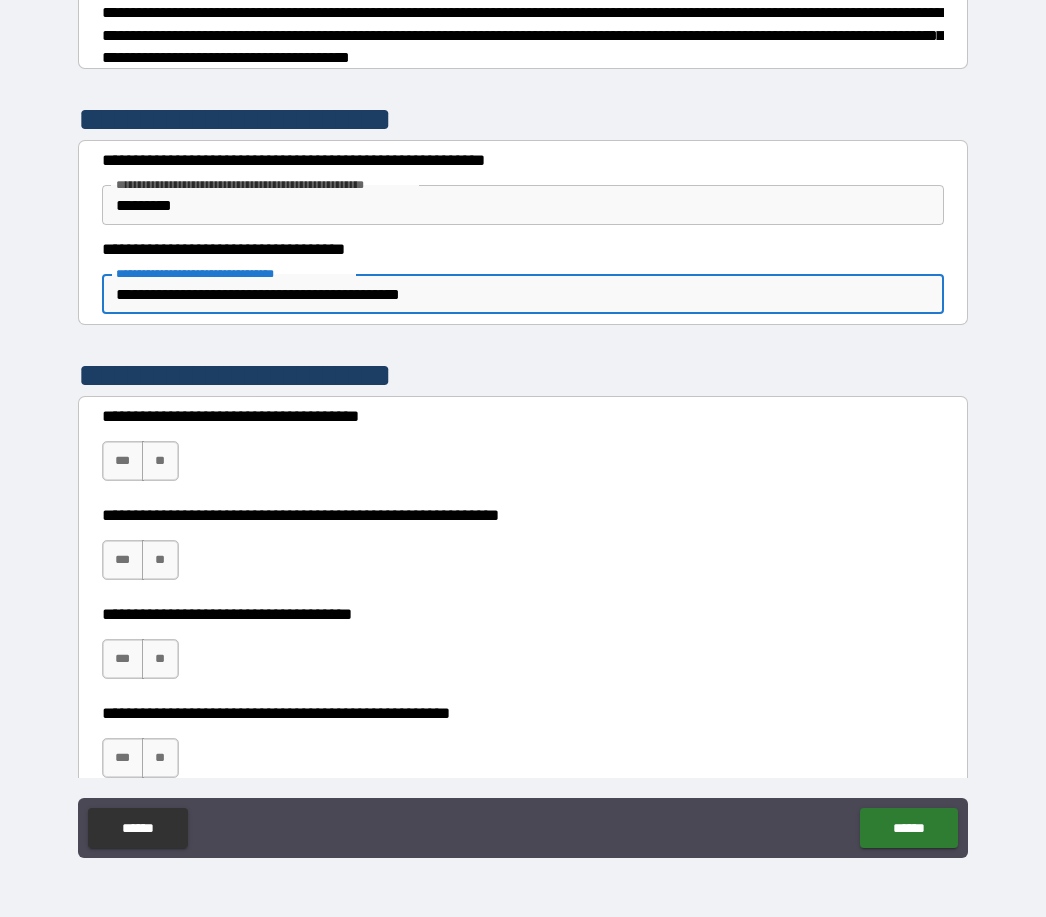 type on "*" 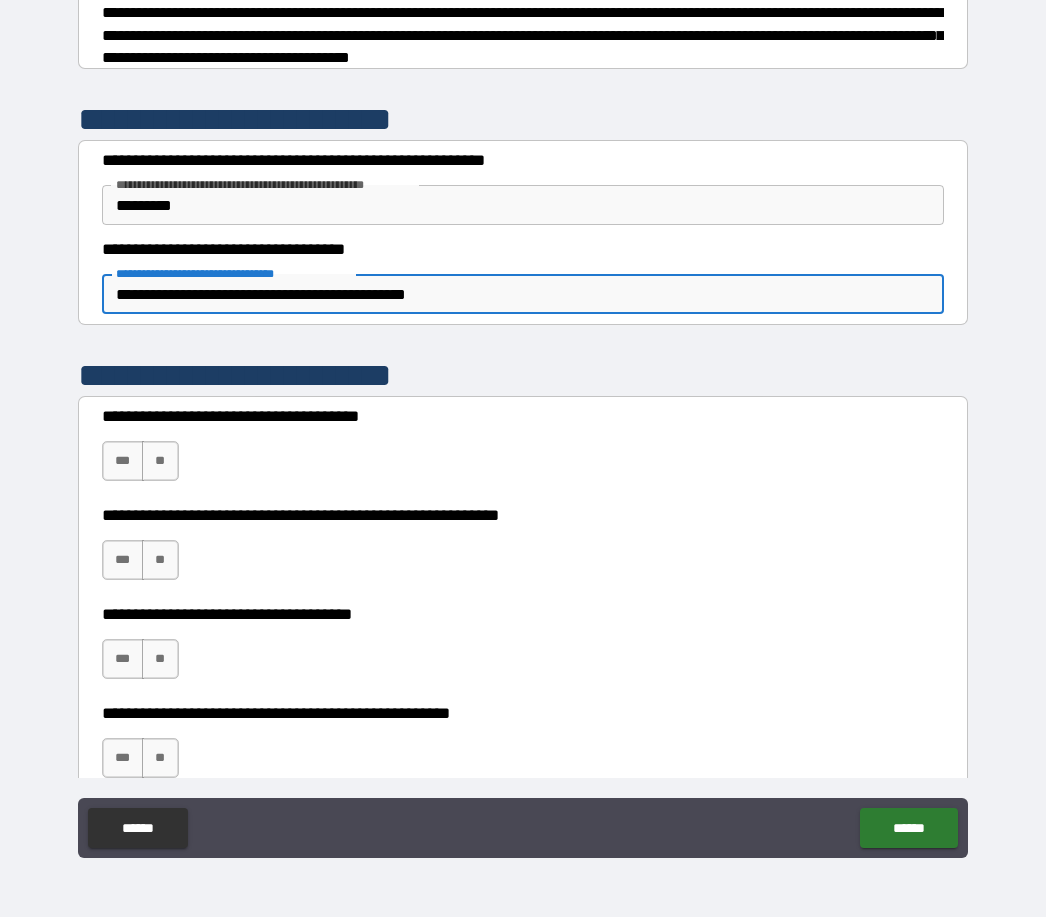 type on "*" 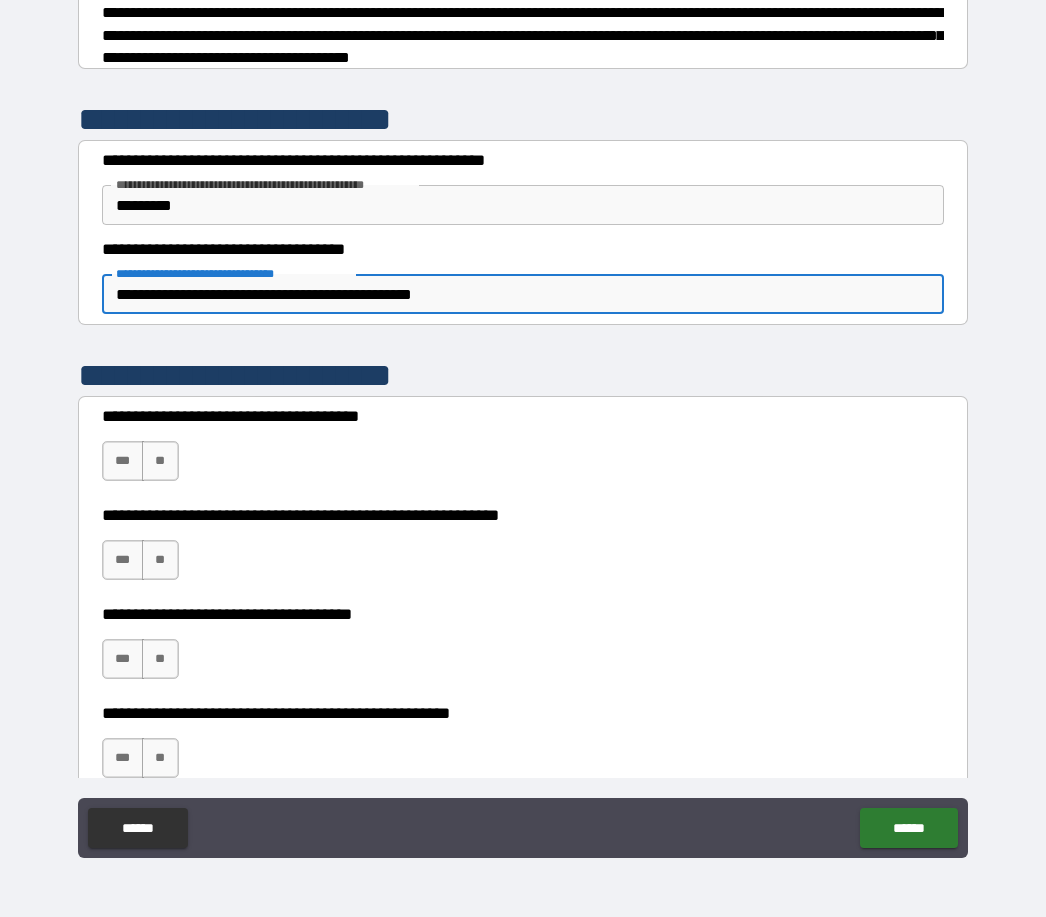 type on "*" 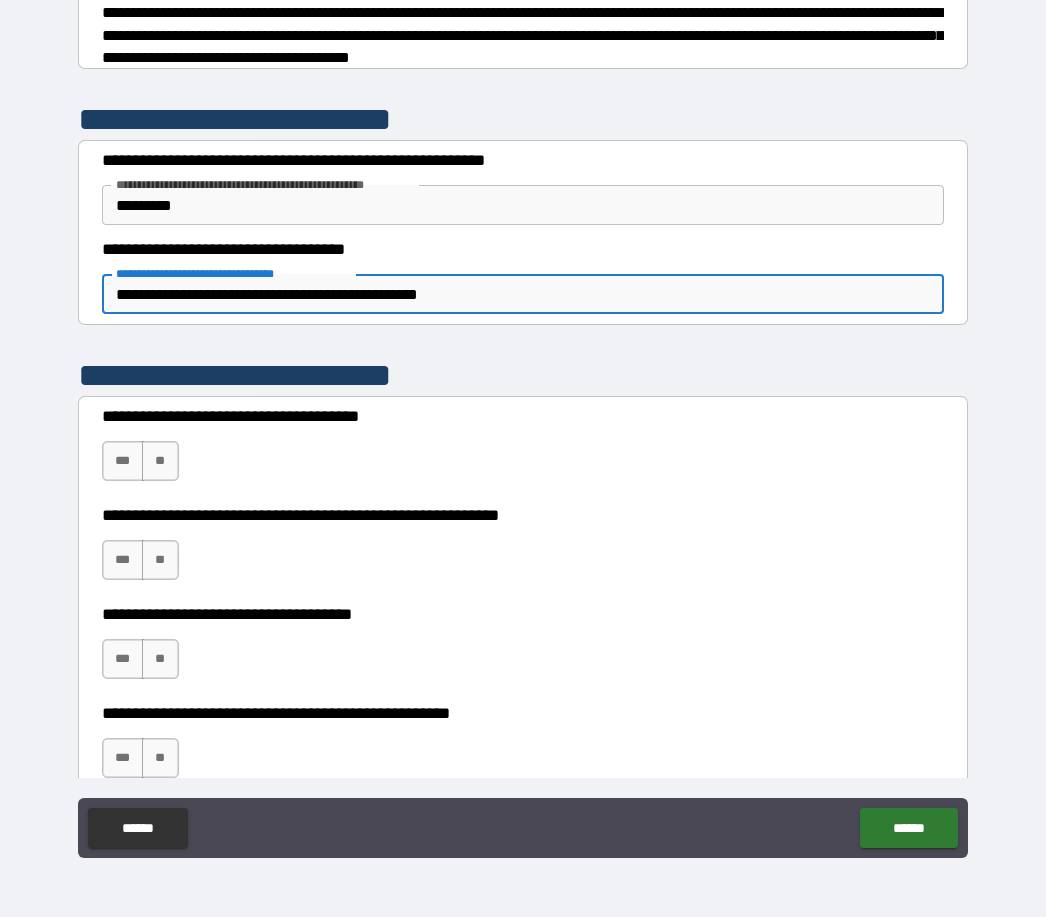 type on "*" 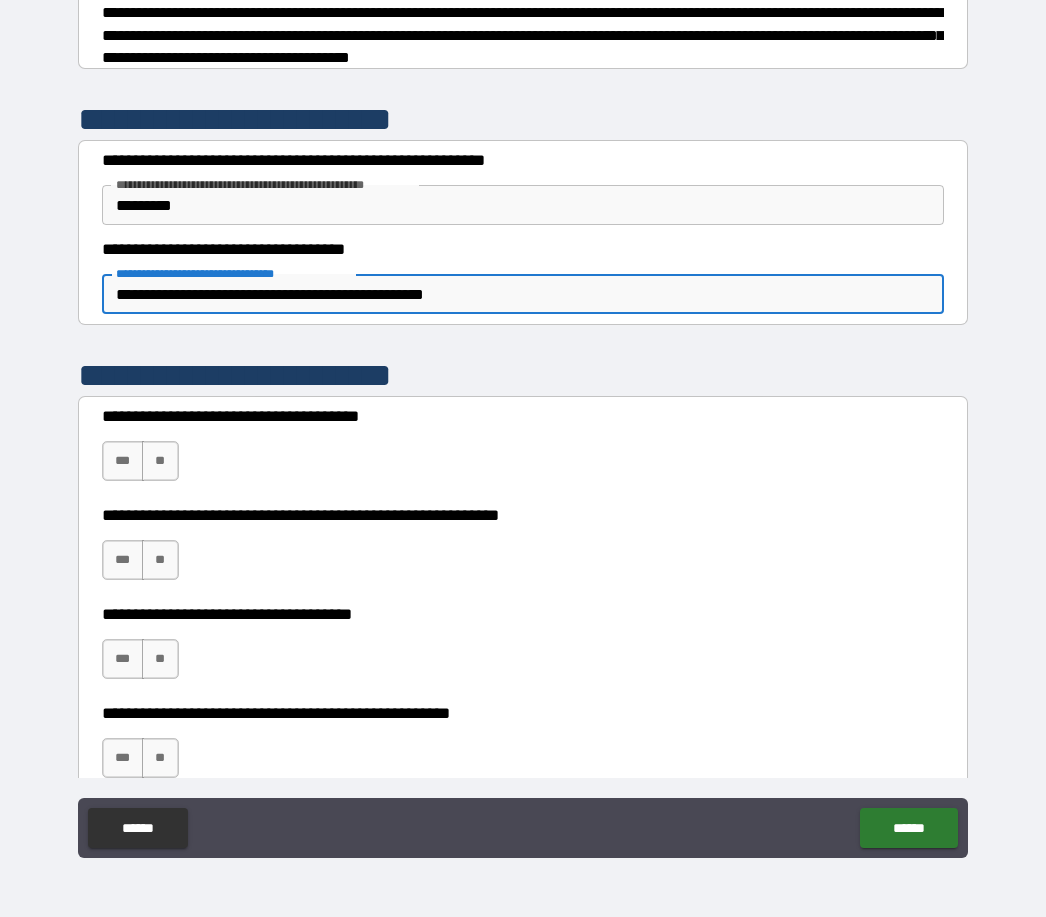 type on "*" 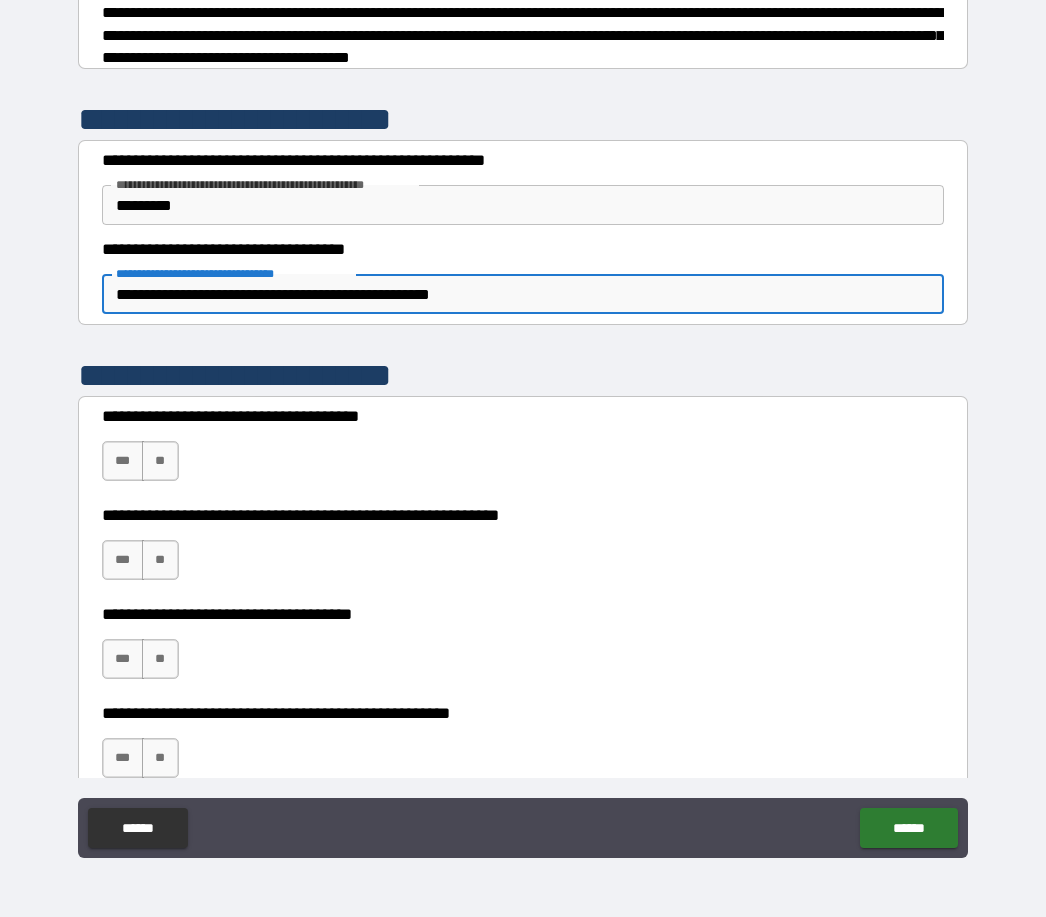 type on "*" 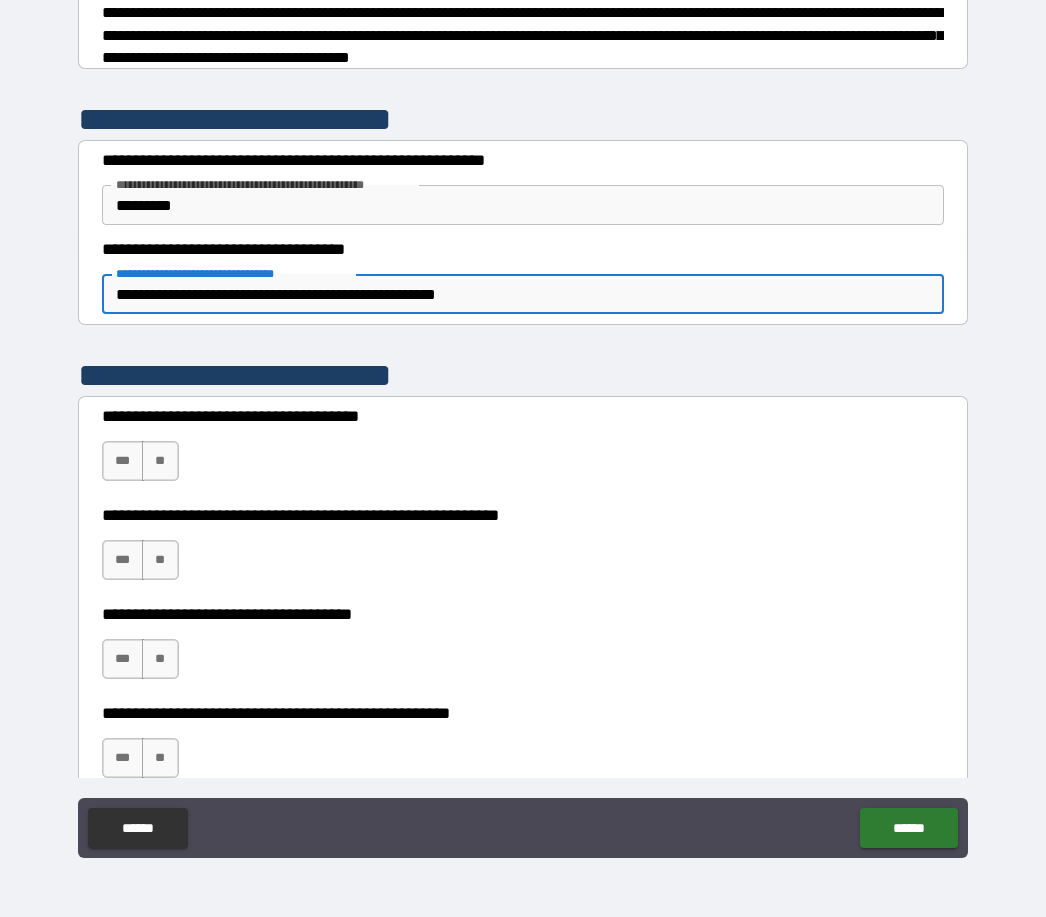 type on "*" 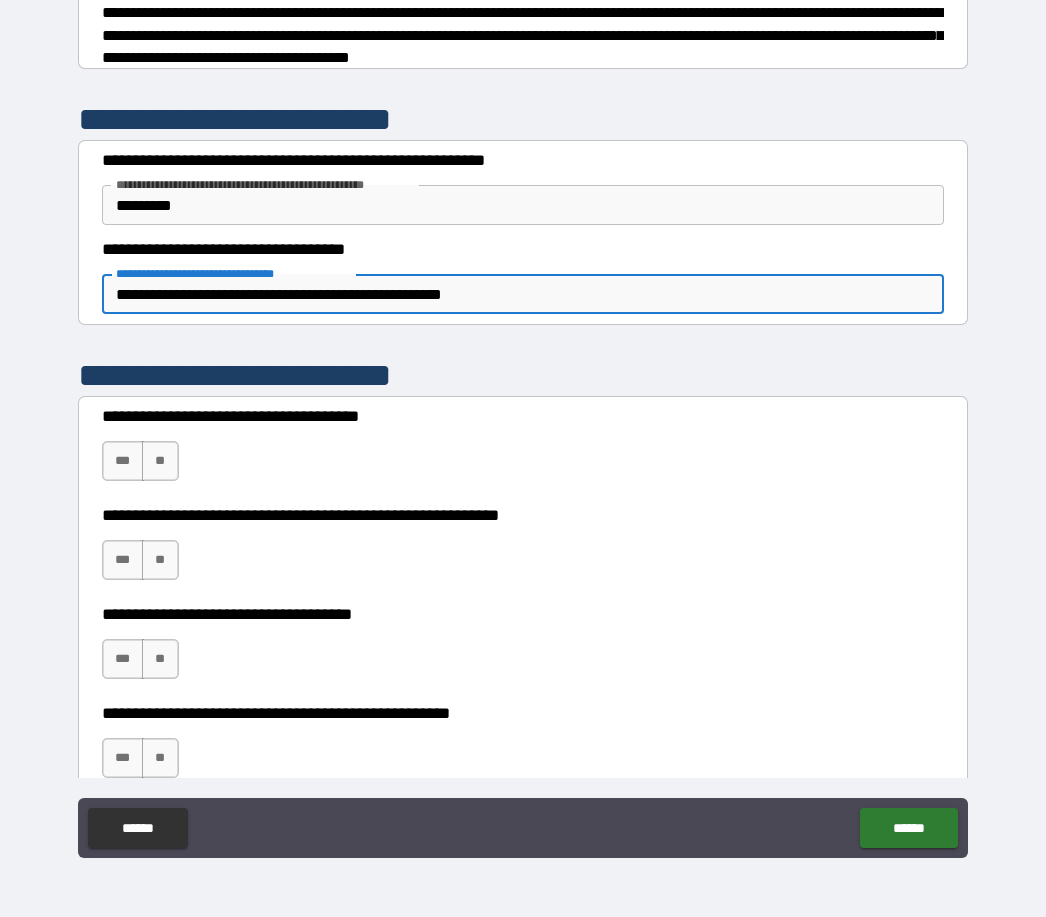 type on "*" 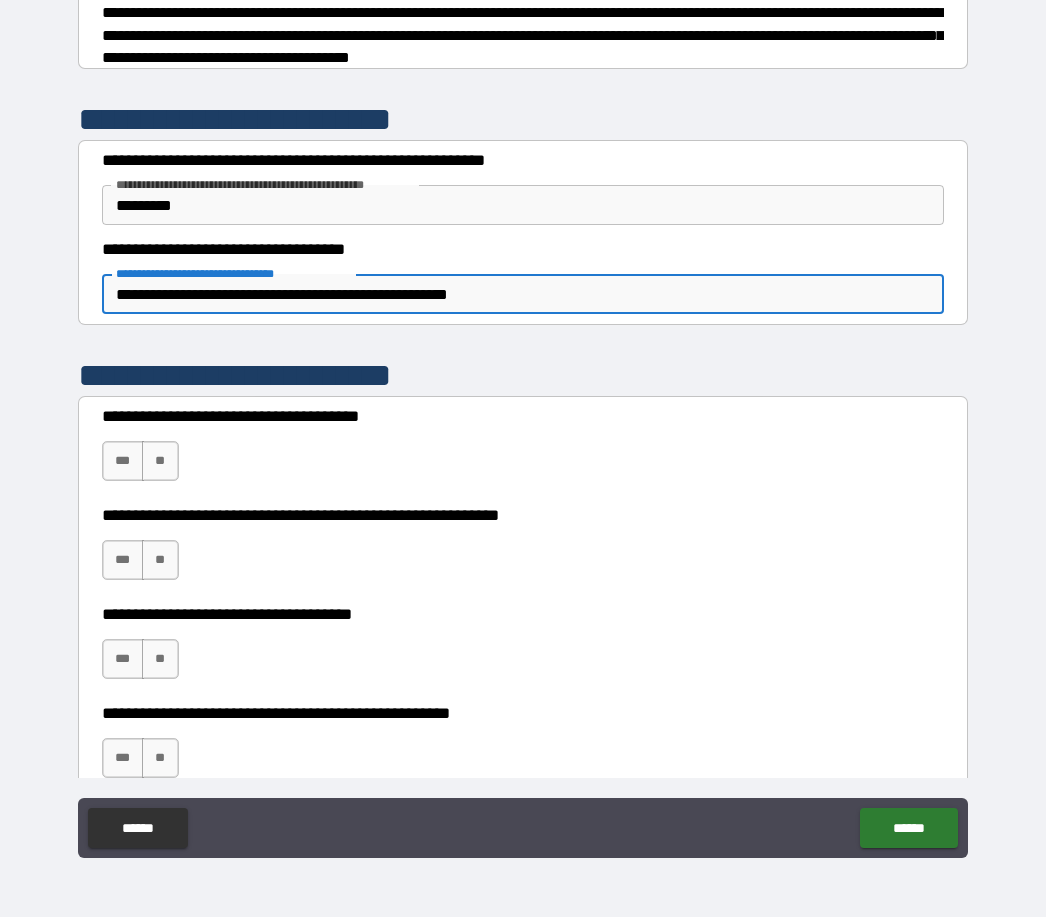 type on "*" 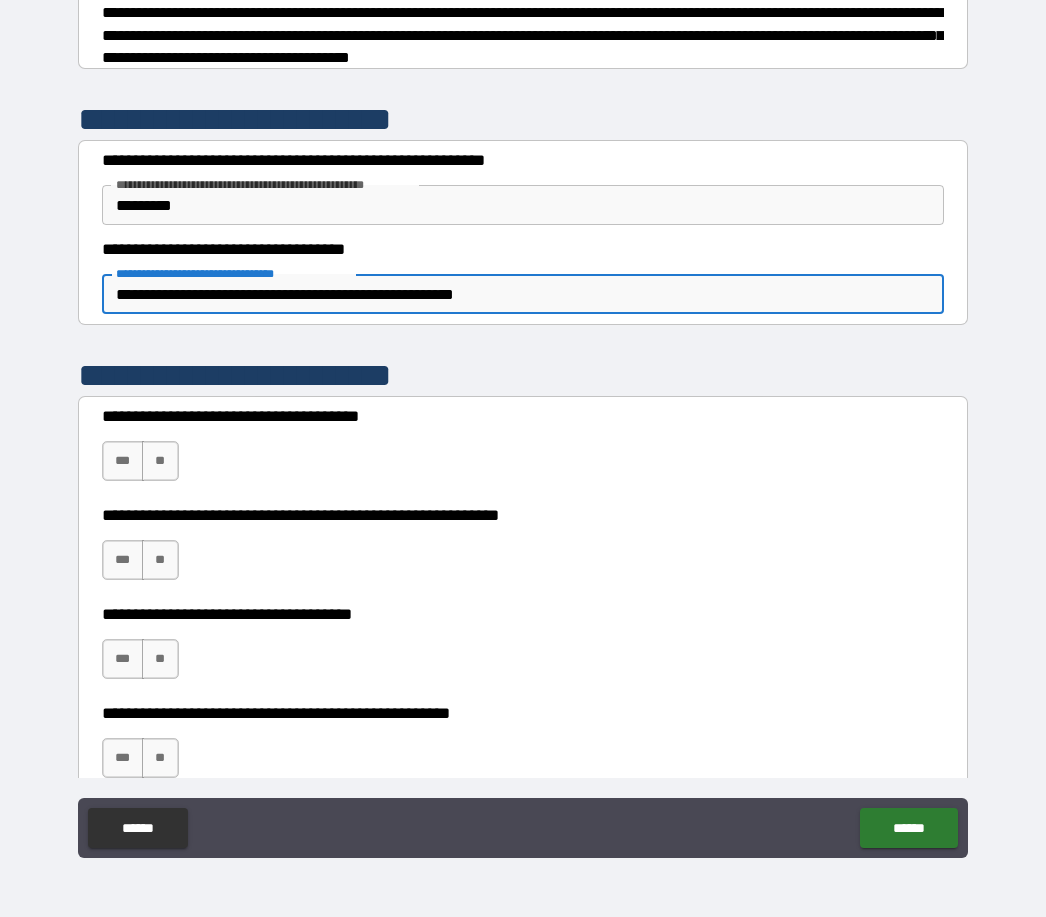 type on "*" 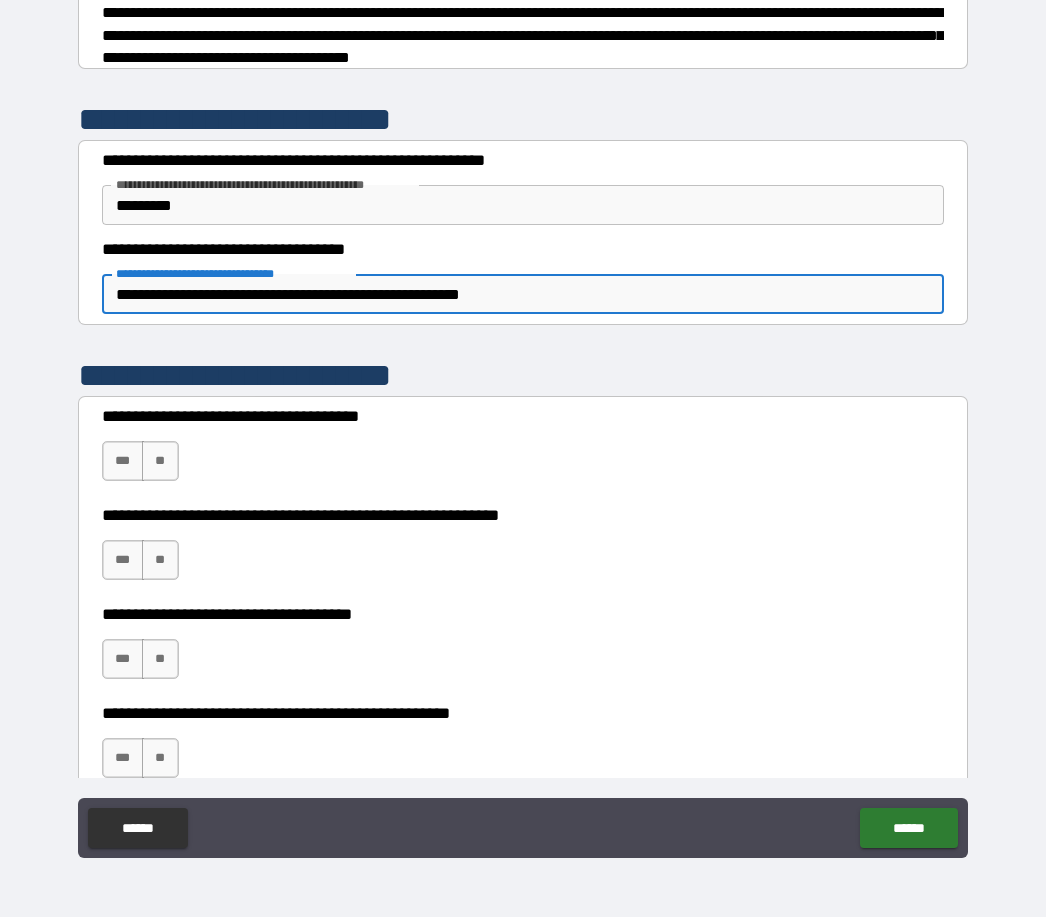 type on "*" 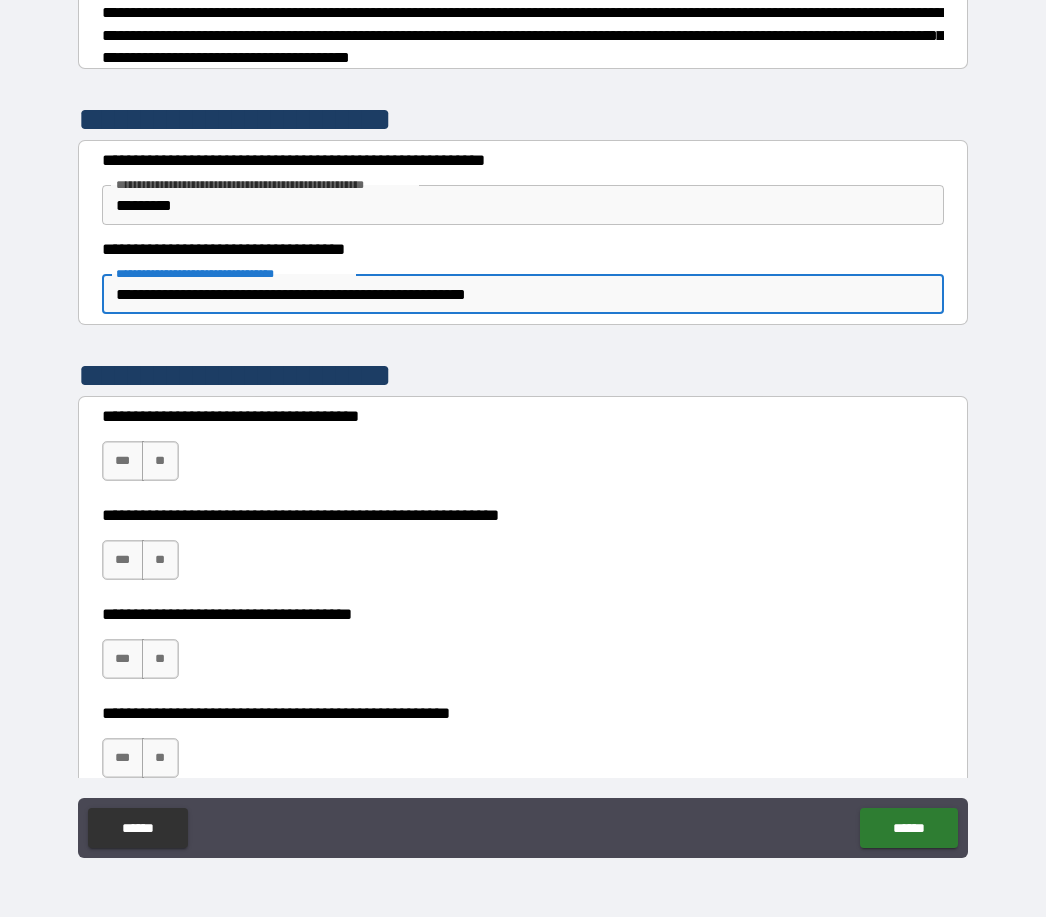 type on "*" 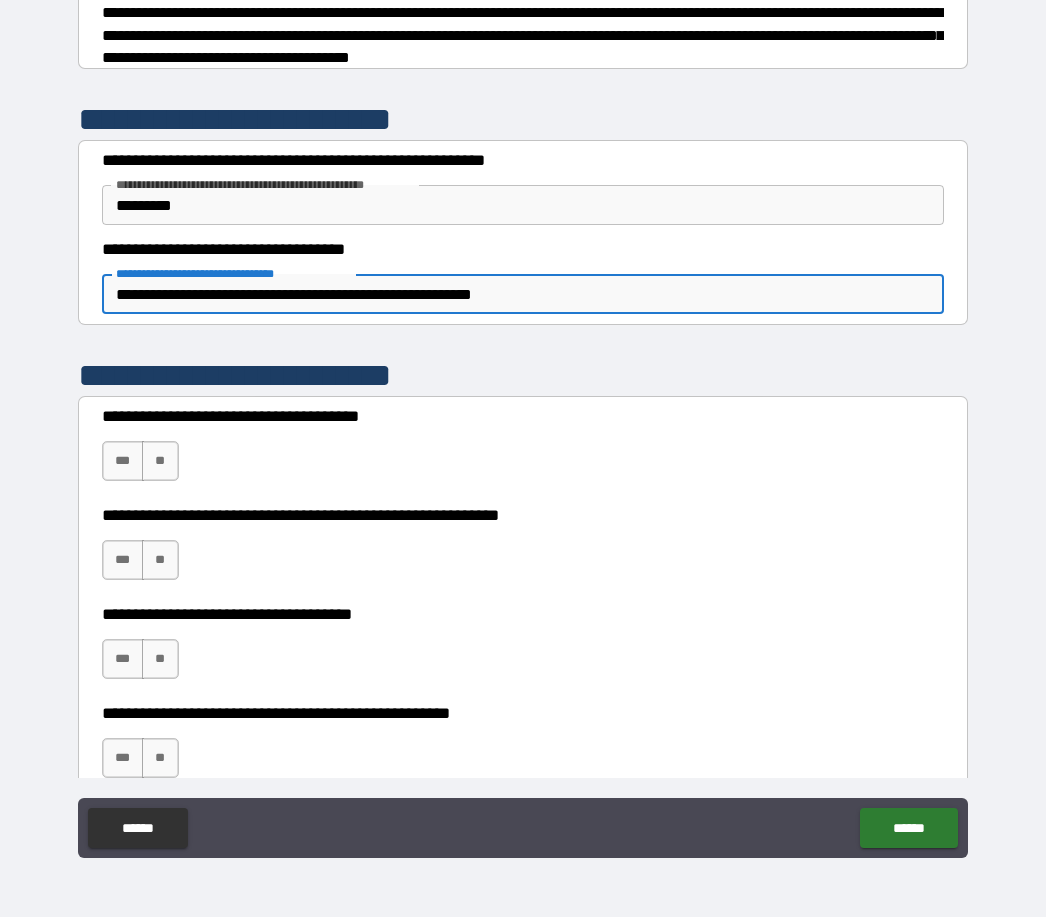 type on "*" 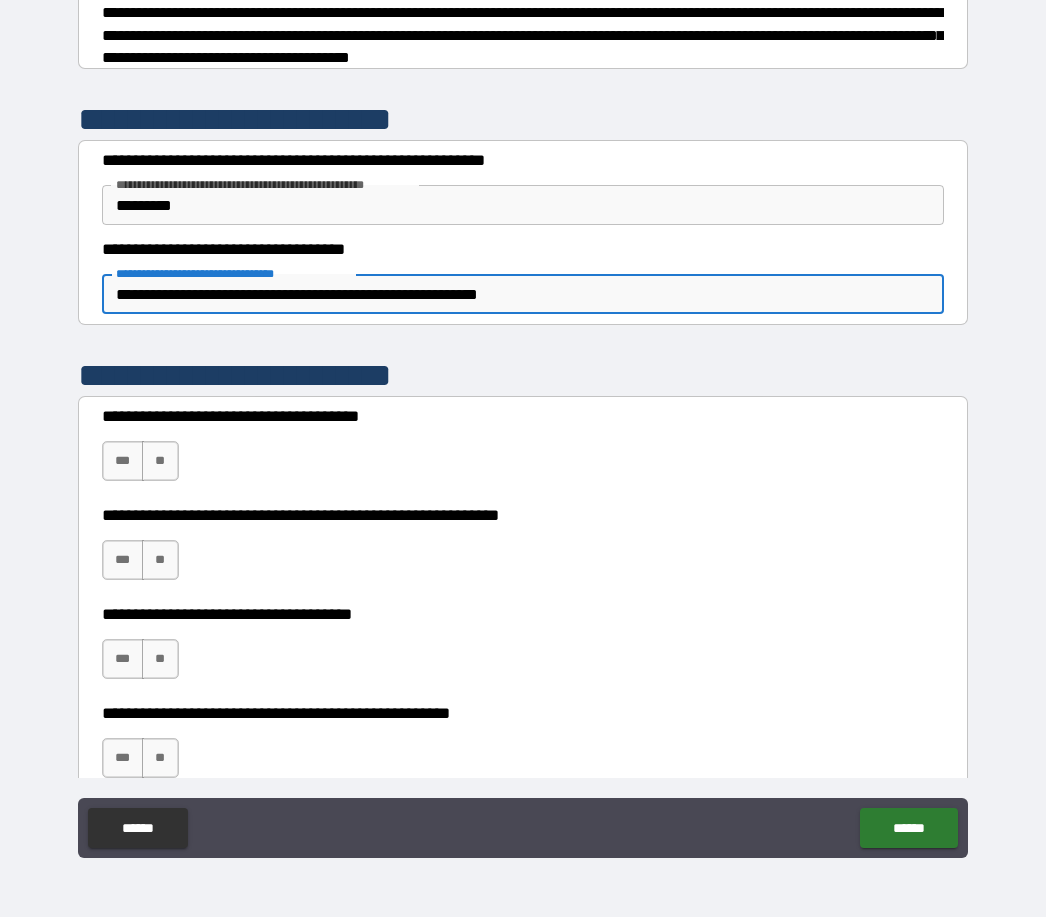 type on "*" 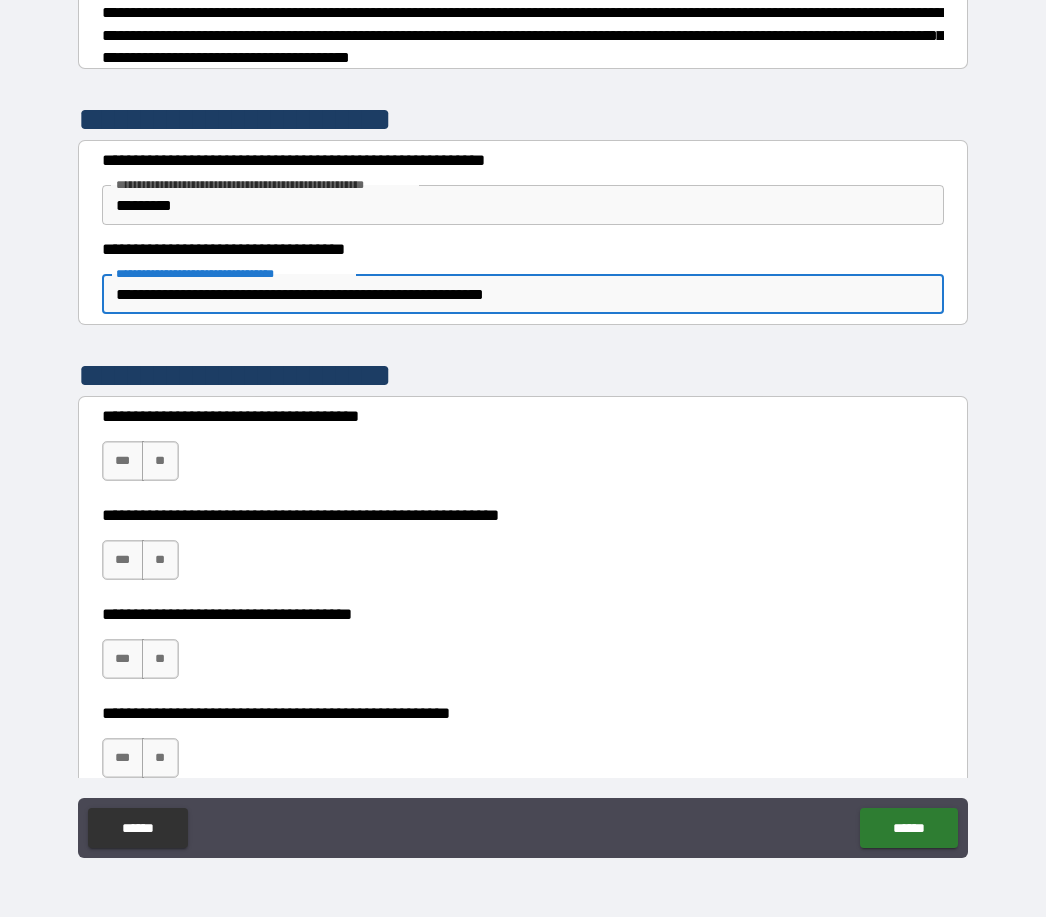 type on "*" 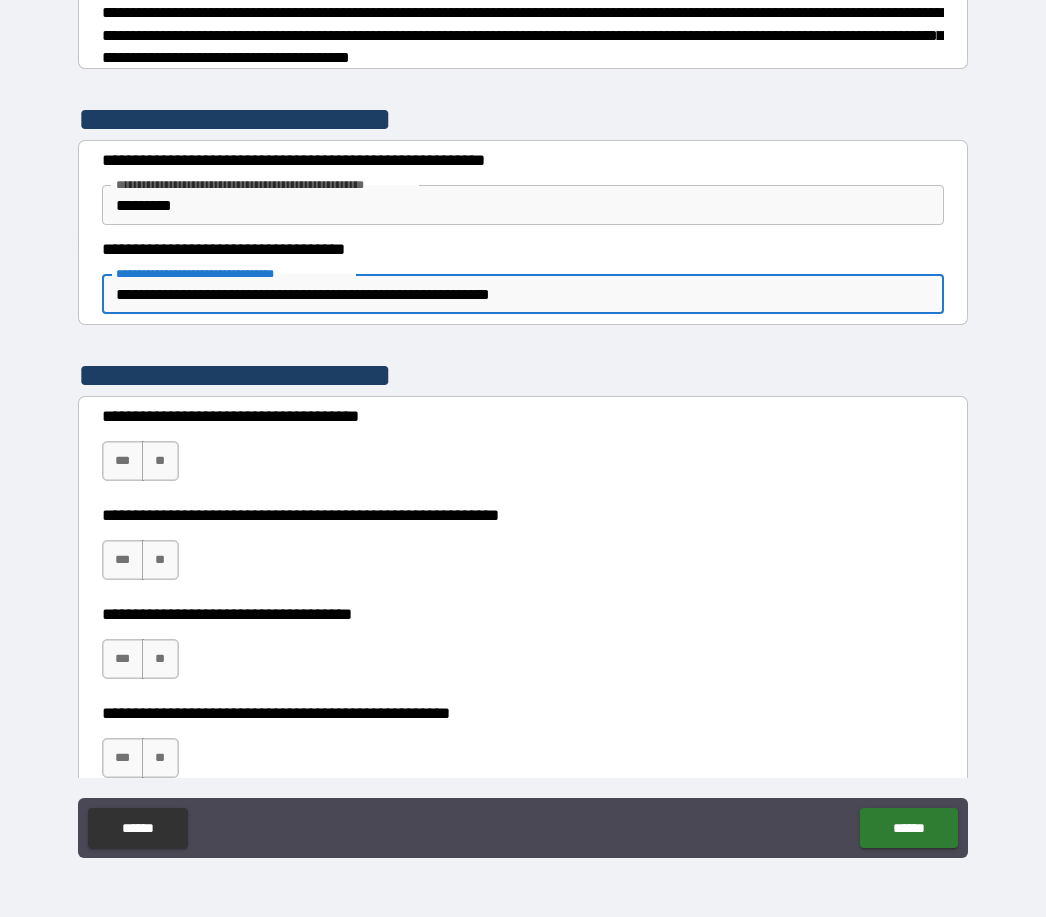 type on "*" 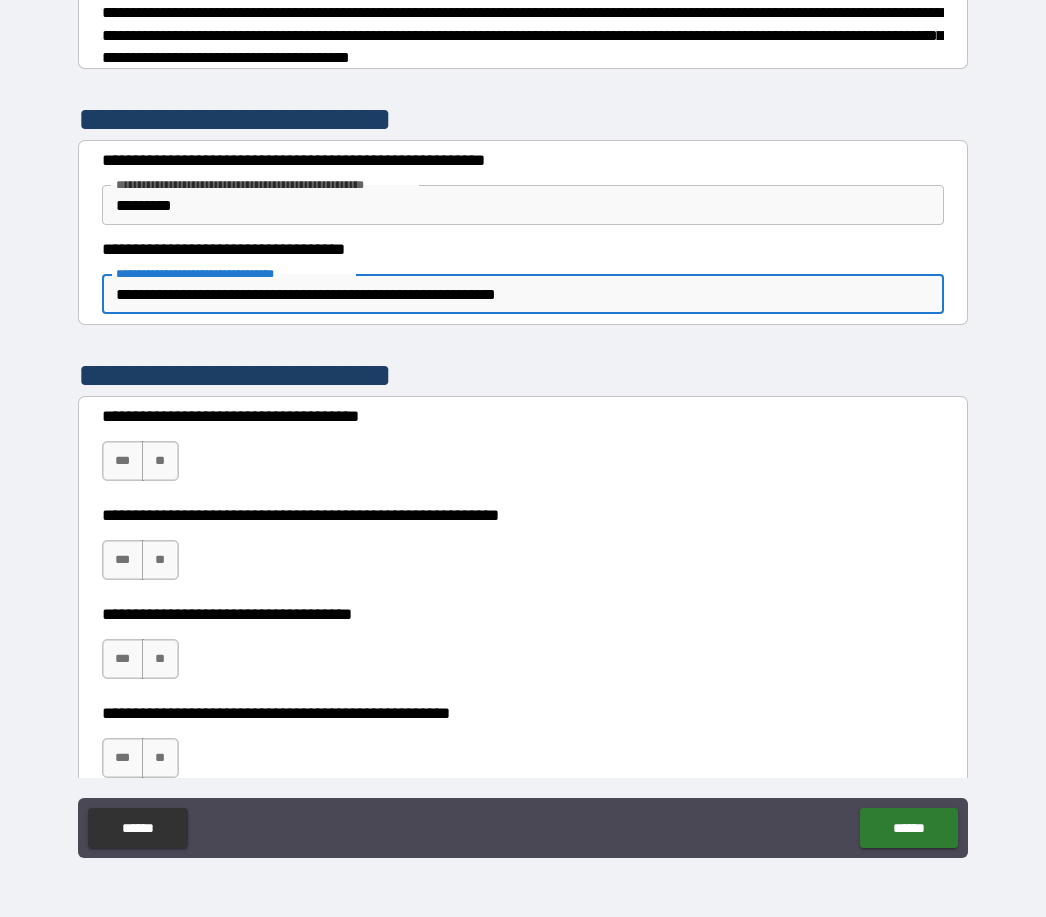 type on "*" 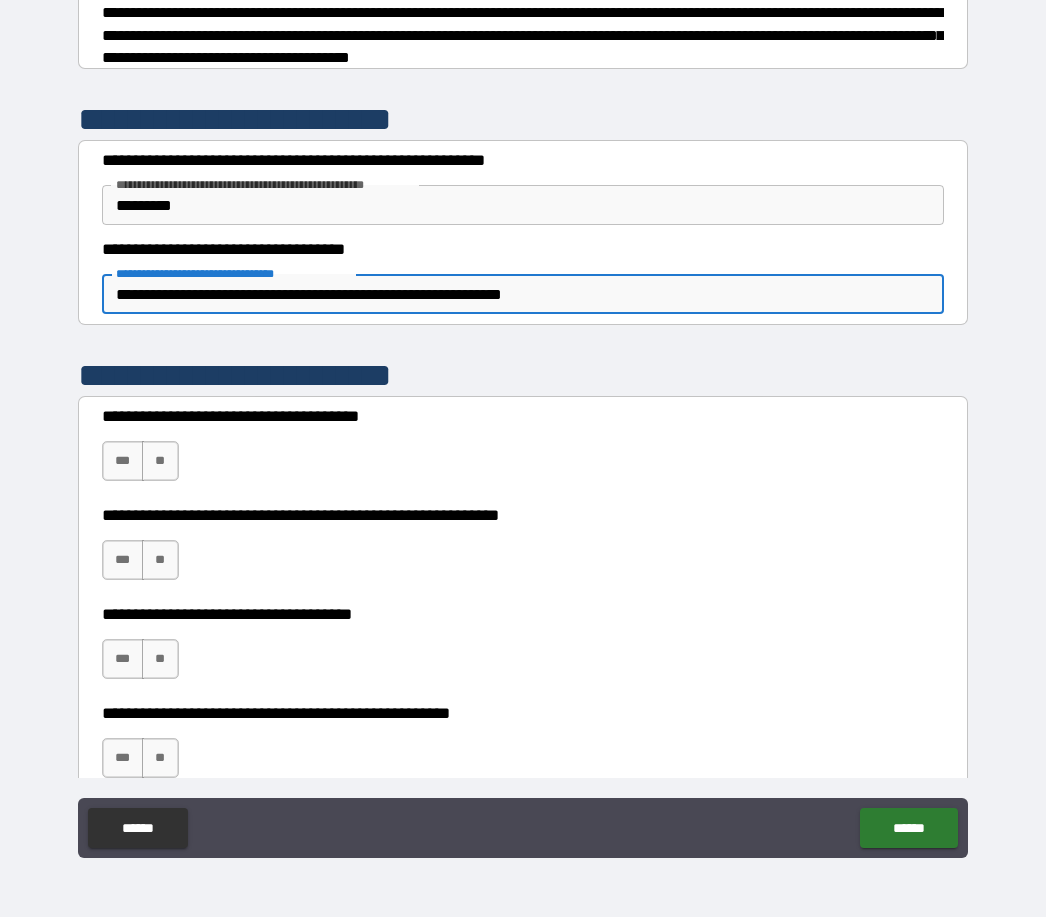 type on "*" 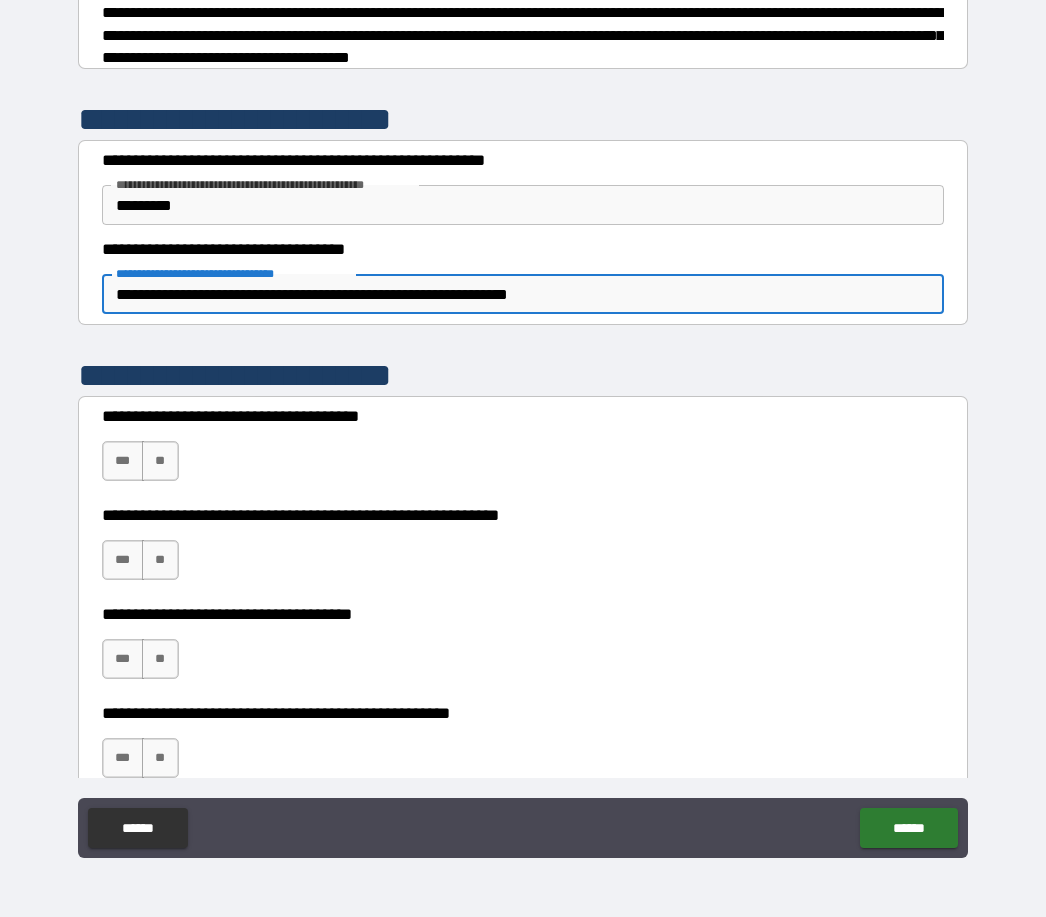 type on "*" 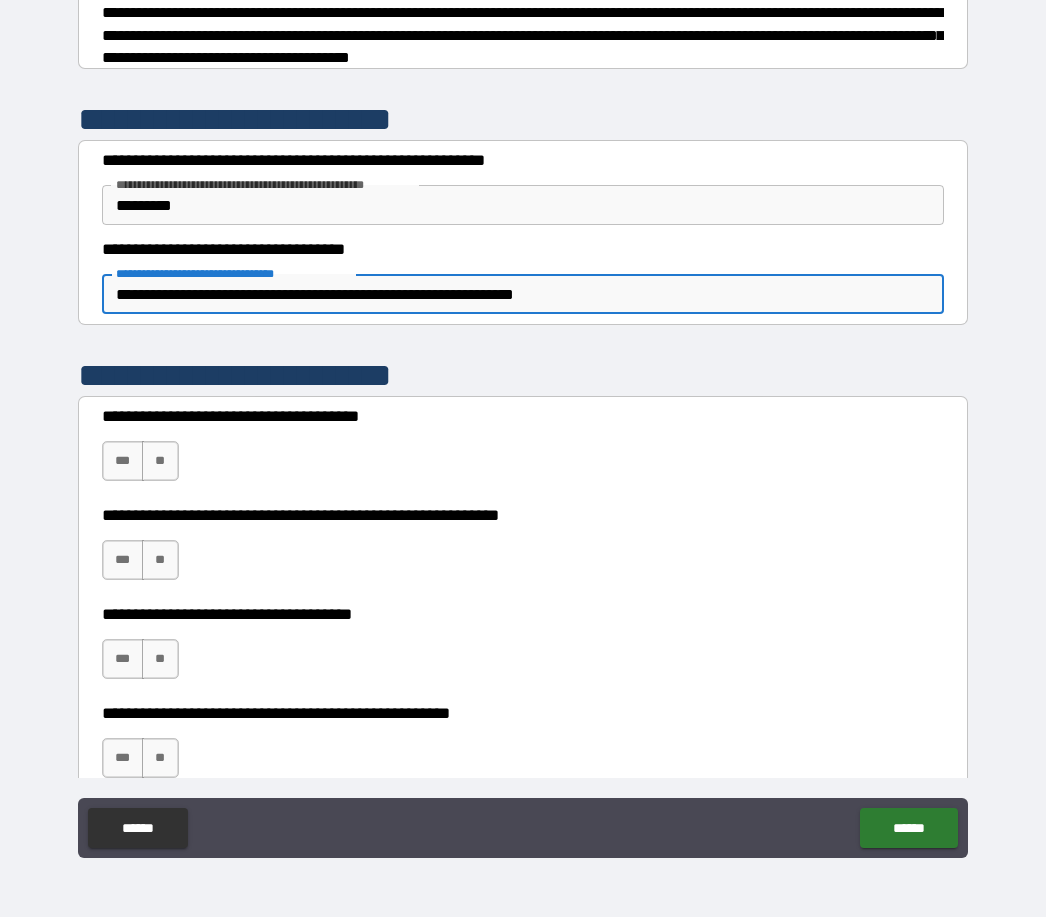 type on "*" 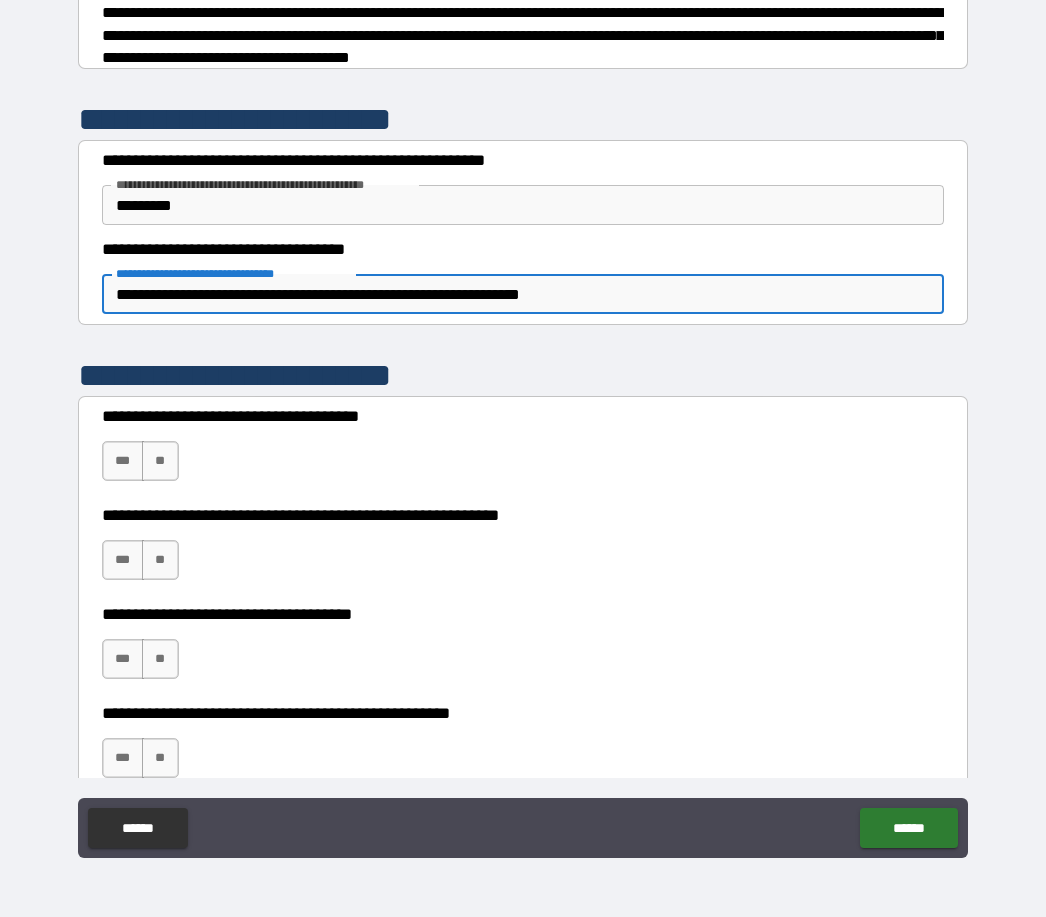 type on "*" 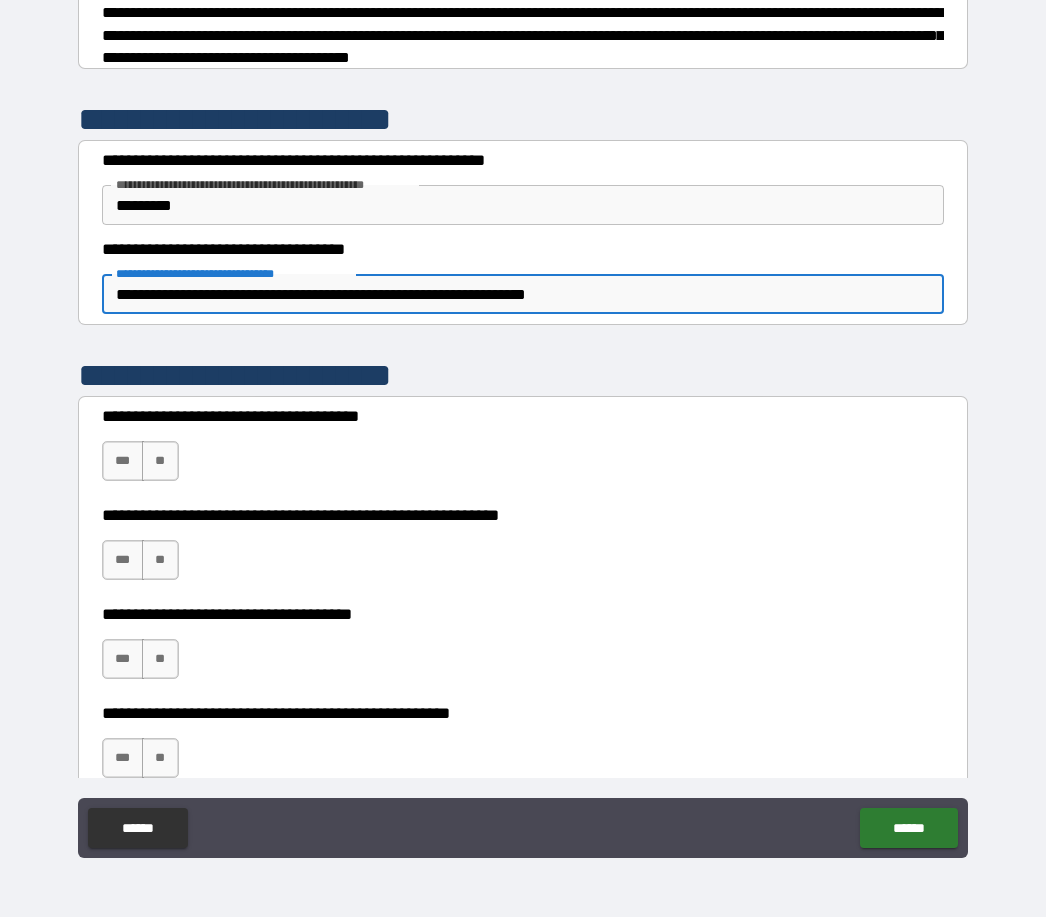 type on "*" 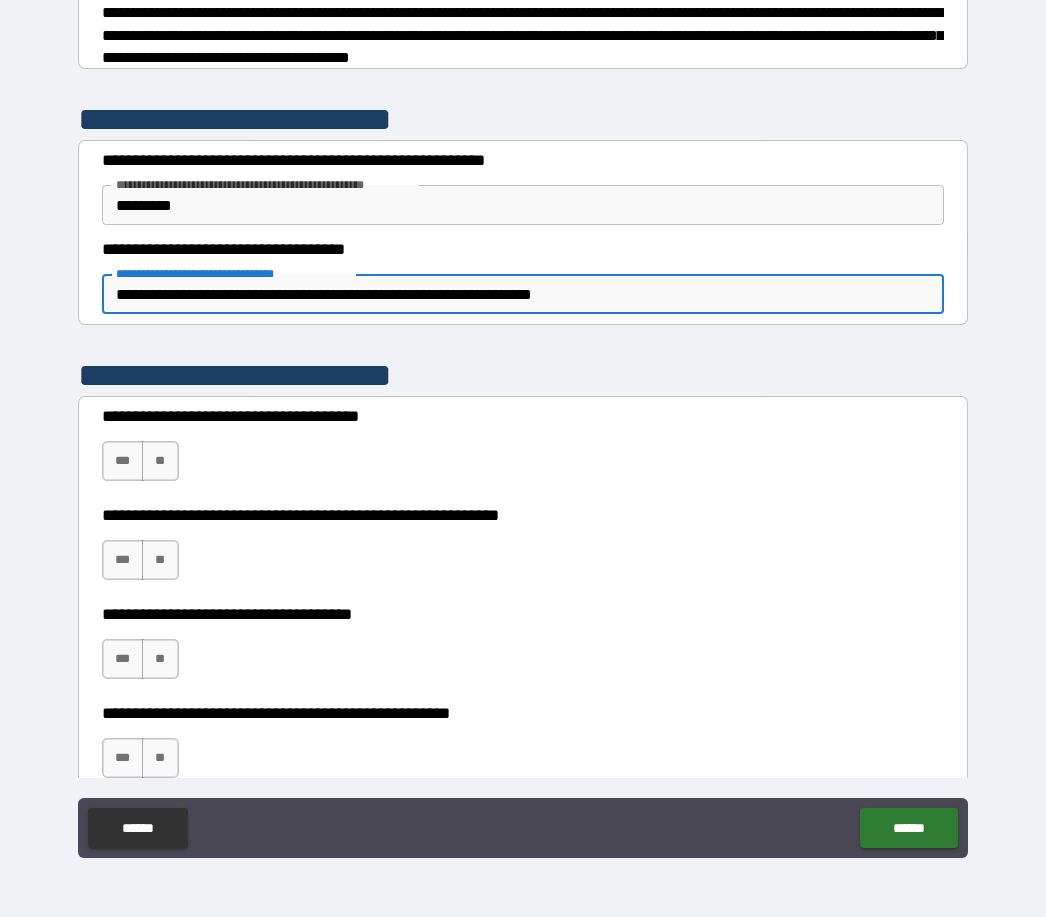 type on "*" 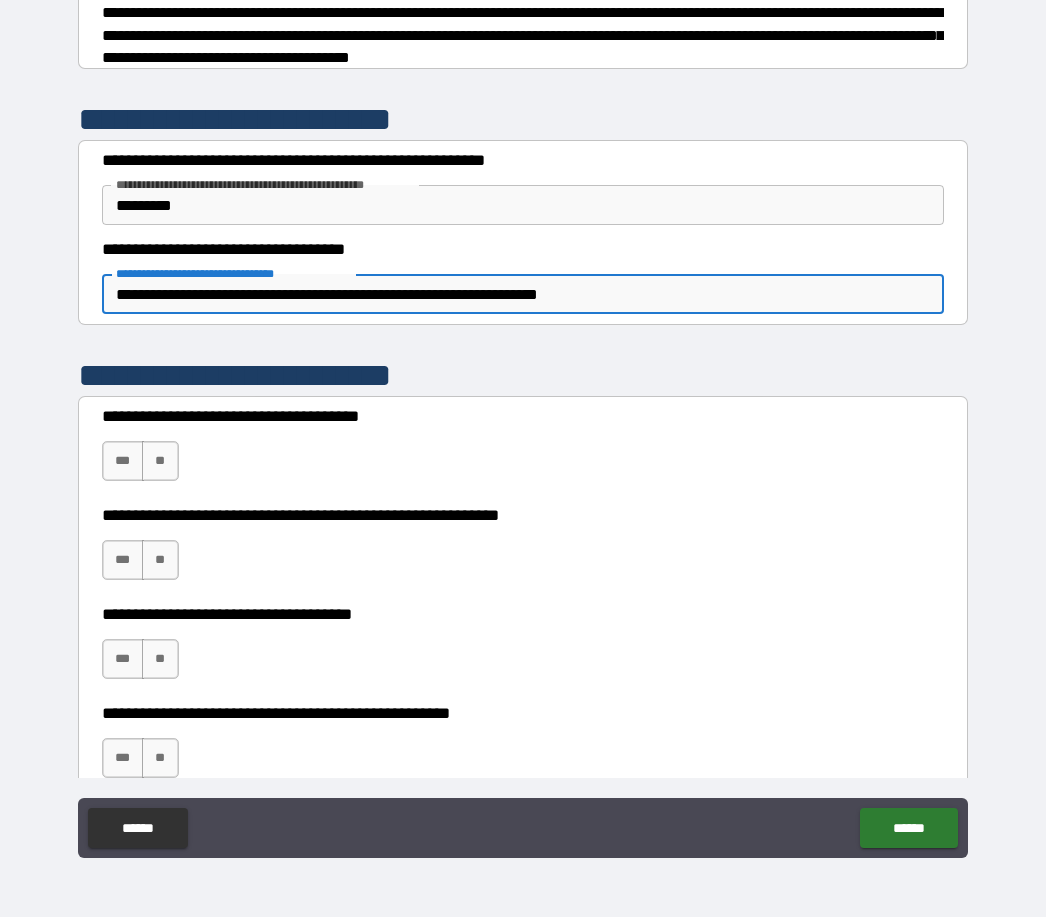 type on "*" 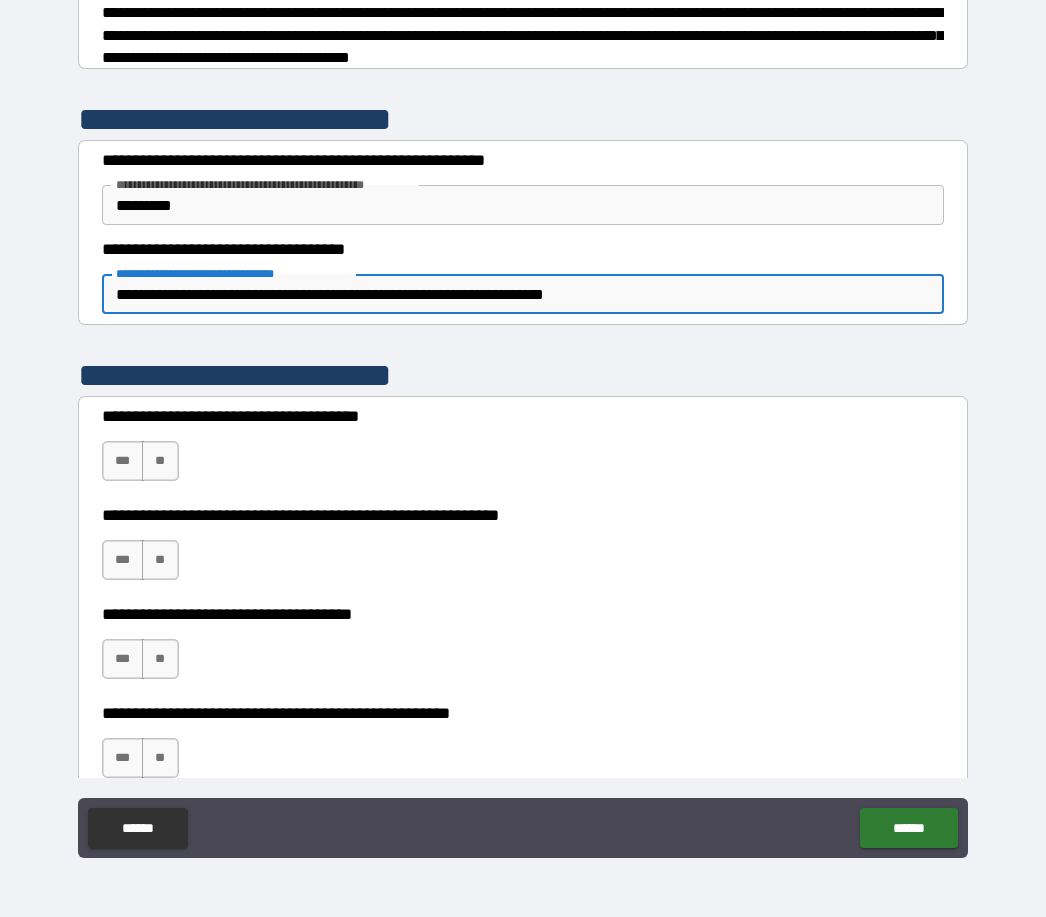 type on "*" 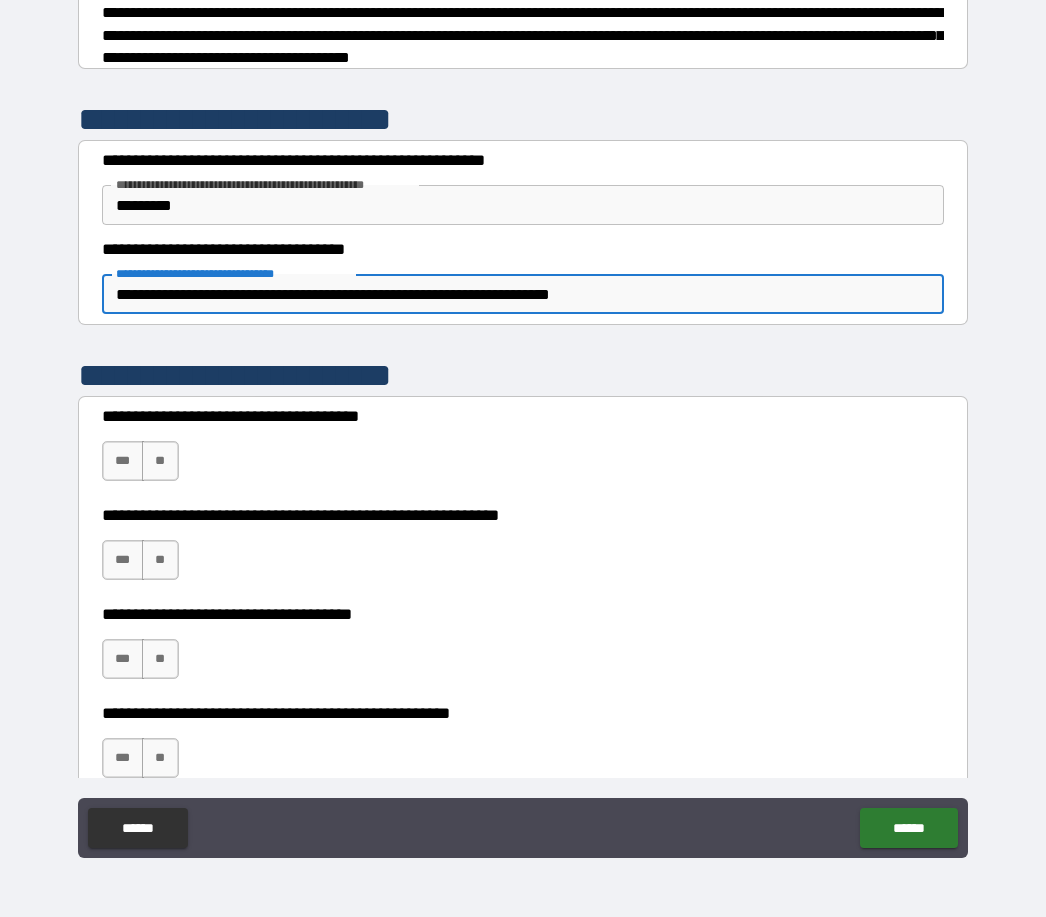 type on "*" 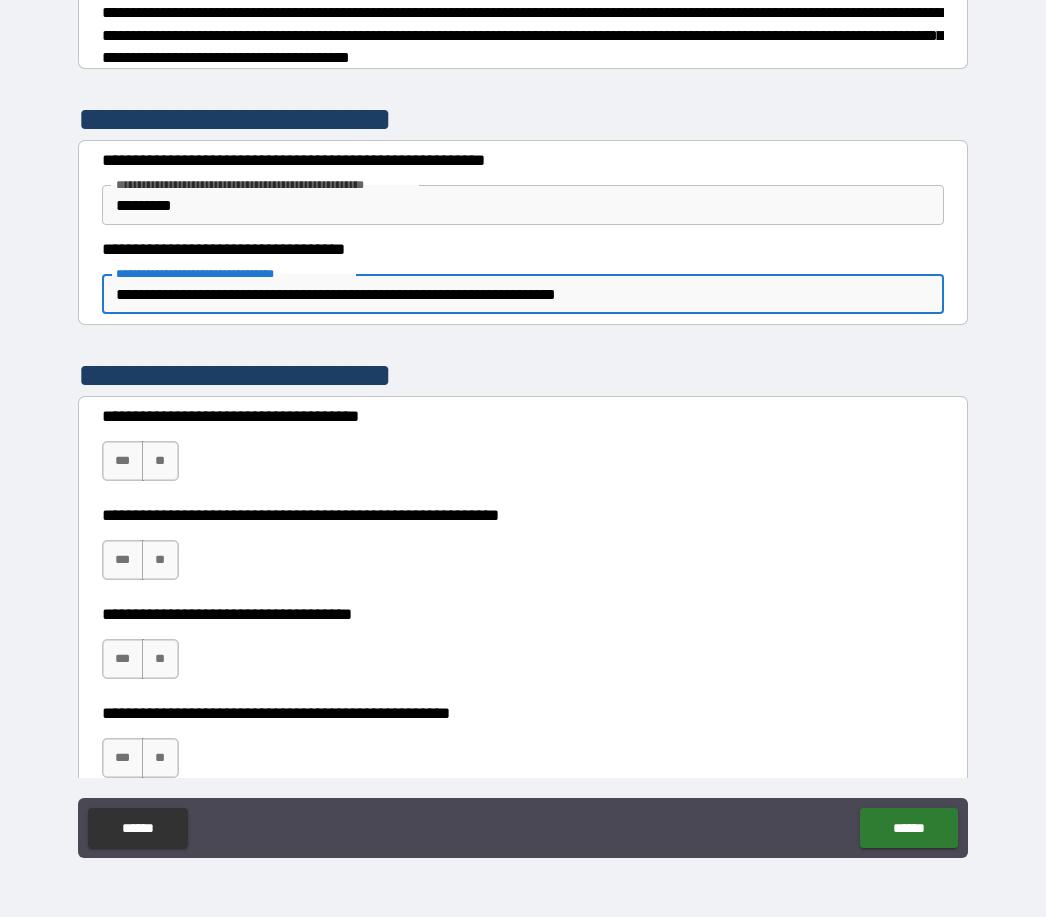 type on "*" 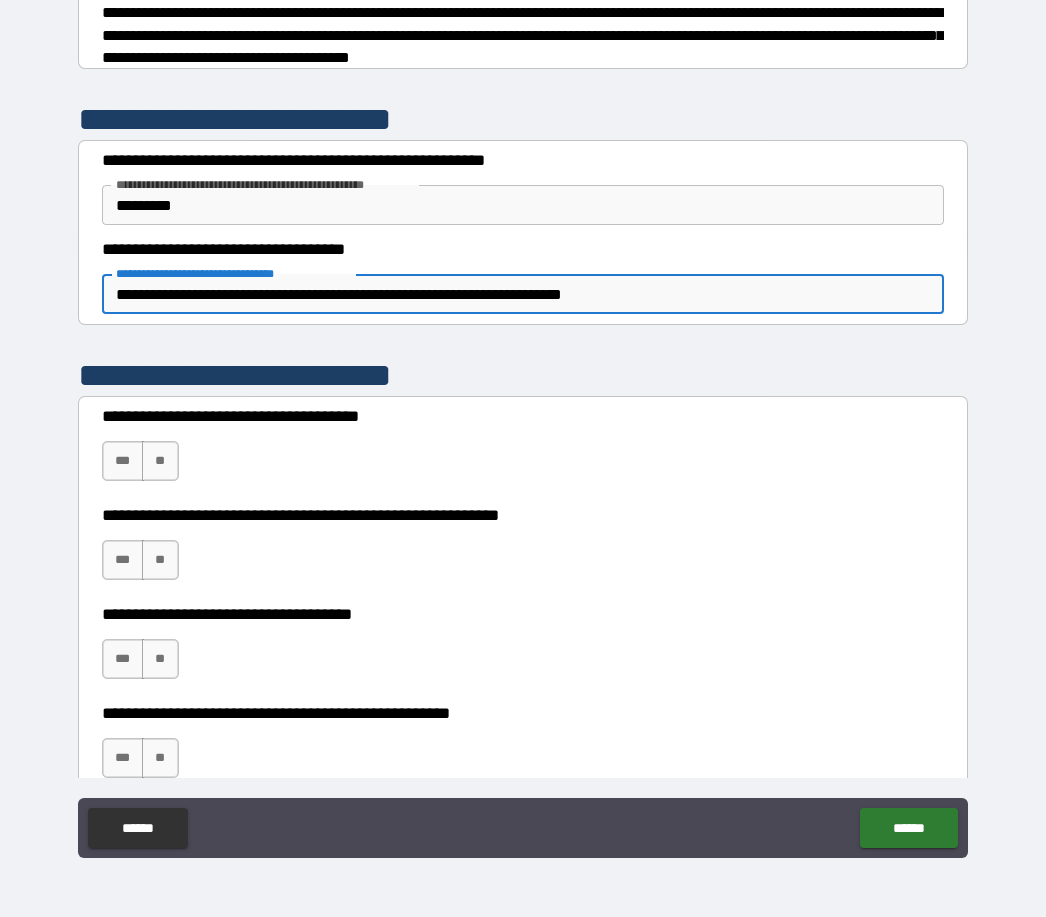 type on "*" 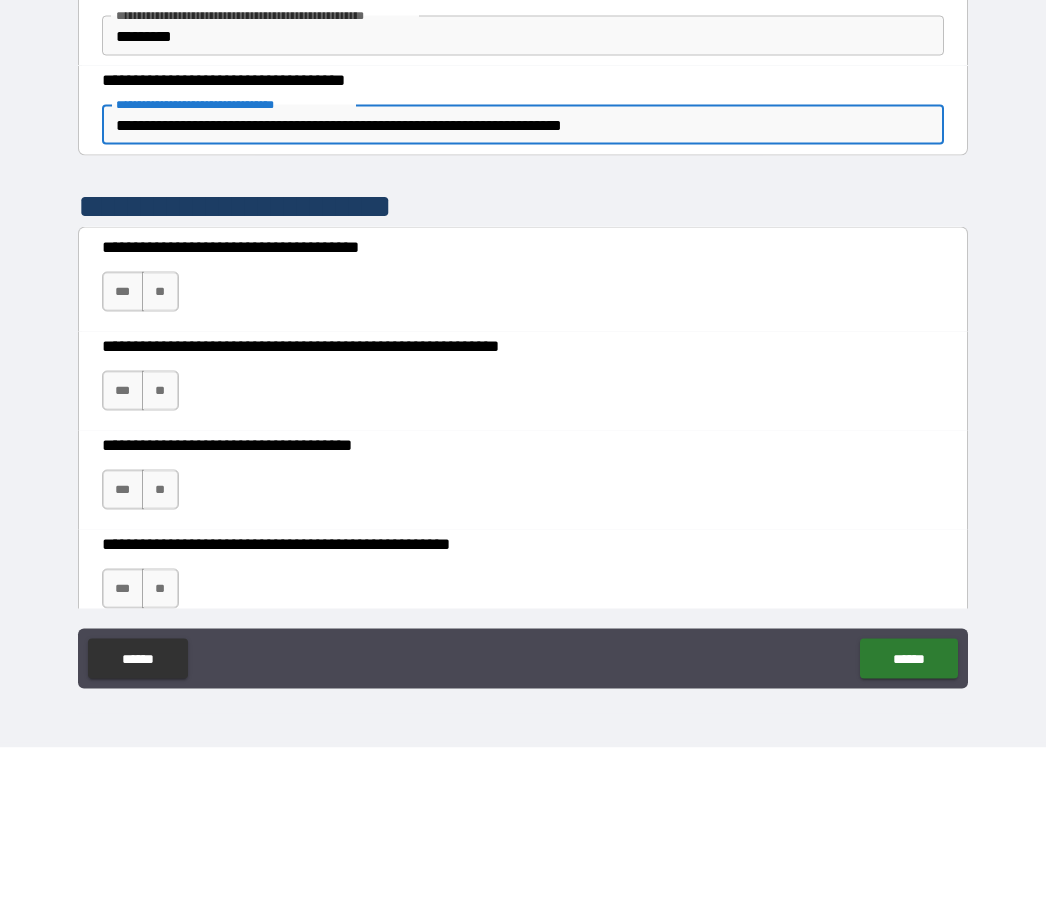 type on "**********" 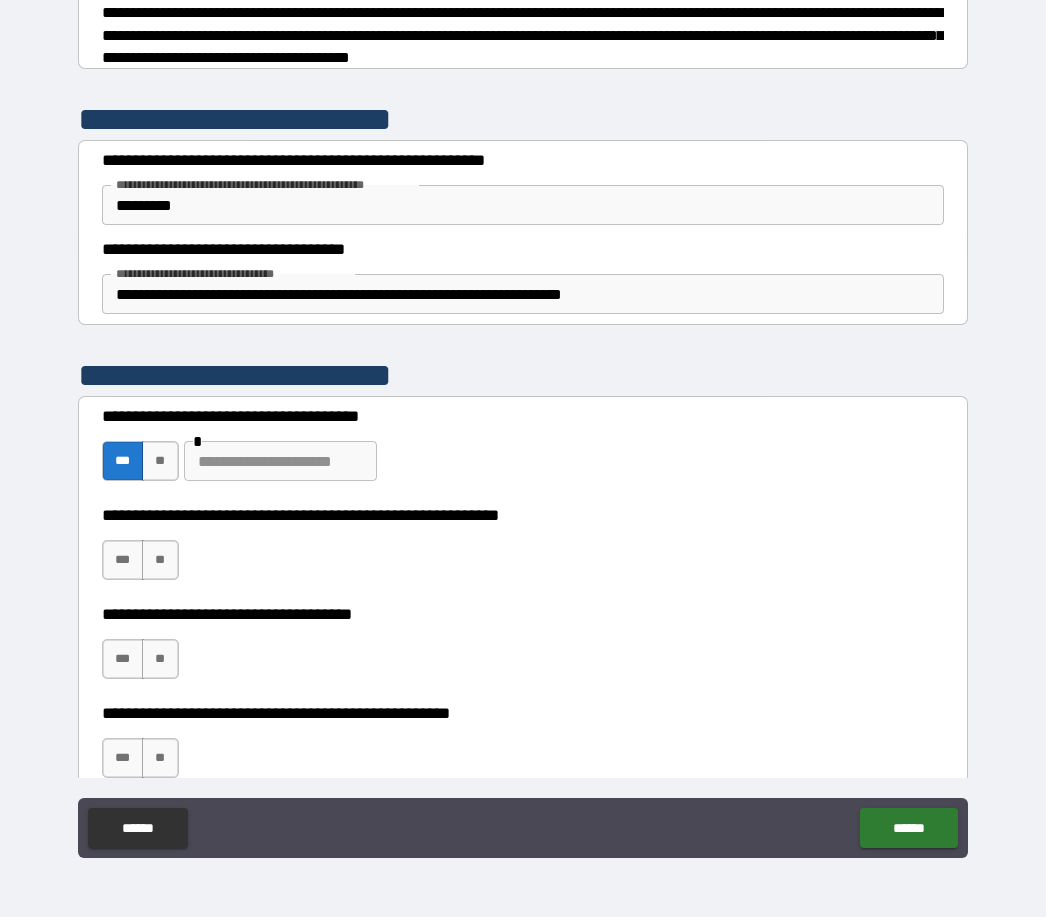 click on "**" at bounding box center [160, 560] 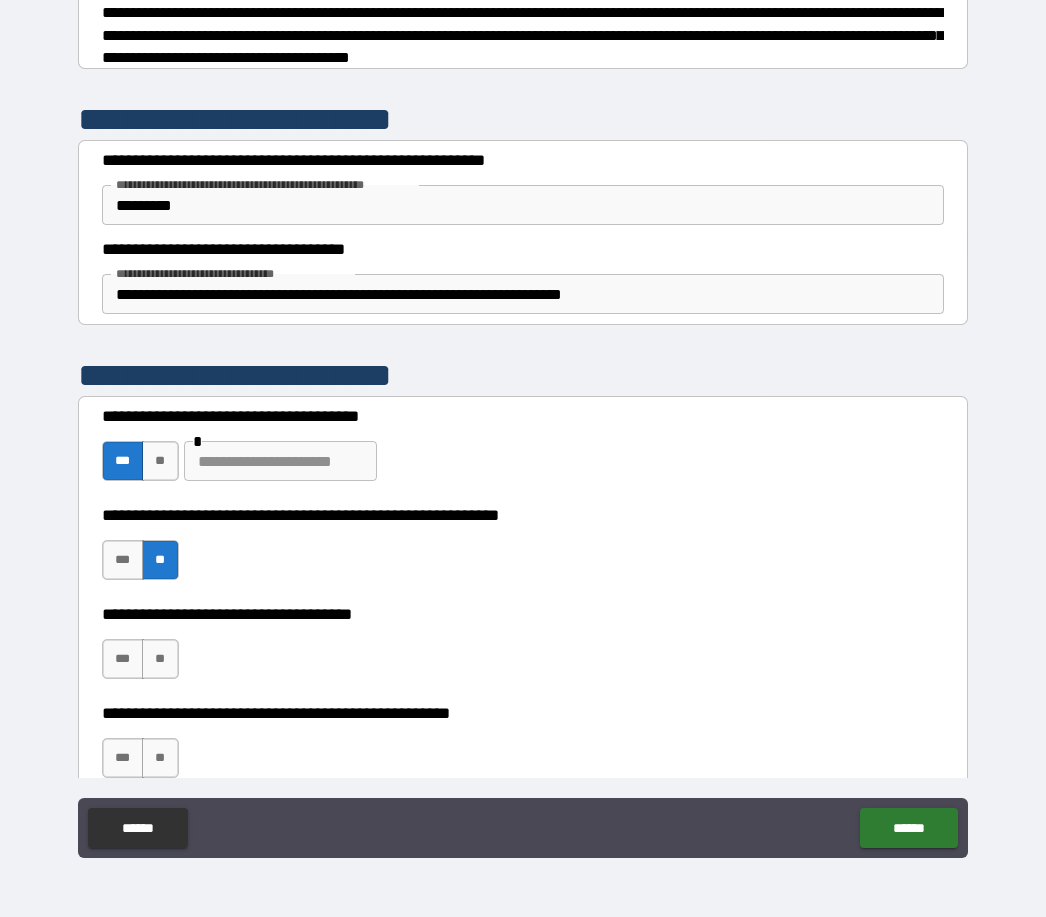 click on "**" at bounding box center [160, 659] 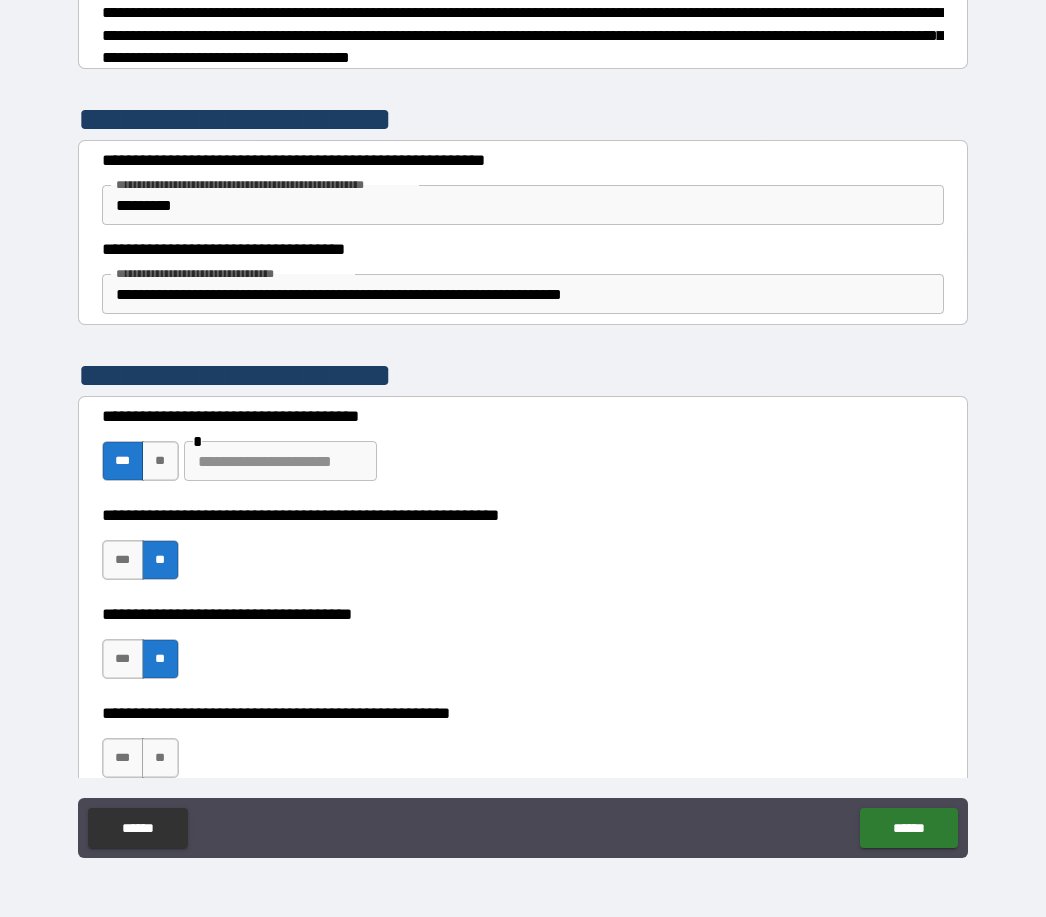 click on "**" at bounding box center [160, 461] 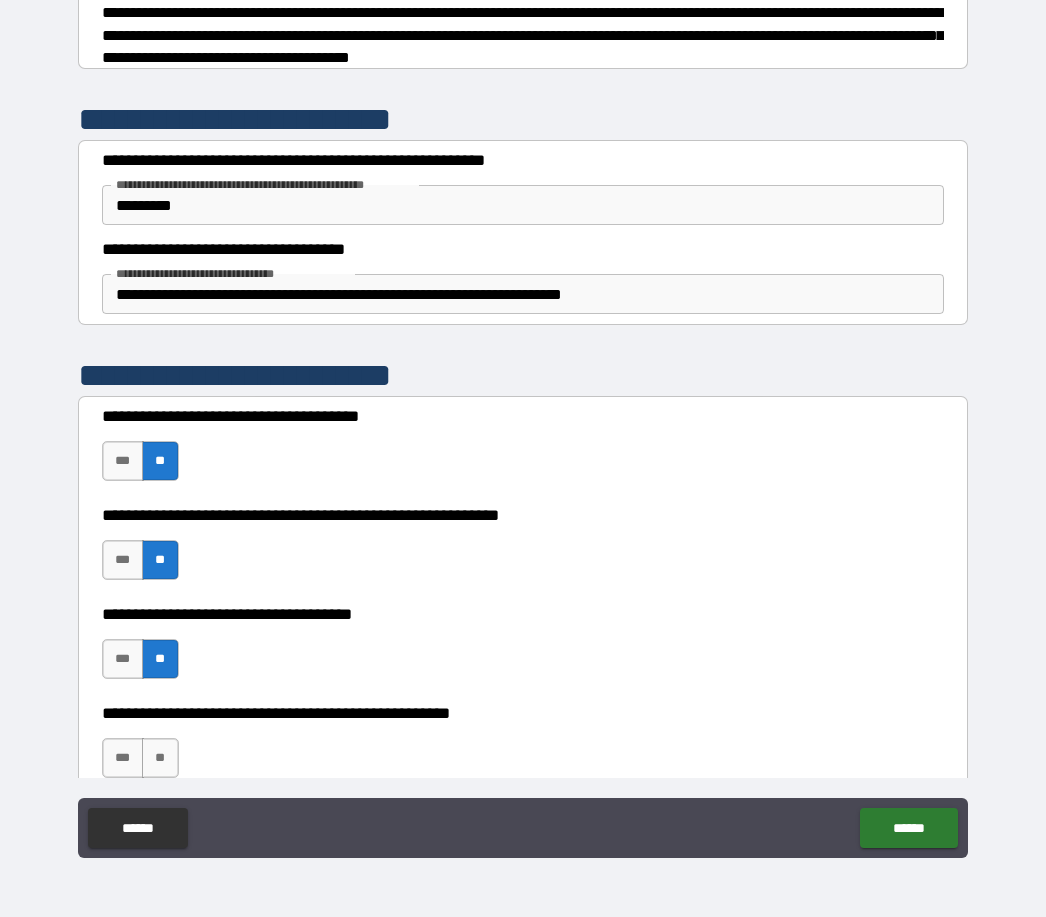 click on "**" at bounding box center [160, 758] 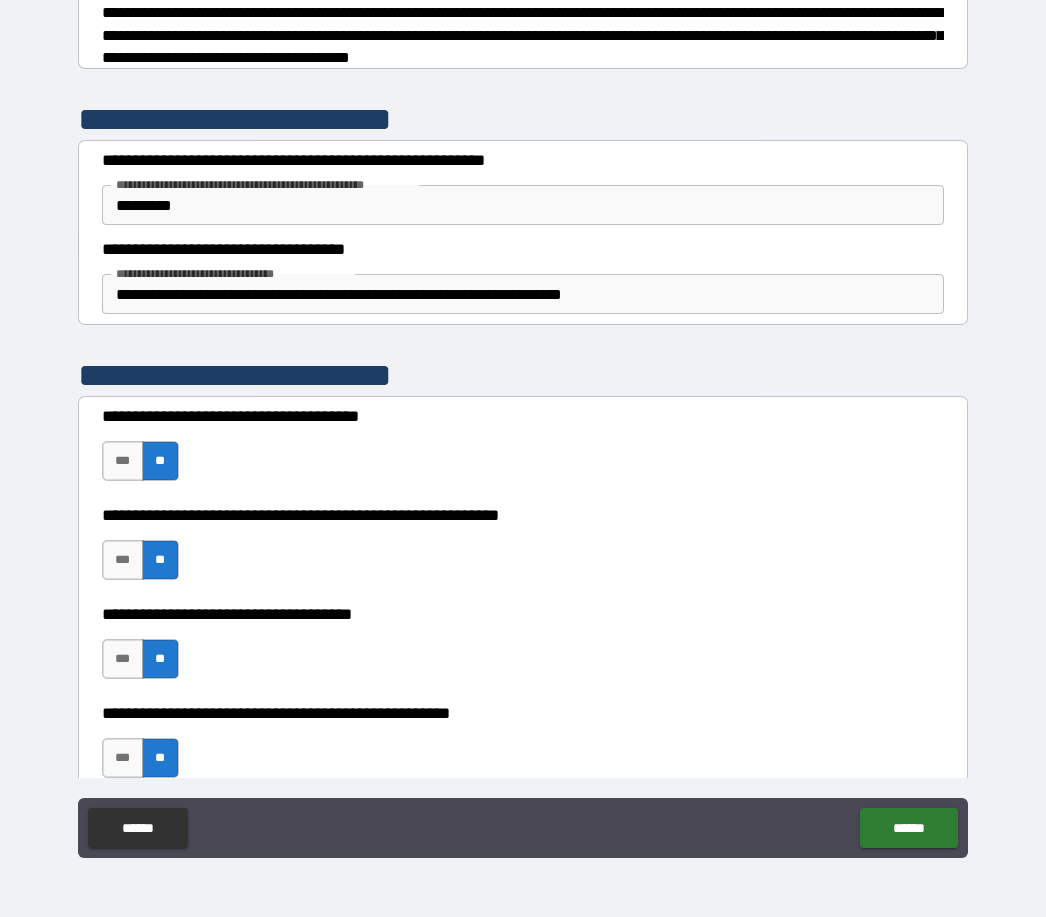 click on "******" at bounding box center [908, 828] 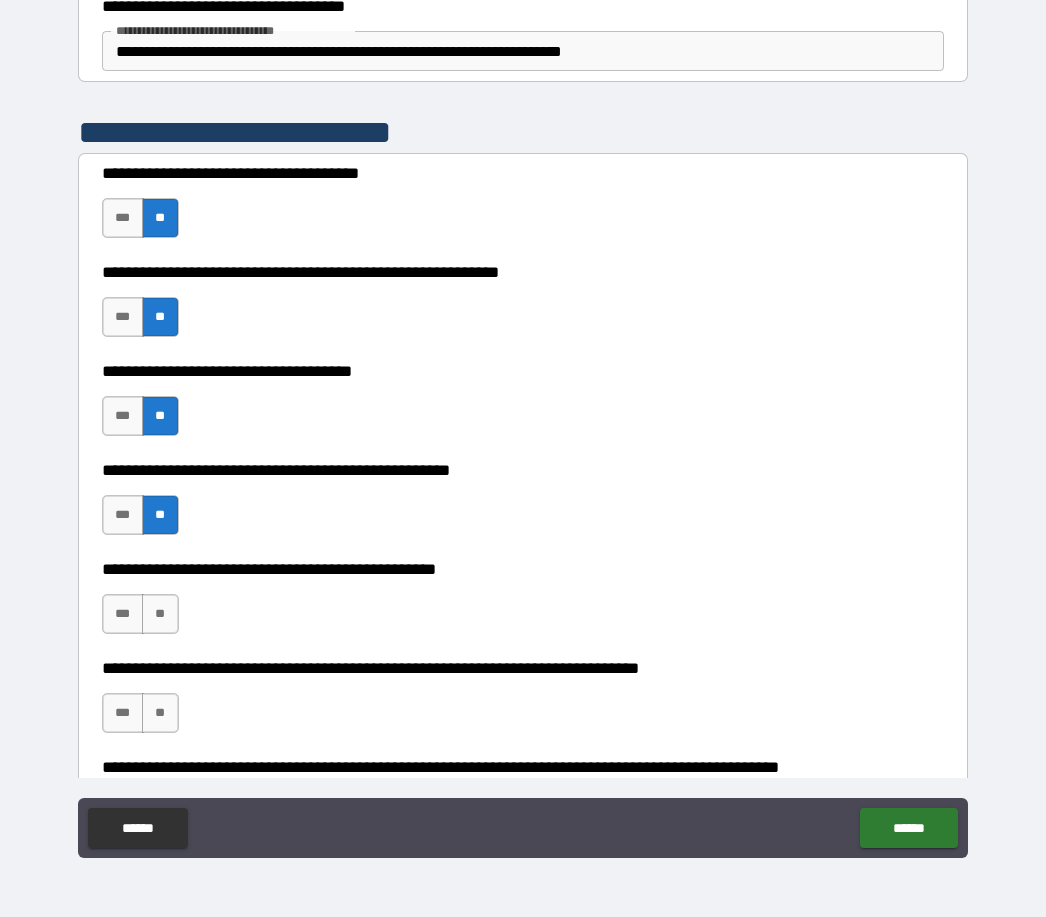 scroll, scrollTop: 558, scrollLeft: 0, axis: vertical 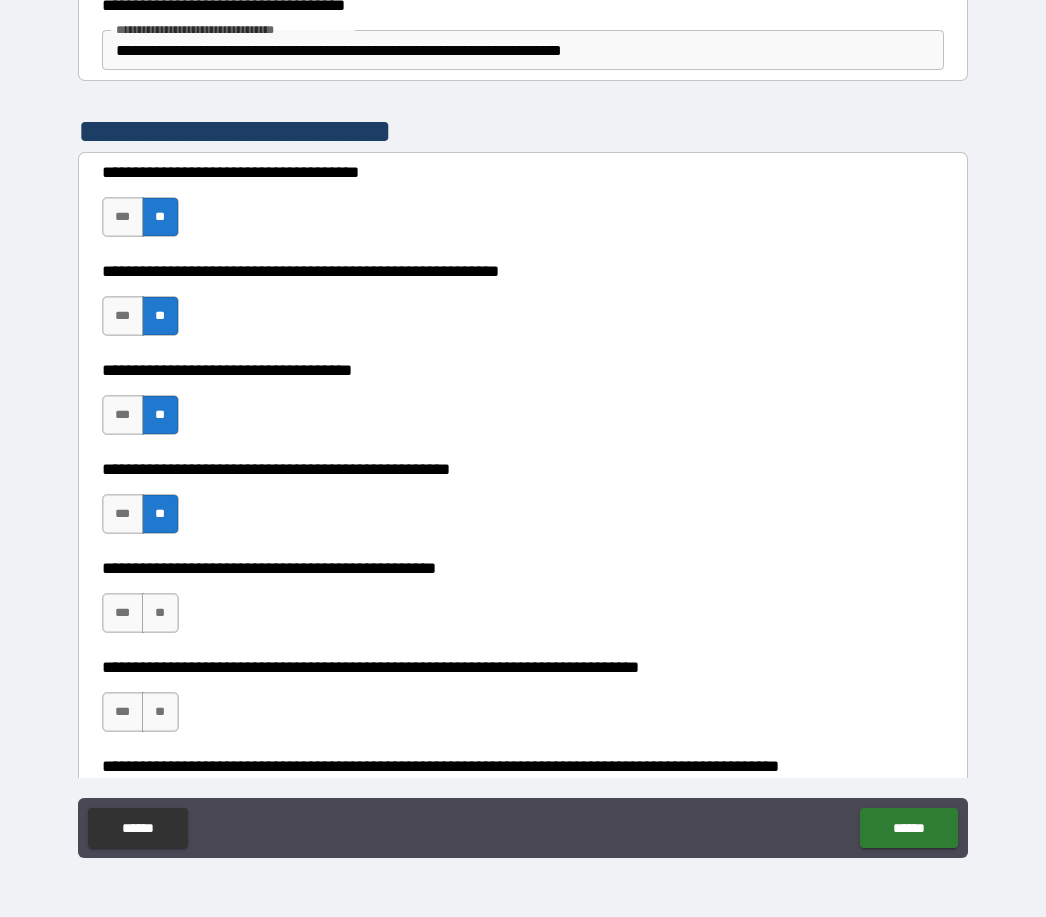 click on "**" at bounding box center (160, 613) 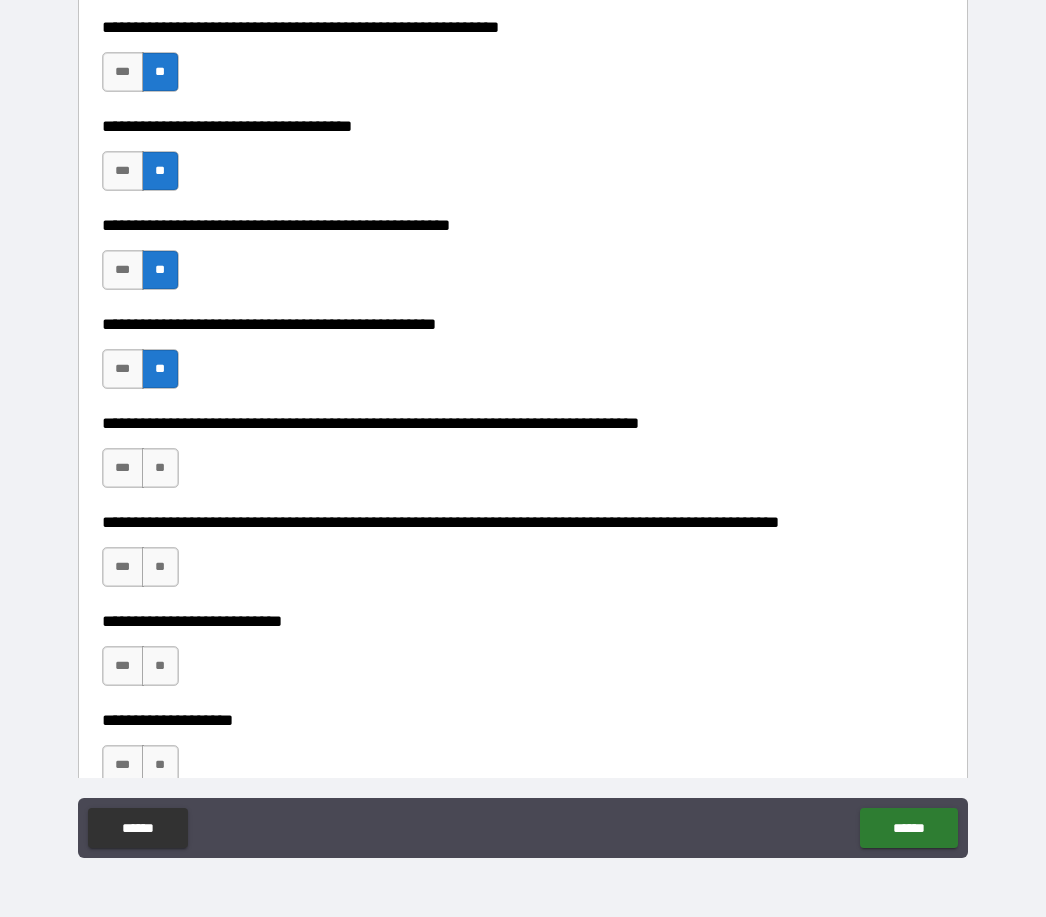 scroll, scrollTop: 806, scrollLeft: 0, axis: vertical 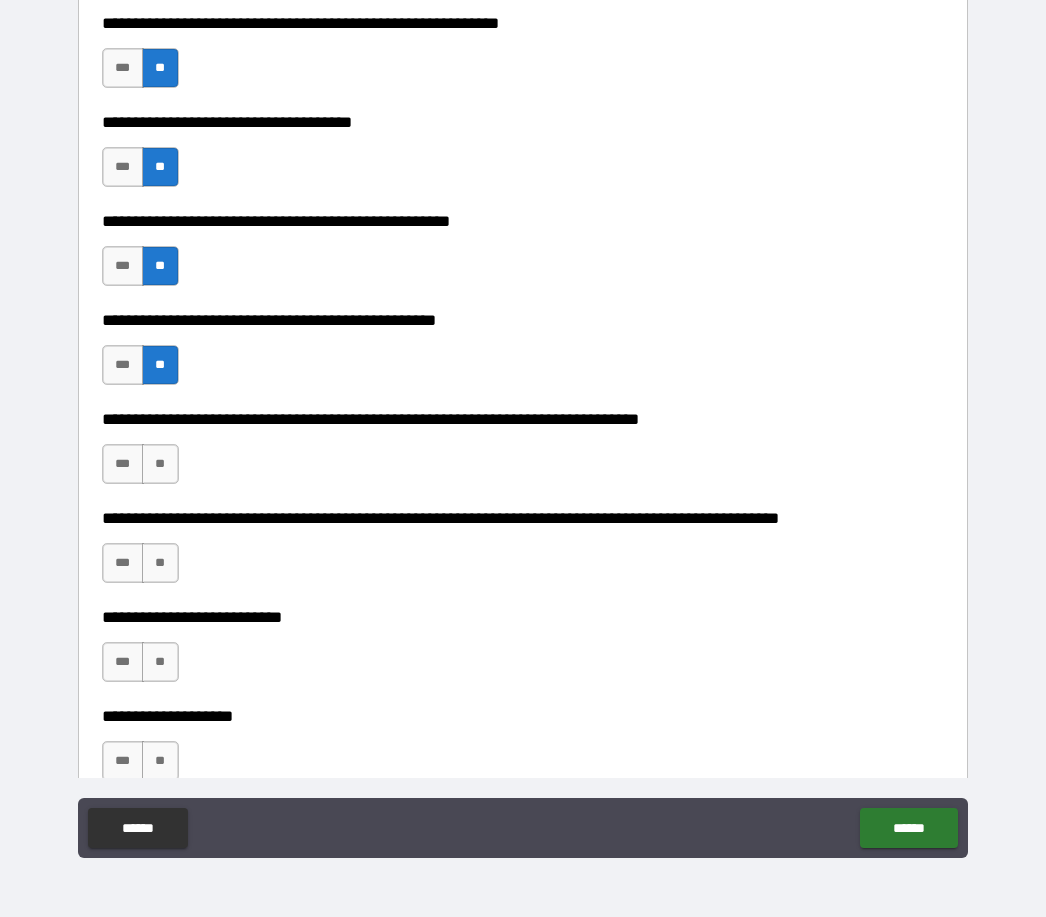 click on "***" at bounding box center [123, 464] 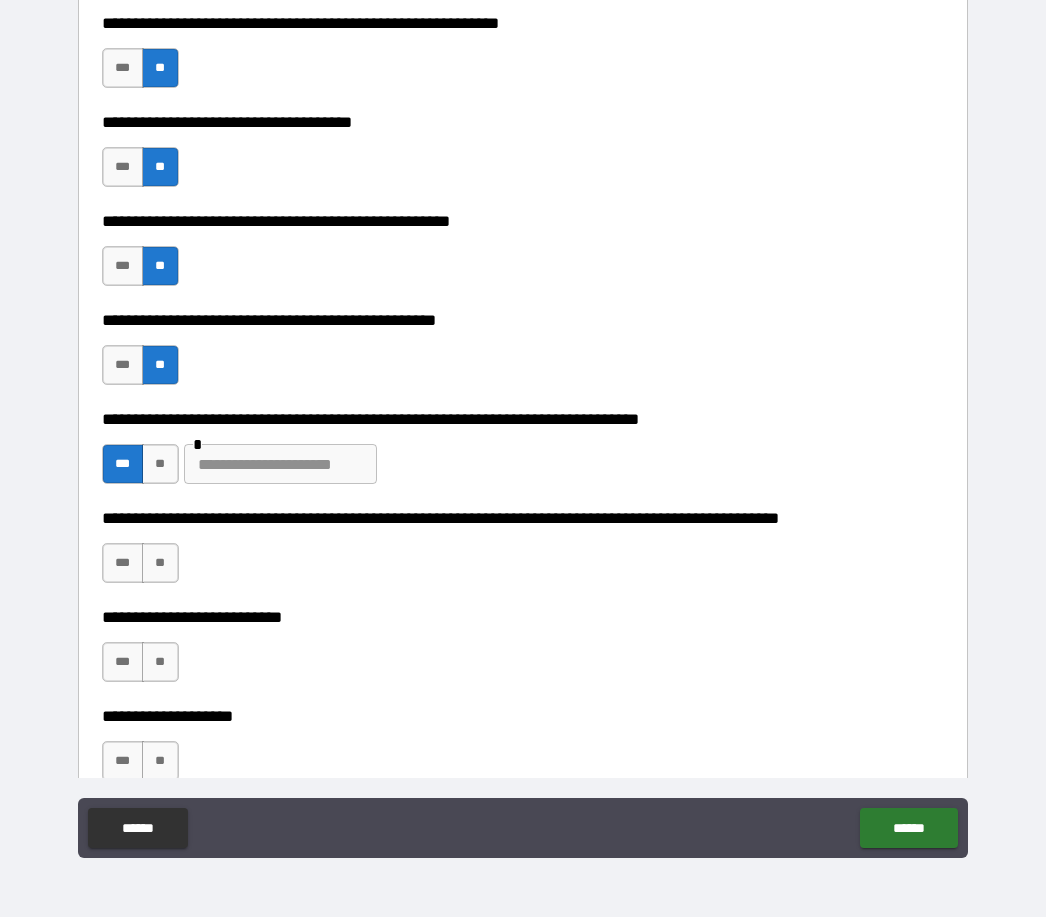 type on "*" 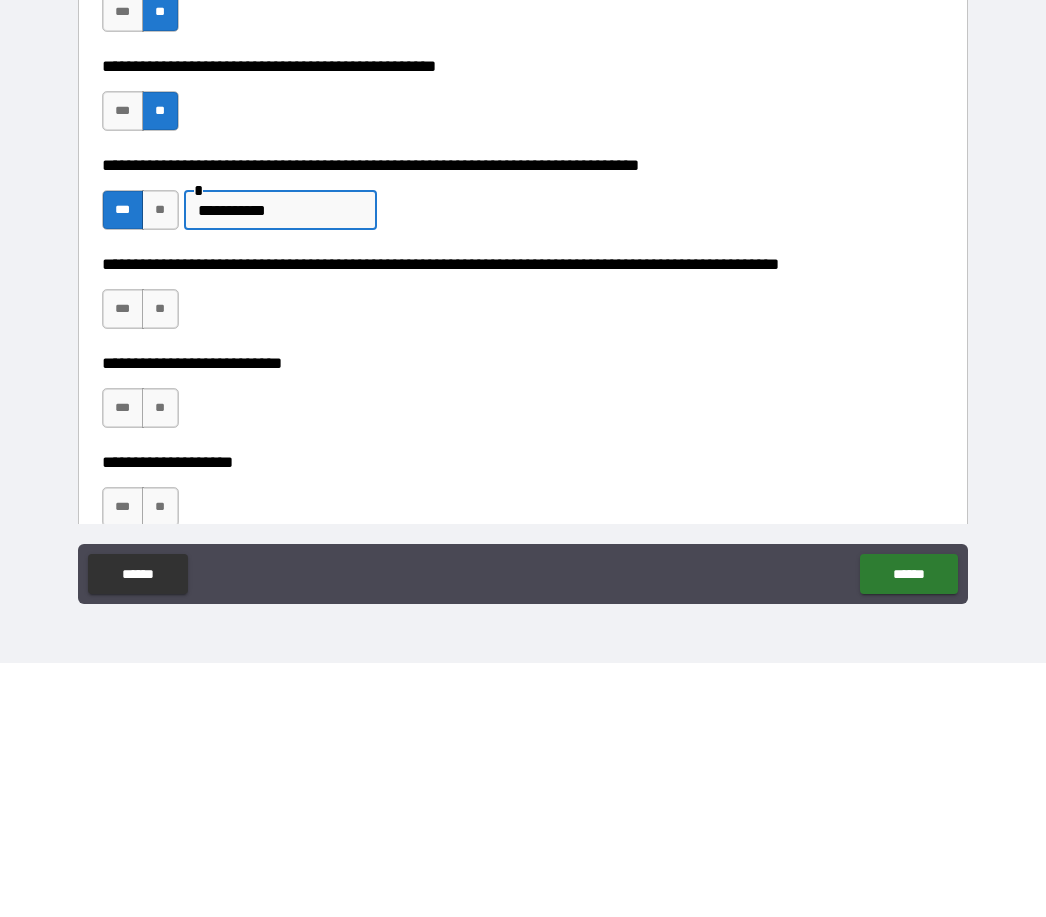 type on "**********" 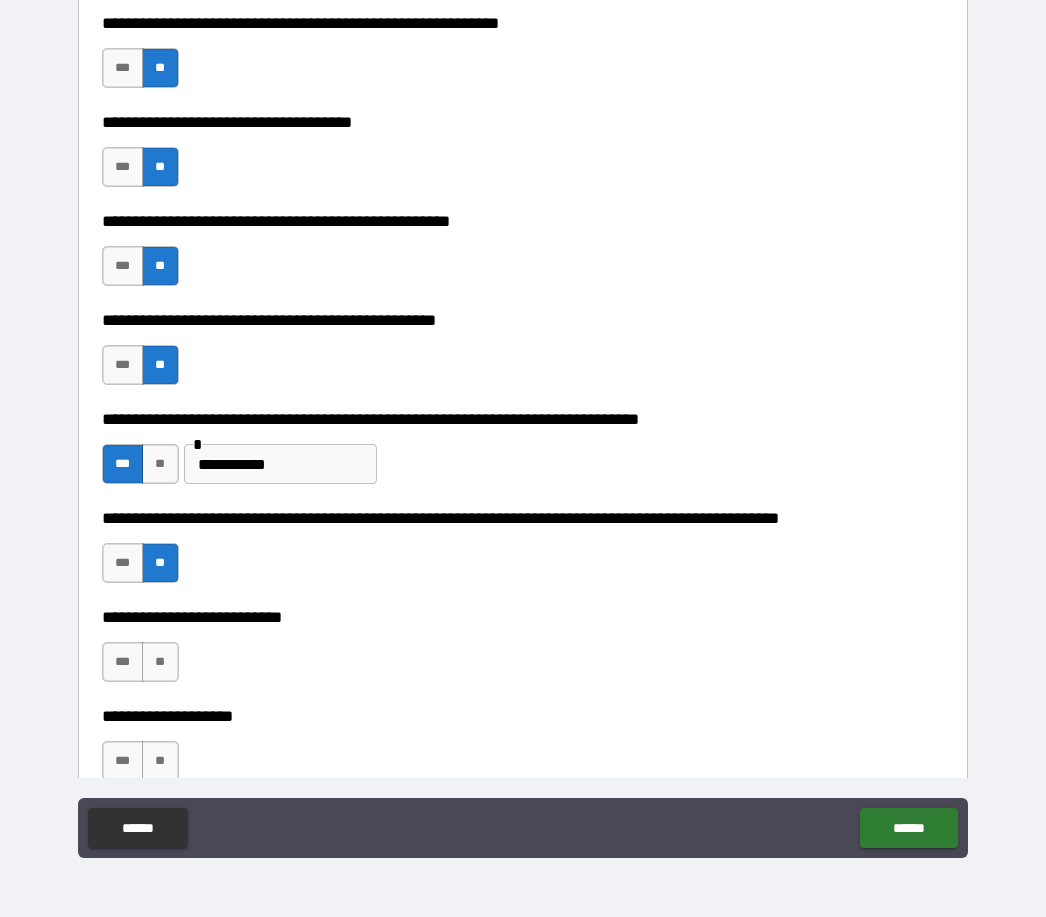 click on "**" at bounding box center (160, 662) 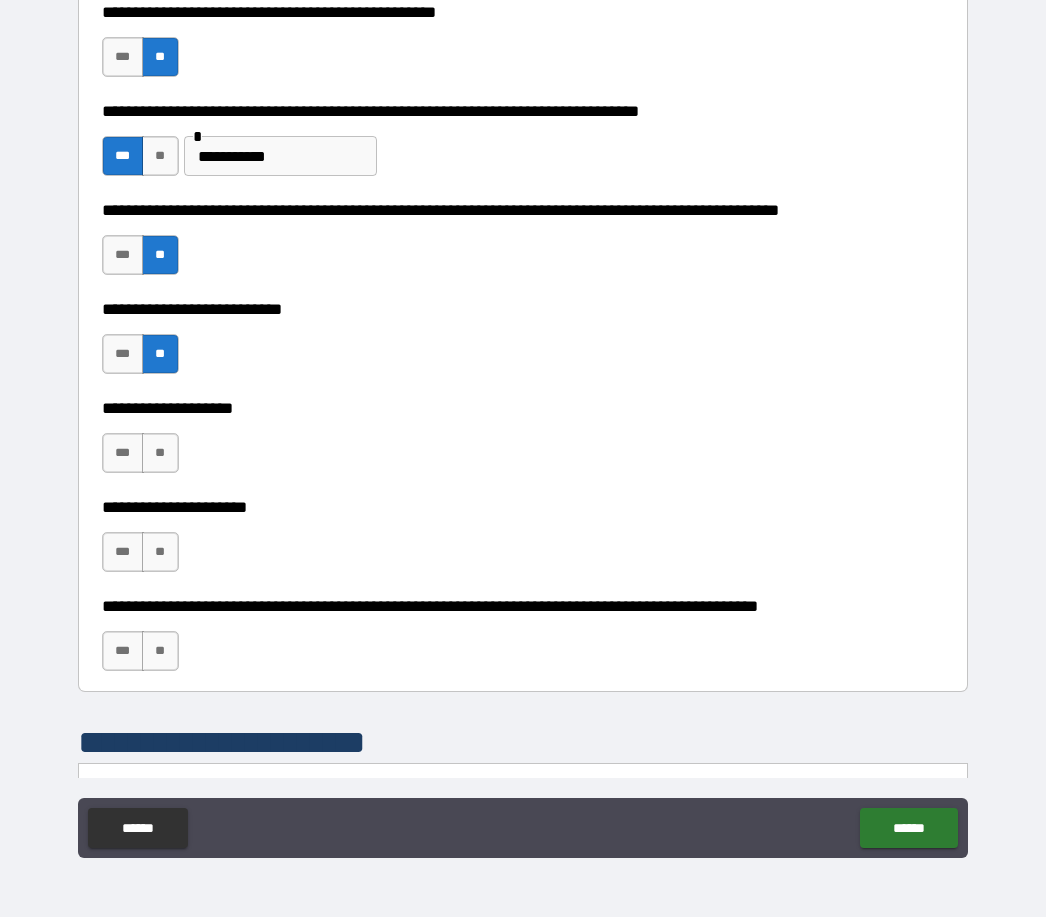 scroll, scrollTop: 1120, scrollLeft: 0, axis: vertical 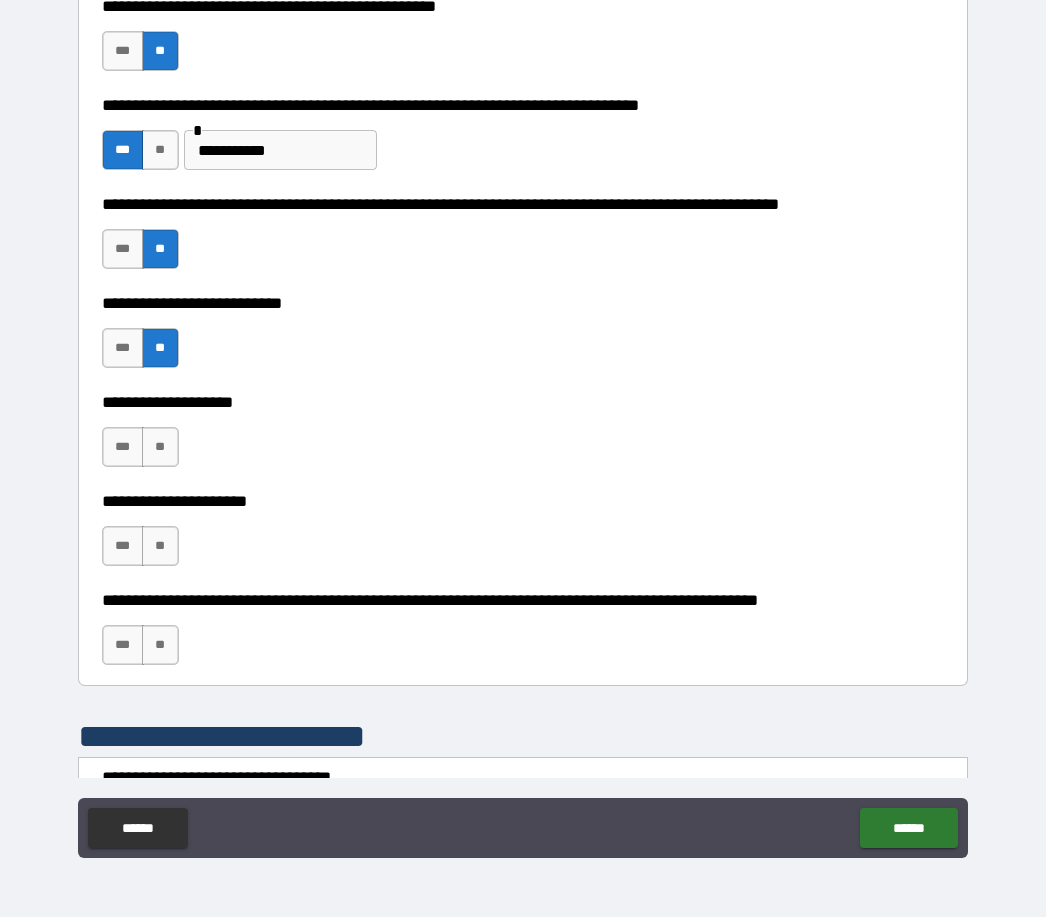 click on "**" at bounding box center (160, 447) 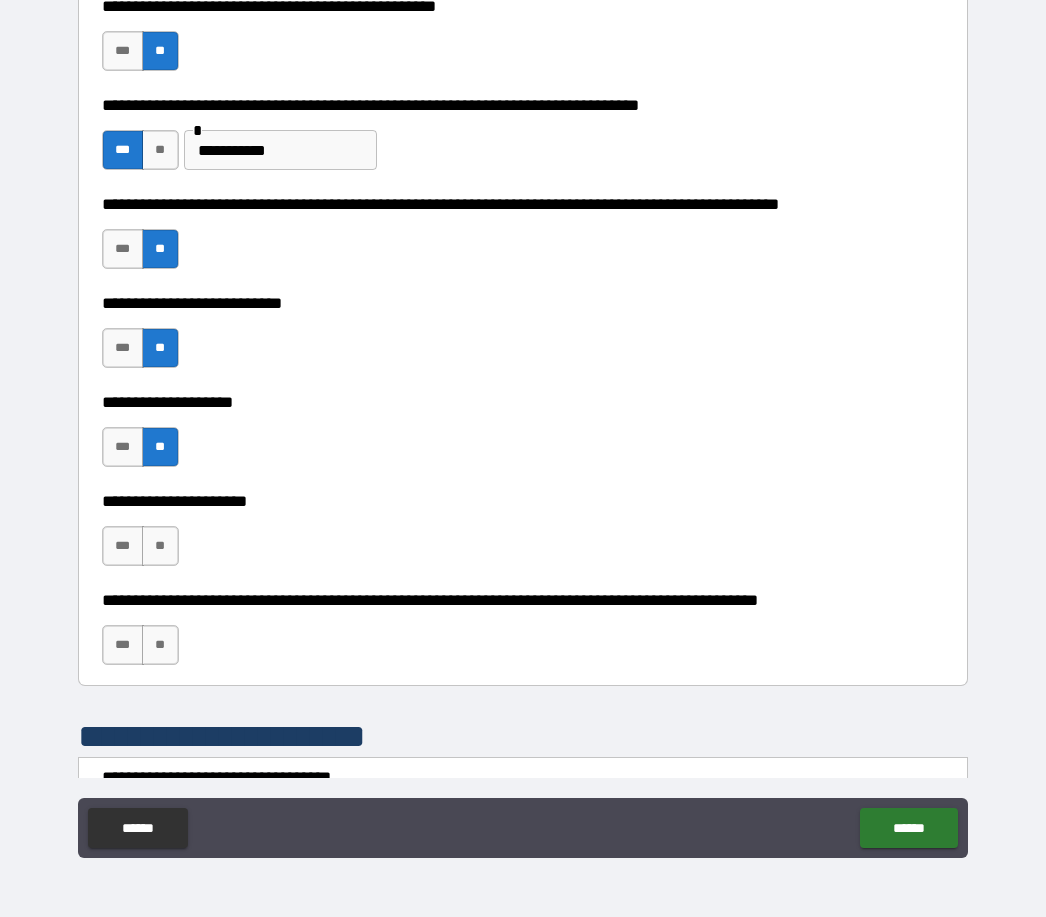click on "**" at bounding box center (160, 546) 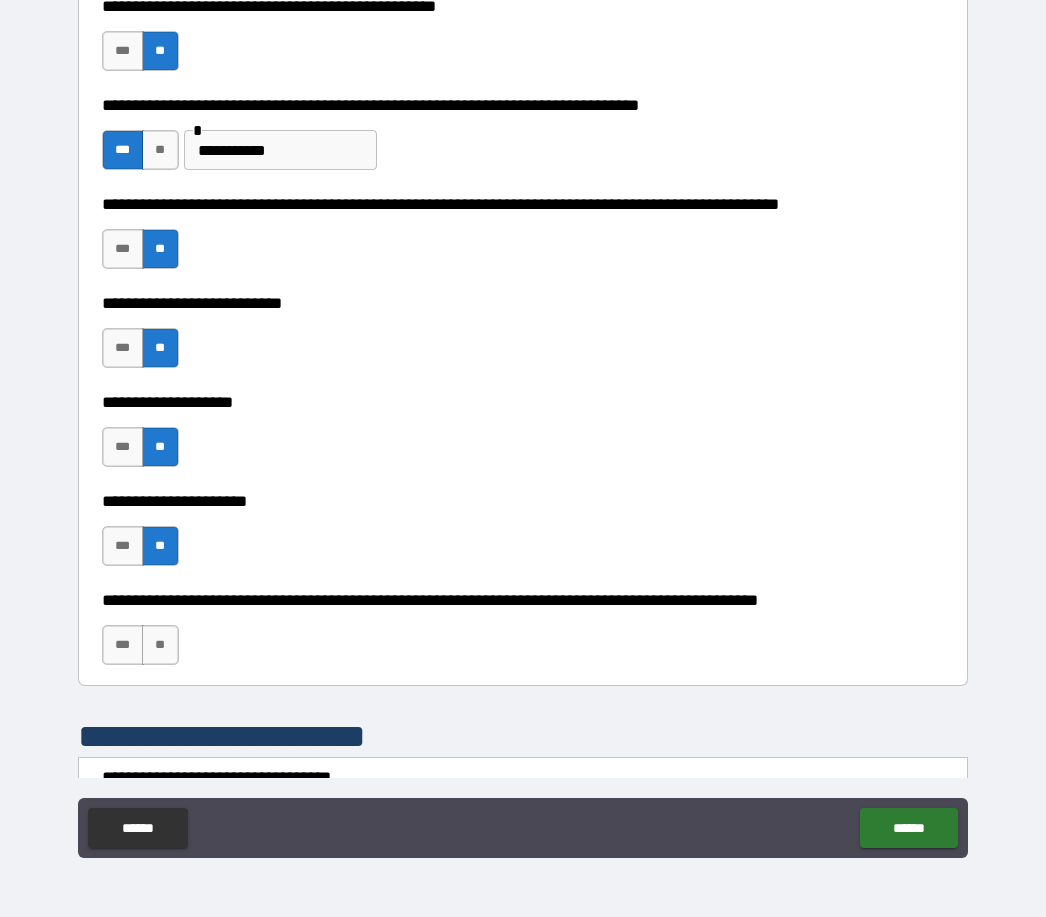 click on "**" at bounding box center (160, 645) 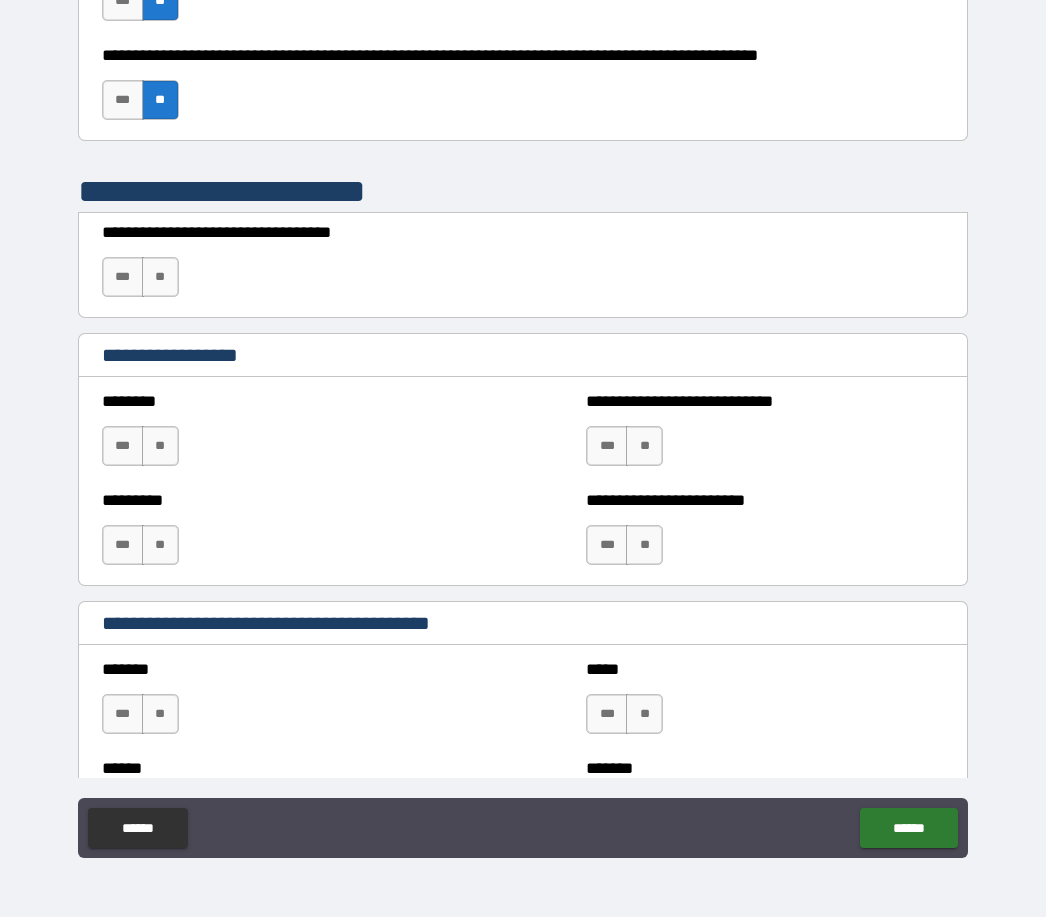 scroll, scrollTop: 1666, scrollLeft: 0, axis: vertical 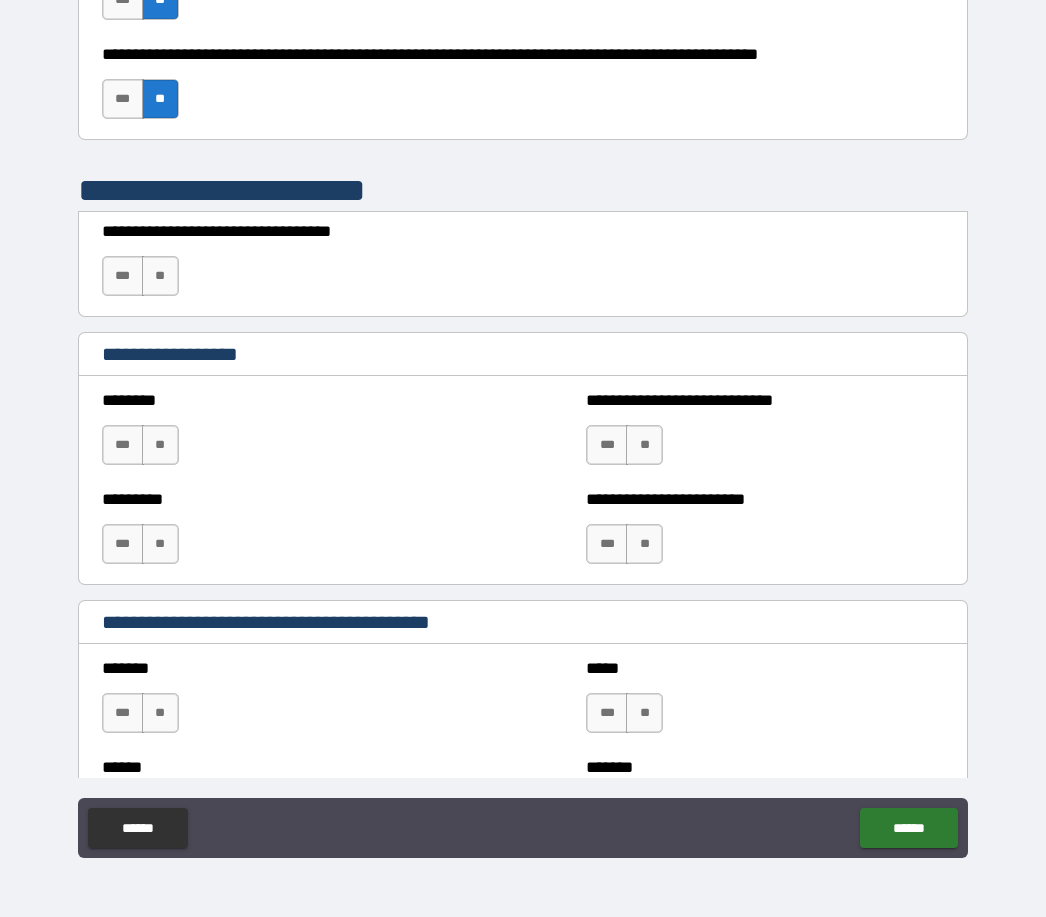 click on "**" at bounding box center [160, 276] 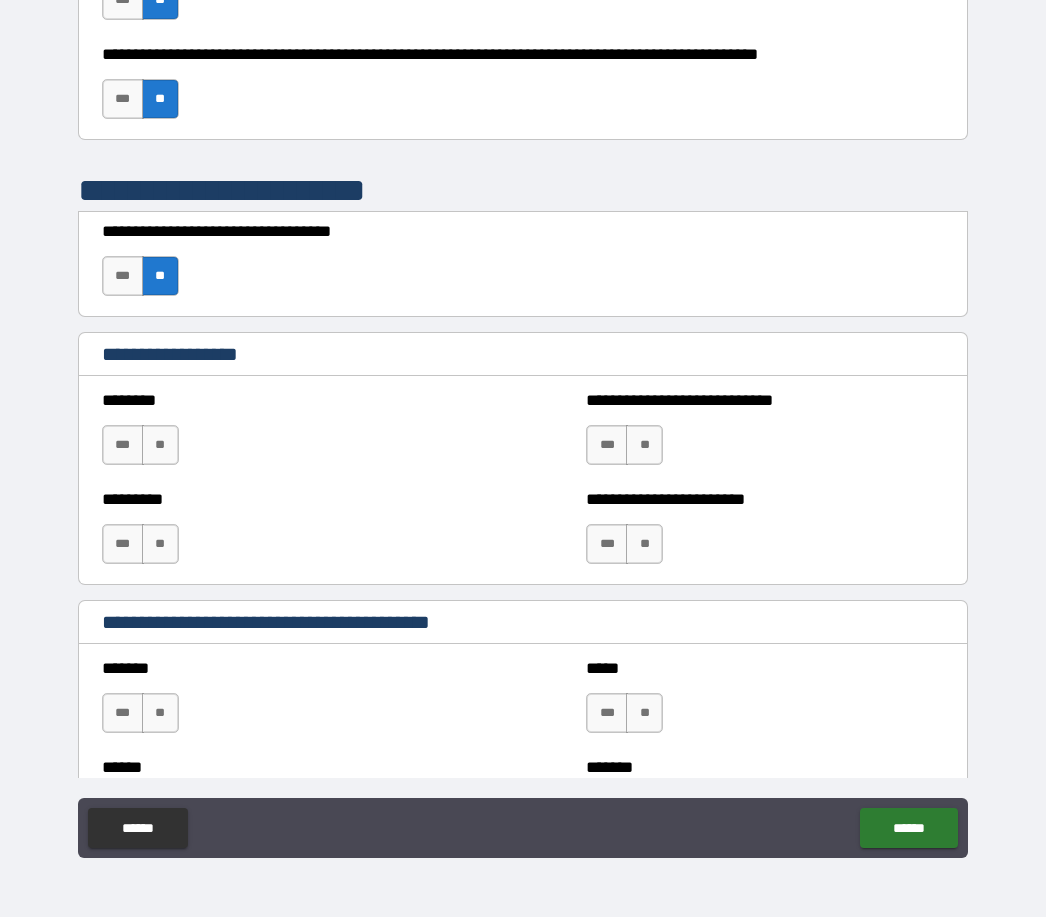 click on "**" at bounding box center [160, 445] 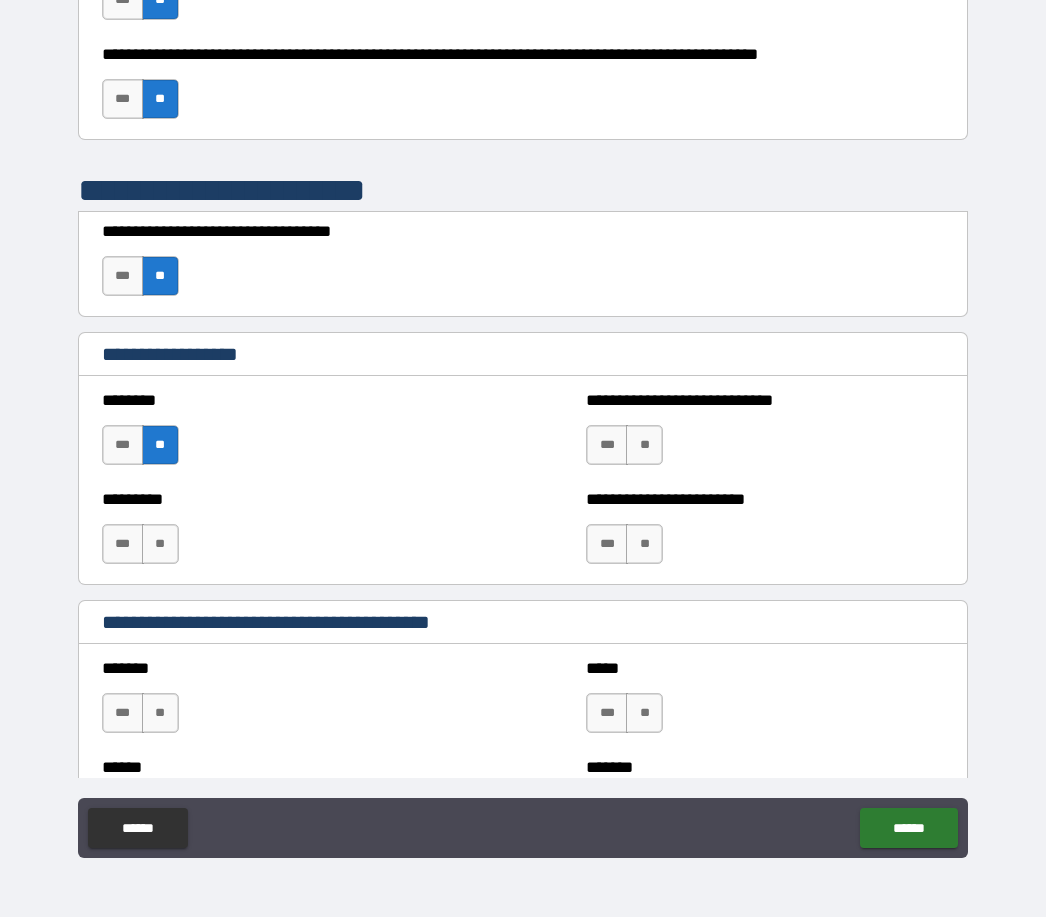 click on "**" at bounding box center [160, 544] 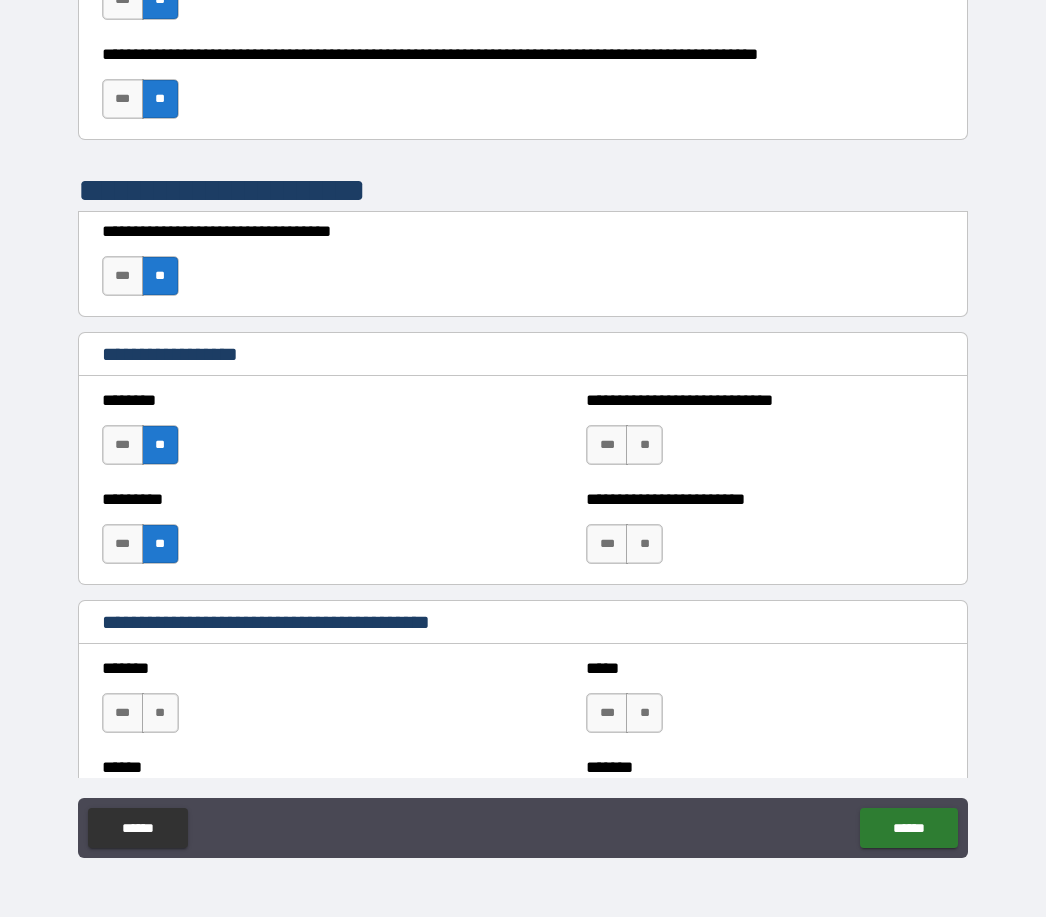 click on "**" at bounding box center [644, 445] 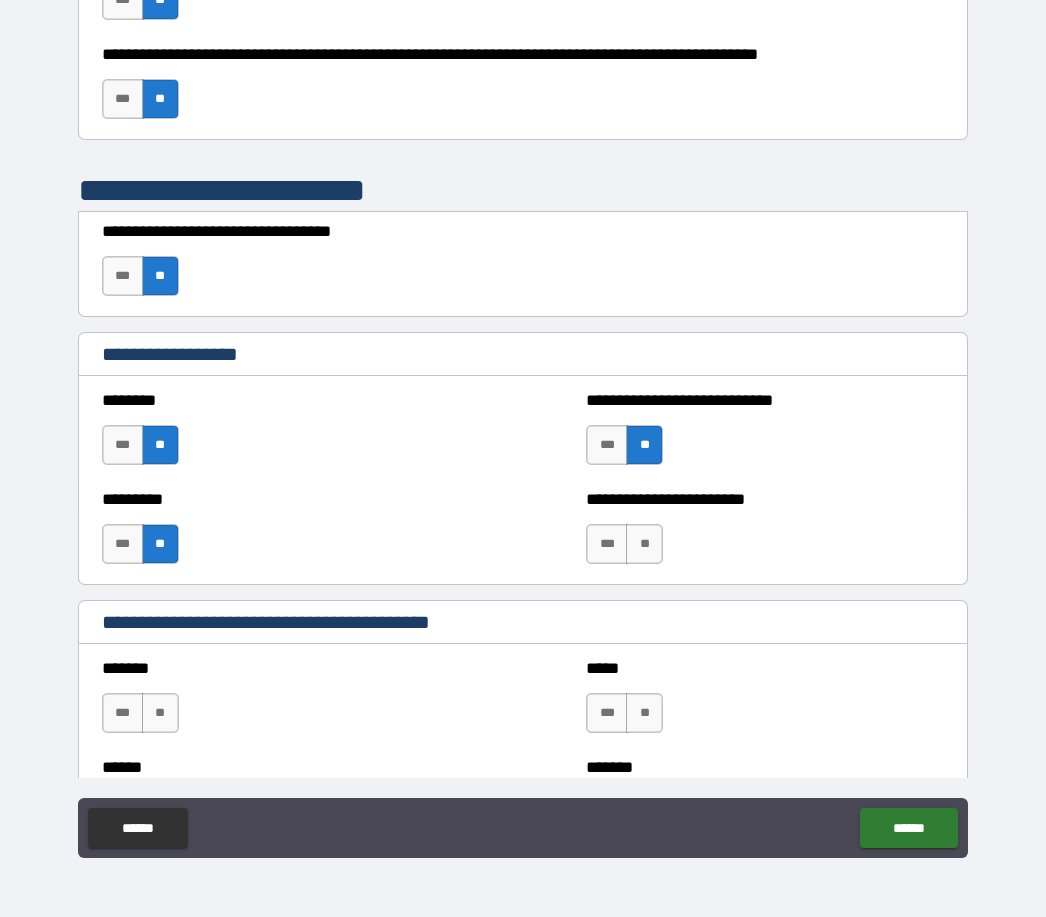 click on "**" at bounding box center (644, 544) 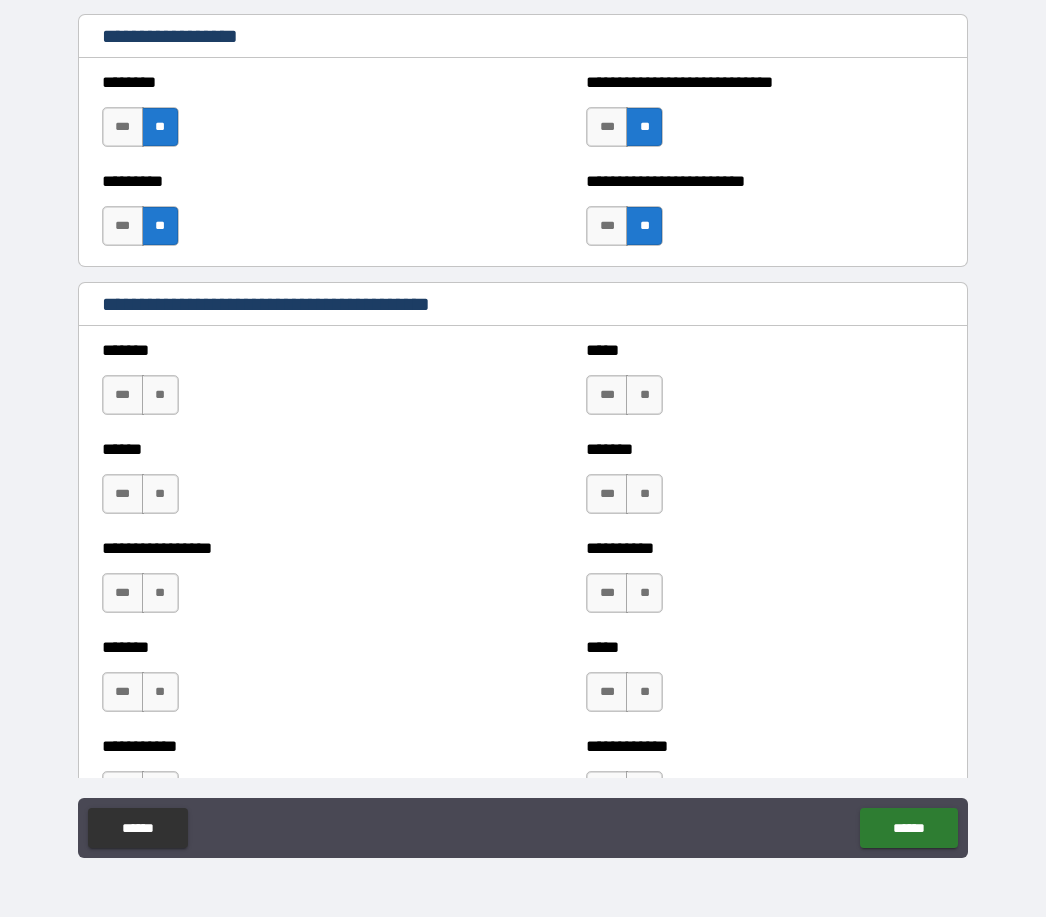 scroll, scrollTop: 2026, scrollLeft: 0, axis: vertical 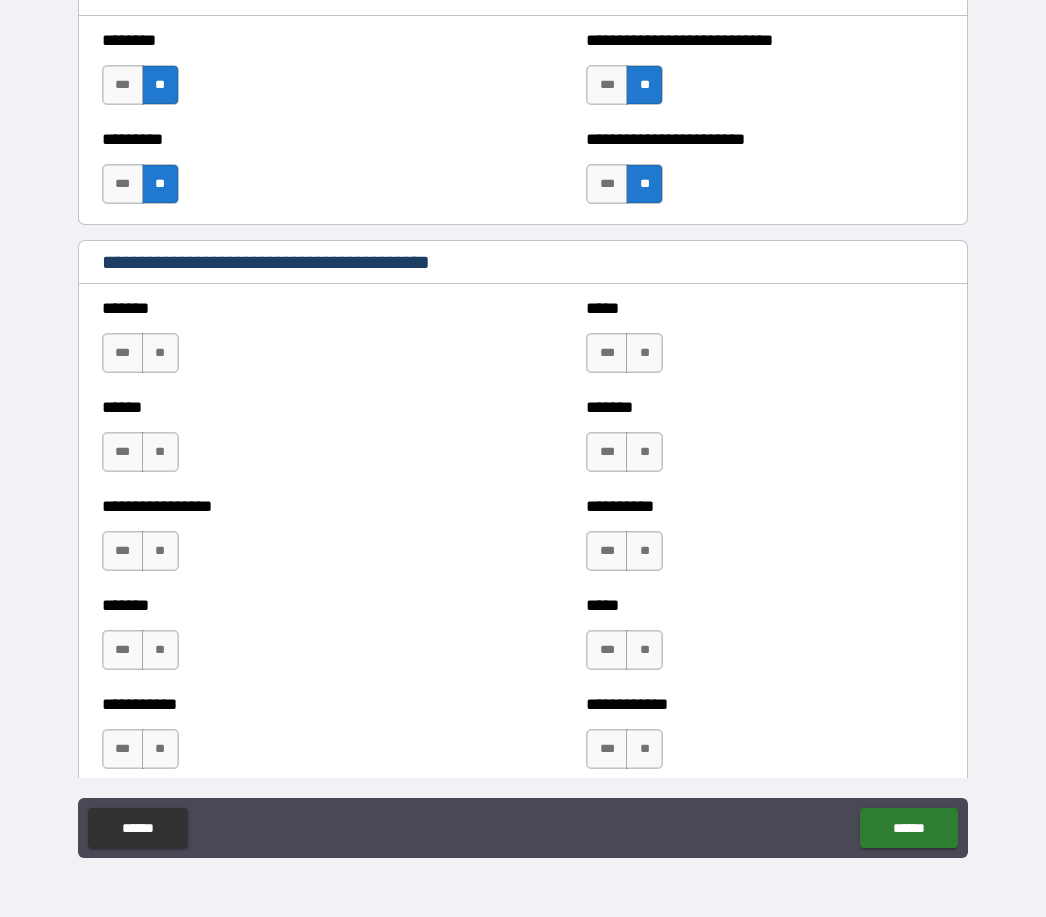 click on "**" at bounding box center [644, 749] 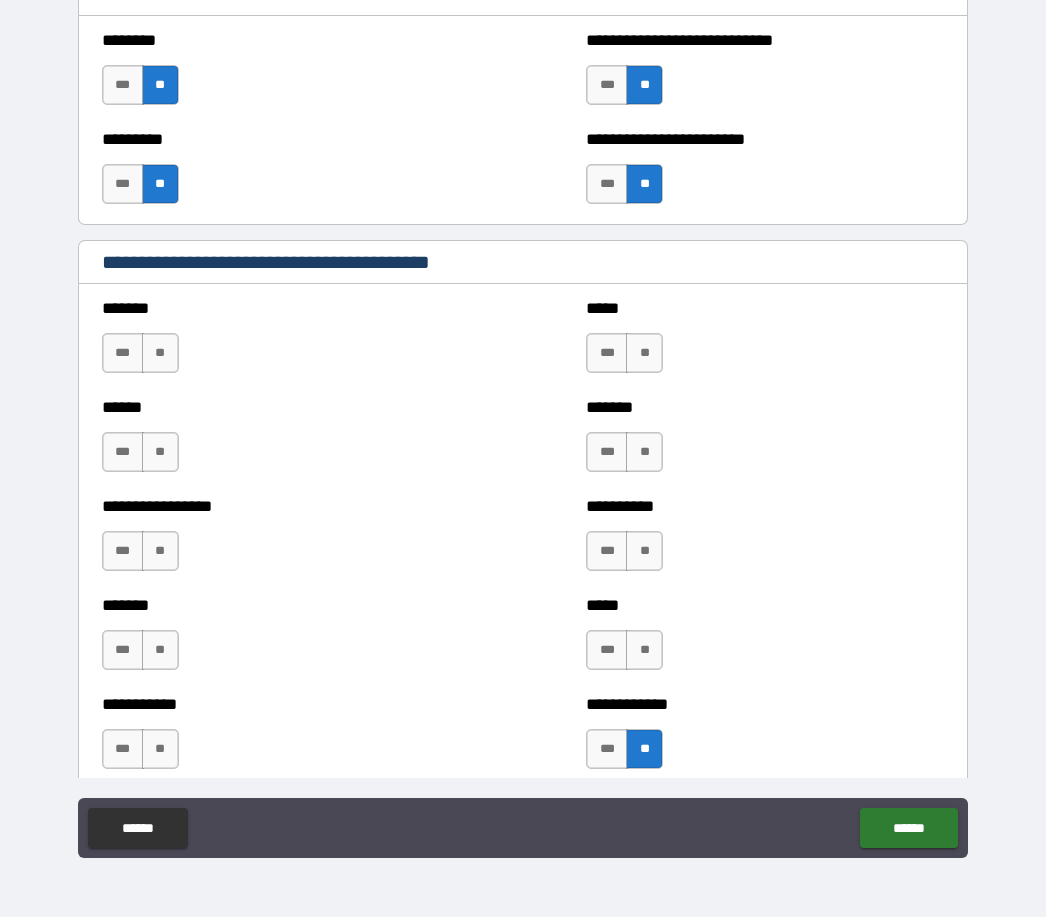 click on "**" at bounding box center (644, 650) 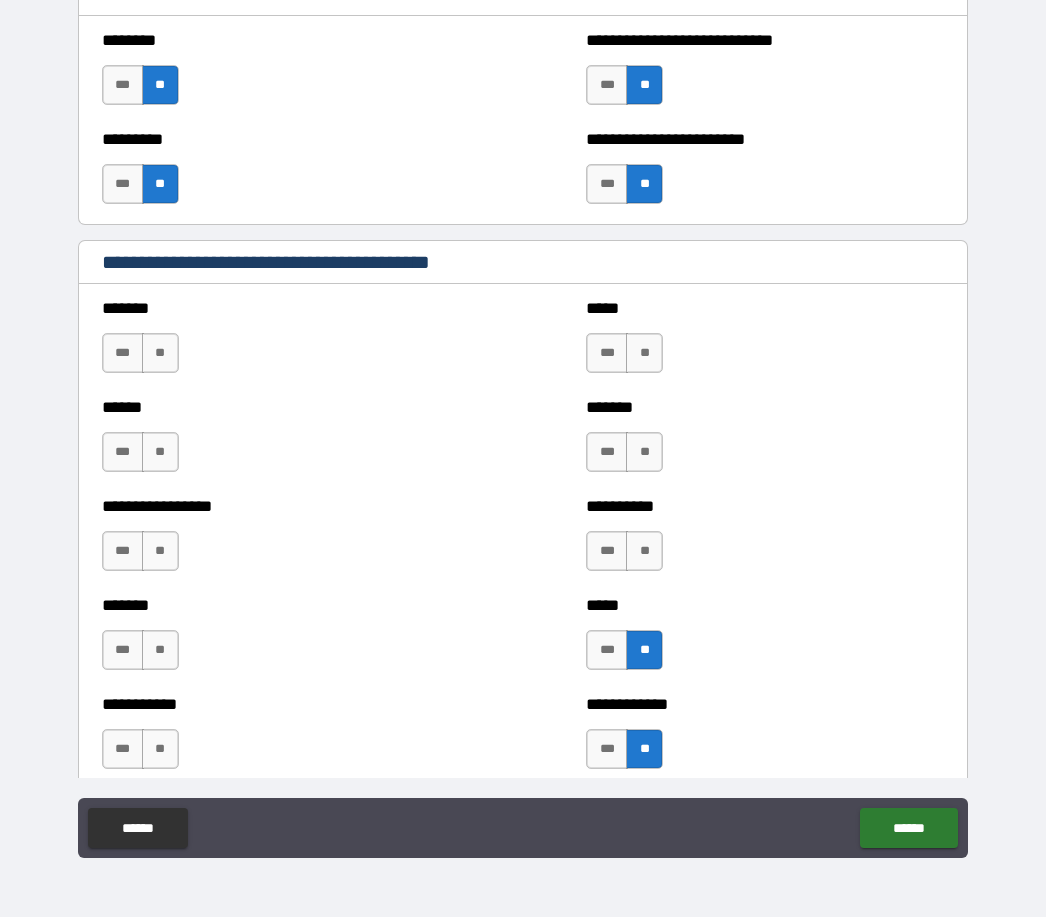 click on "**" at bounding box center (644, 551) 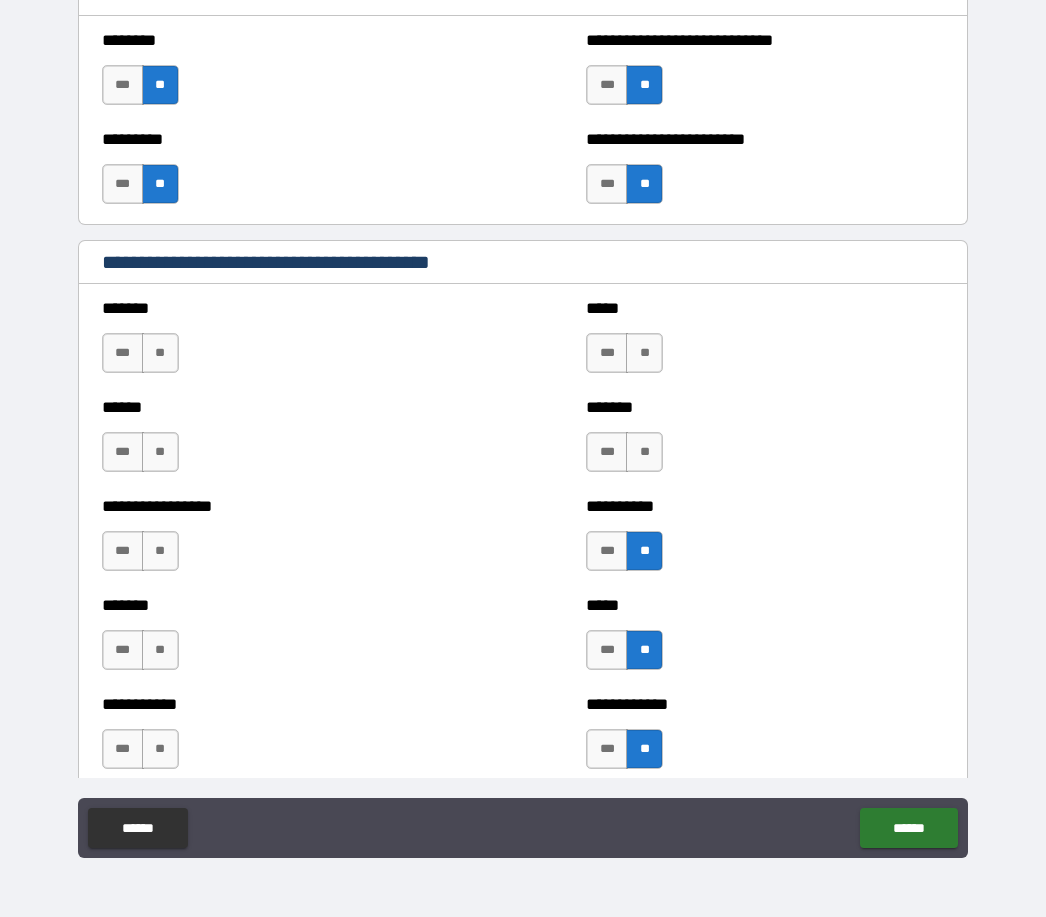 click on "**" at bounding box center (644, 452) 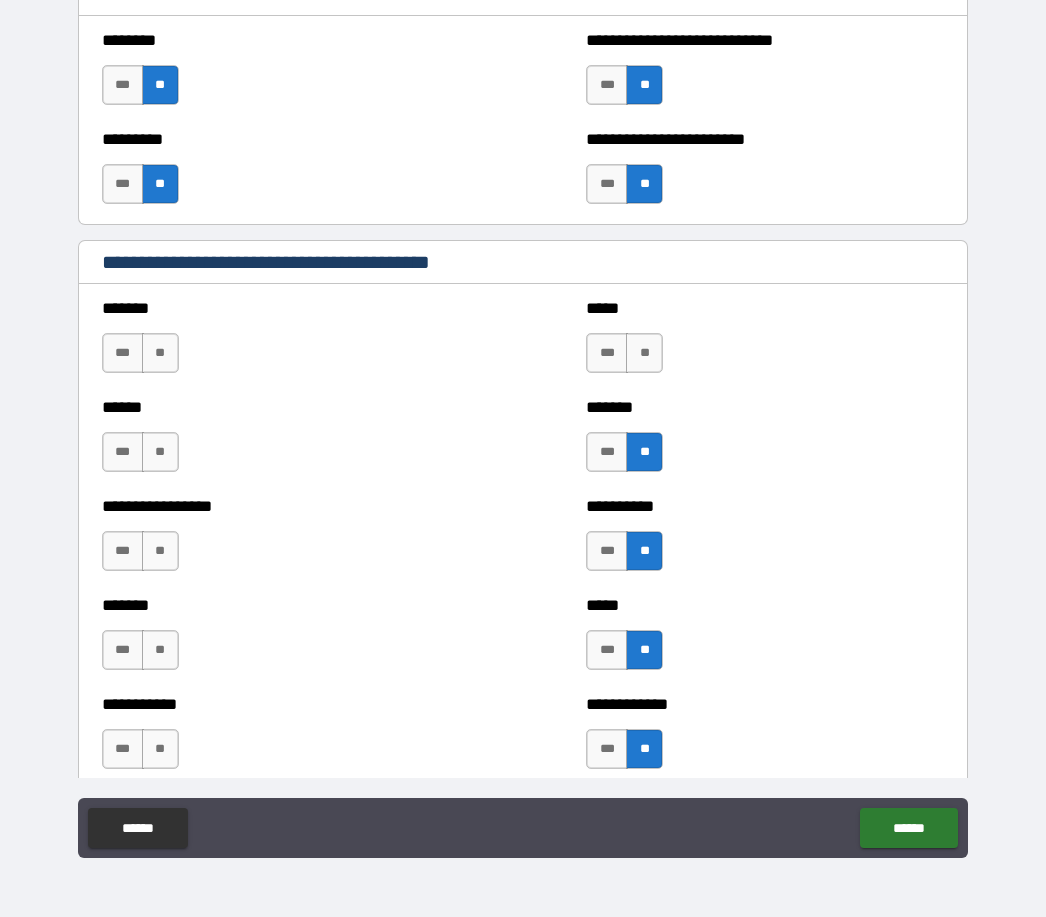 click on "**" at bounding box center (644, 353) 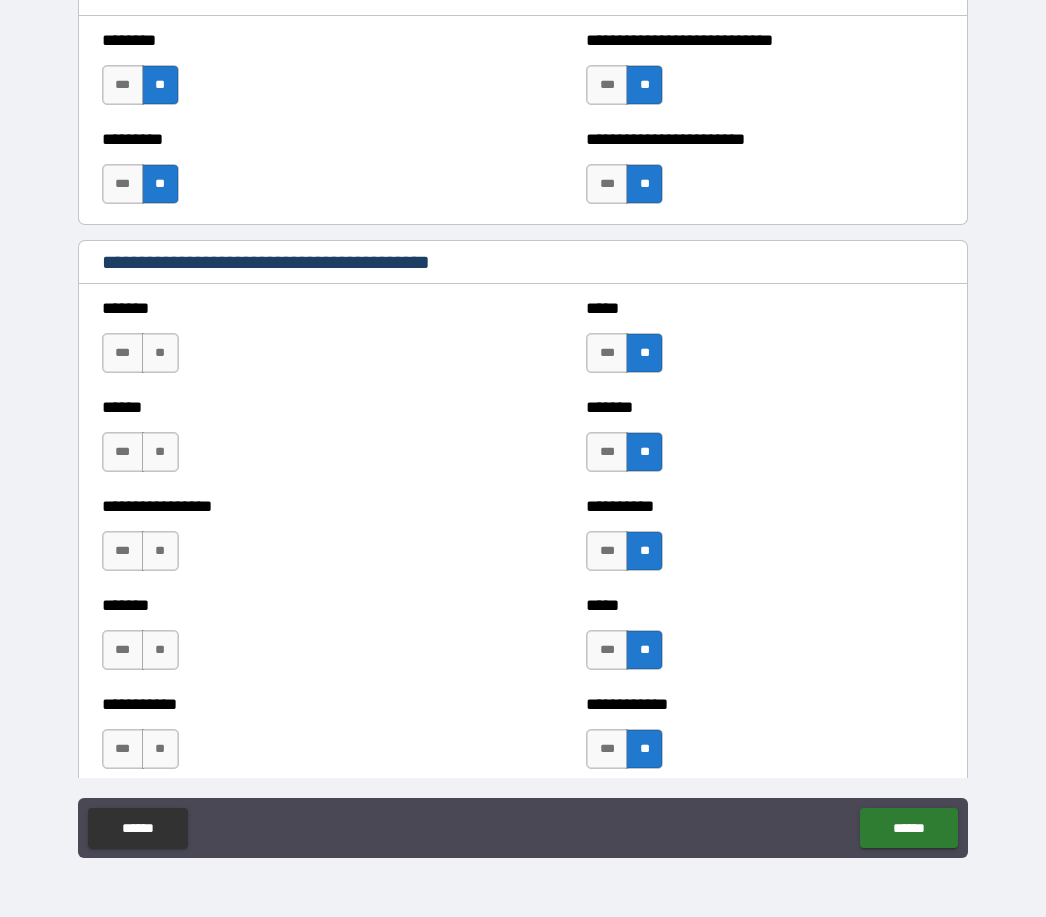 click on "**" at bounding box center [160, 749] 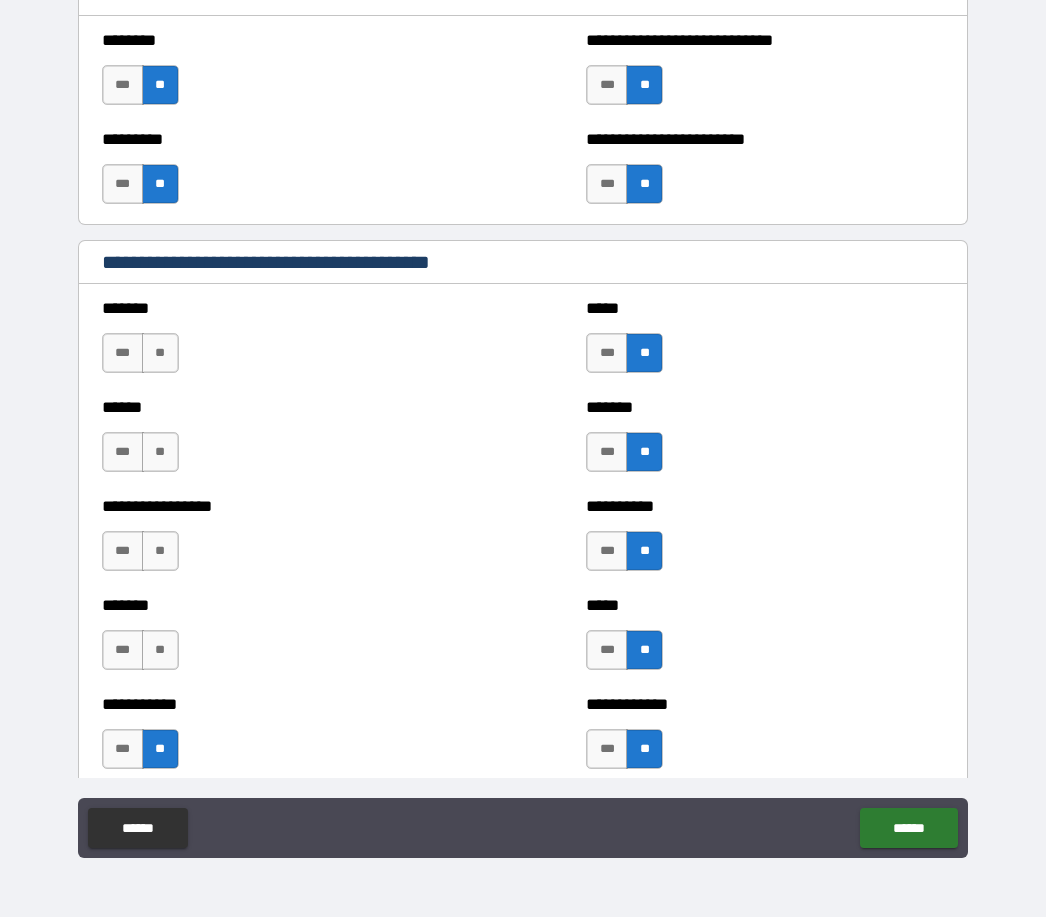 click on "**" at bounding box center [160, 650] 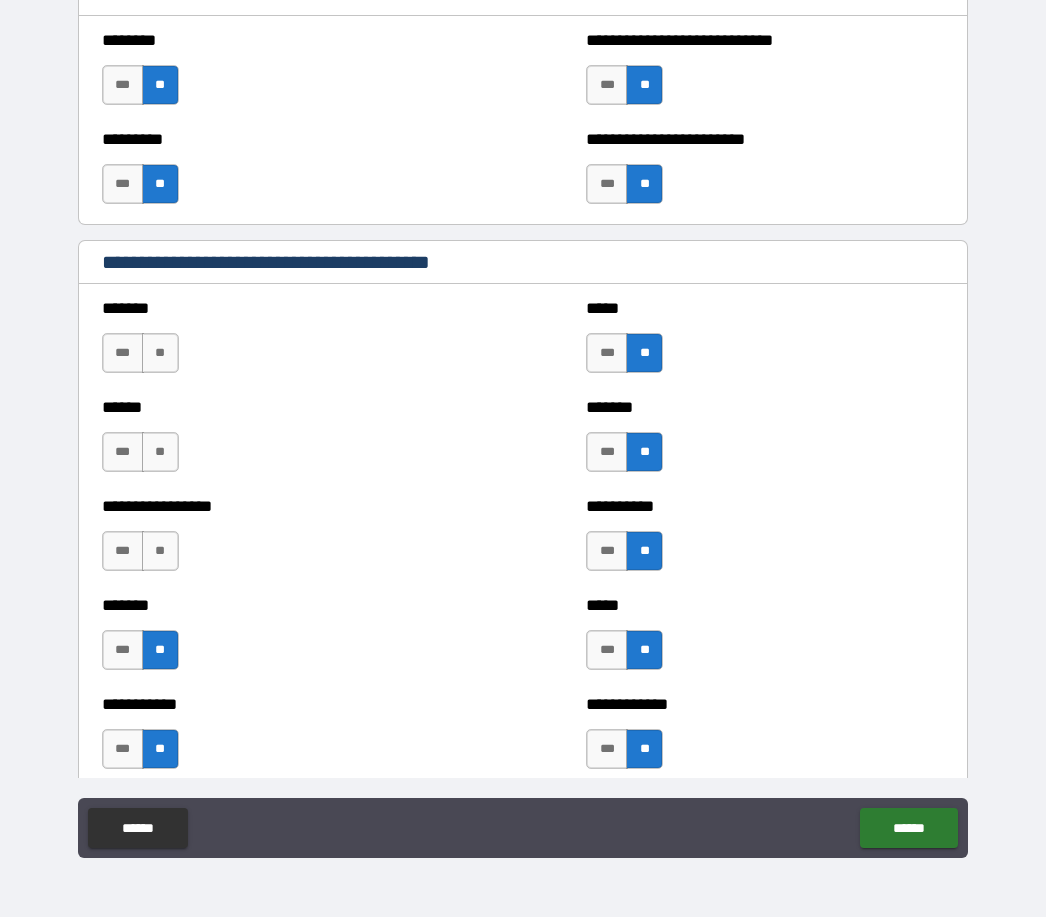 click on "**" at bounding box center [160, 551] 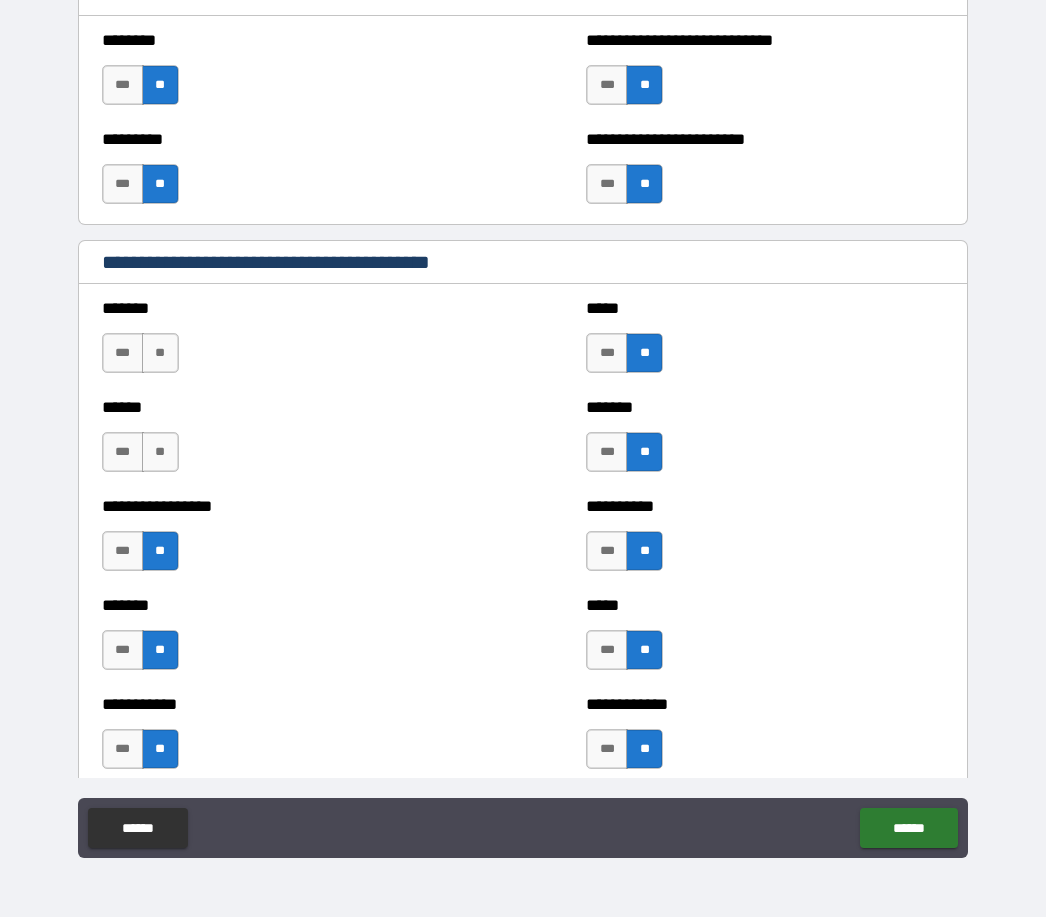 click on "**" at bounding box center (160, 452) 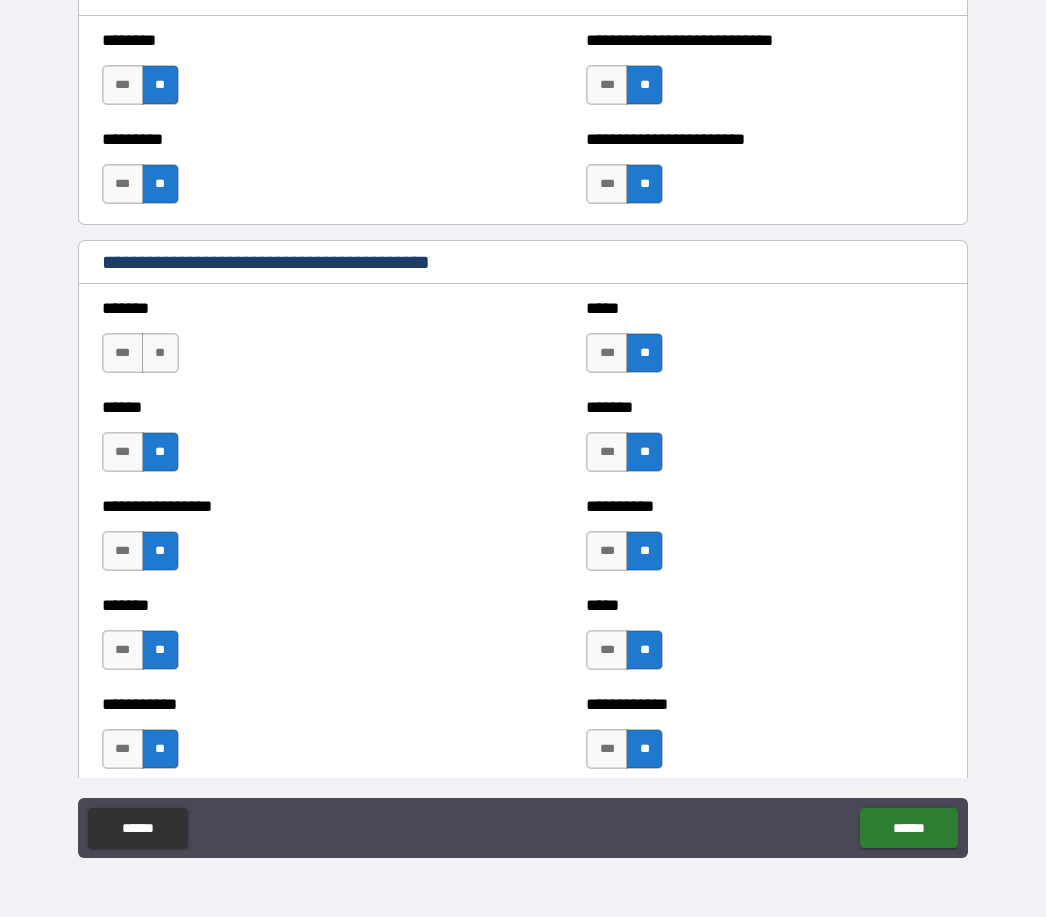 click on "**" at bounding box center (160, 353) 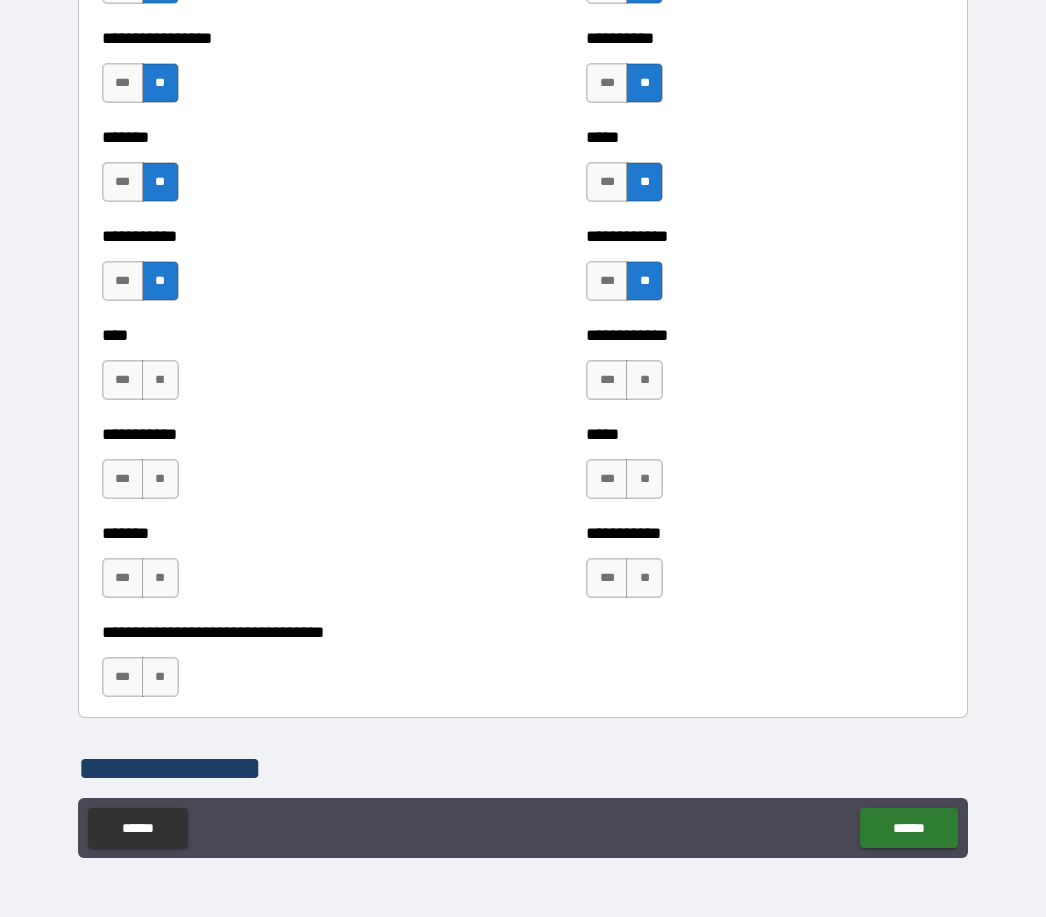 scroll, scrollTop: 2496, scrollLeft: 0, axis: vertical 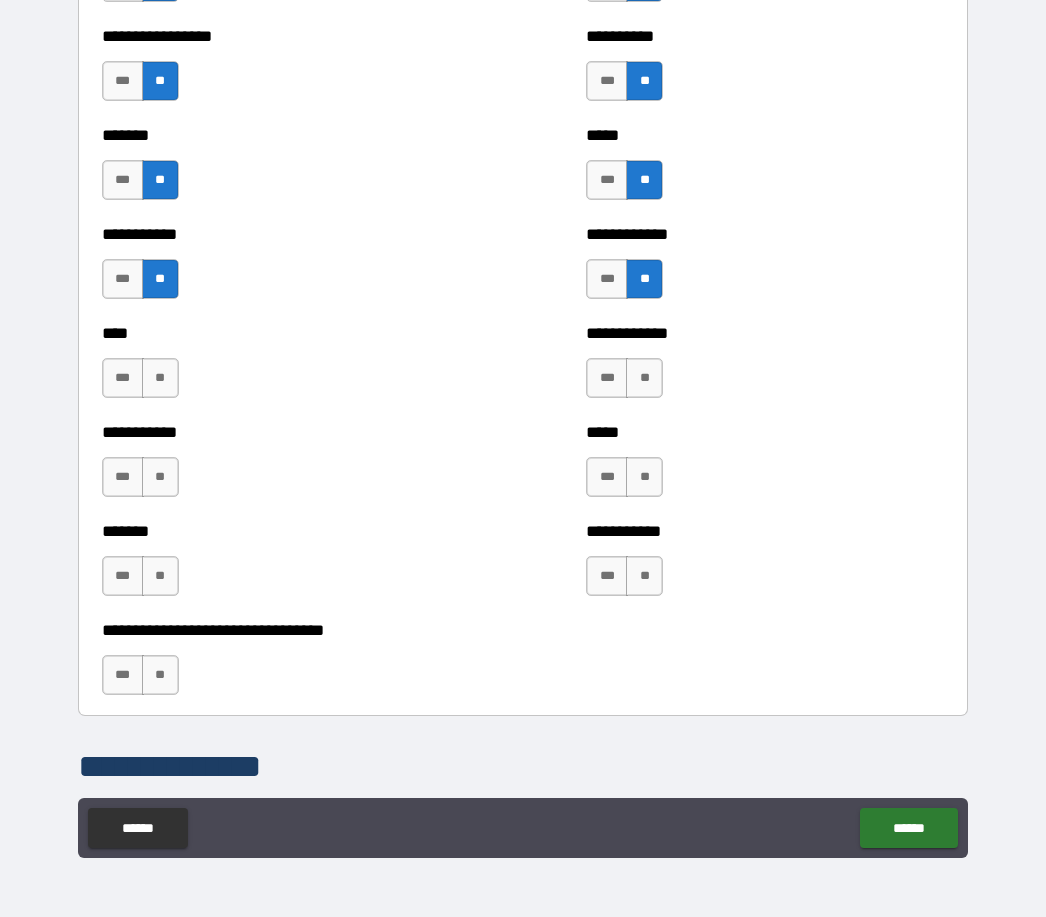 click on "**" at bounding box center [160, 378] 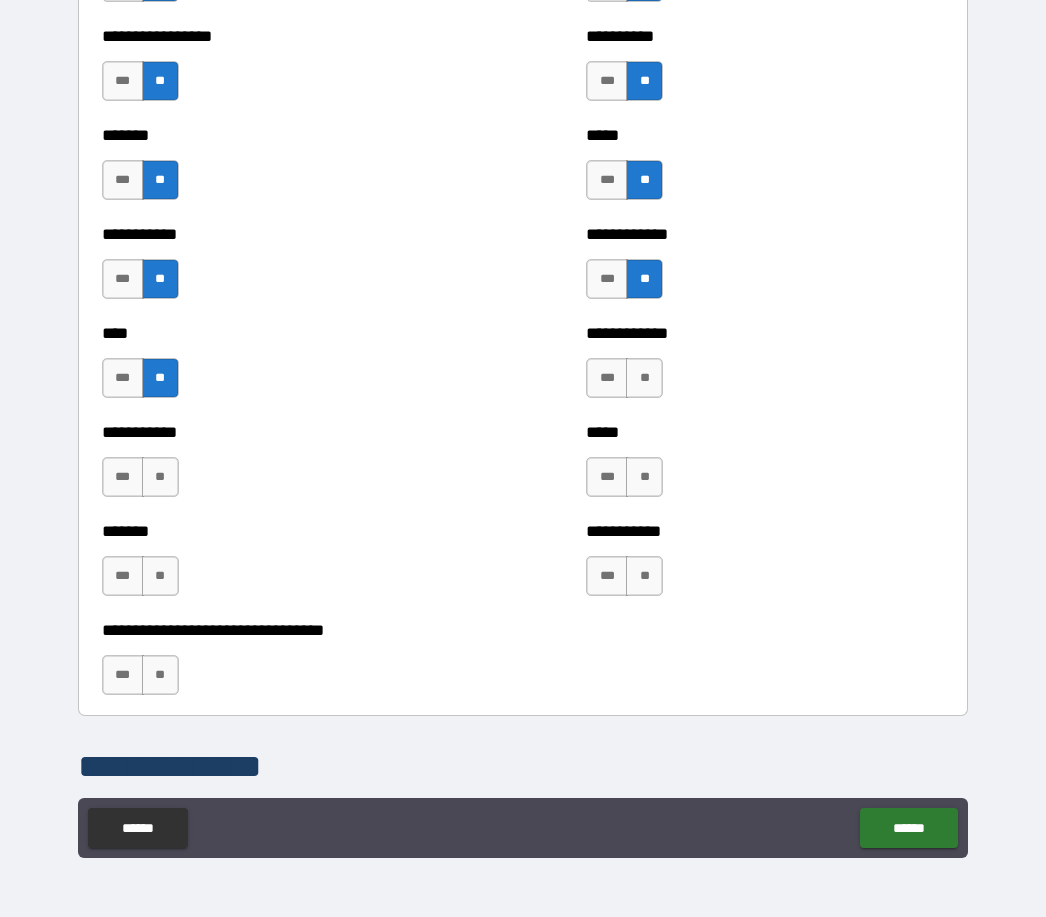 click on "**" at bounding box center (160, 477) 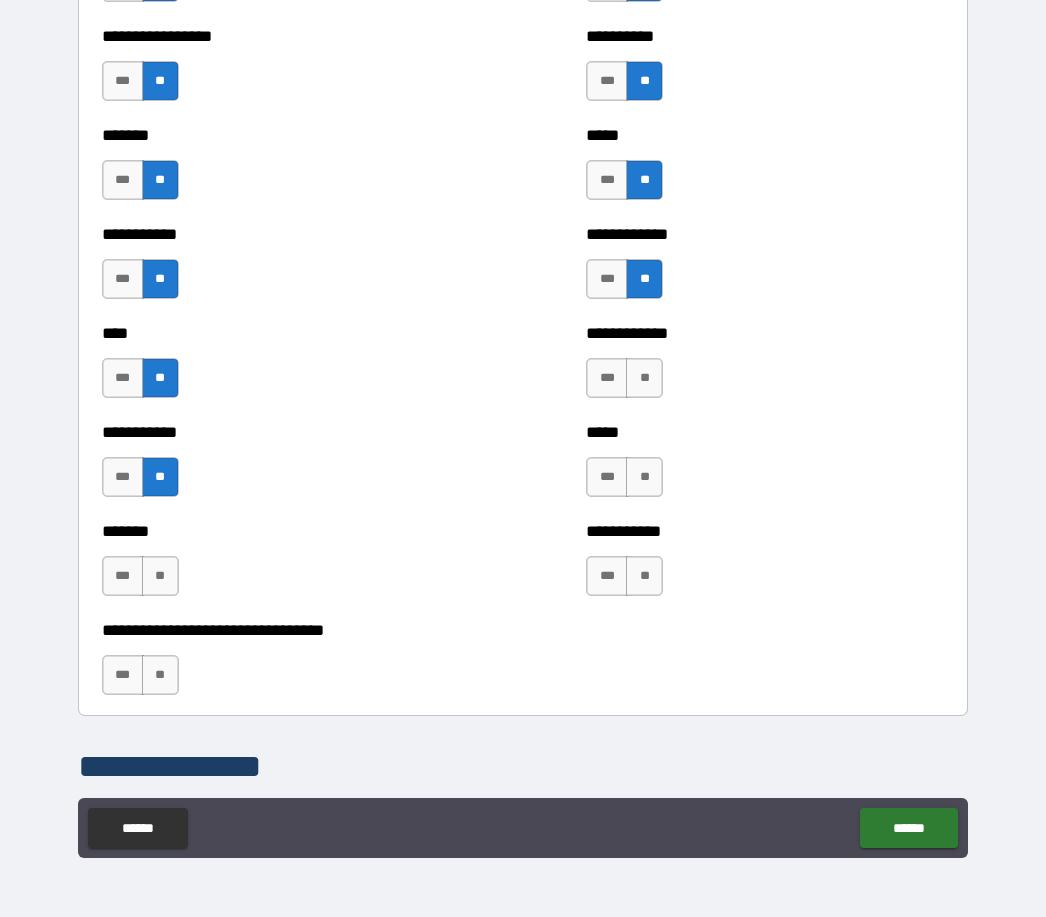 click on "**" at bounding box center [160, 576] 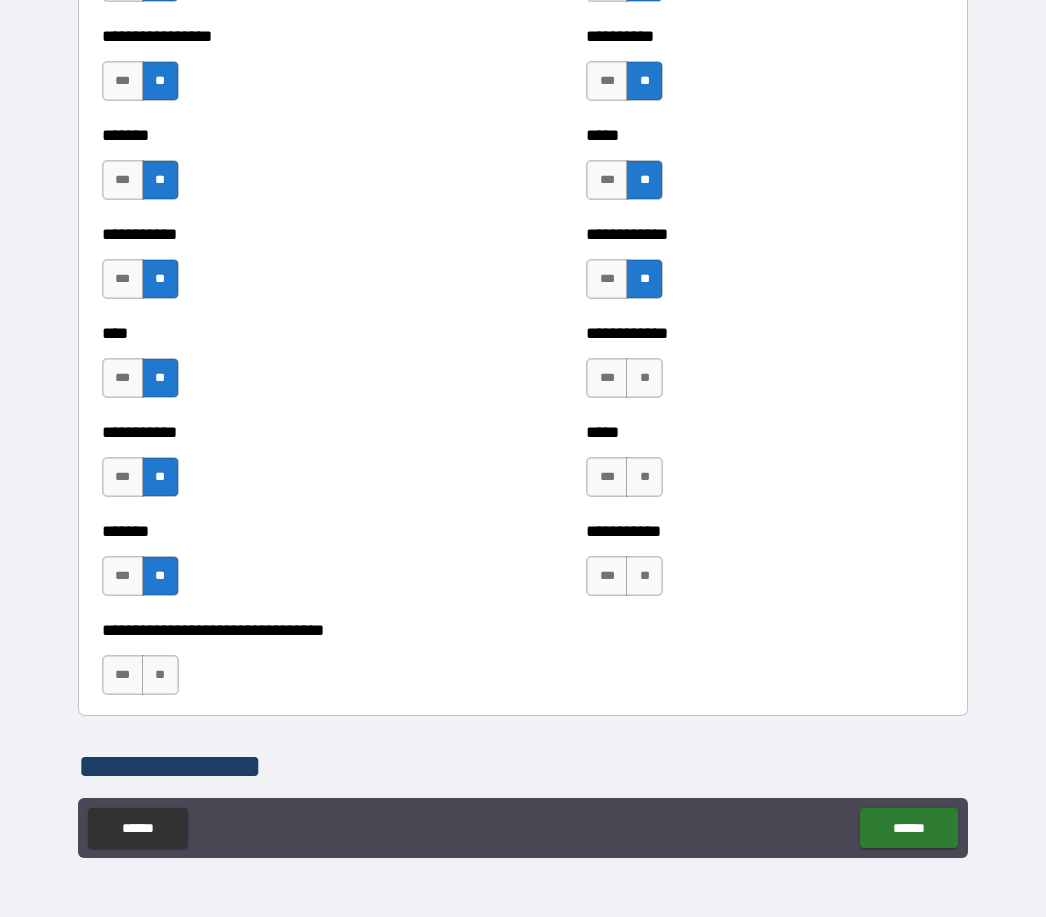 click on "***" at bounding box center (123, 576) 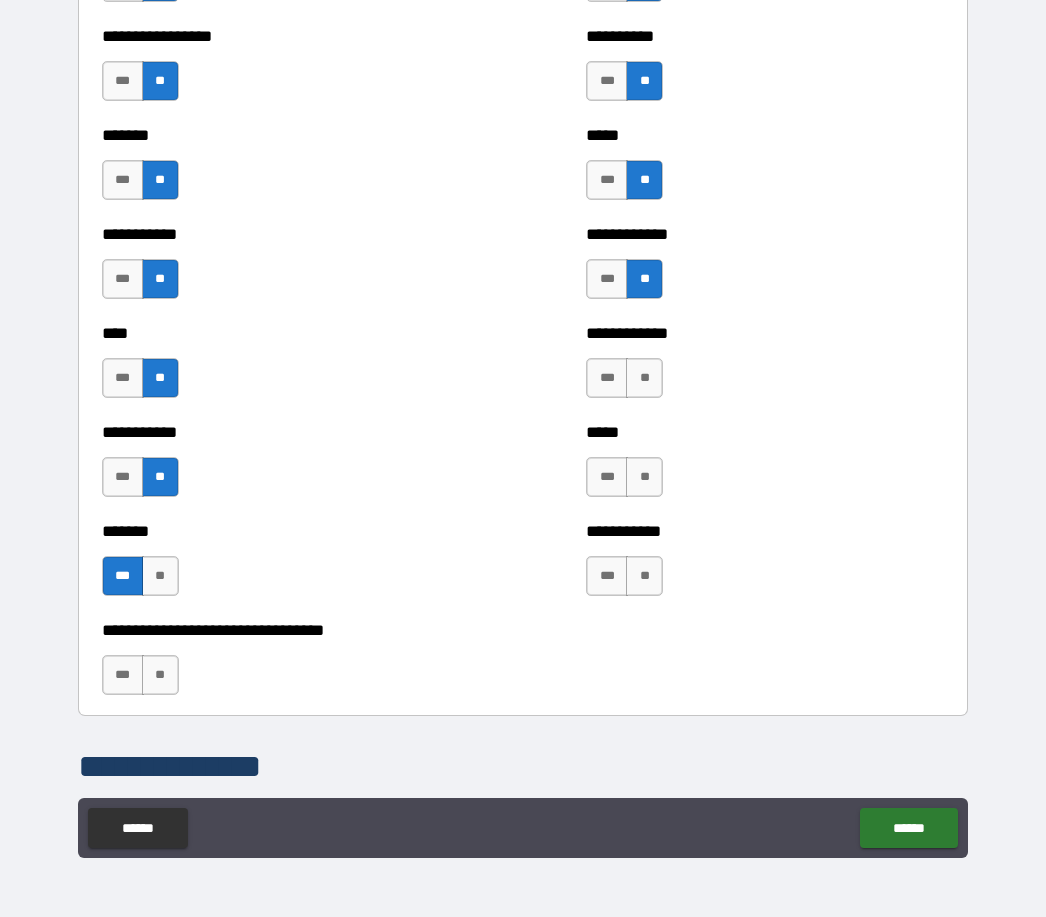 click on "**" at bounding box center (160, 675) 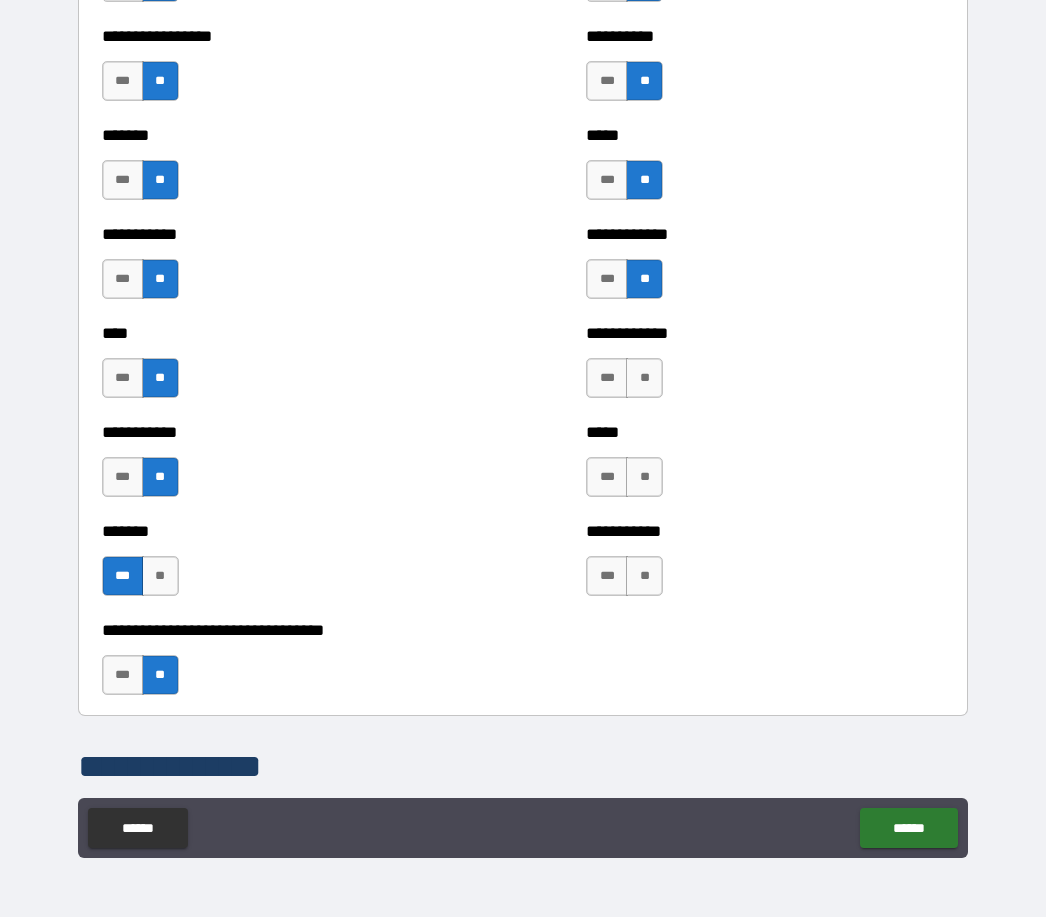 click on "**" at bounding box center (644, 378) 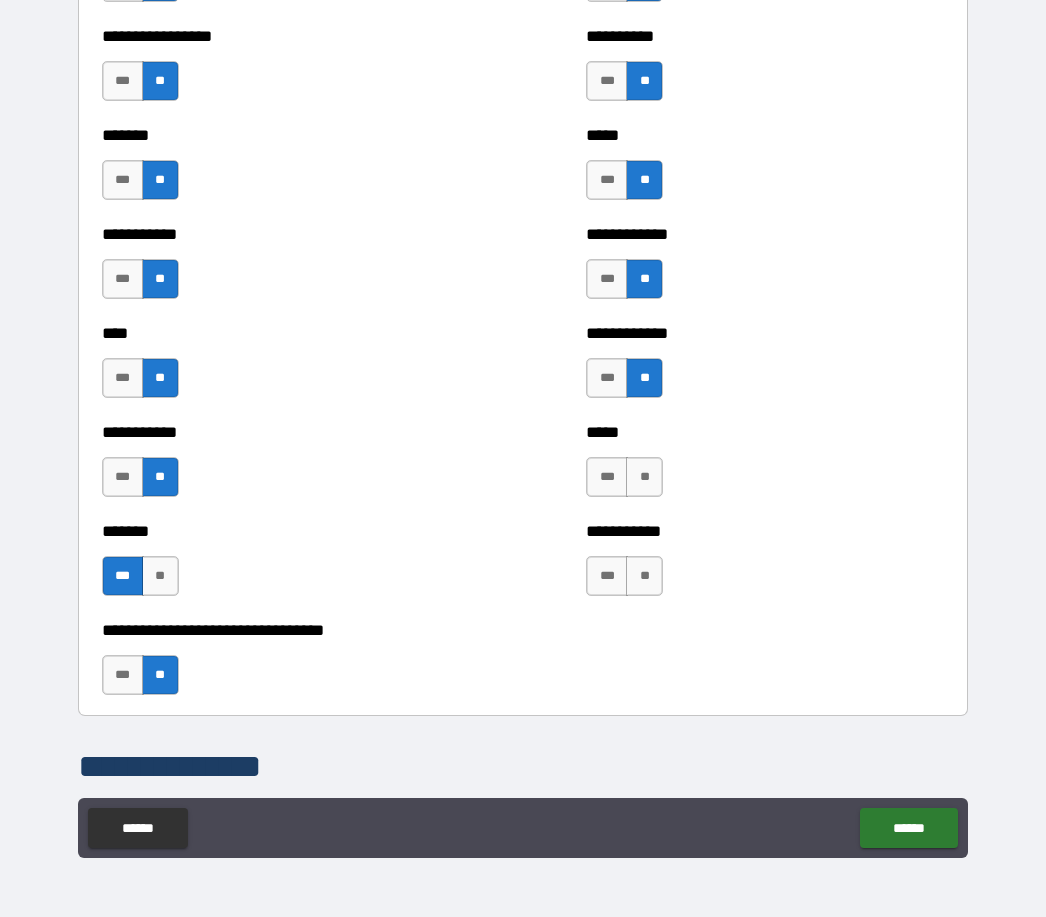 click on "**" at bounding box center (644, 477) 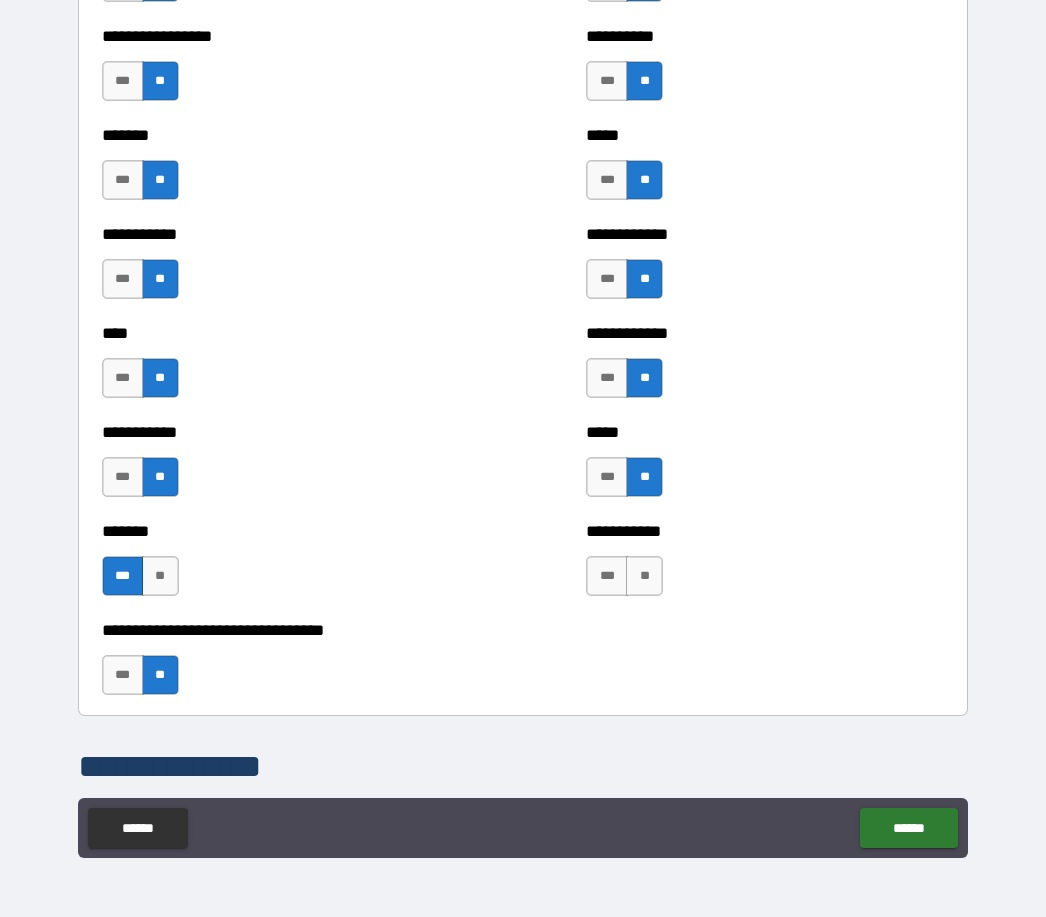 click on "**" at bounding box center (644, 576) 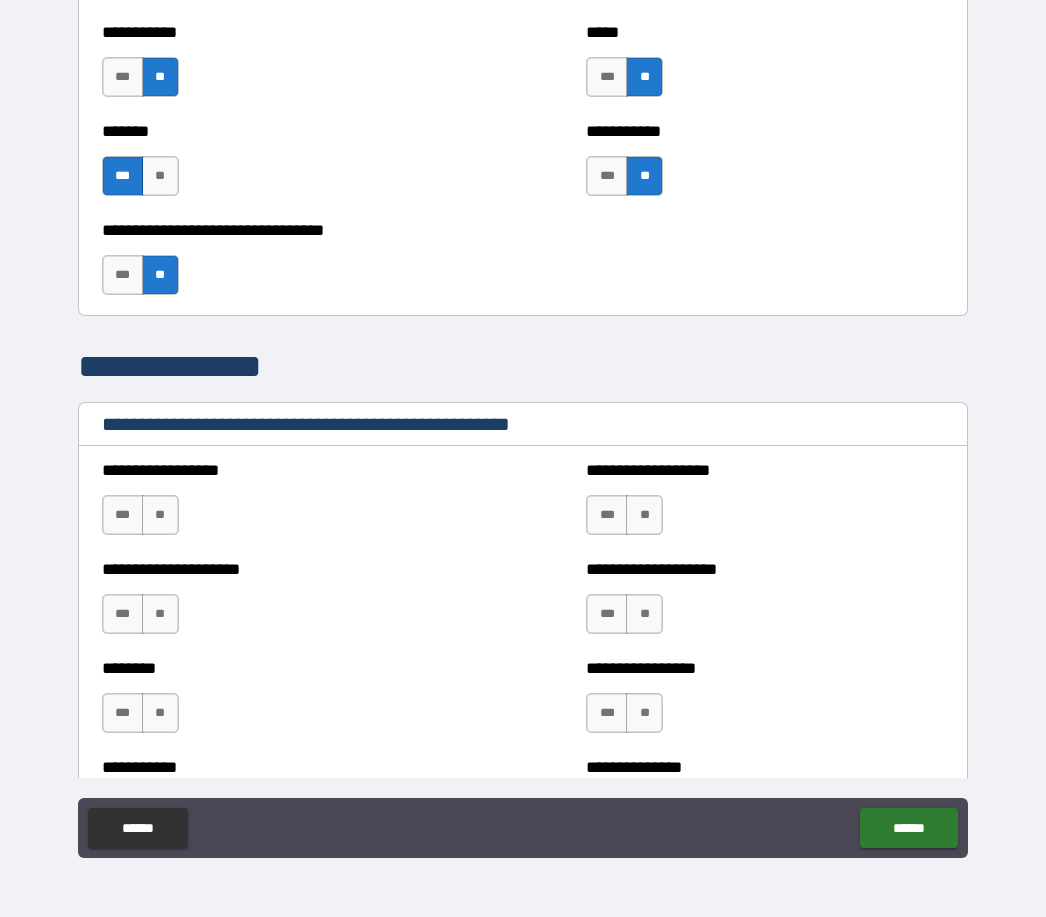 scroll, scrollTop: 2915, scrollLeft: 0, axis: vertical 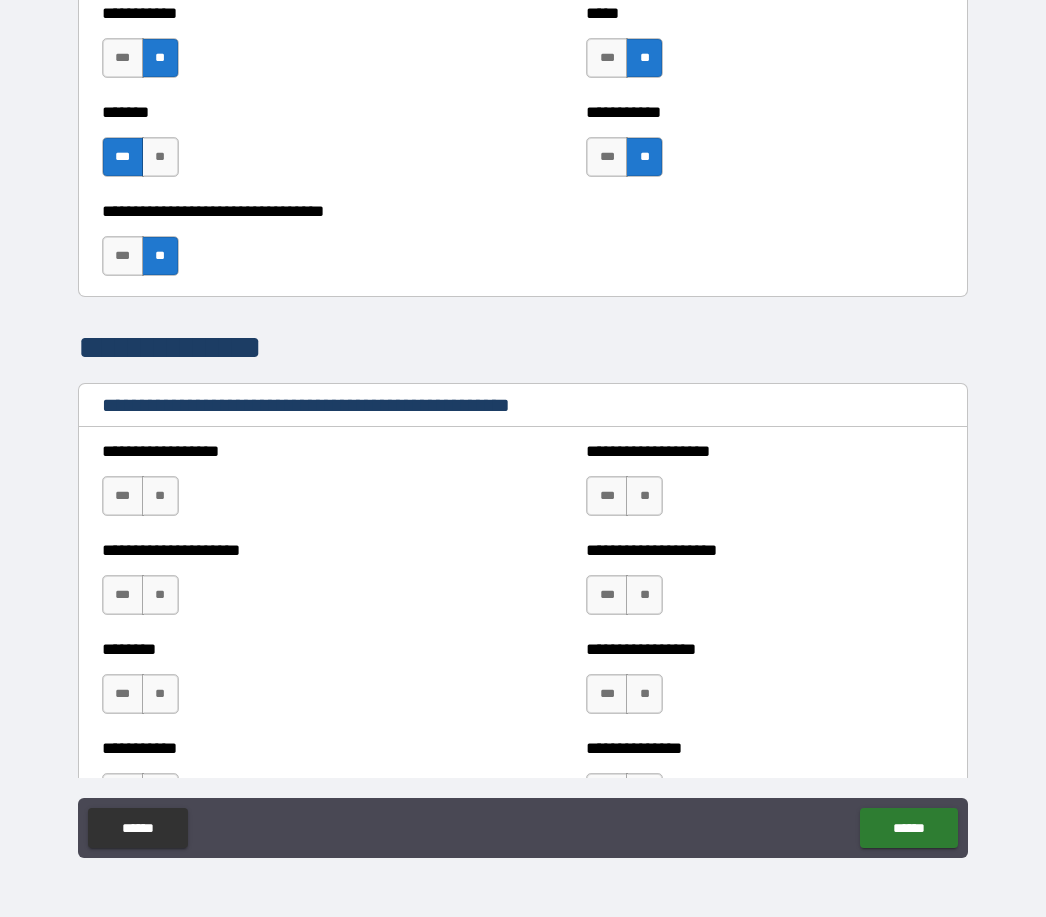 click on "**" at bounding box center [160, 496] 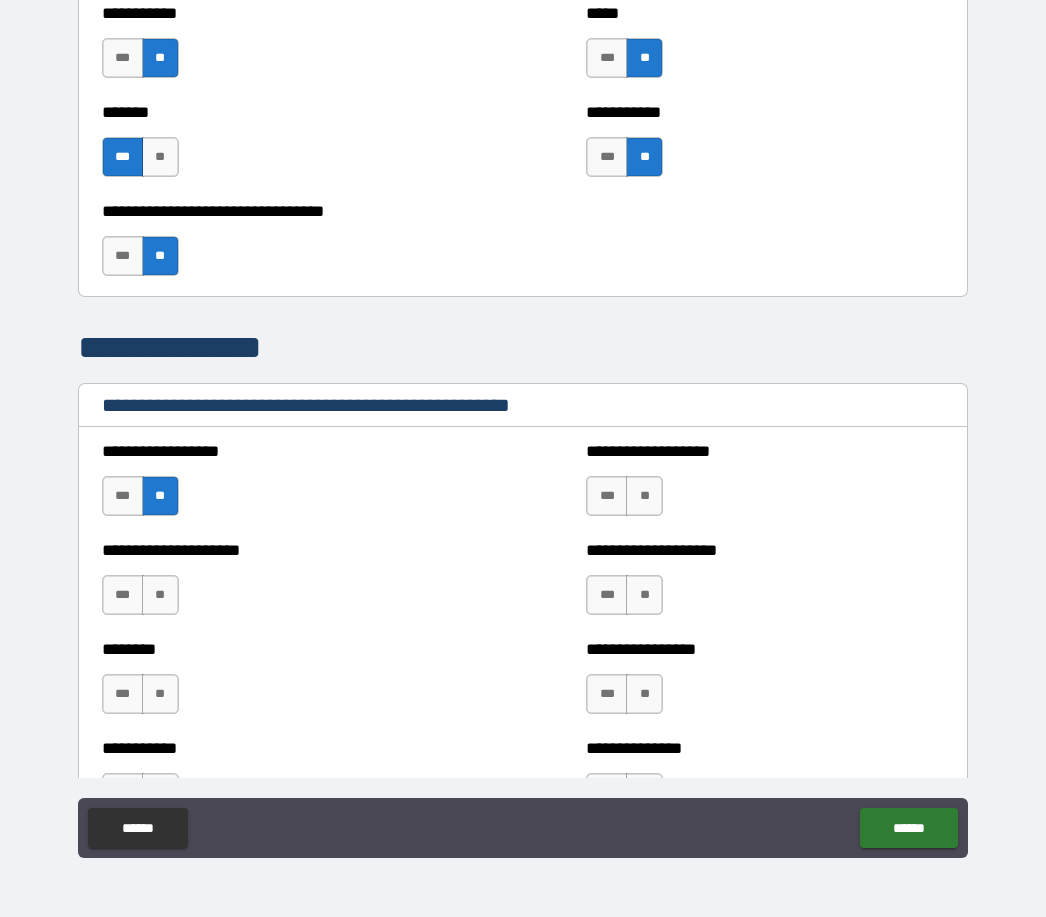 click on "**" at bounding box center [160, 595] 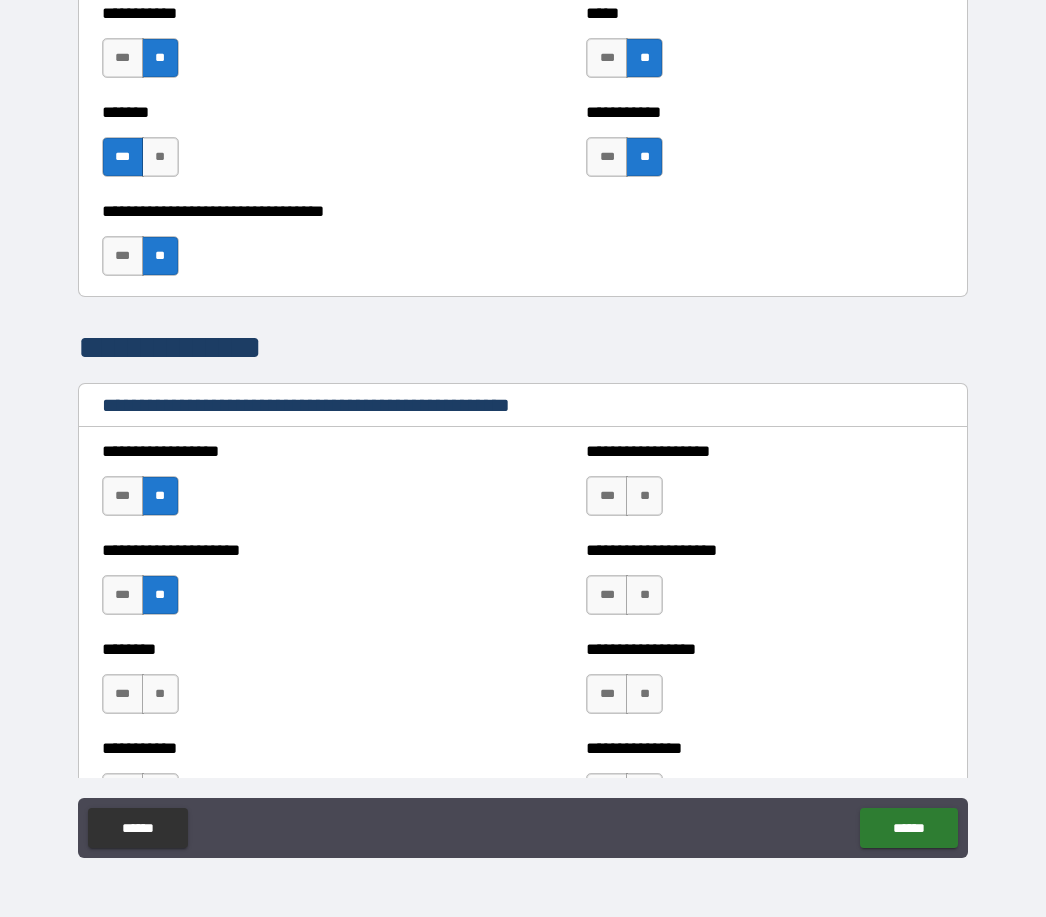 click on "**" at bounding box center (160, 694) 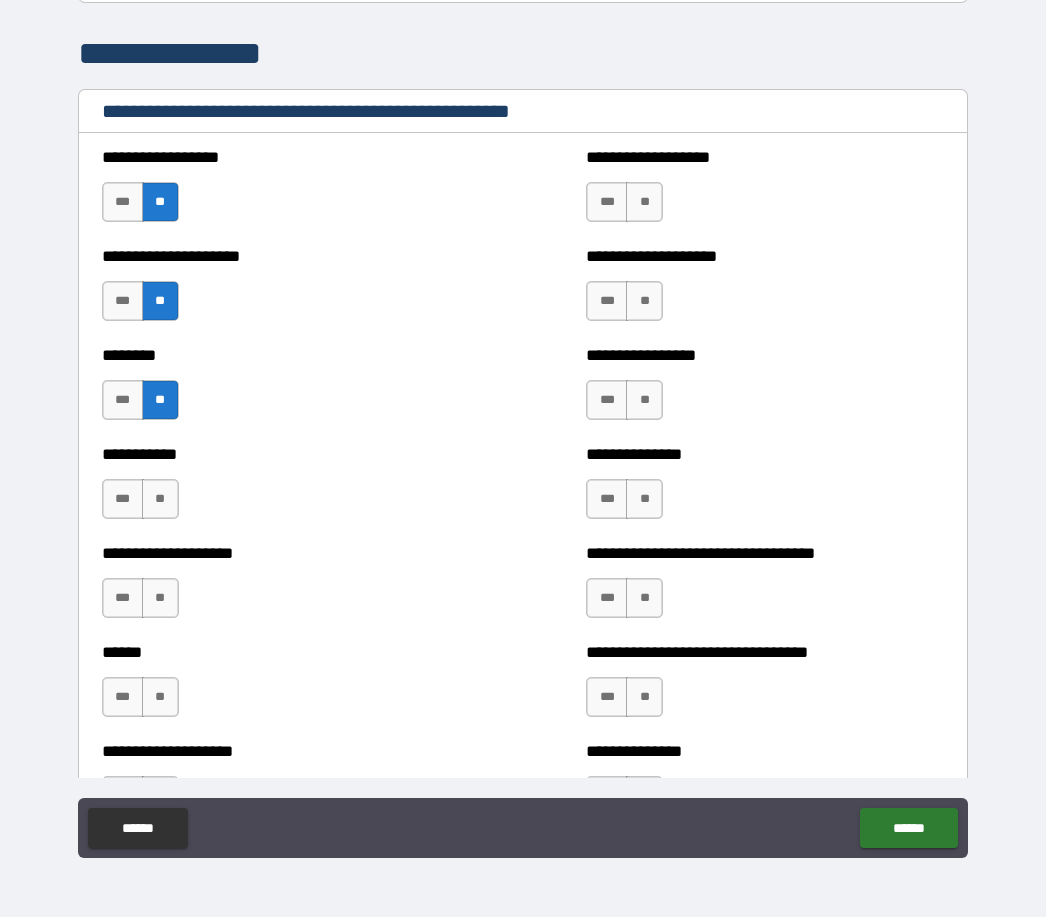 scroll, scrollTop: 3217, scrollLeft: 0, axis: vertical 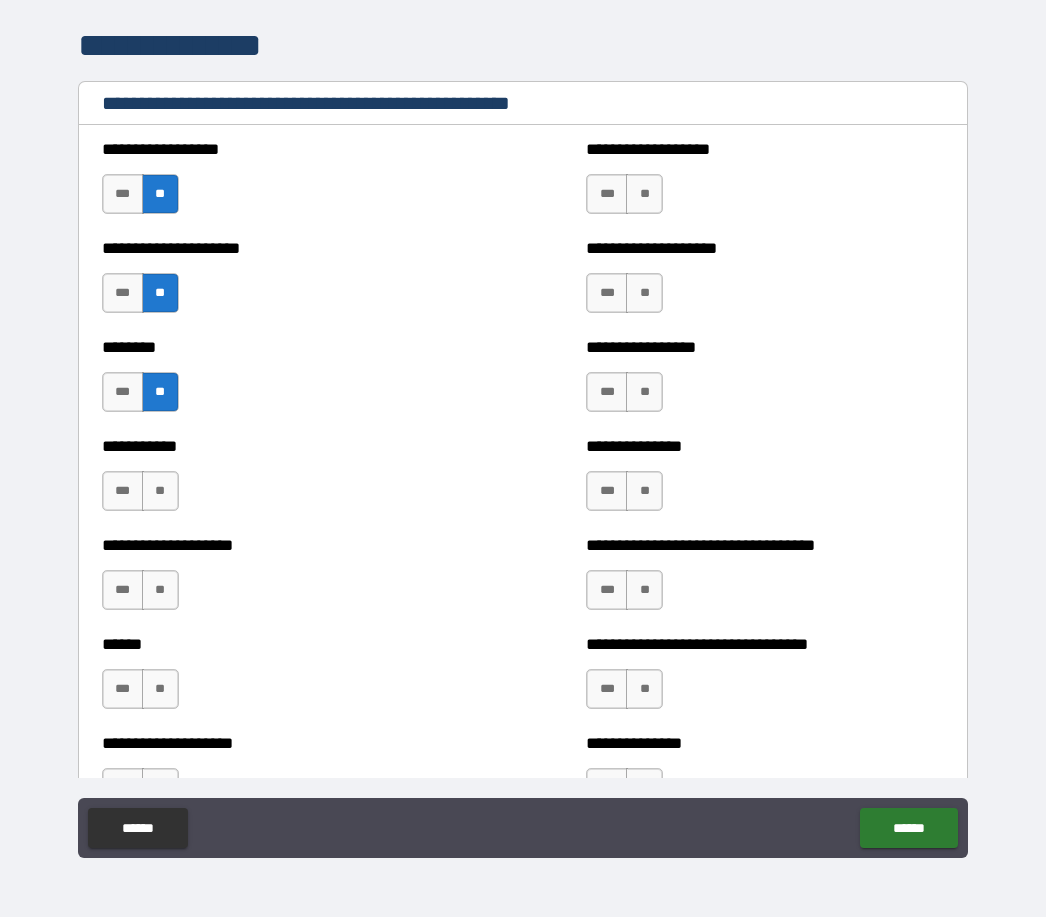 click on "**" at bounding box center (160, 491) 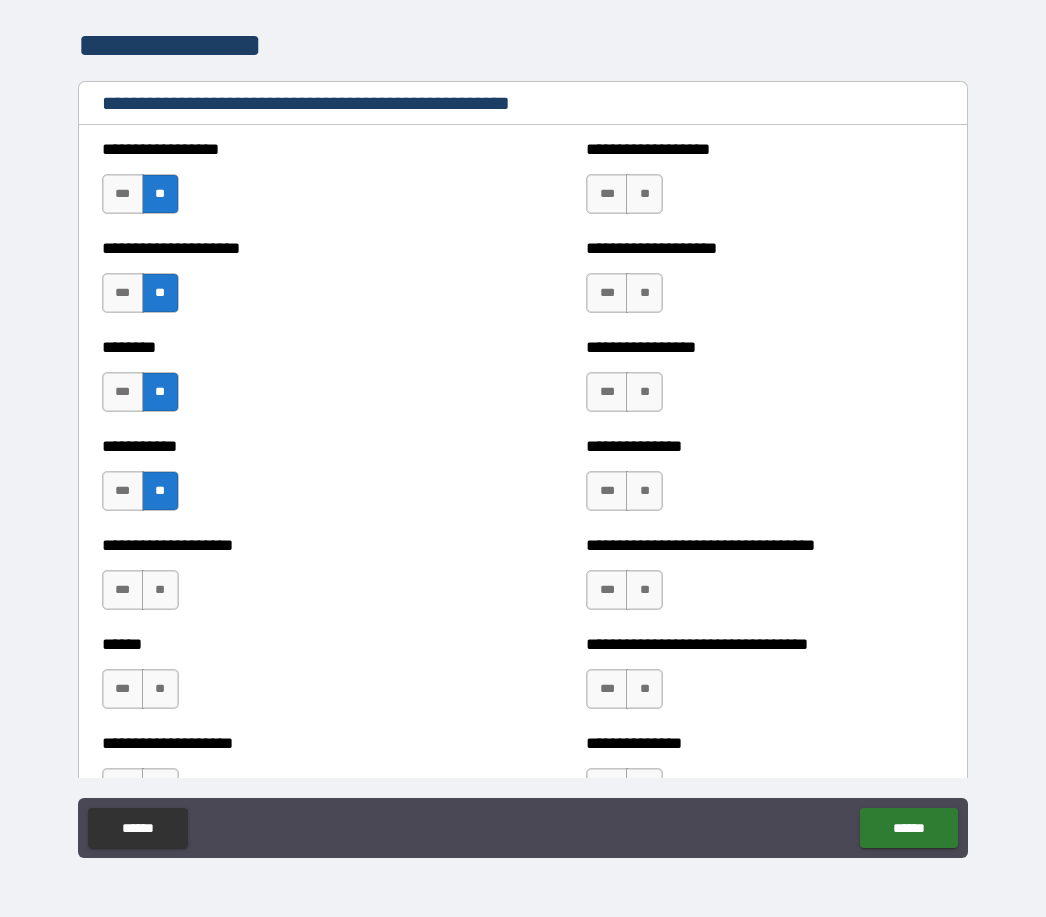 click on "**" at bounding box center [160, 590] 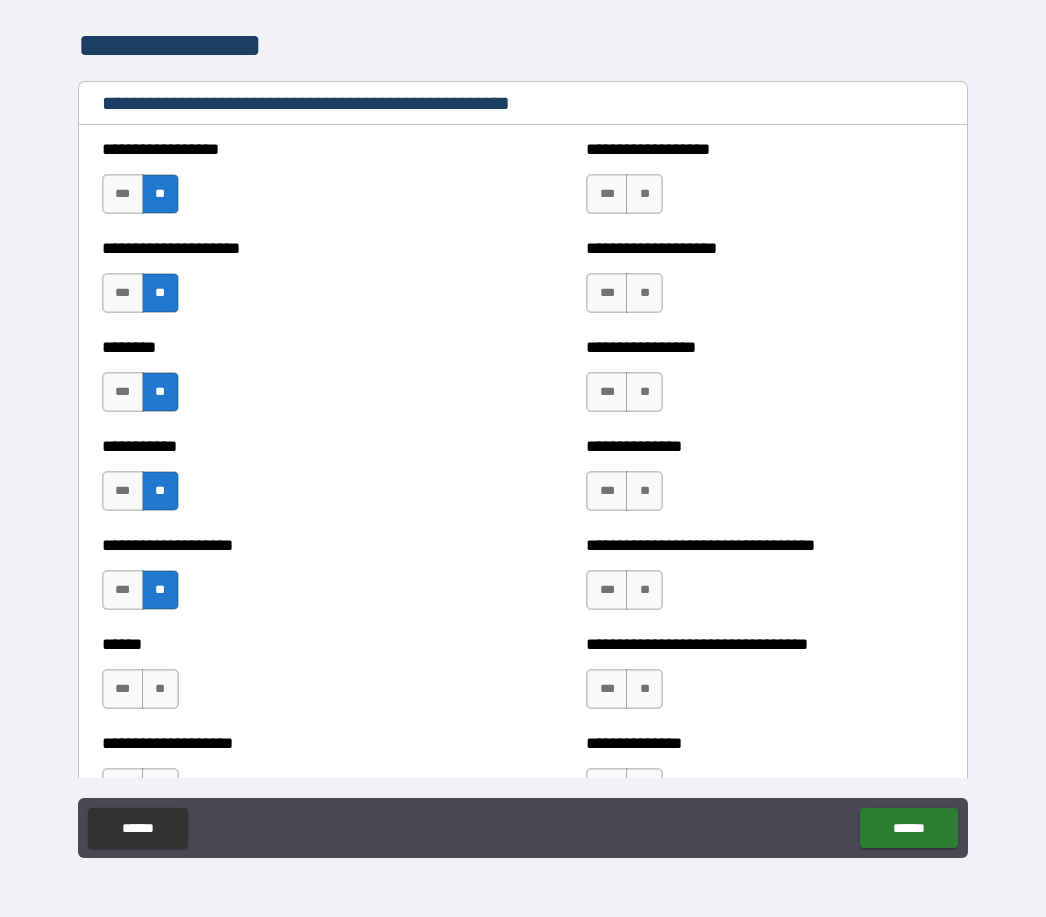 click on "**" at bounding box center [160, 689] 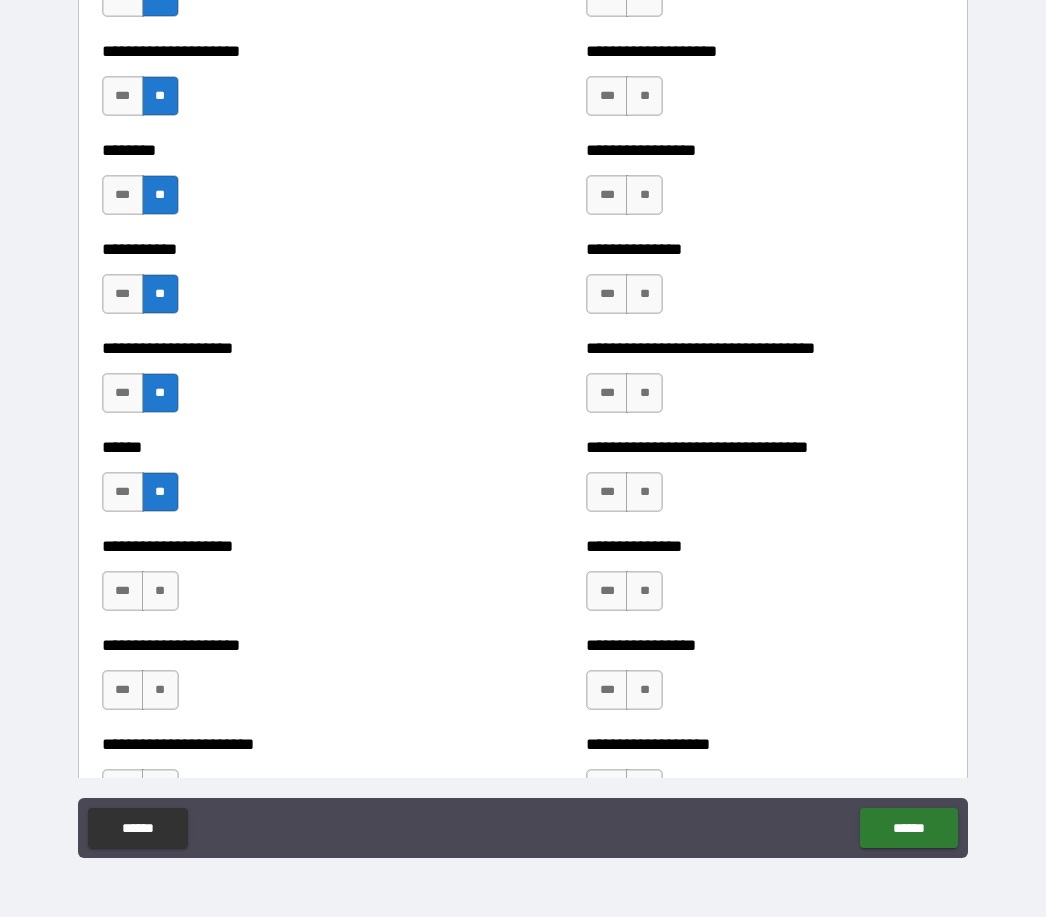 scroll, scrollTop: 3418, scrollLeft: 0, axis: vertical 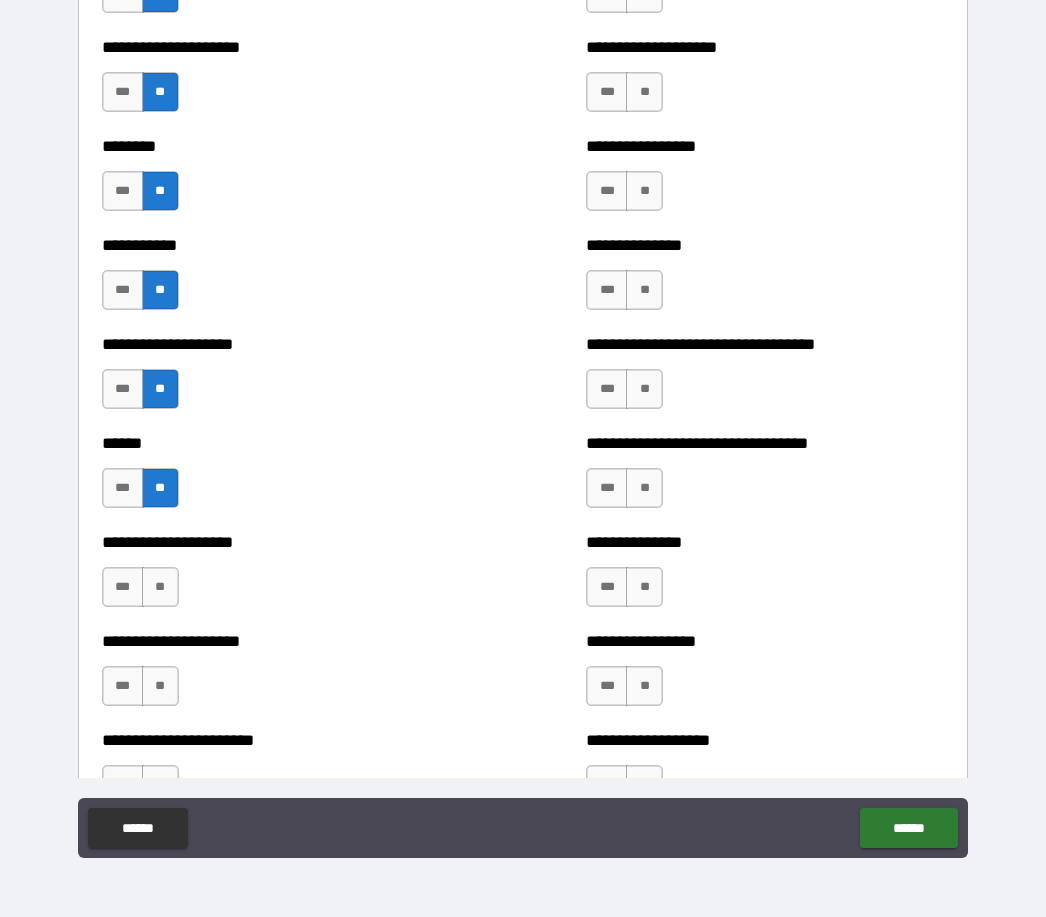 click on "***" at bounding box center (123, 587) 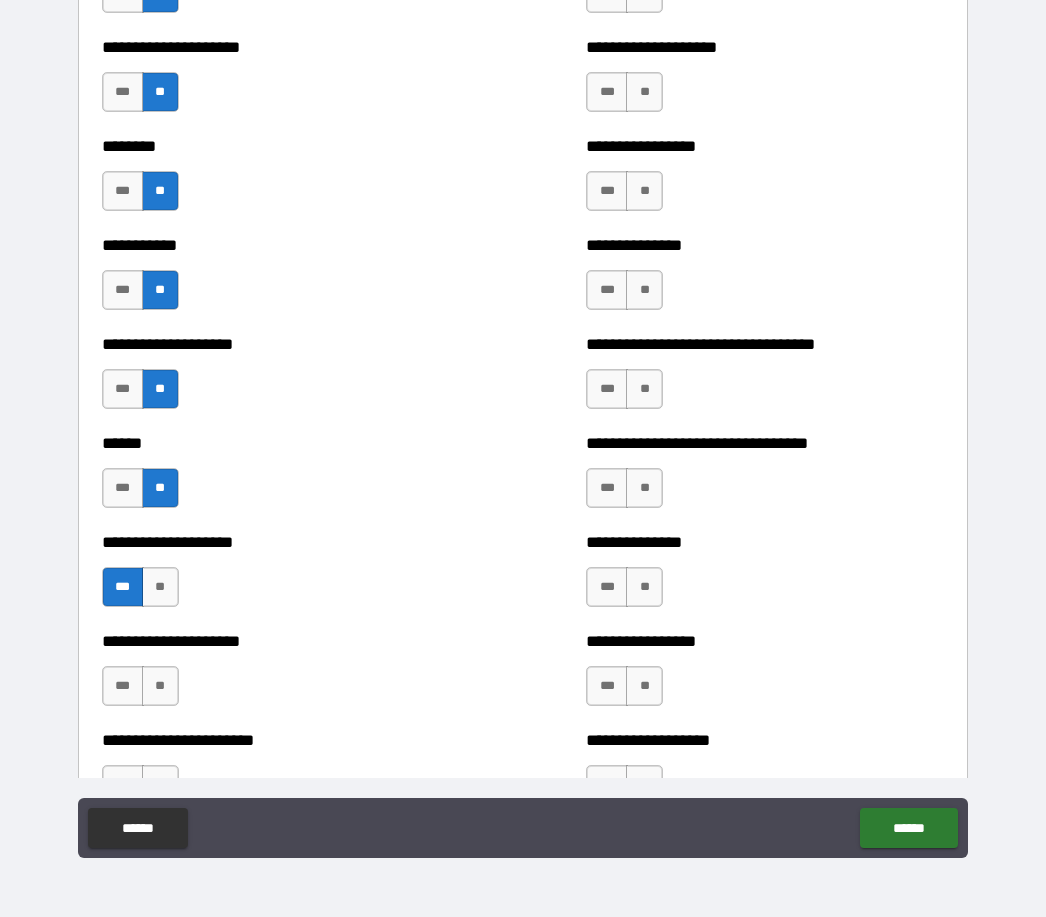 click on "**" at bounding box center [160, 686] 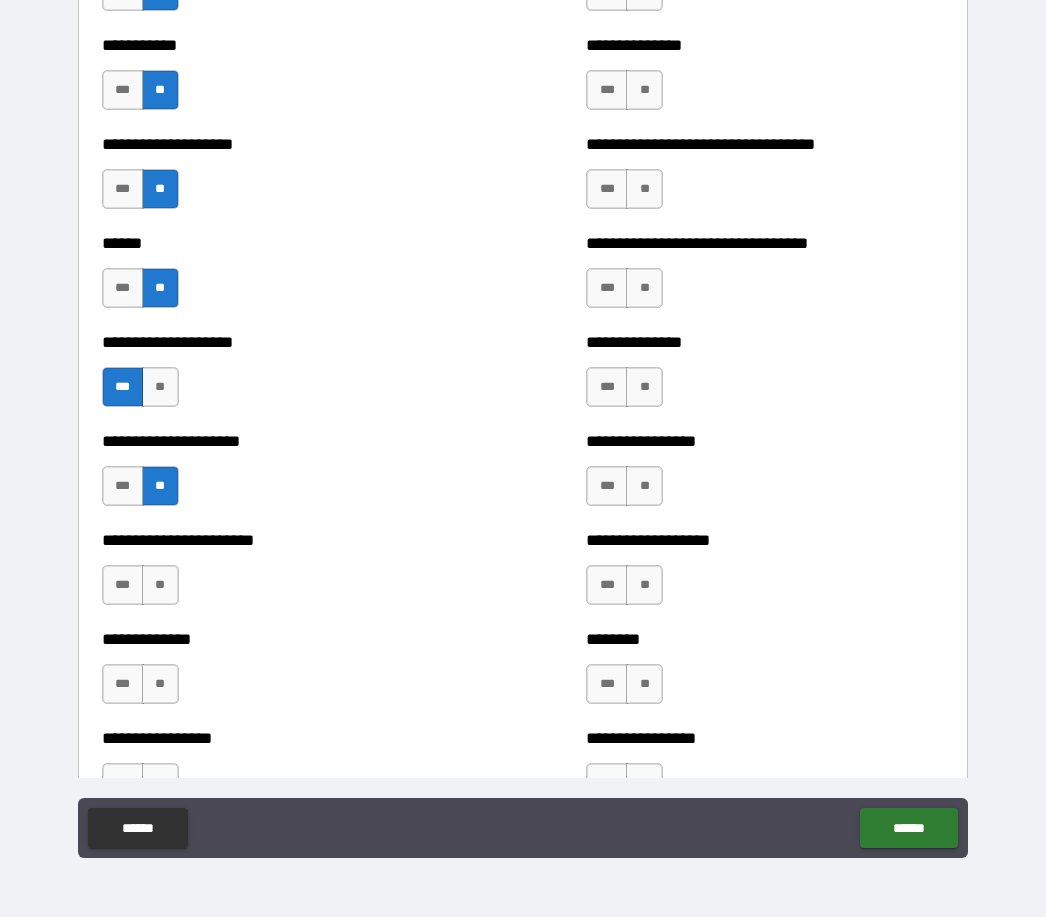 scroll, scrollTop: 3620, scrollLeft: 0, axis: vertical 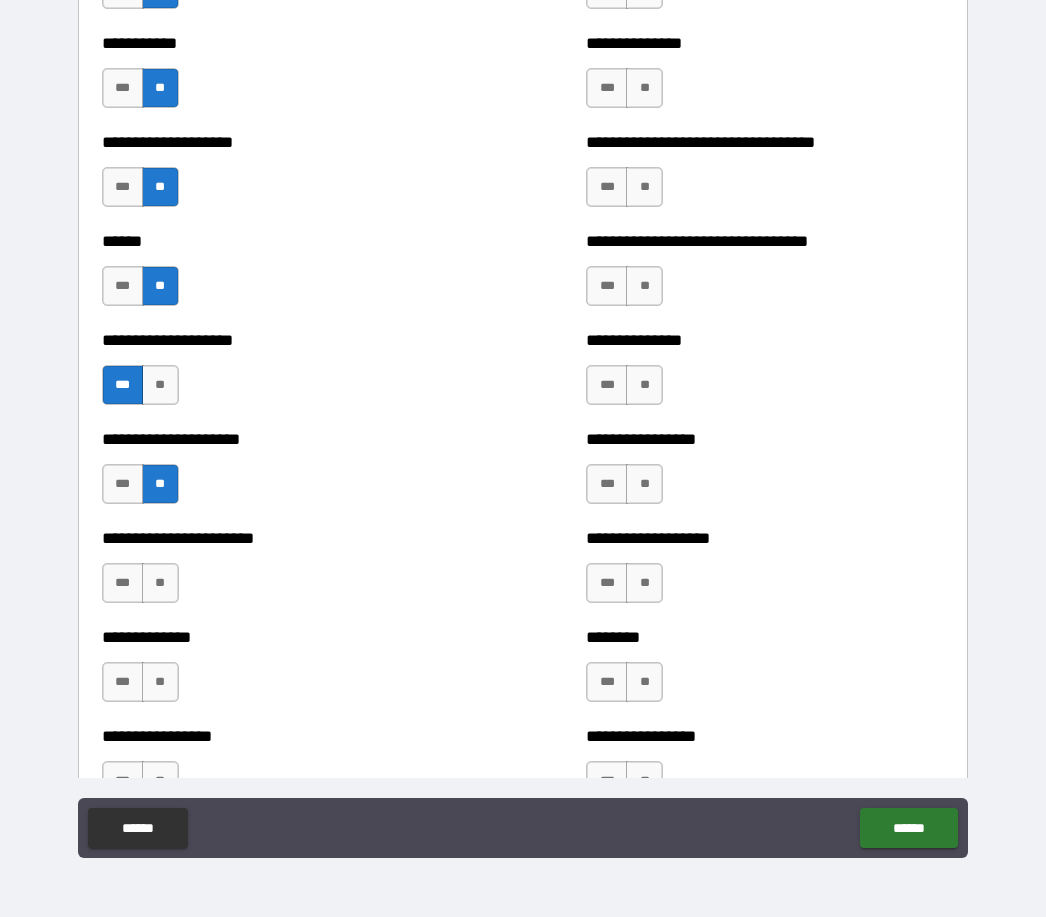 click on "**" at bounding box center (160, 583) 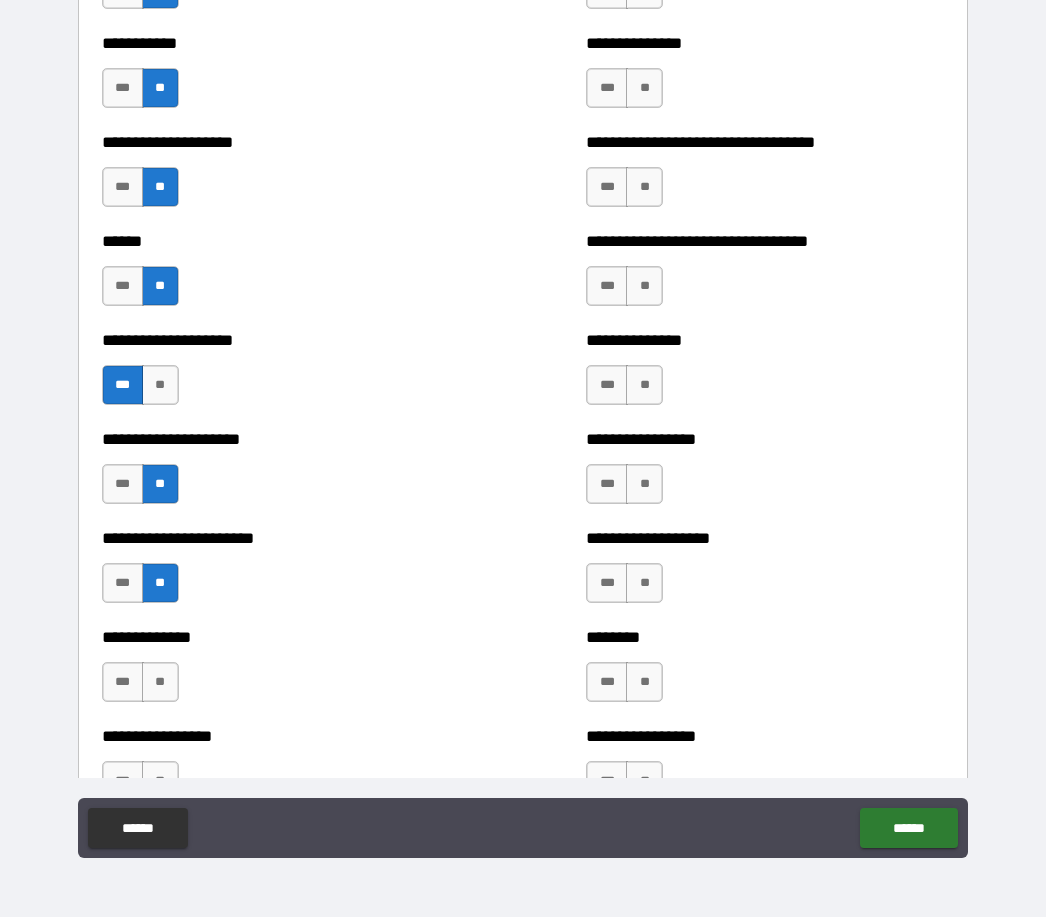 click on "**" at bounding box center (160, 682) 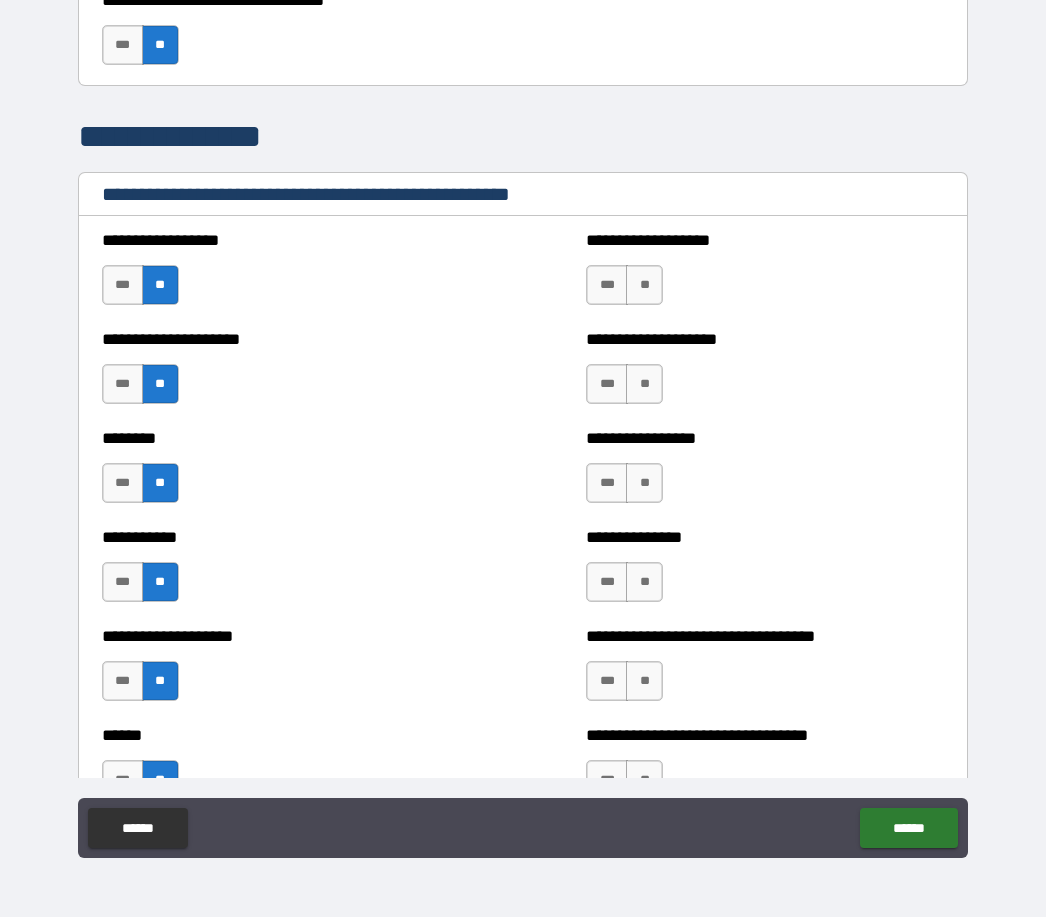 scroll, scrollTop: 3127, scrollLeft: 0, axis: vertical 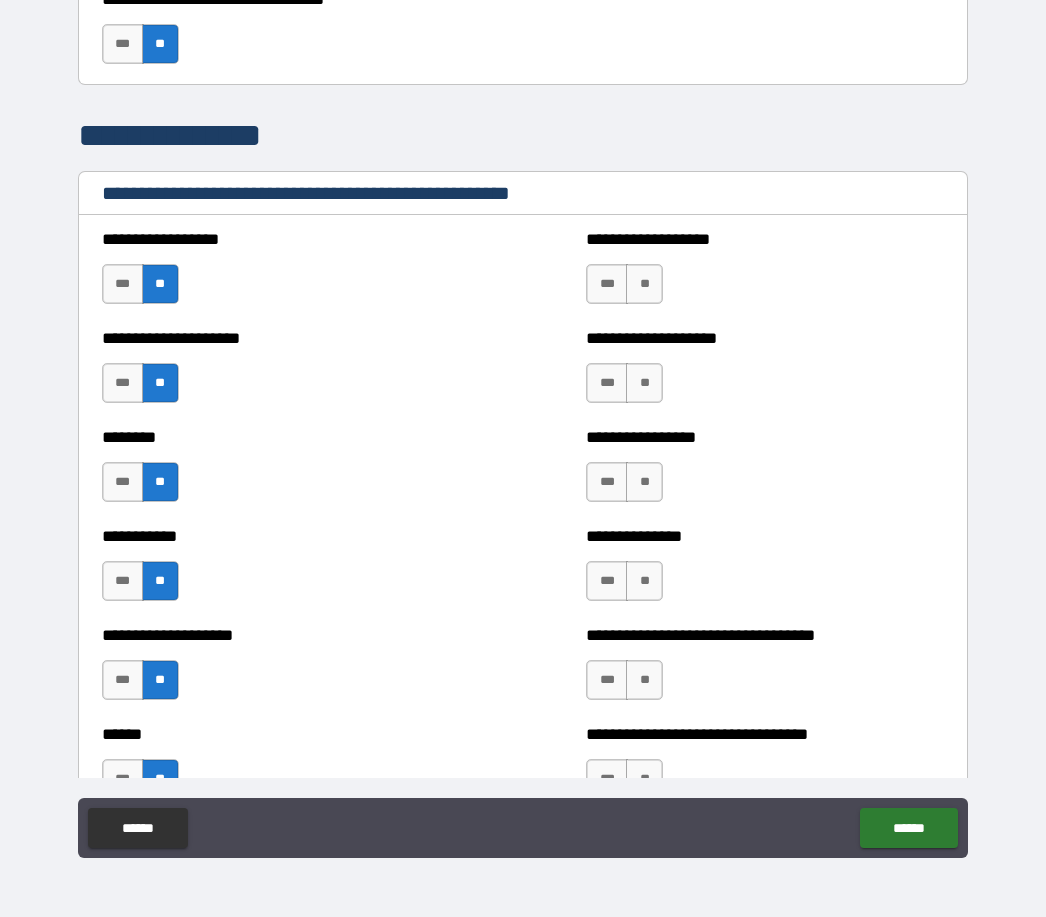 click on "**" at bounding box center [644, 284] 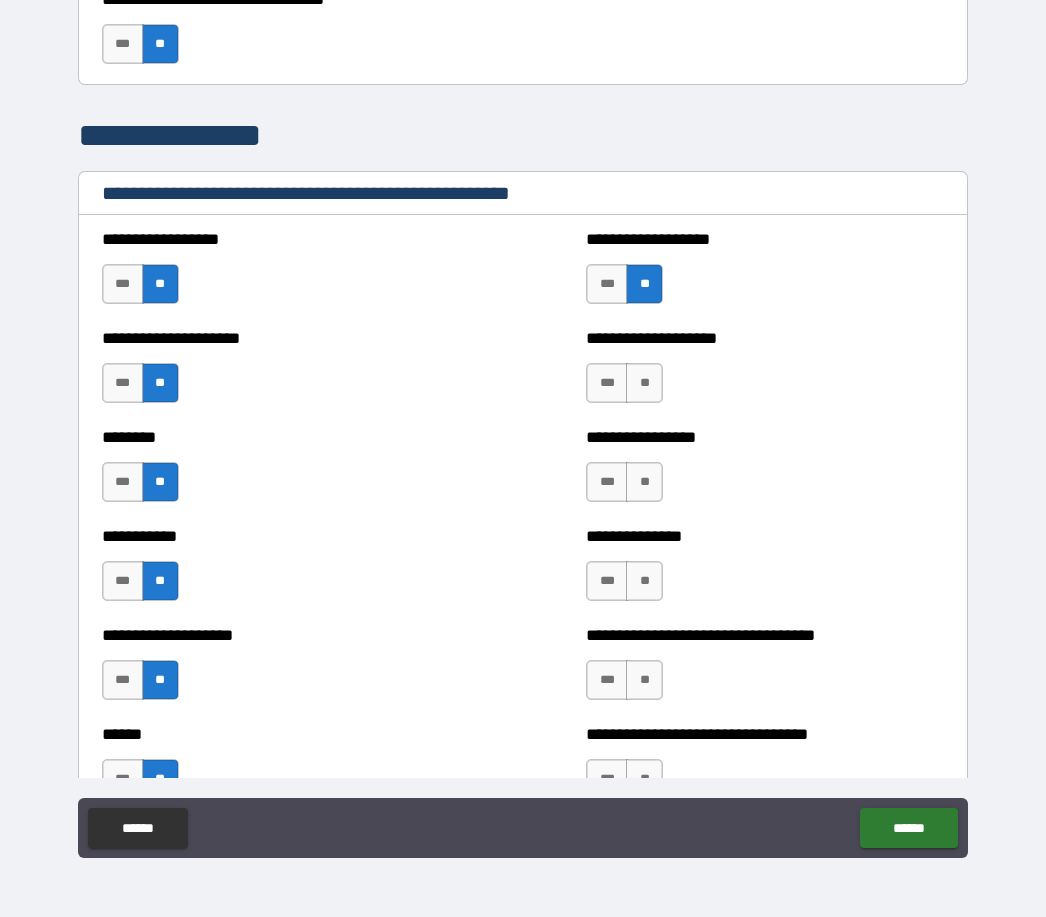 click on "**" at bounding box center [644, 383] 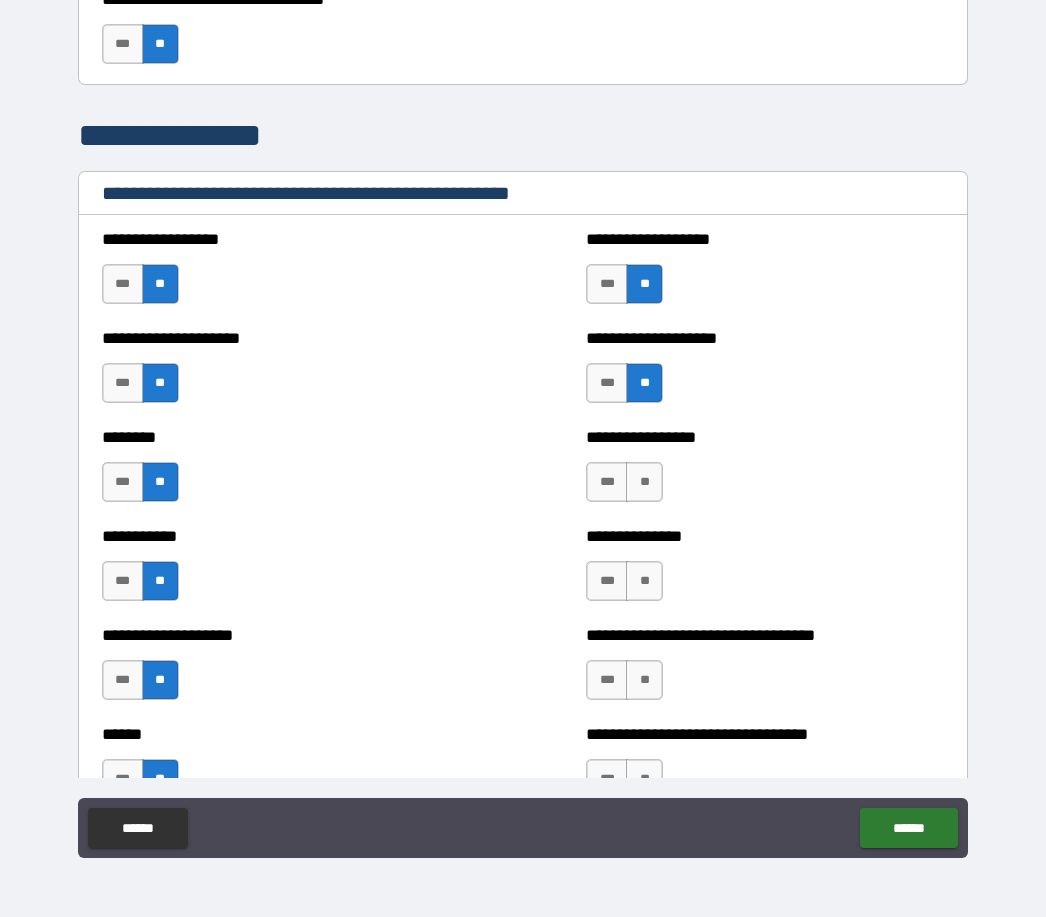 click on "**" at bounding box center (644, 482) 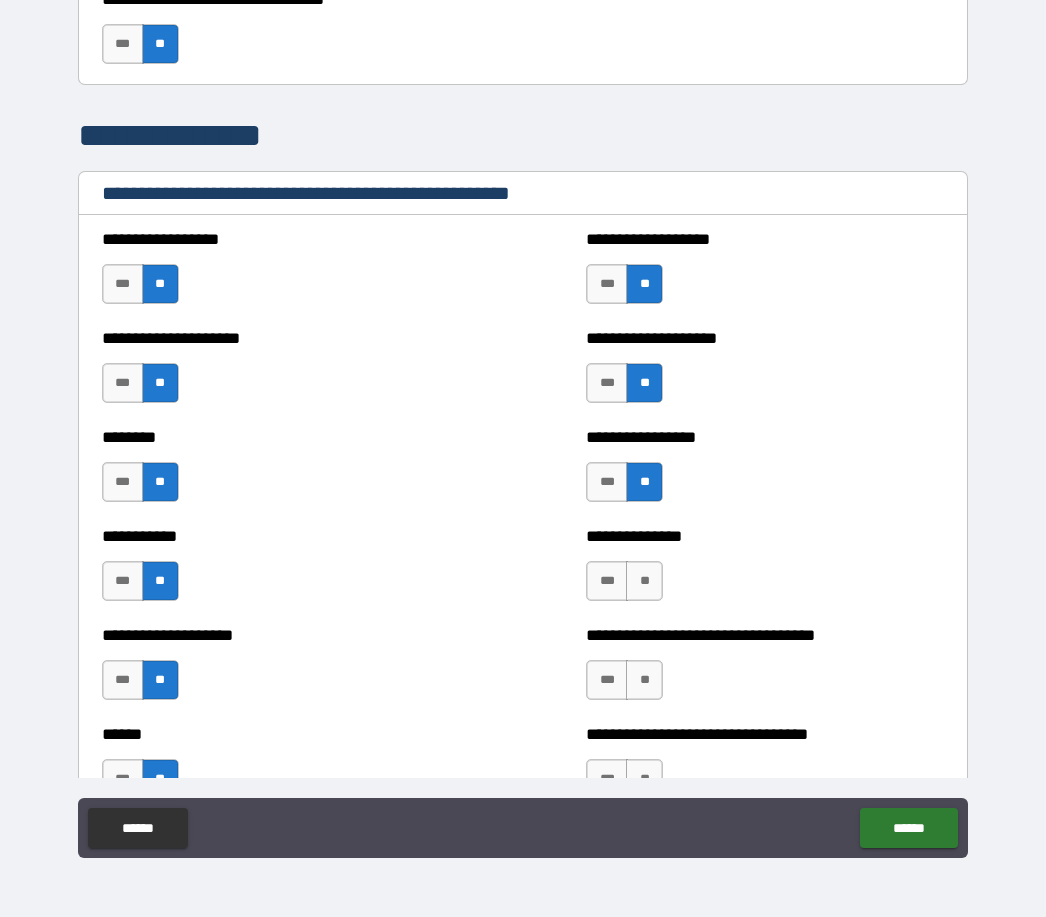 click on "**" at bounding box center (644, 581) 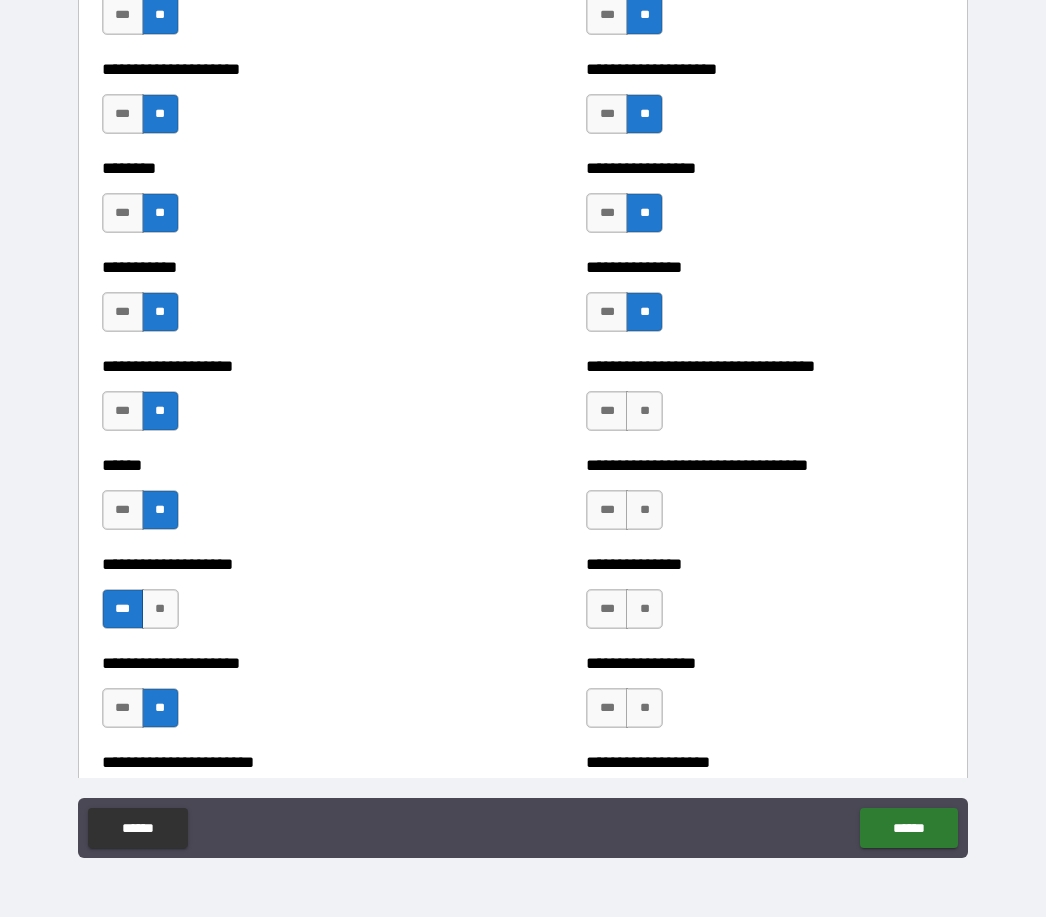 scroll, scrollTop: 3409, scrollLeft: 0, axis: vertical 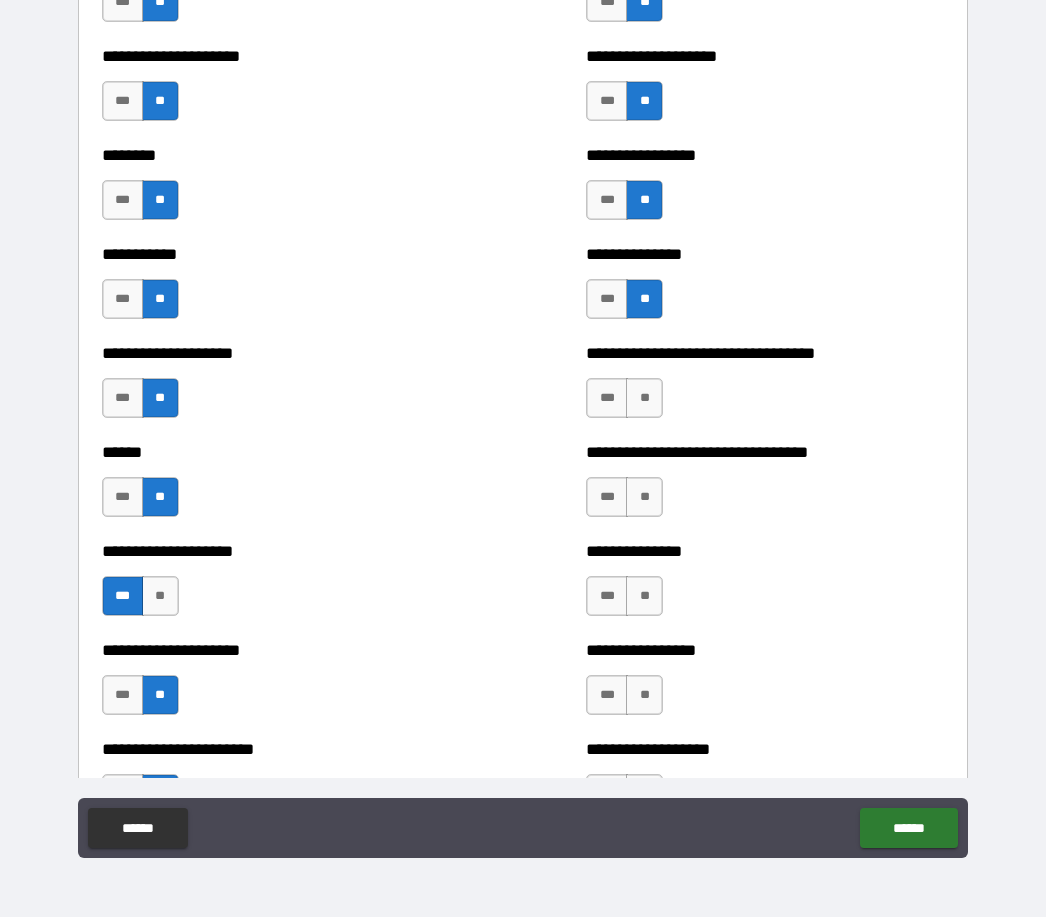 click on "**" at bounding box center [644, 398] 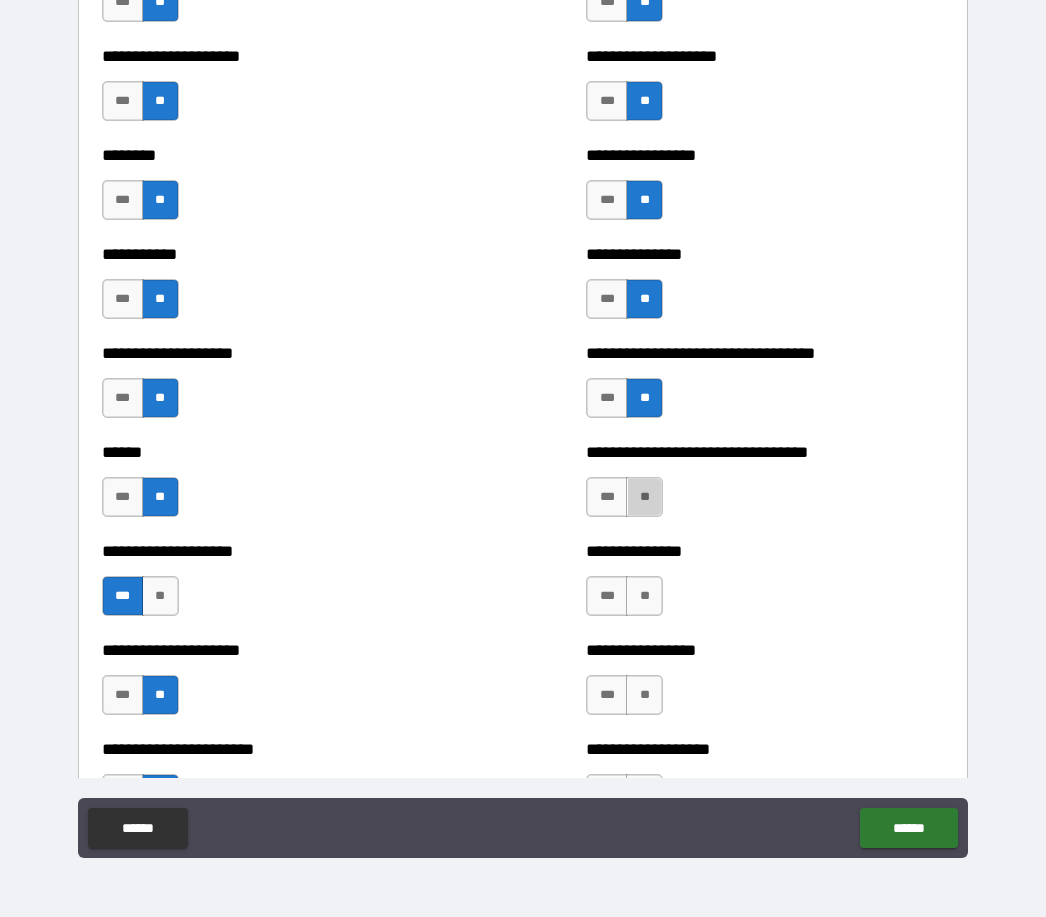 click on "**" at bounding box center [644, 497] 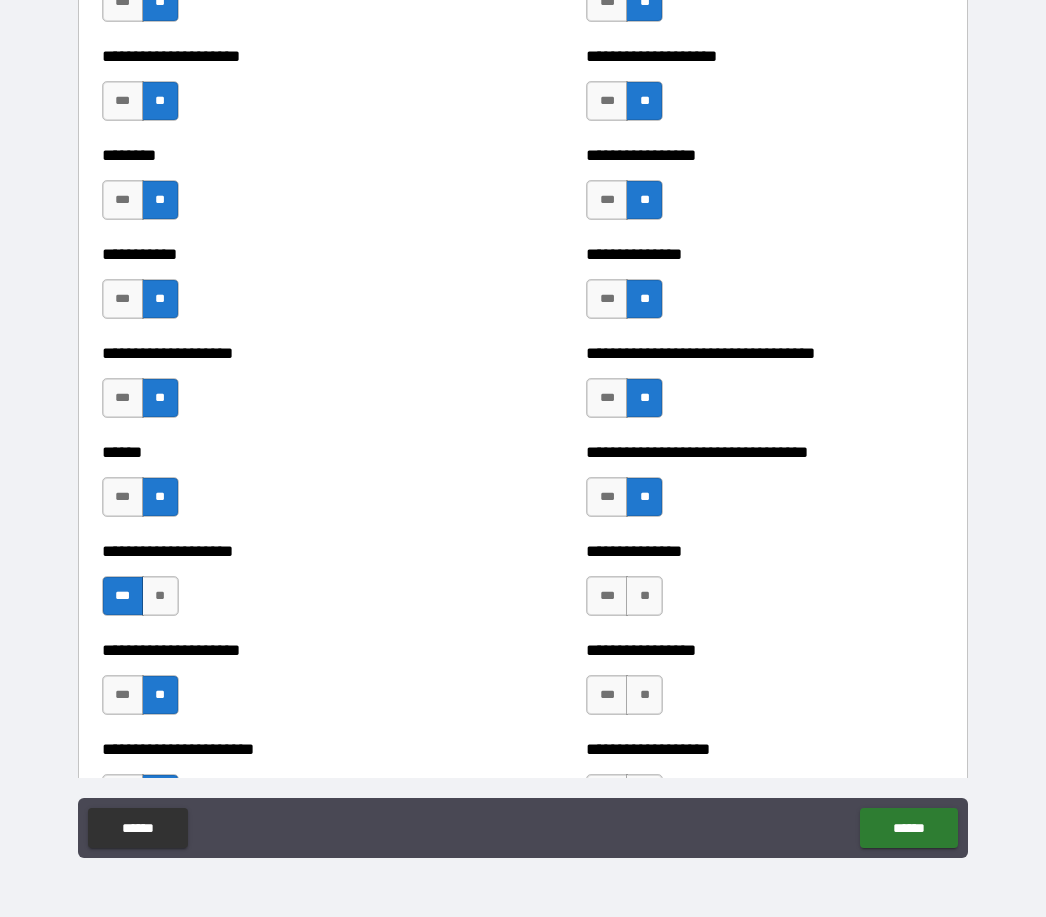 click on "**" at bounding box center [644, 596] 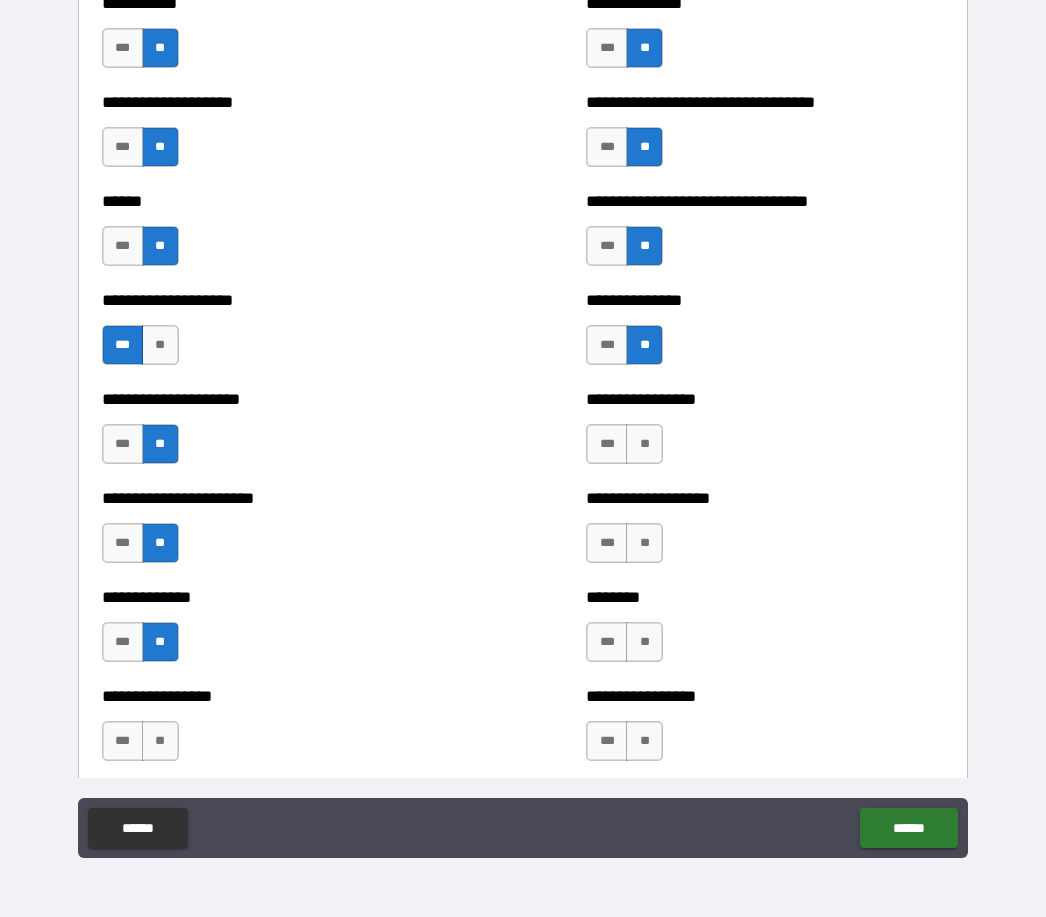 scroll, scrollTop: 3674, scrollLeft: 0, axis: vertical 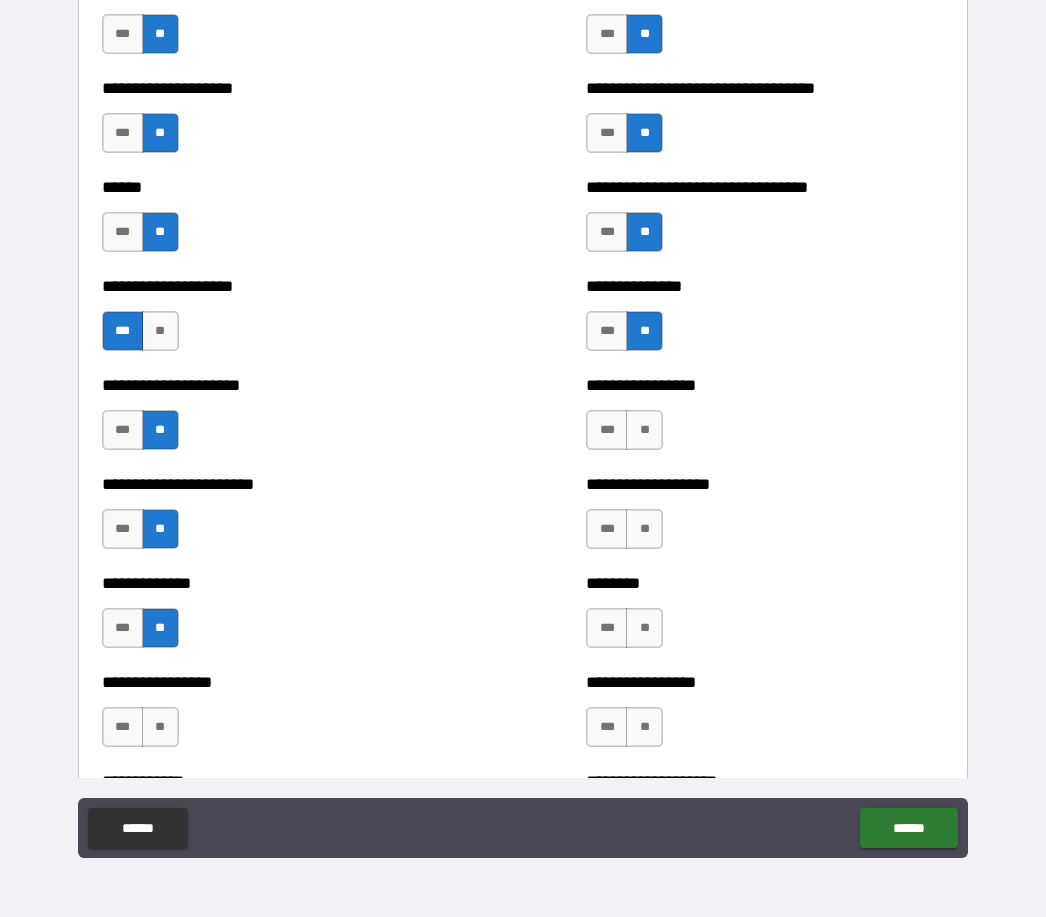 click on "***" at bounding box center (607, 430) 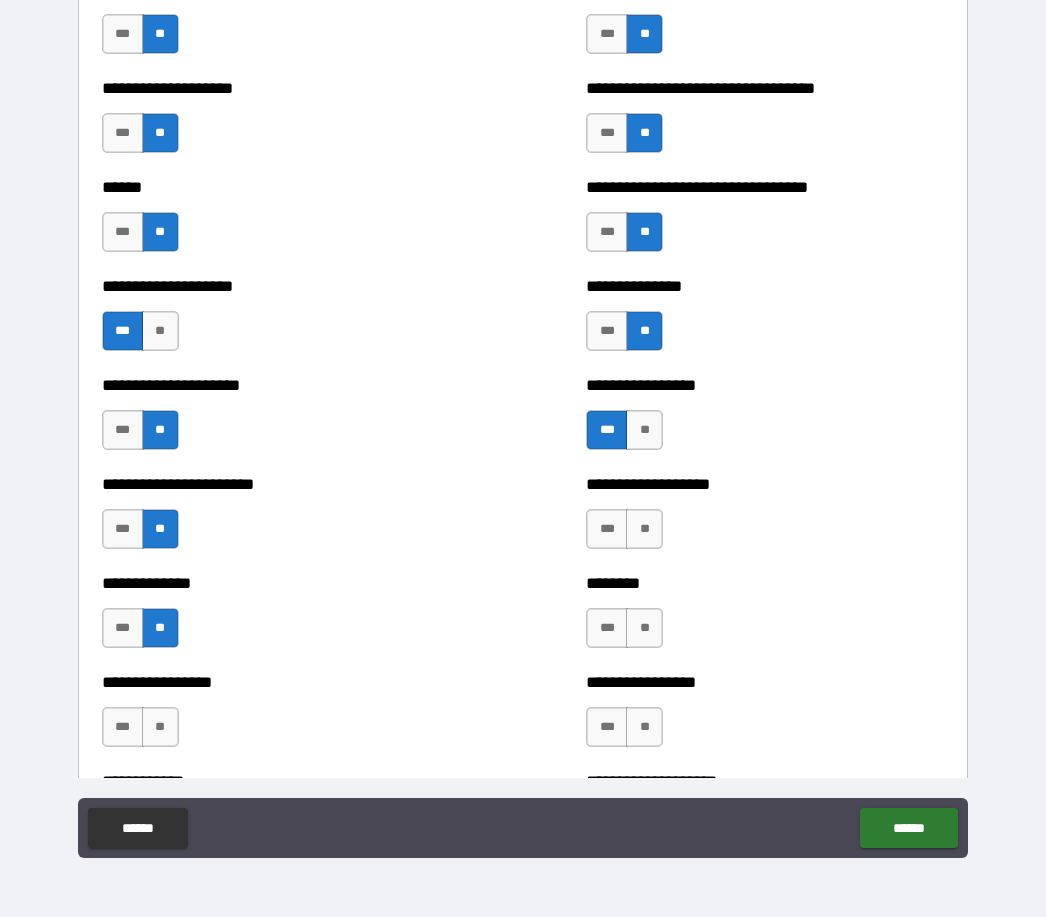 click on "**" at bounding box center (644, 529) 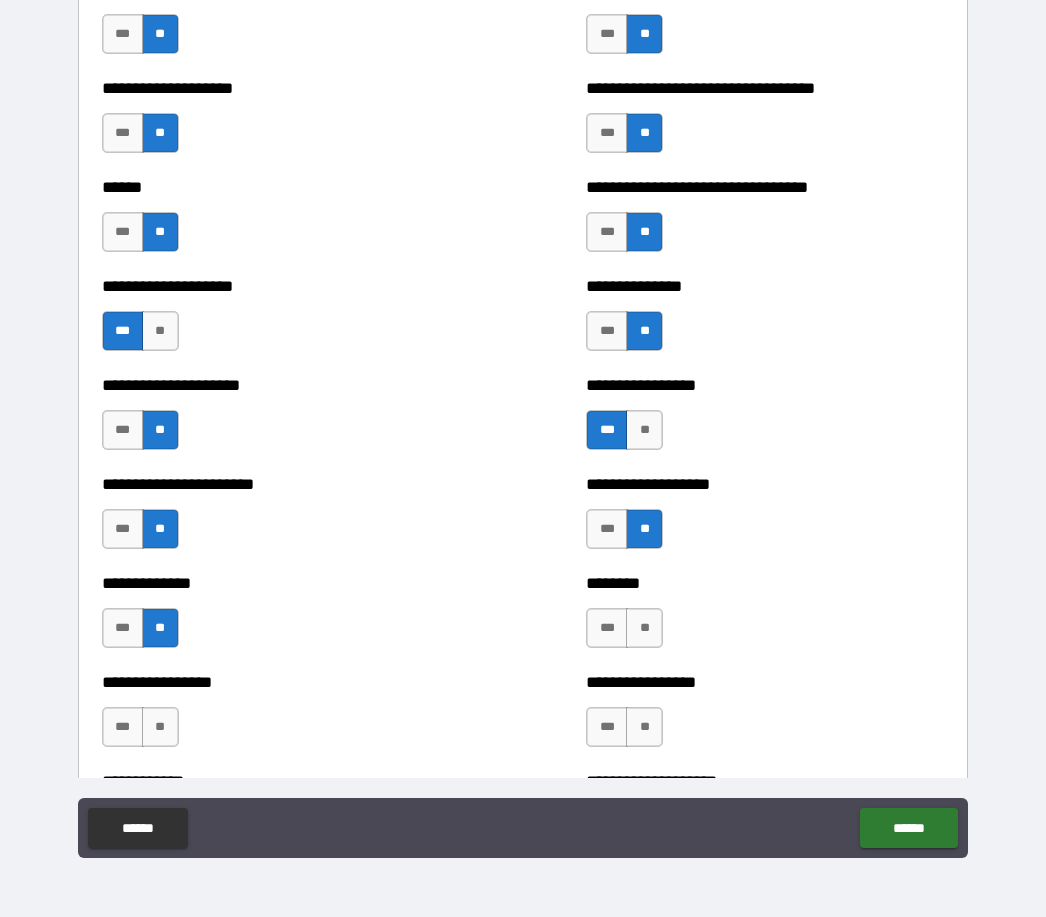 click on "**" at bounding box center [644, 628] 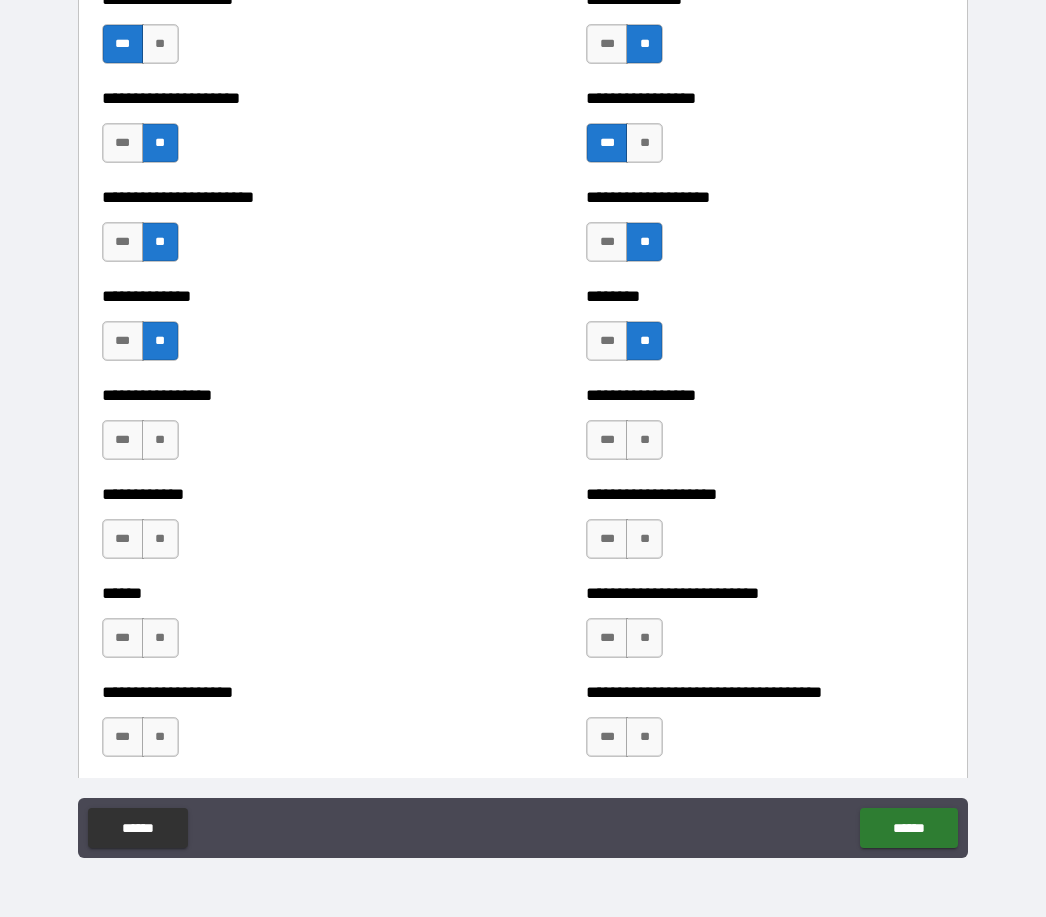 scroll, scrollTop: 3959, scrollLeft: 0, axis: vertical 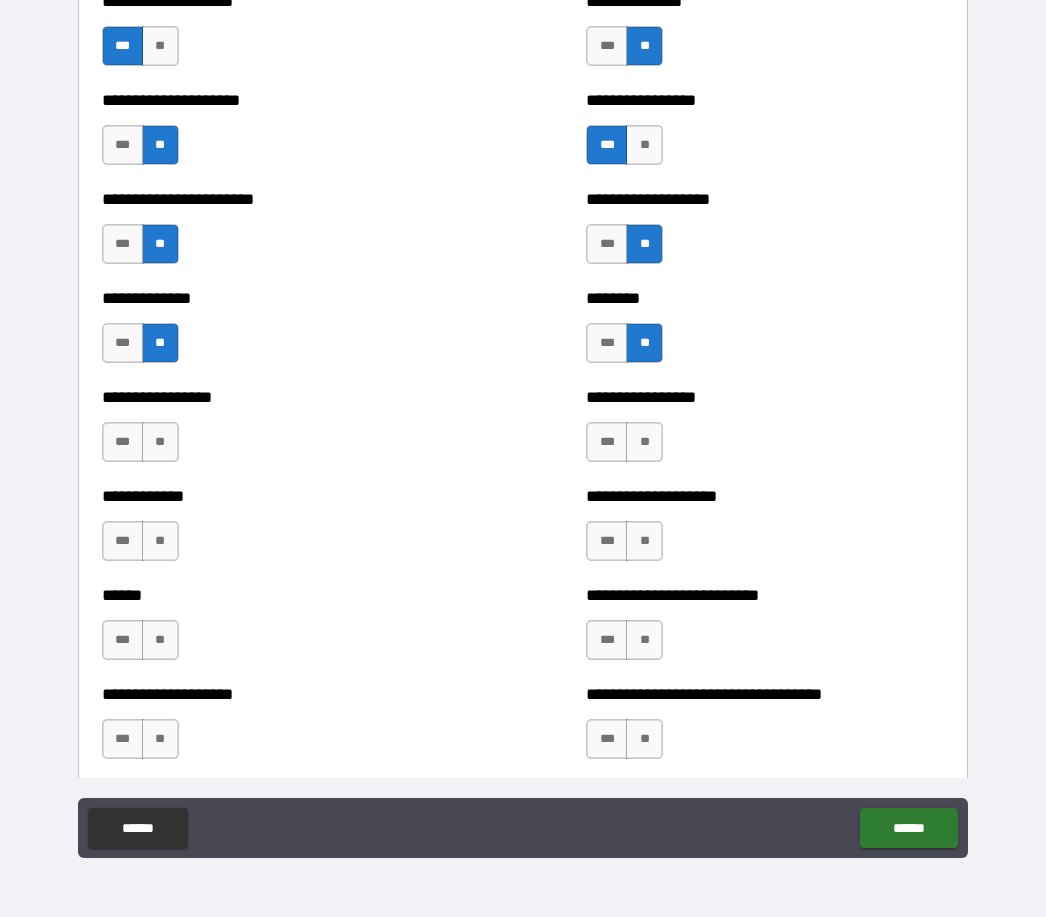 click on "**" at bounding box center [644, 442] 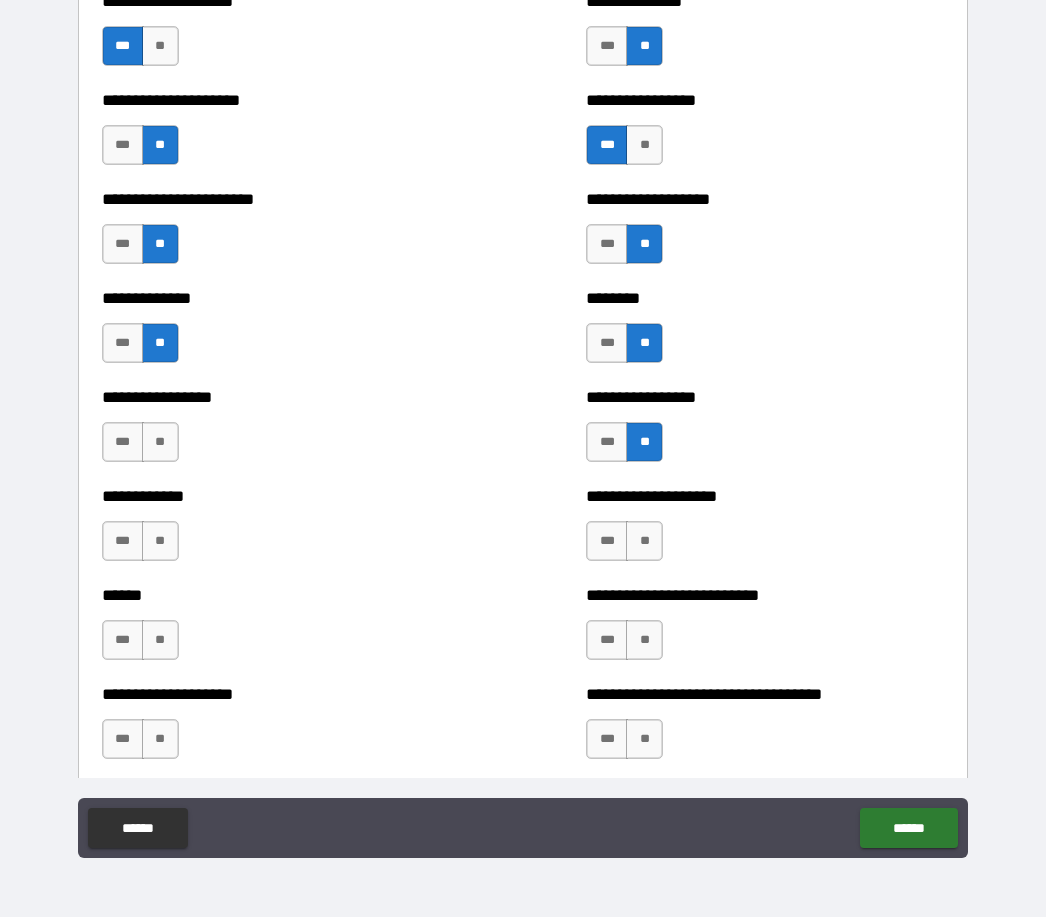 click on "**" at bounding box center (644, 541) 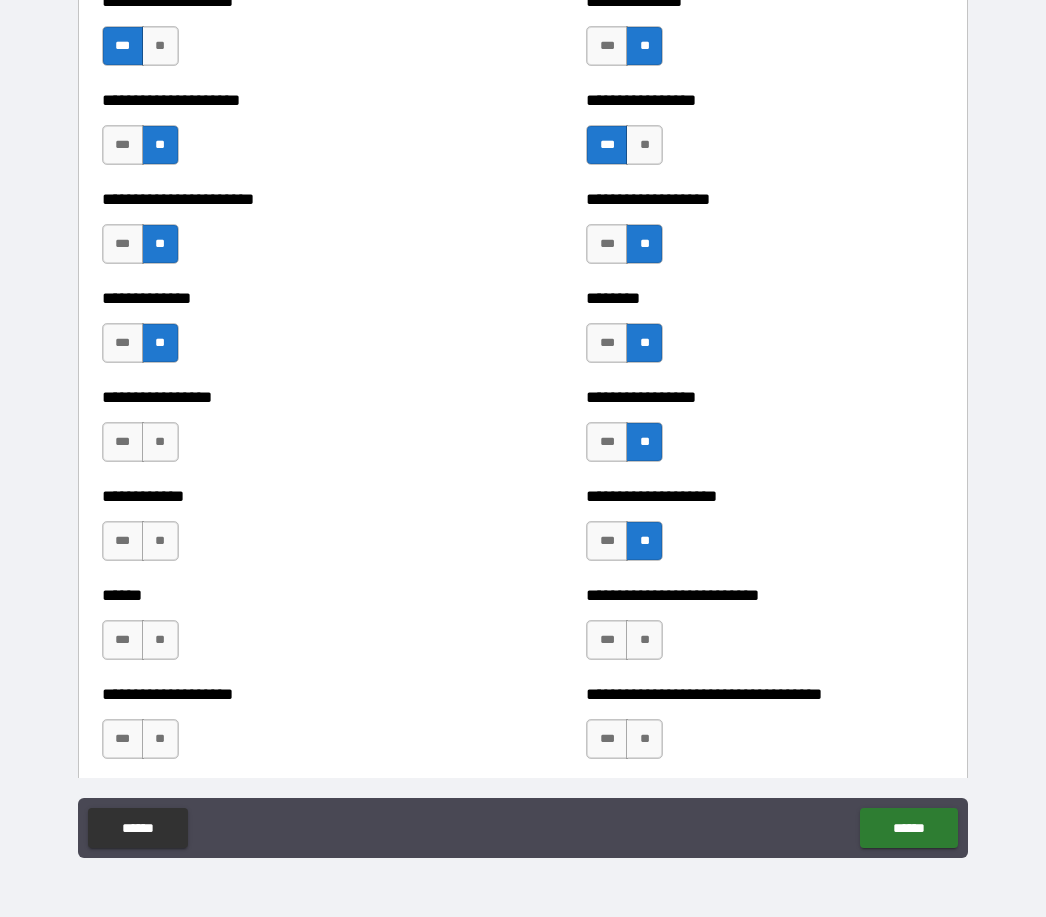 click on "**" at bounding box center [160, 442] 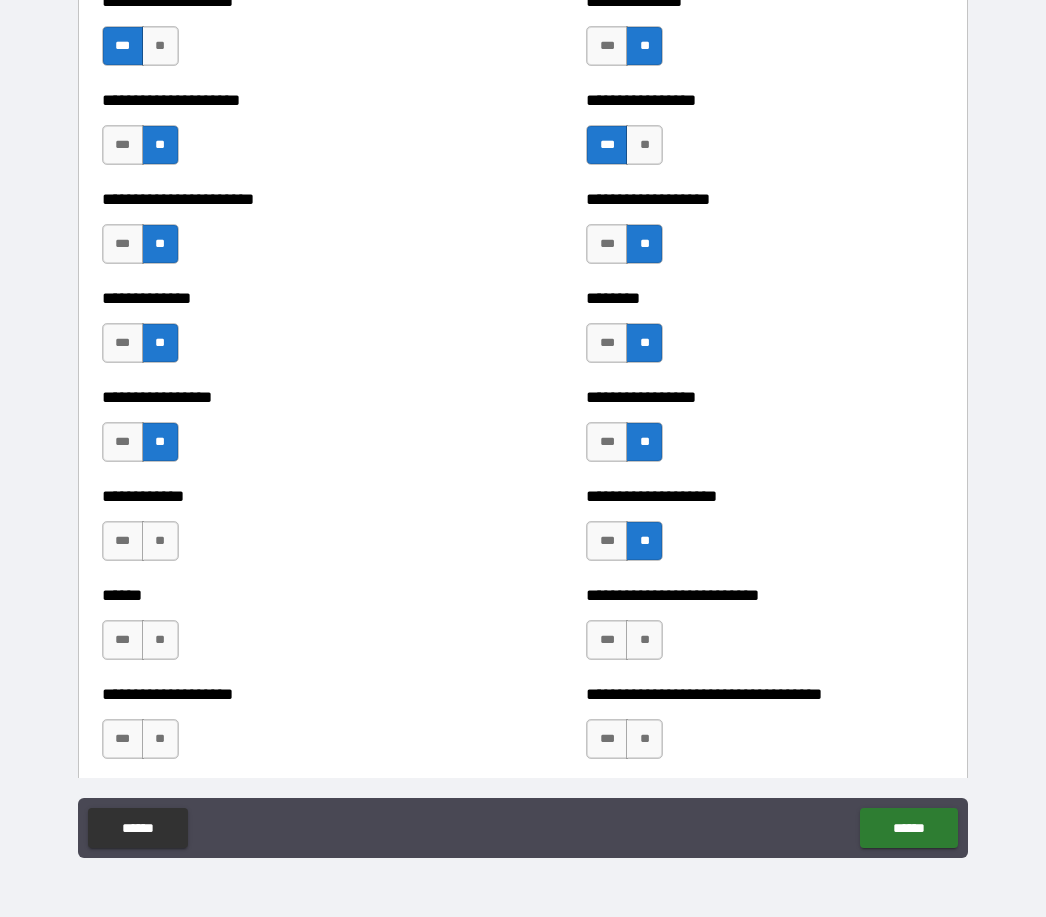 click on "**" at bounding box center (160, 541) 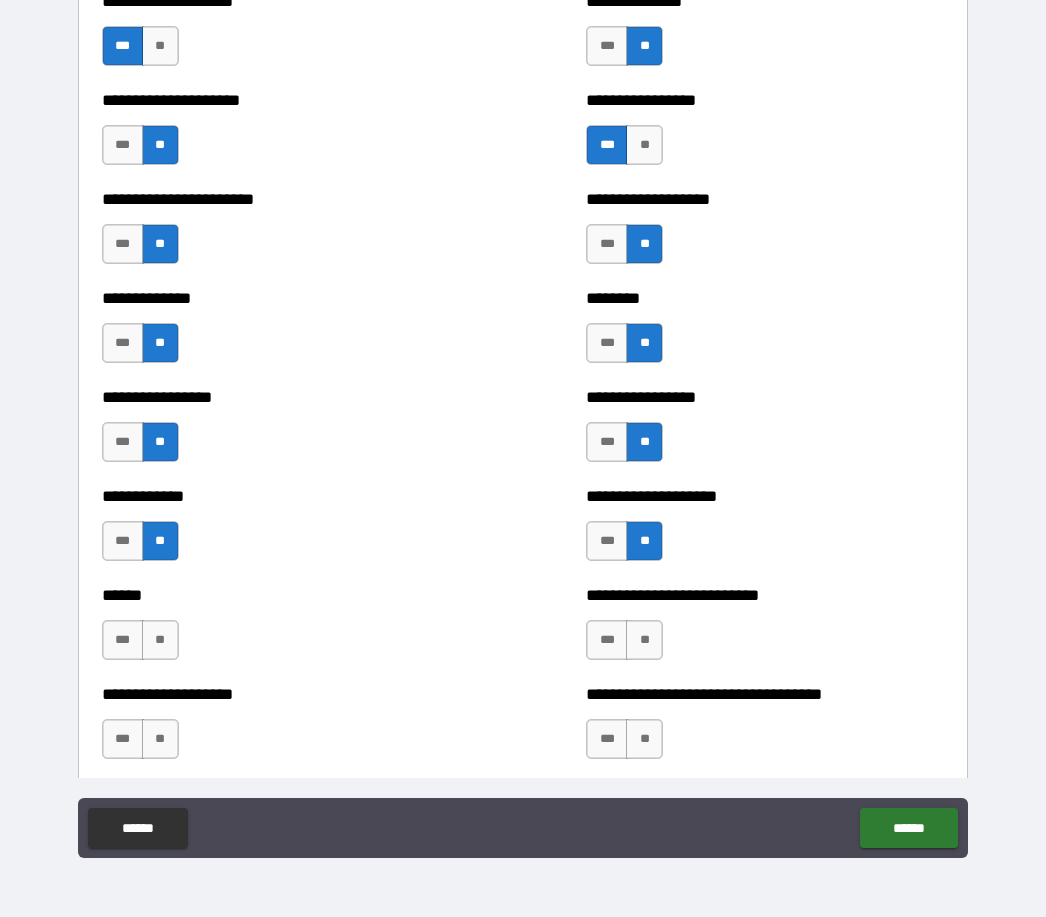 click on "**" at bounding box center (160, 640) 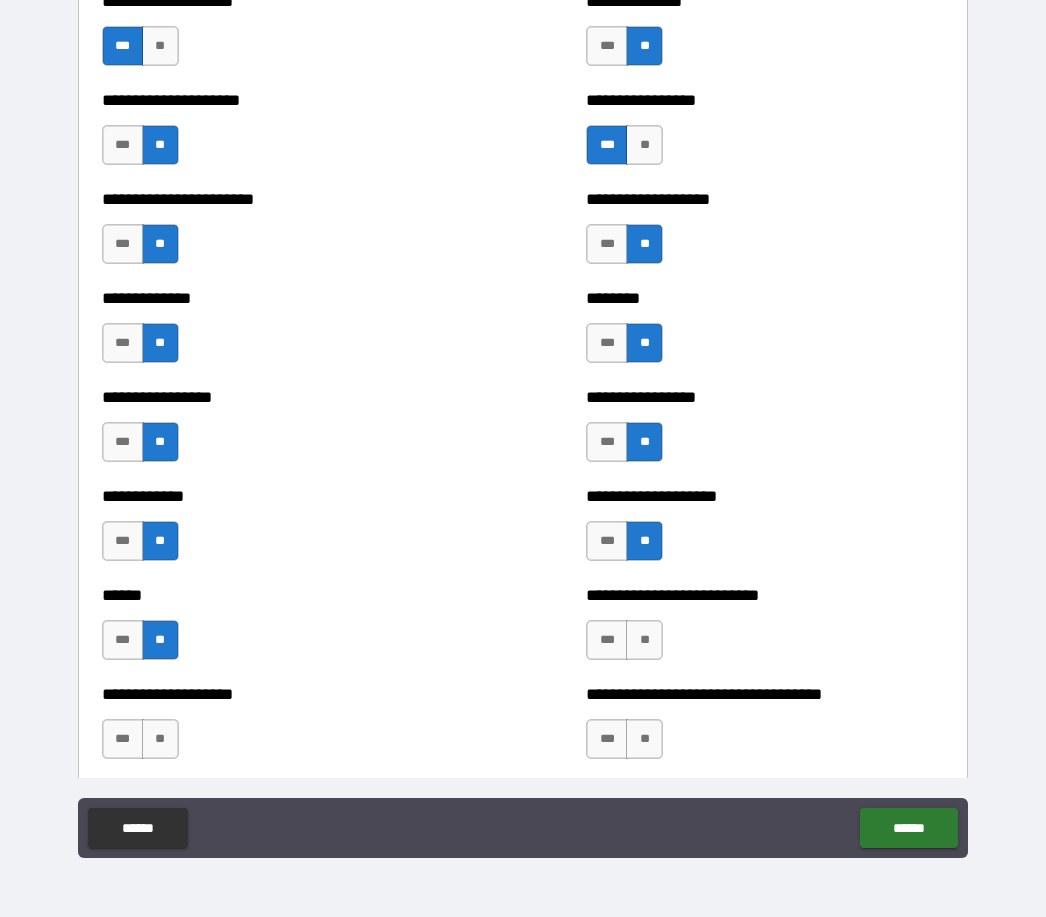 click on "**" at bounding box center (160, 739) 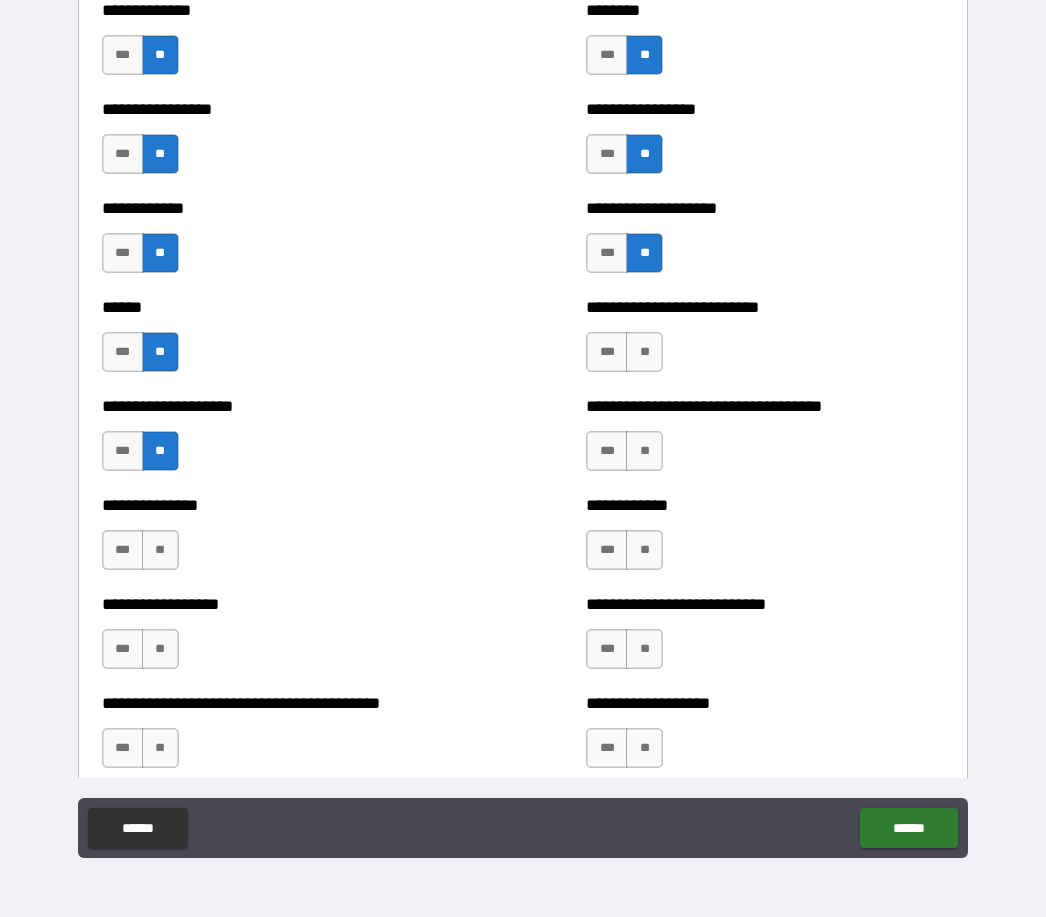 scroll, scrollTop: 4251, scrollLeft: 0, axis: vertical 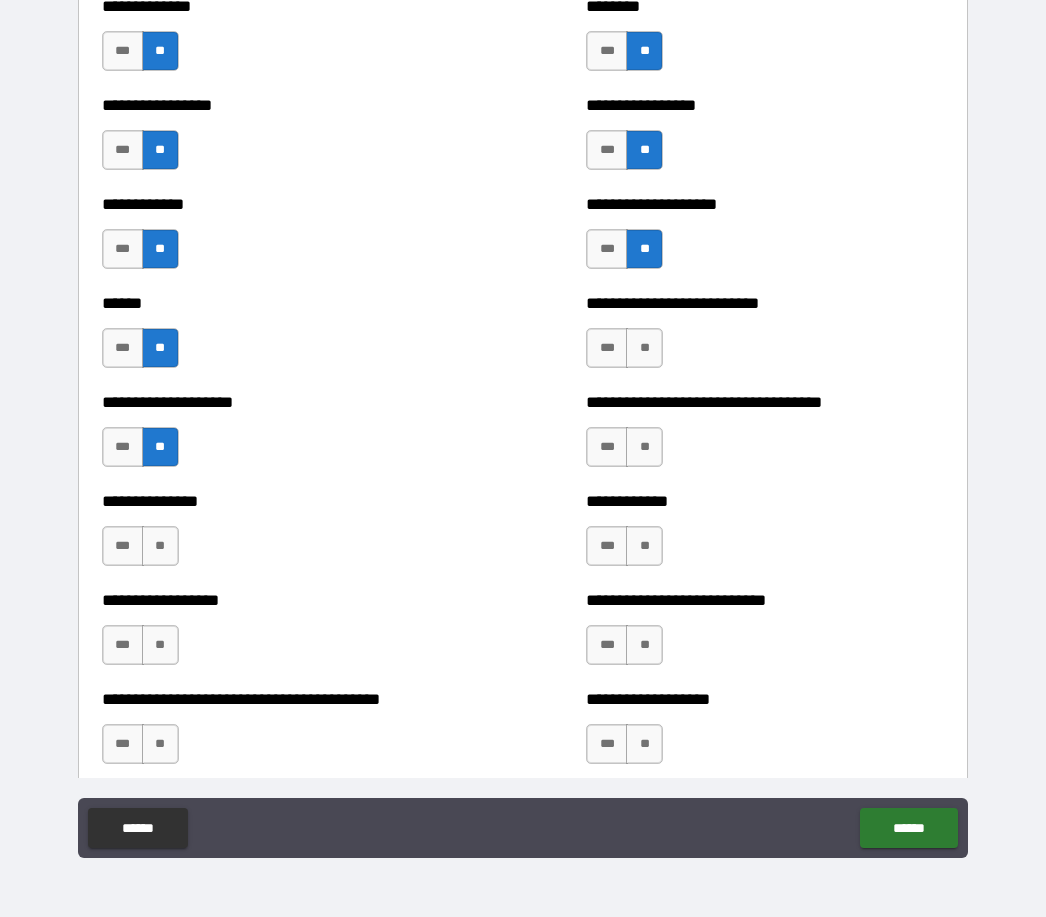 click on "**" at bounding box center [644, 348] 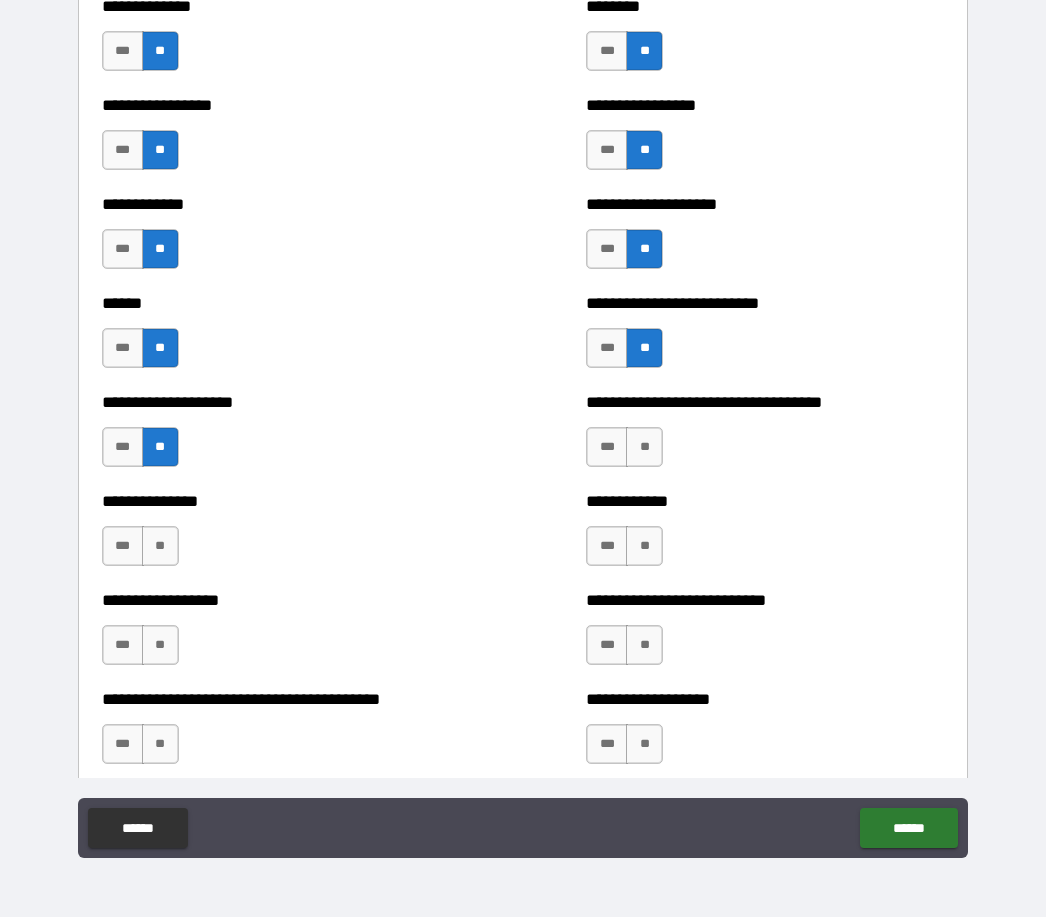 click on "**" at bounding box center (644, 447) 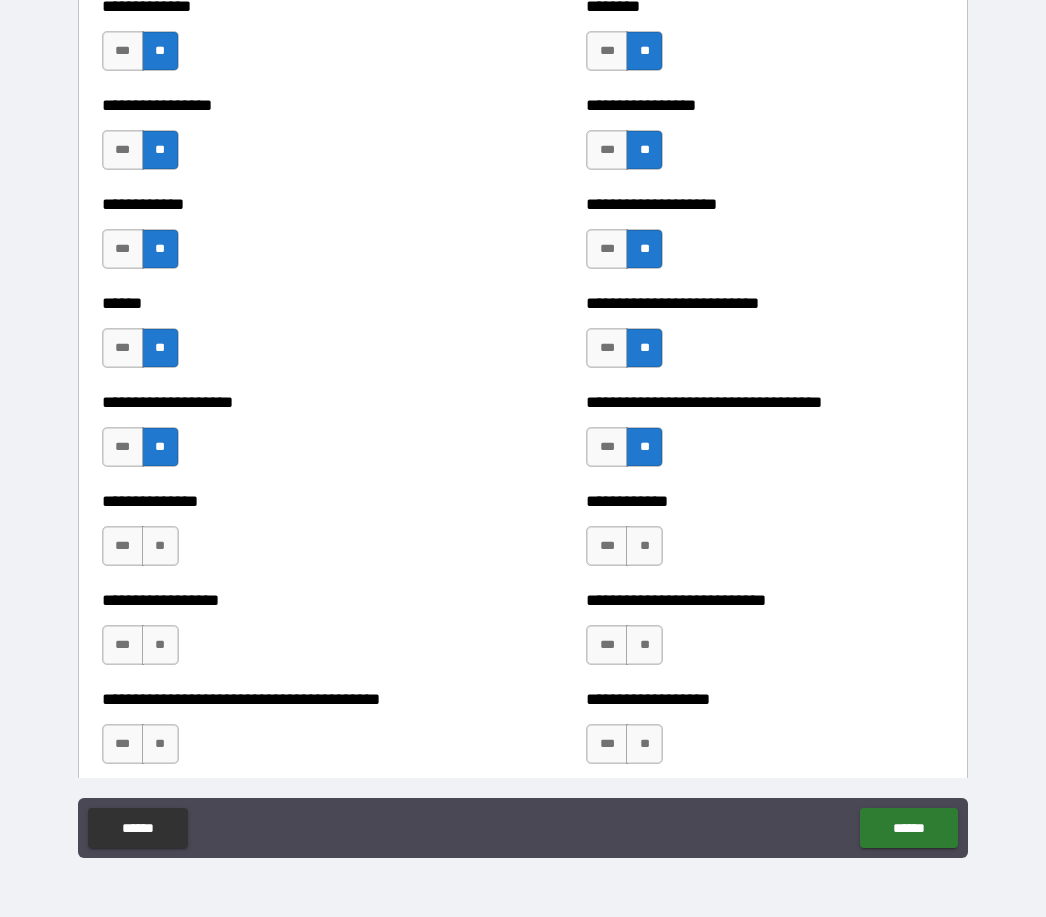 click on "**" at bounding box center [644, 546] 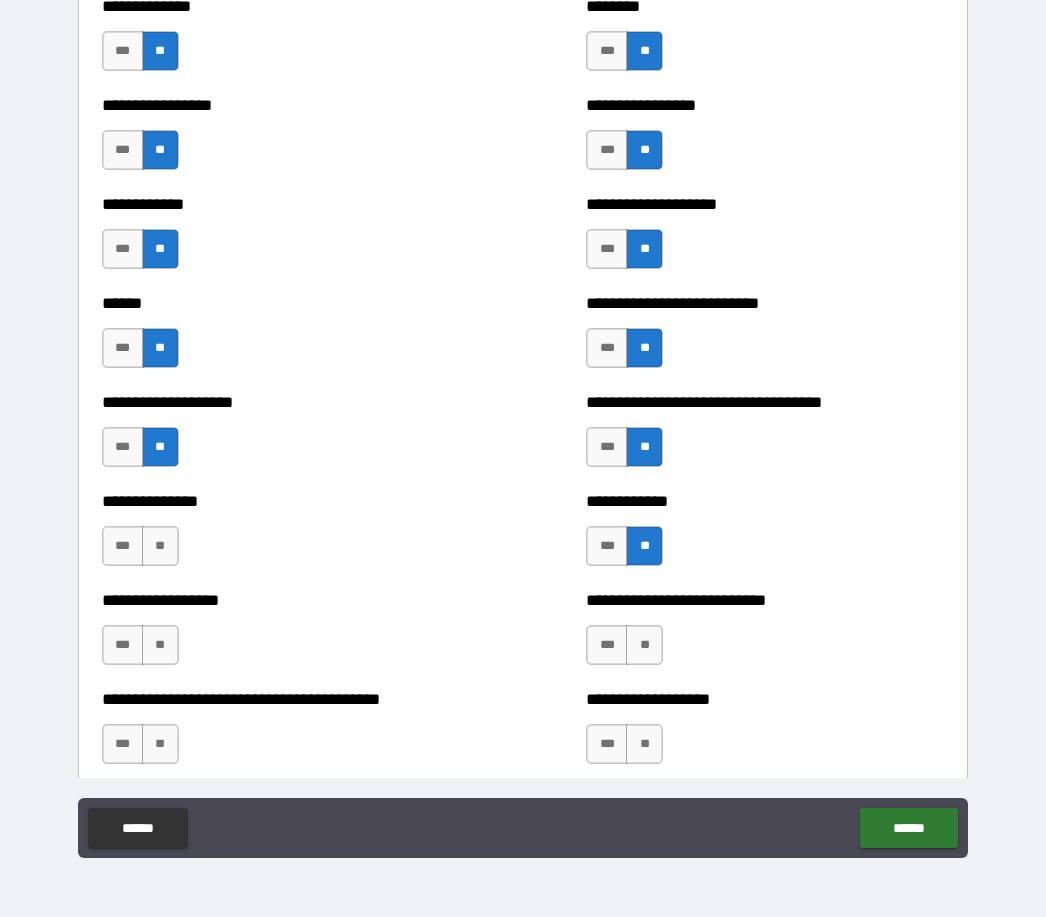 click on "**" at bounding box center [644, 645] 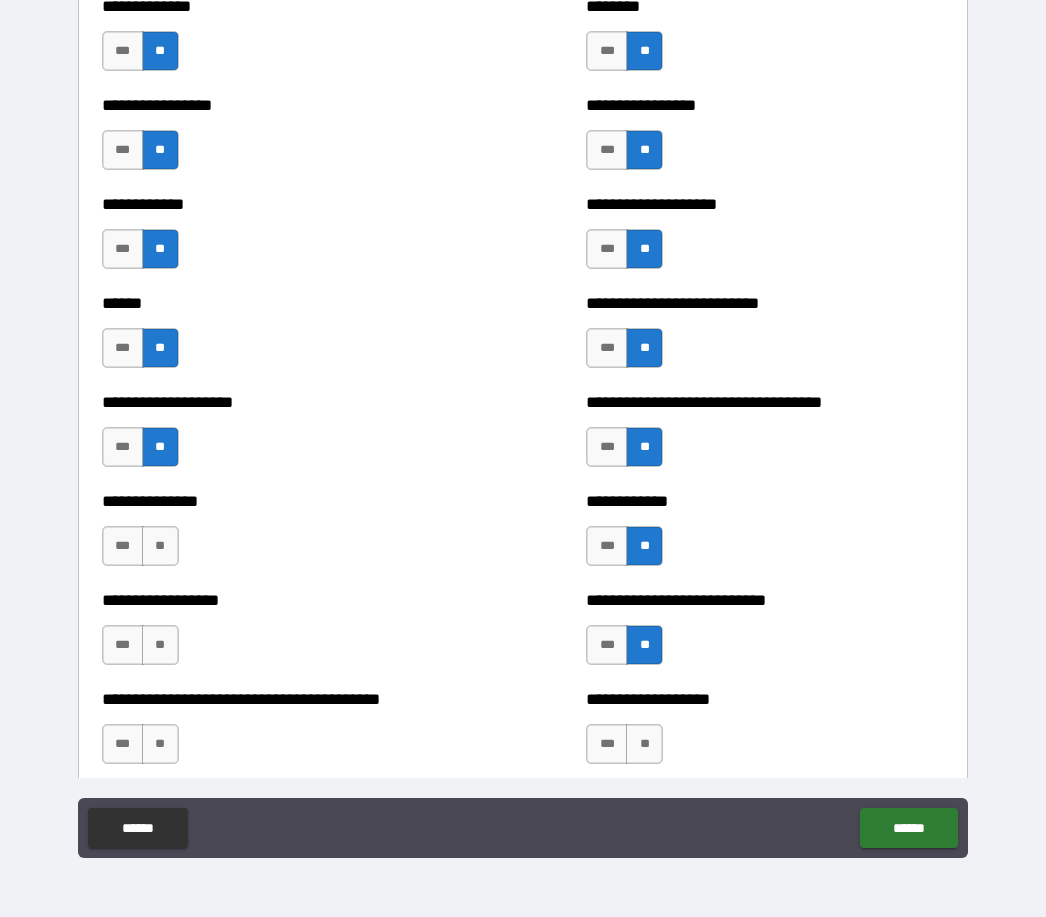 click on "**" at bounding box center (644, 744) 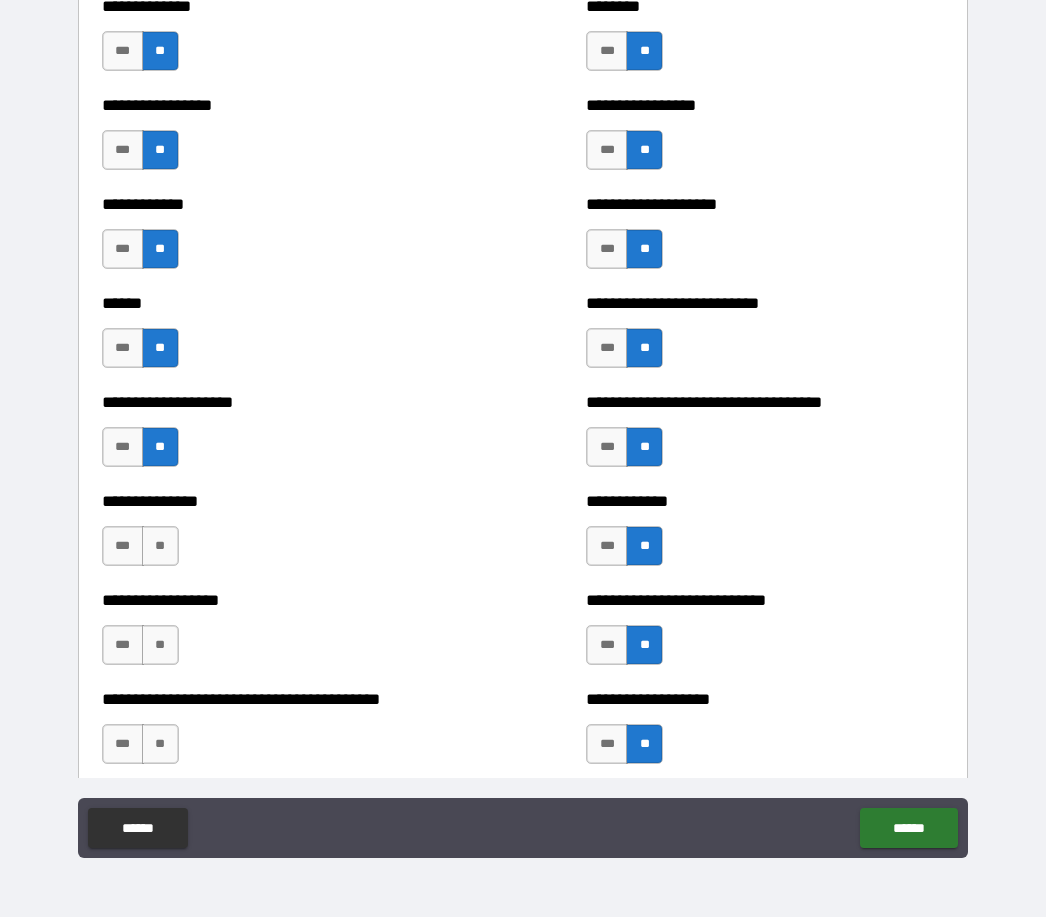 click on "**" at bounding box center [160, 744] 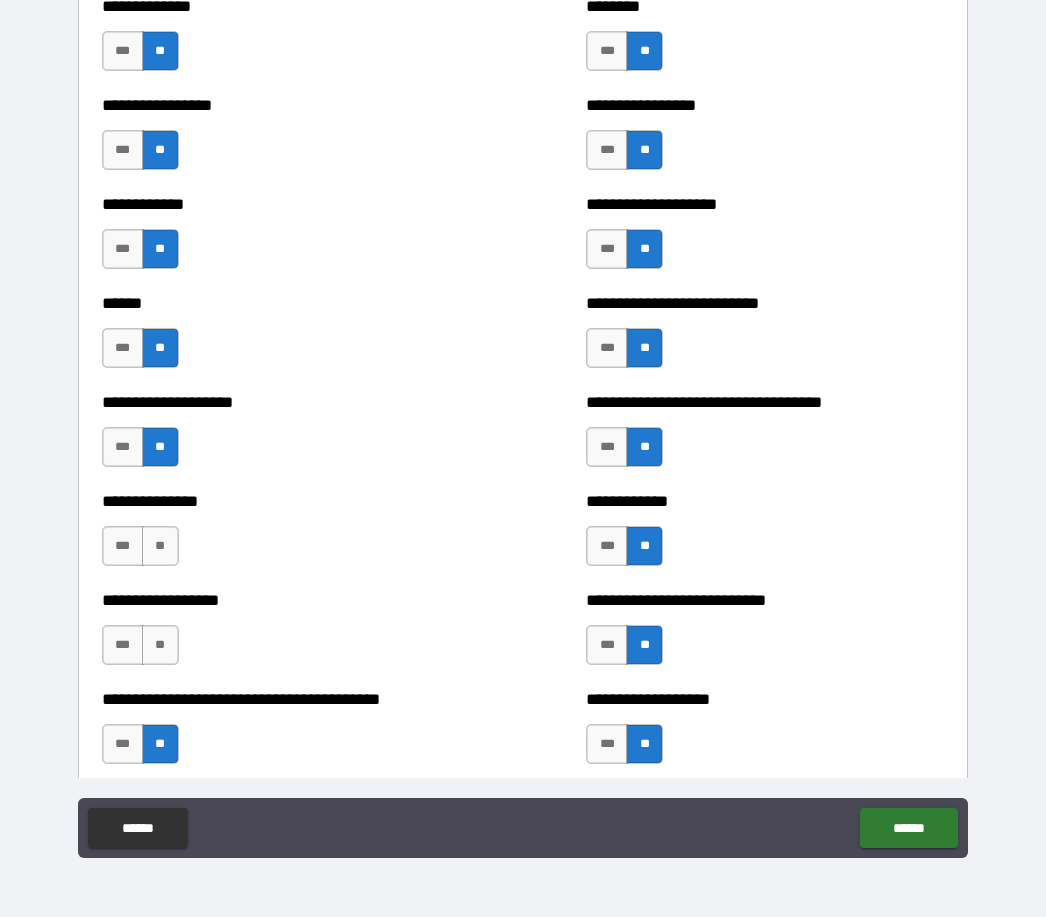 click on "**" at bounding box center (160, 645) 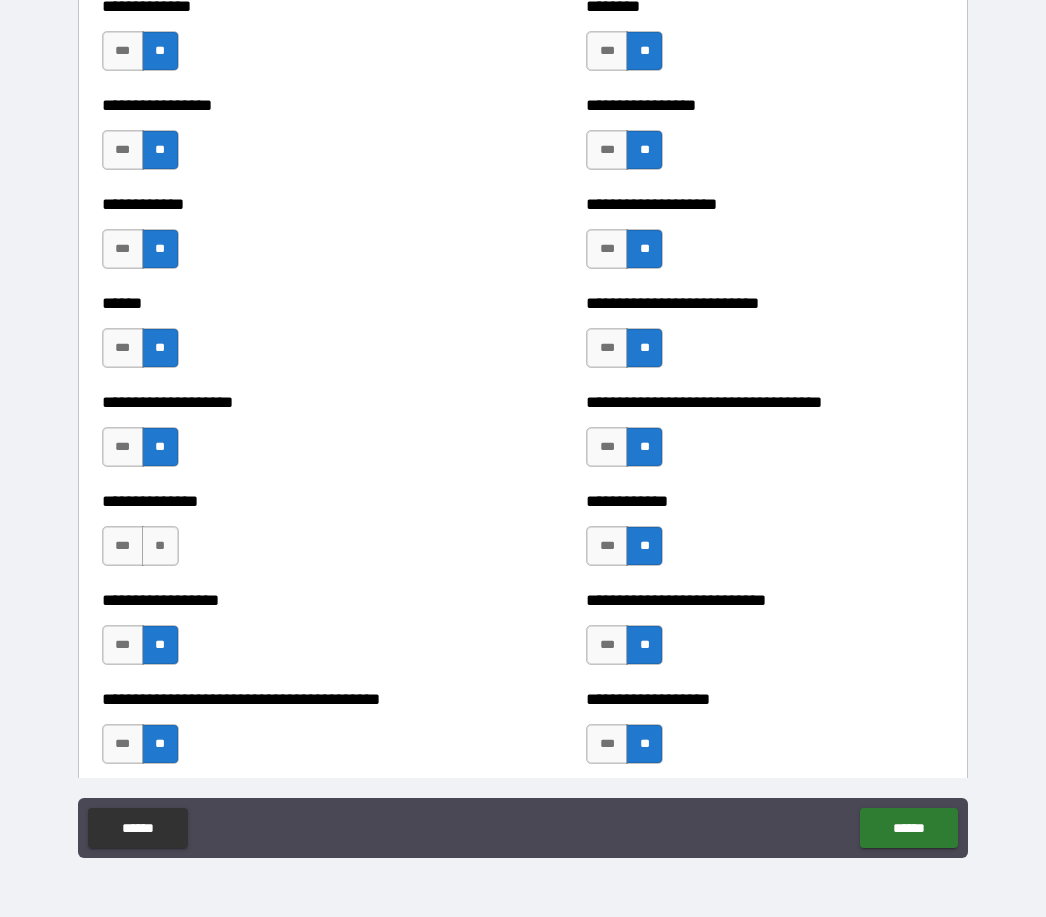 click on "**" at bounding box center (160, 546) 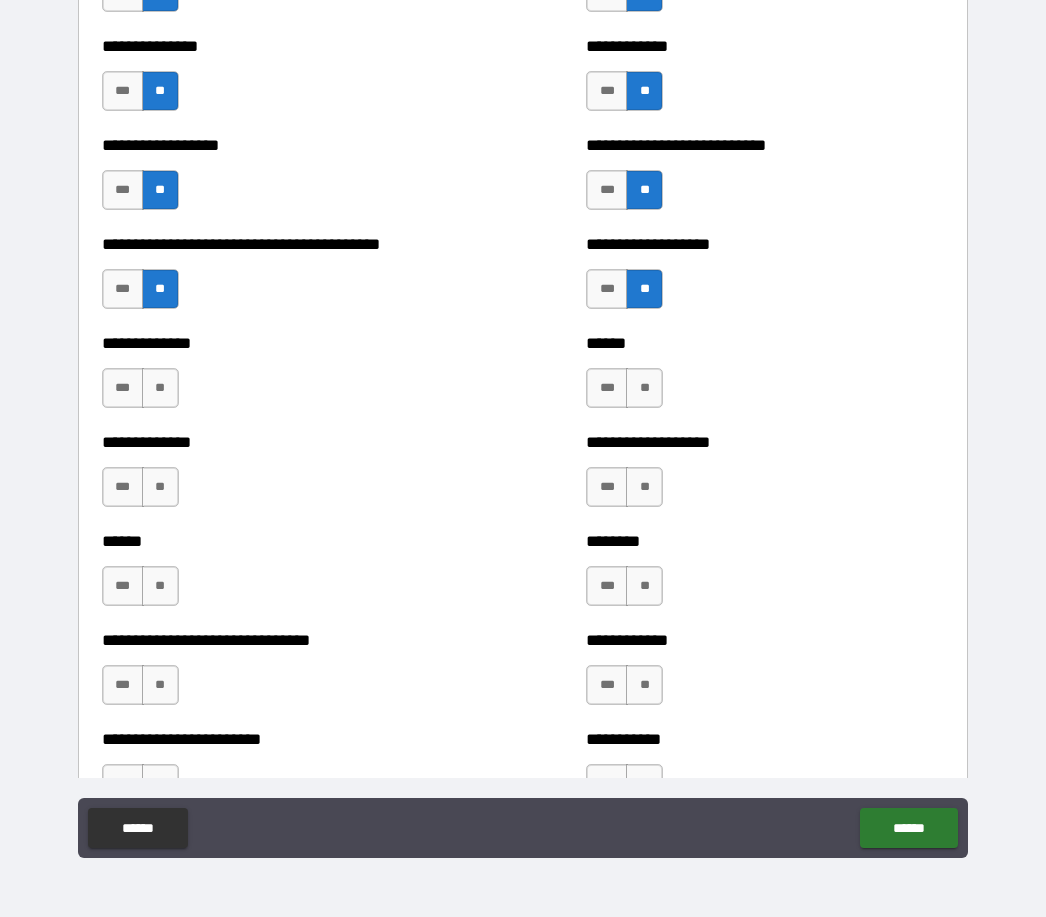 scroll, scrollTop: 4713, scrollLeft: 0, axis: vertical 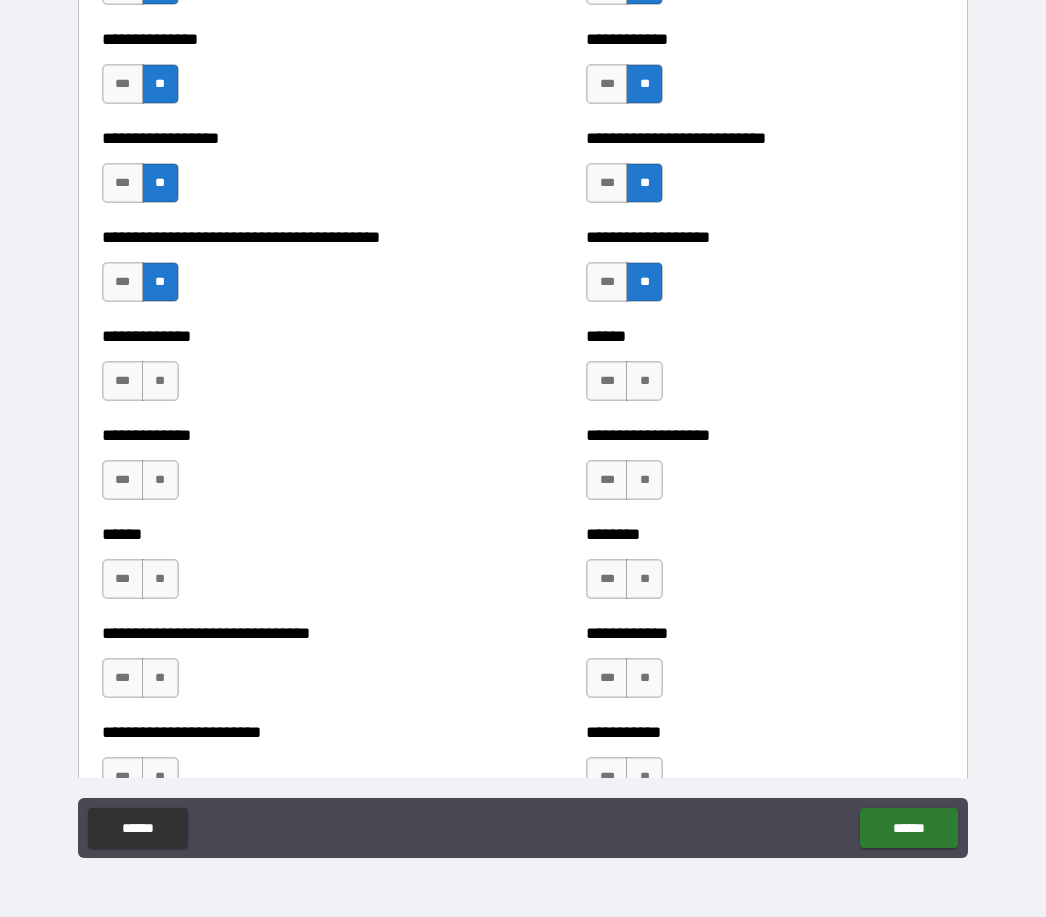 click on "**" at bounding box center [160, 381] 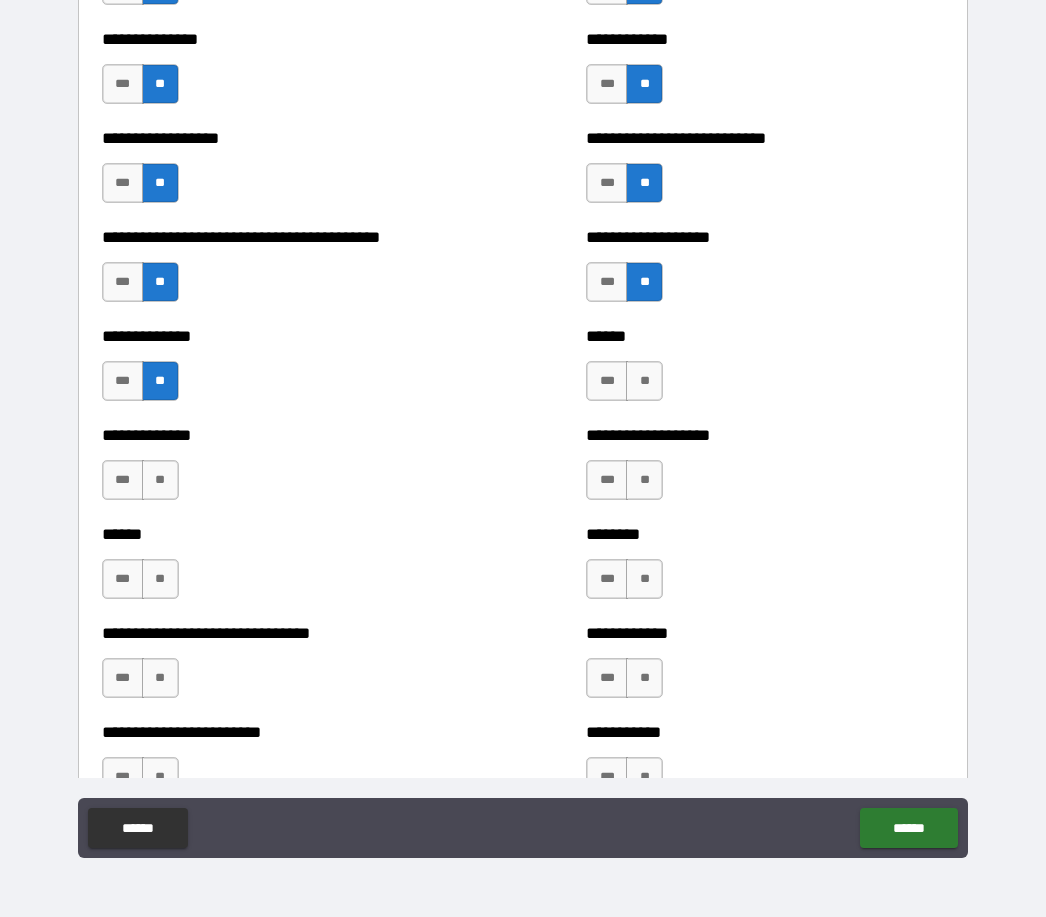 click on "**" at bounding box center [160, 480] 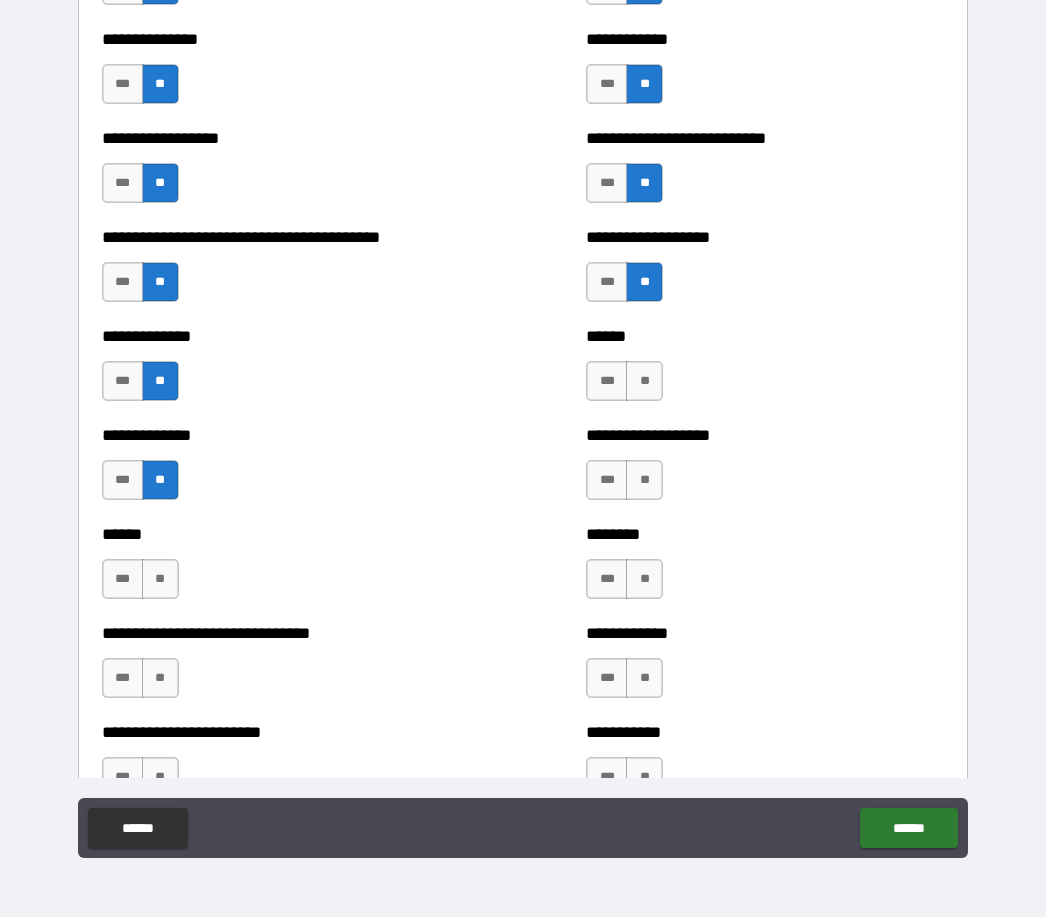 click on "**" at bounding box center [160, 579] 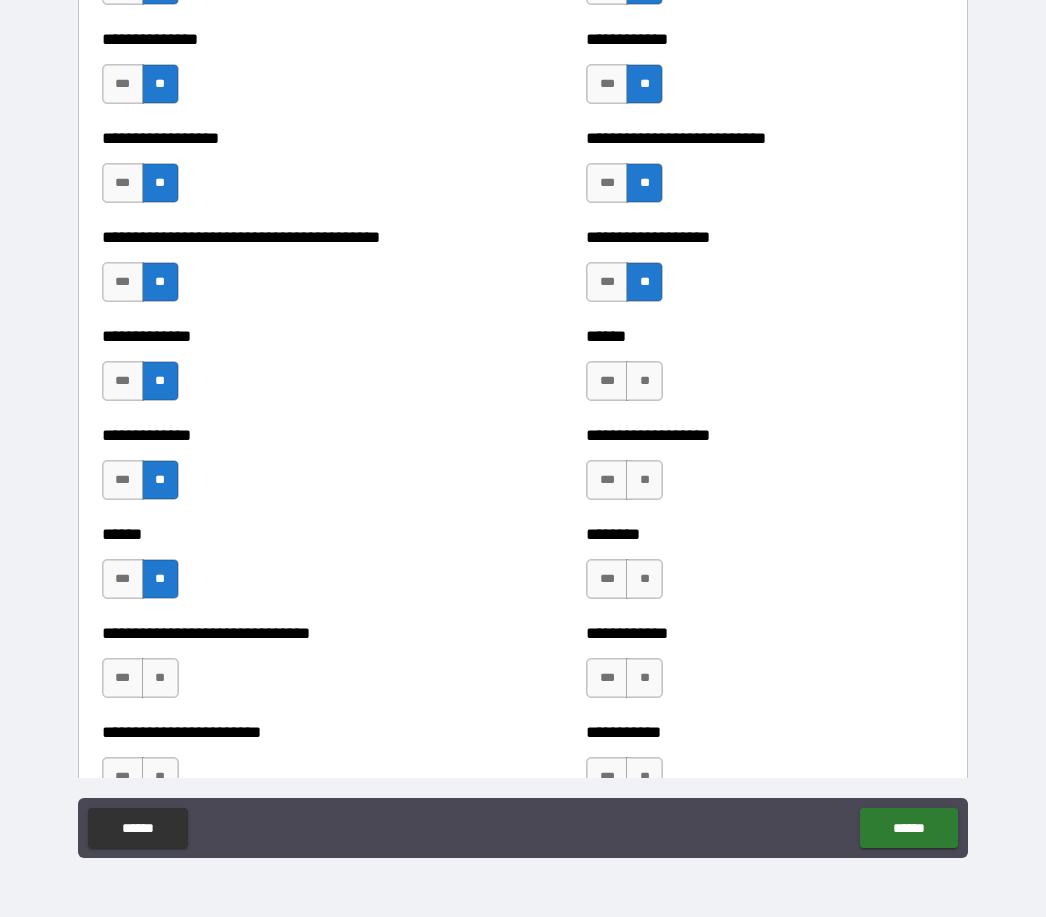 click on "***" at bounding box center (123, 678) 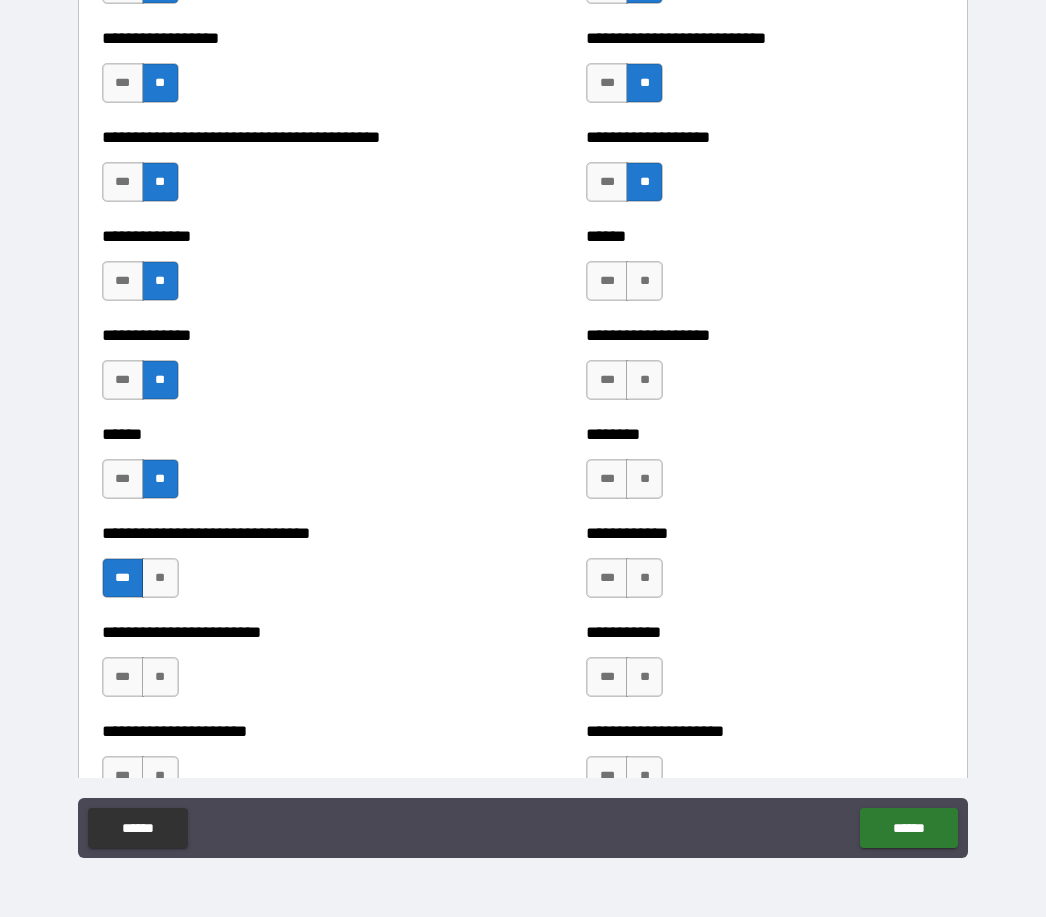 scroll, scrollTop: 4825, scrollLeft: 0, axis: vertical 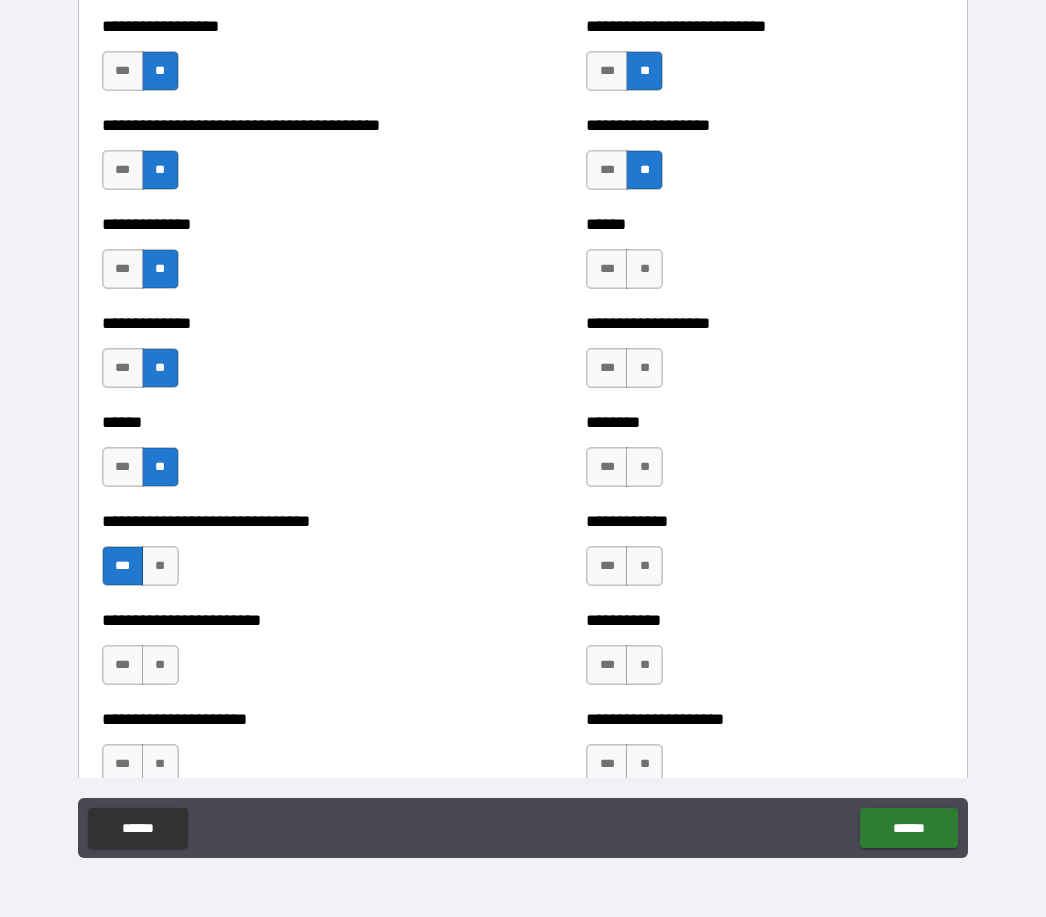 click on "**" at bounding box center [160, 665] 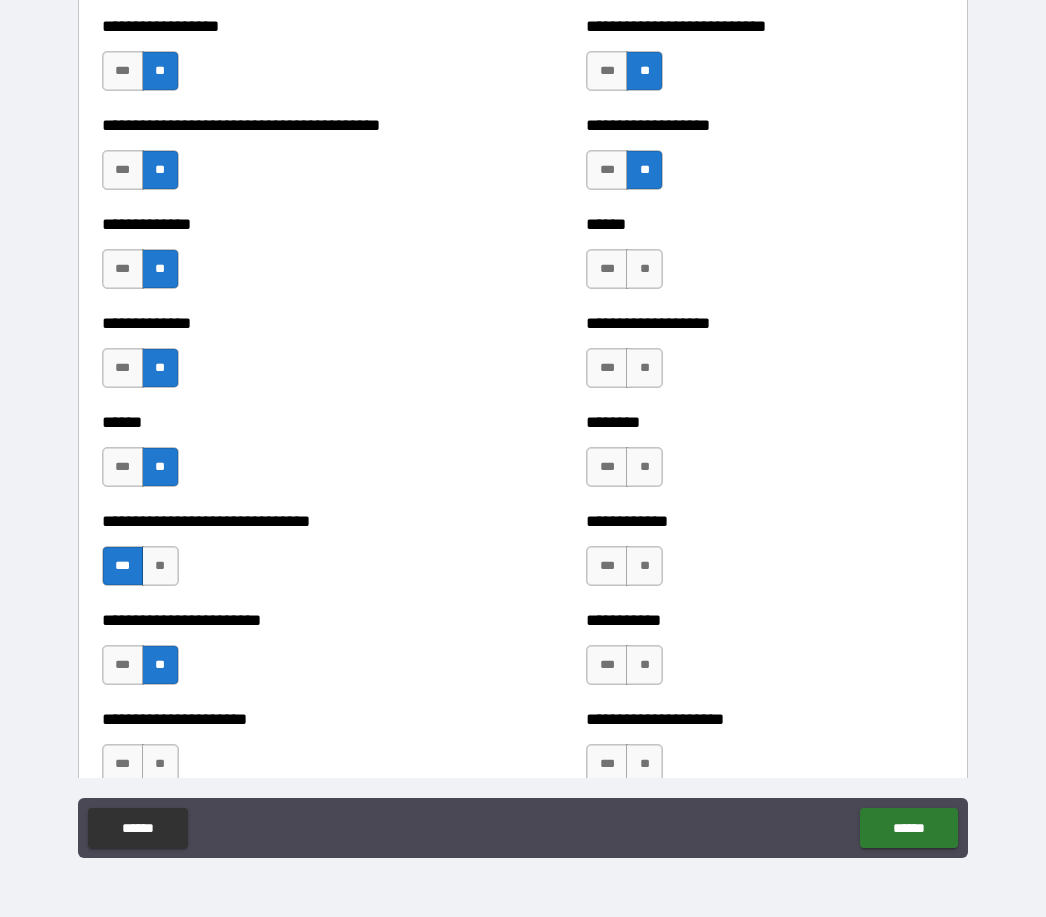 click on "**" at bounding box center [644, 269] 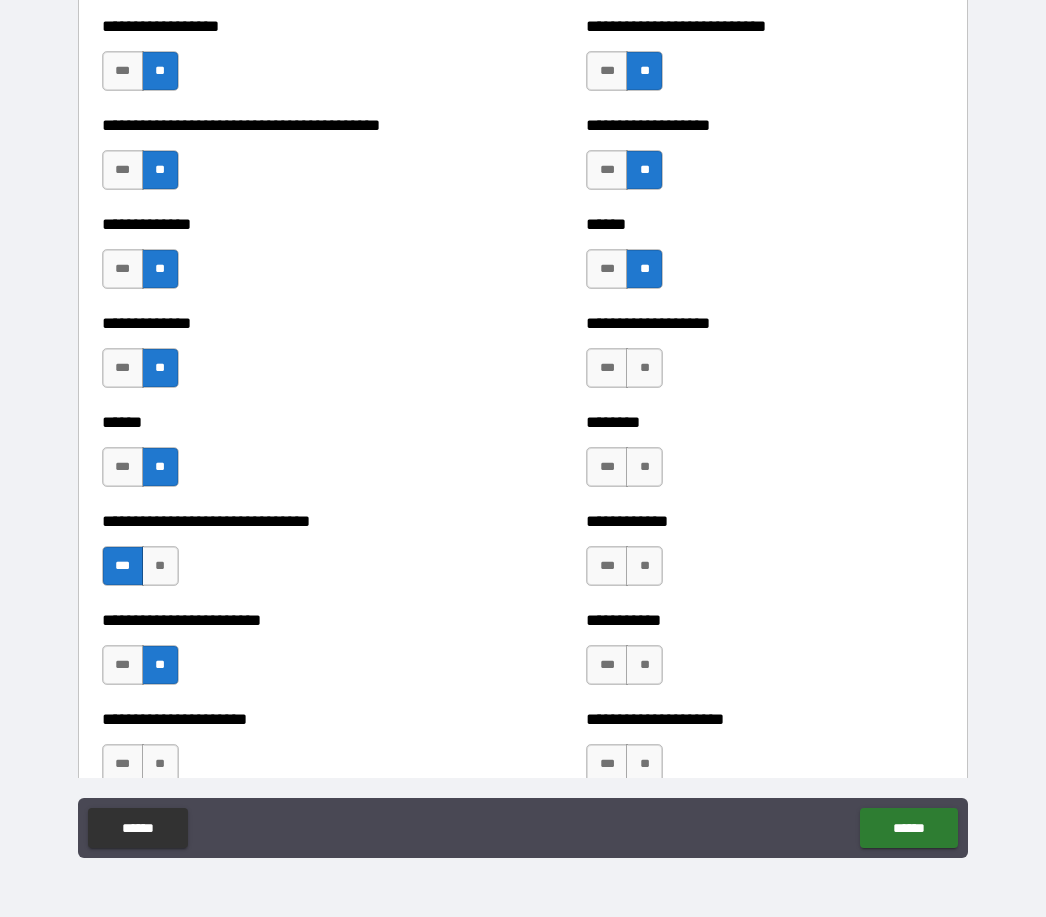 click on "**" at bounding box center (644, 368) 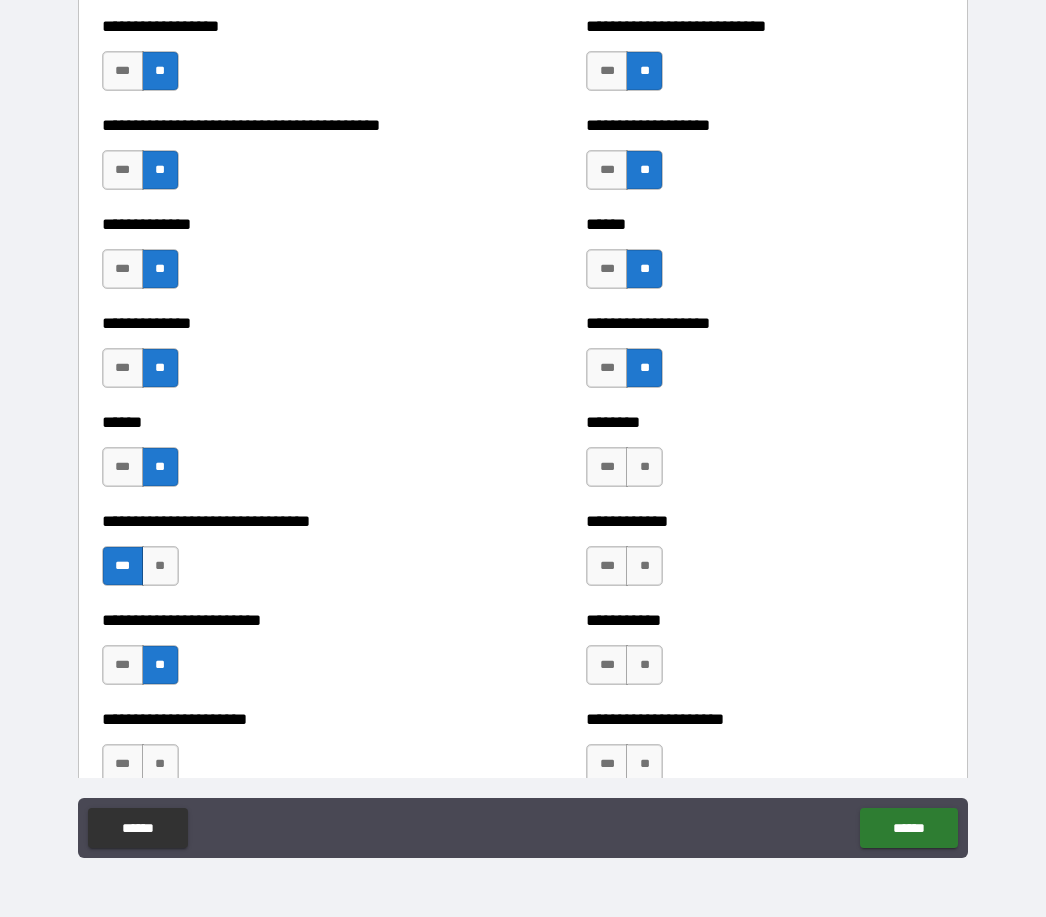 click on "**" at bounding box center [644, 467] 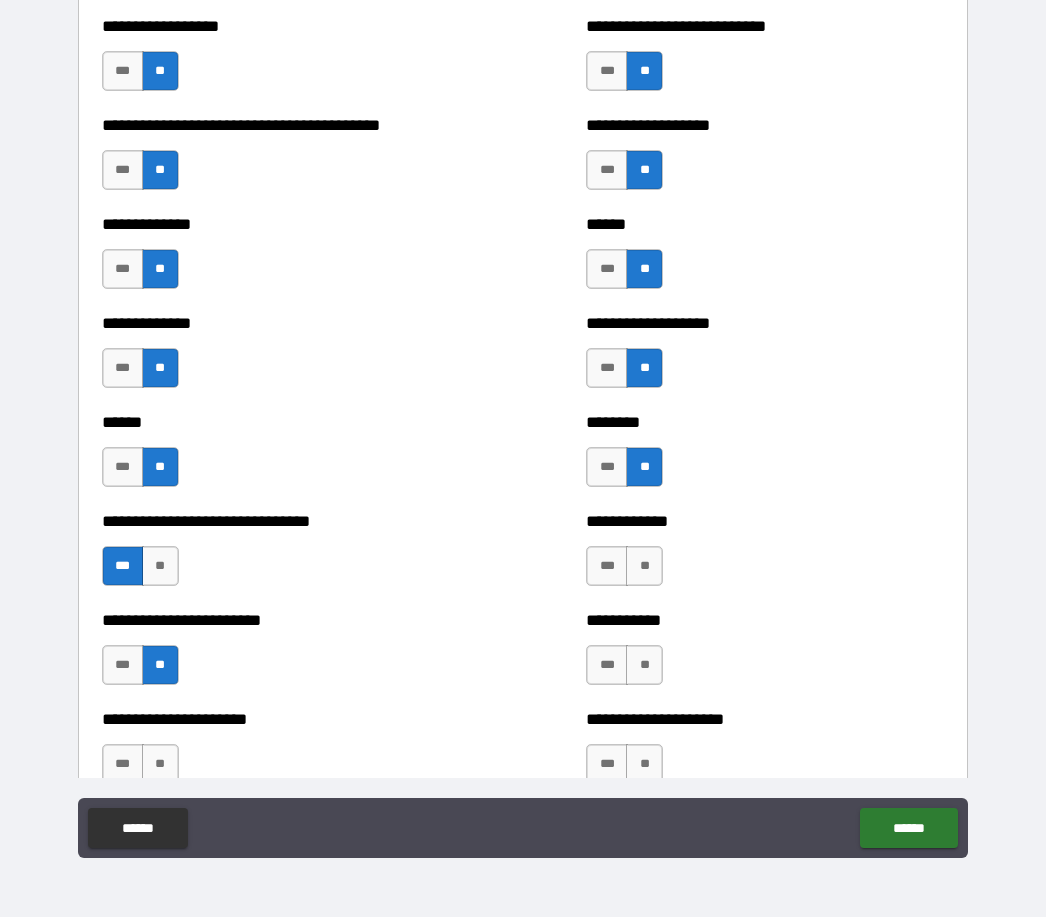 click on "**" at bounding box center [644, 566] 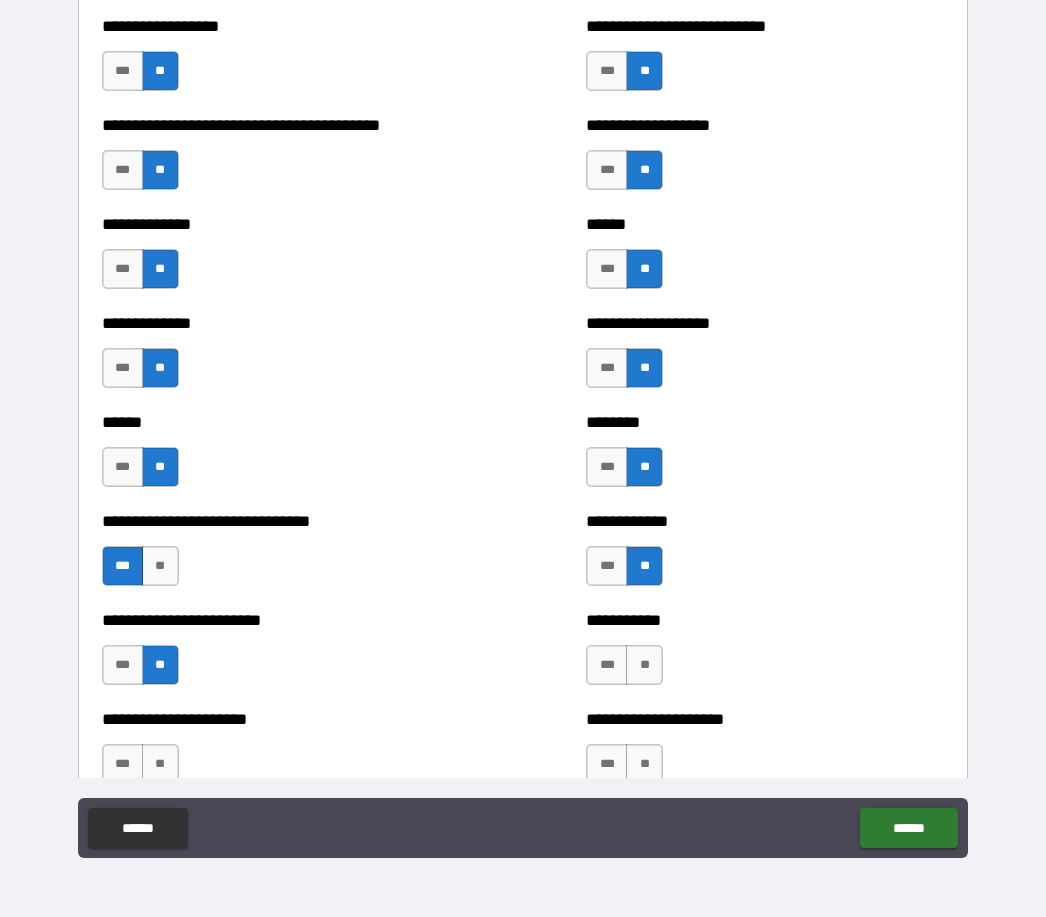 click on "**" at bounding box center [644, 665] 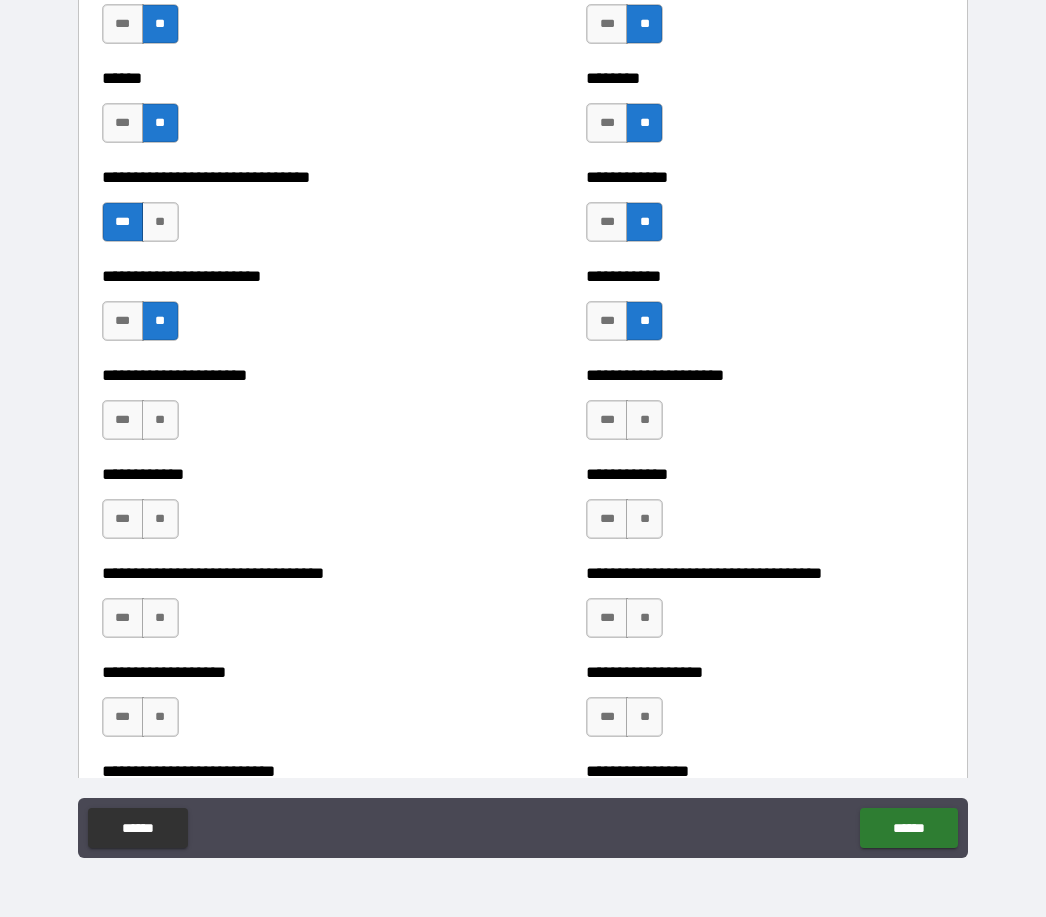 scroll, scrollTop: 5170, scrollLeft: 0, axis: vertical 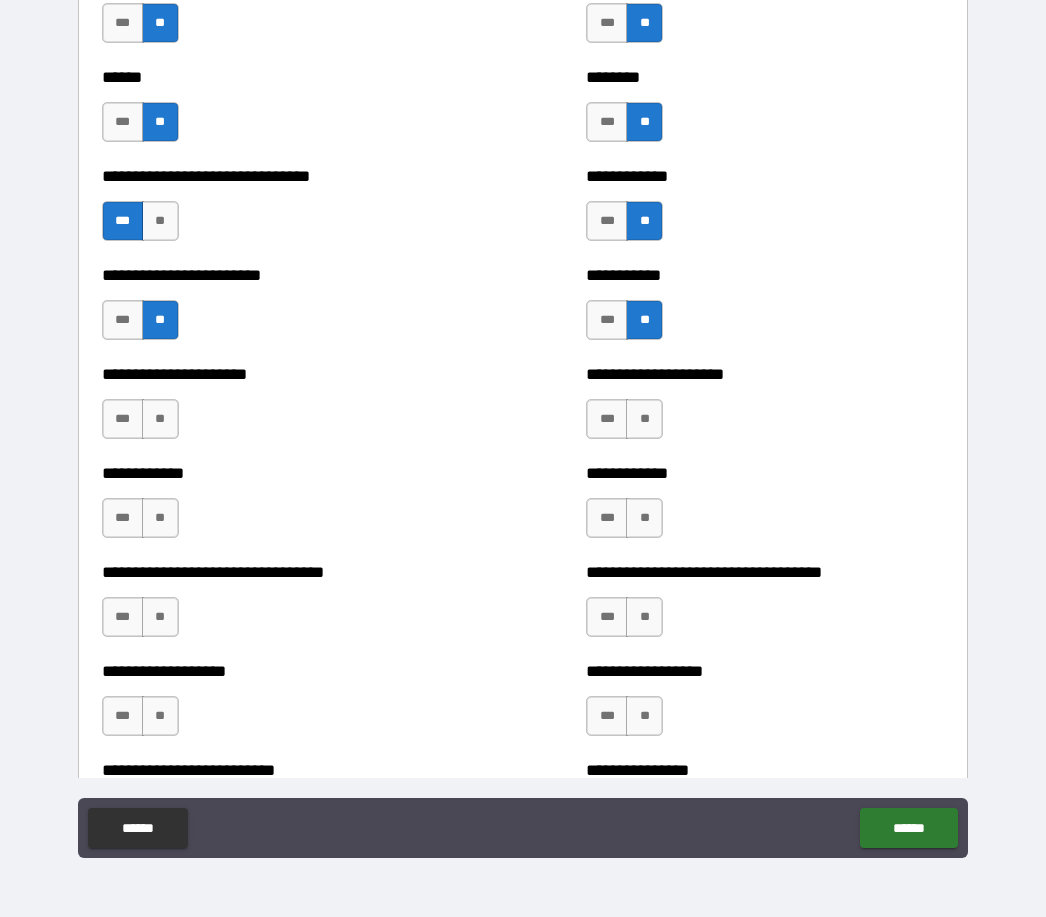 click on "**" at bounding box center (644, 419) 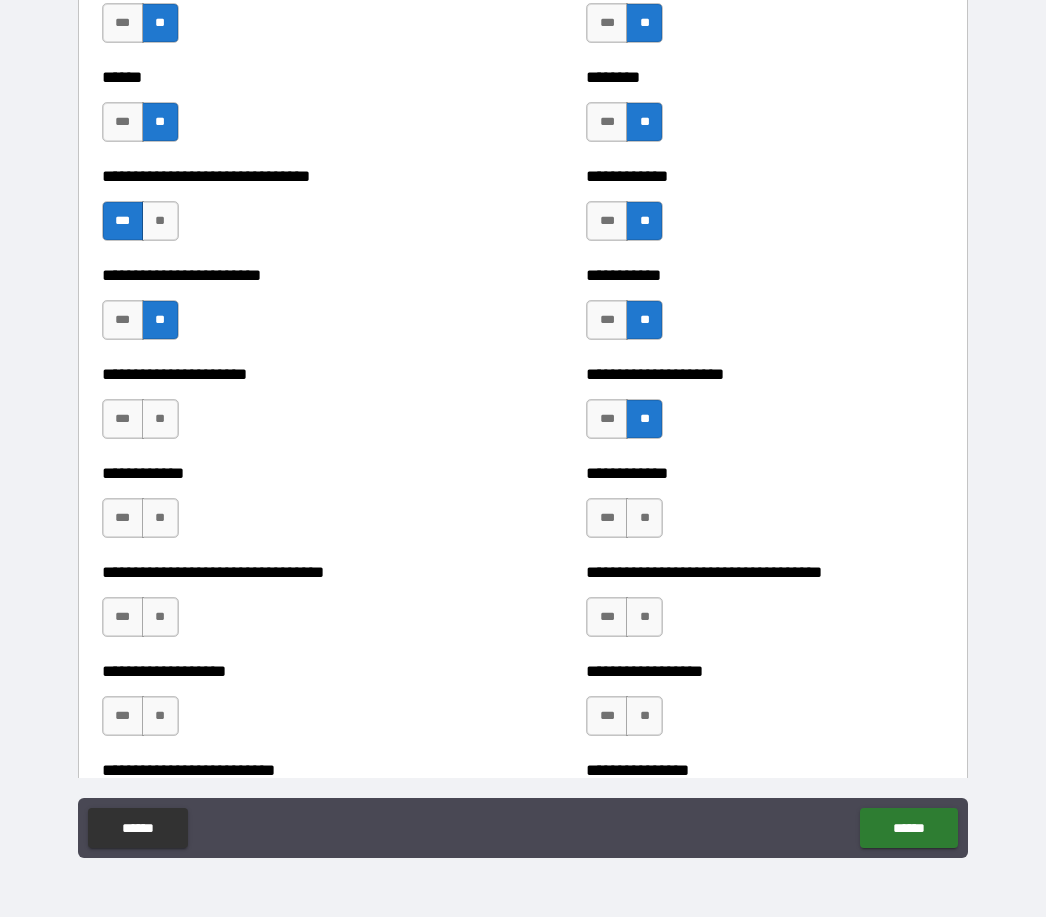 click on "**" at bounding box center (644, 518) 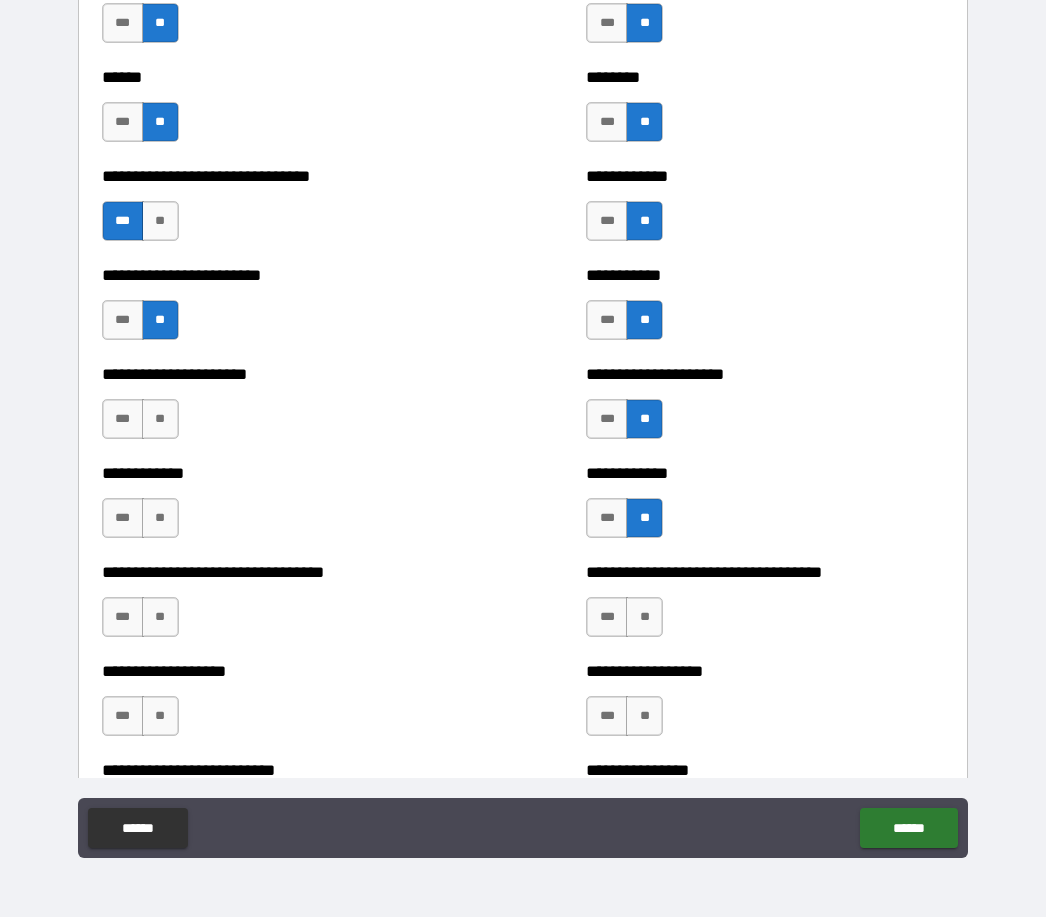 click on "**" at bounding box center (644, 617) 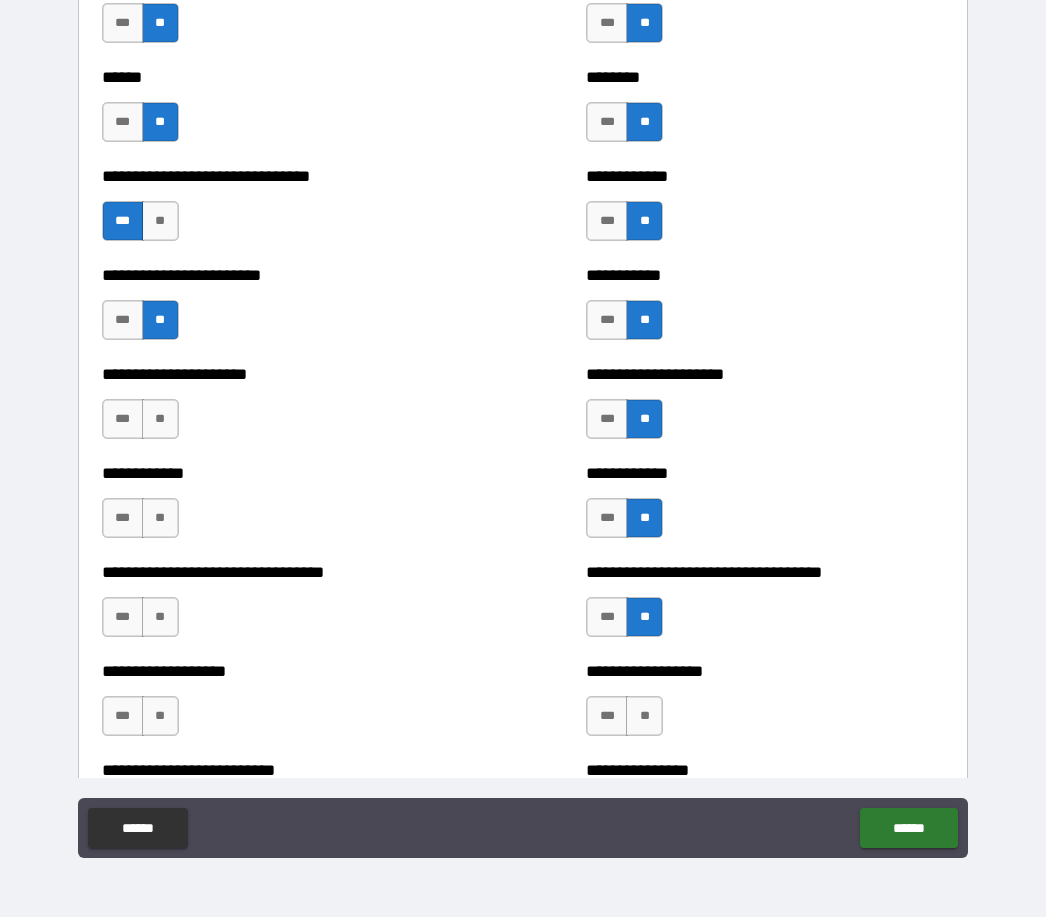 click on "**" at bounding box center [644, 716] 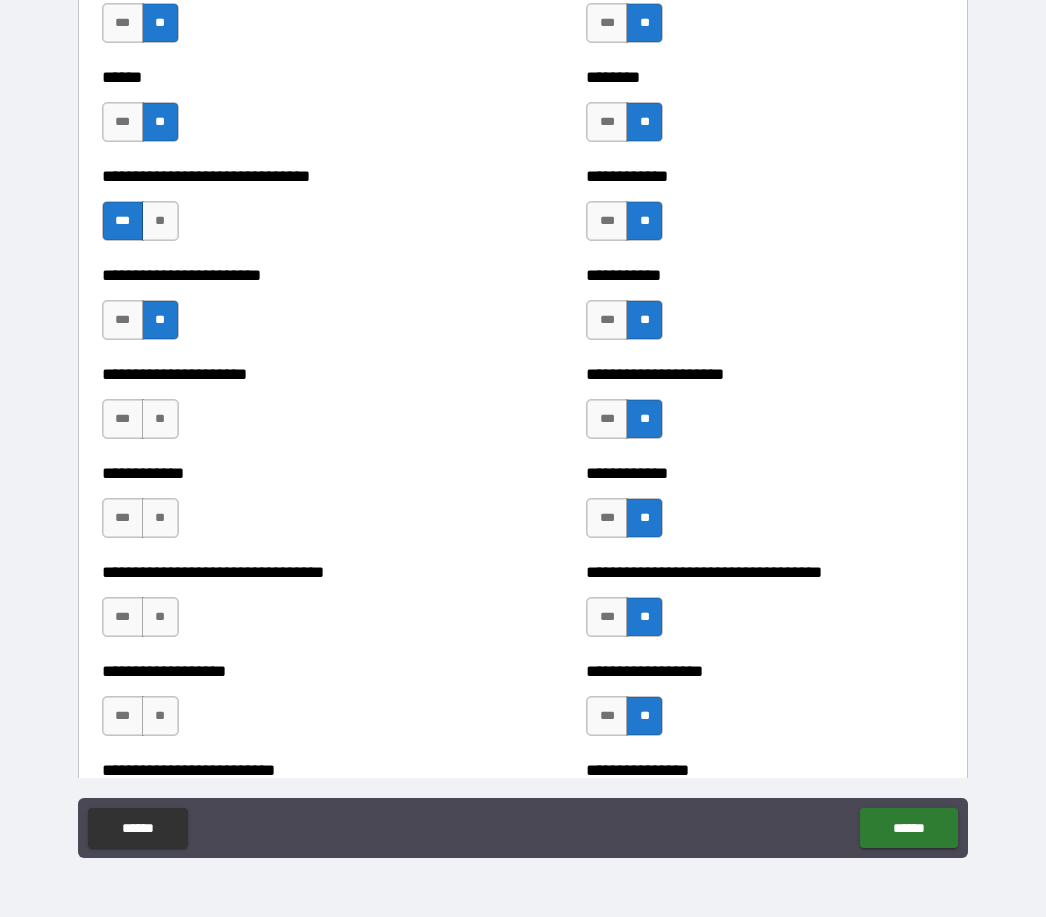 click on "**" at bounding box center [160, 419] 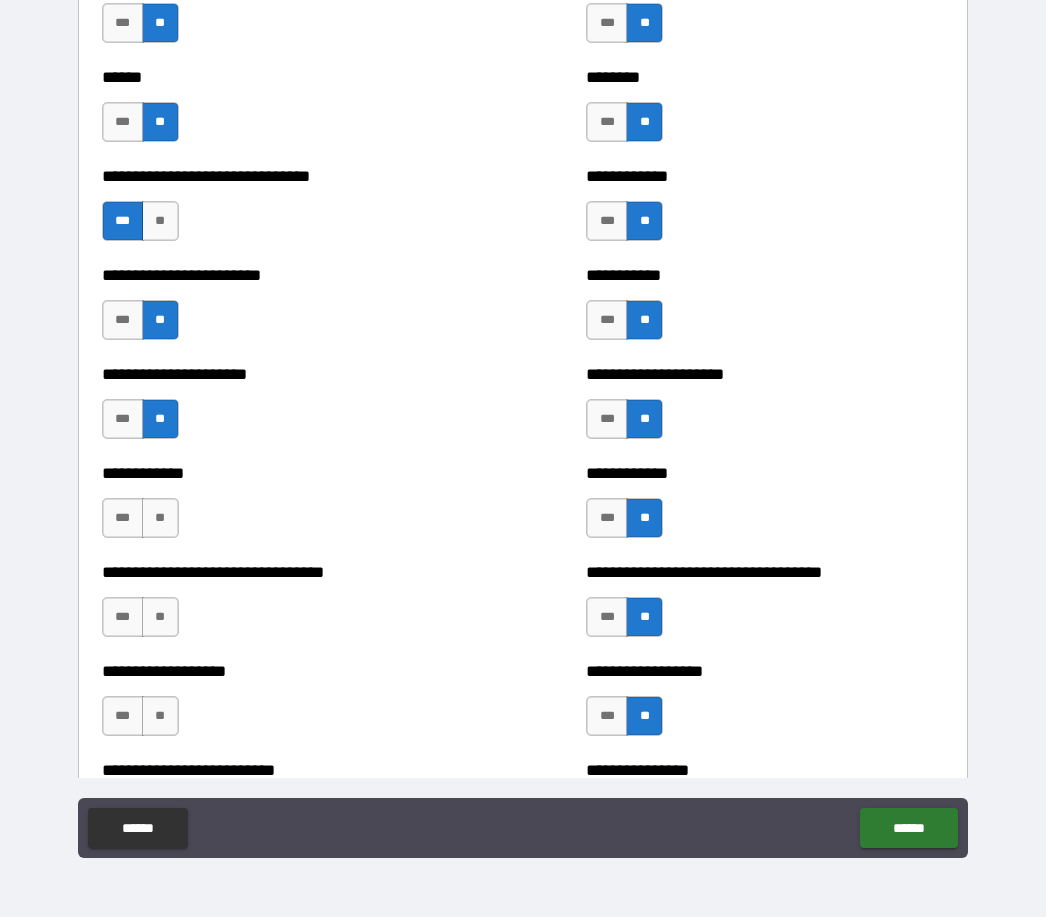 click on "**" at bounding box center [160, 518] 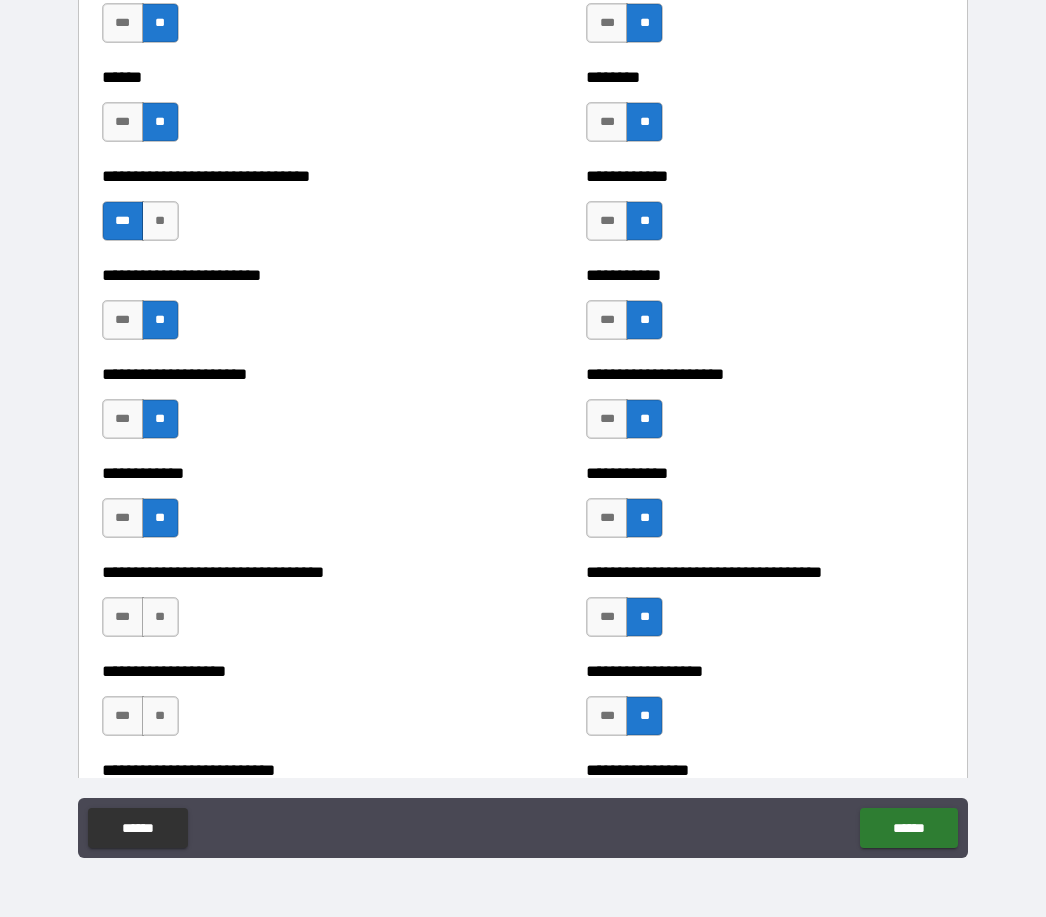 click on "**" at bounding box center [160, 617] 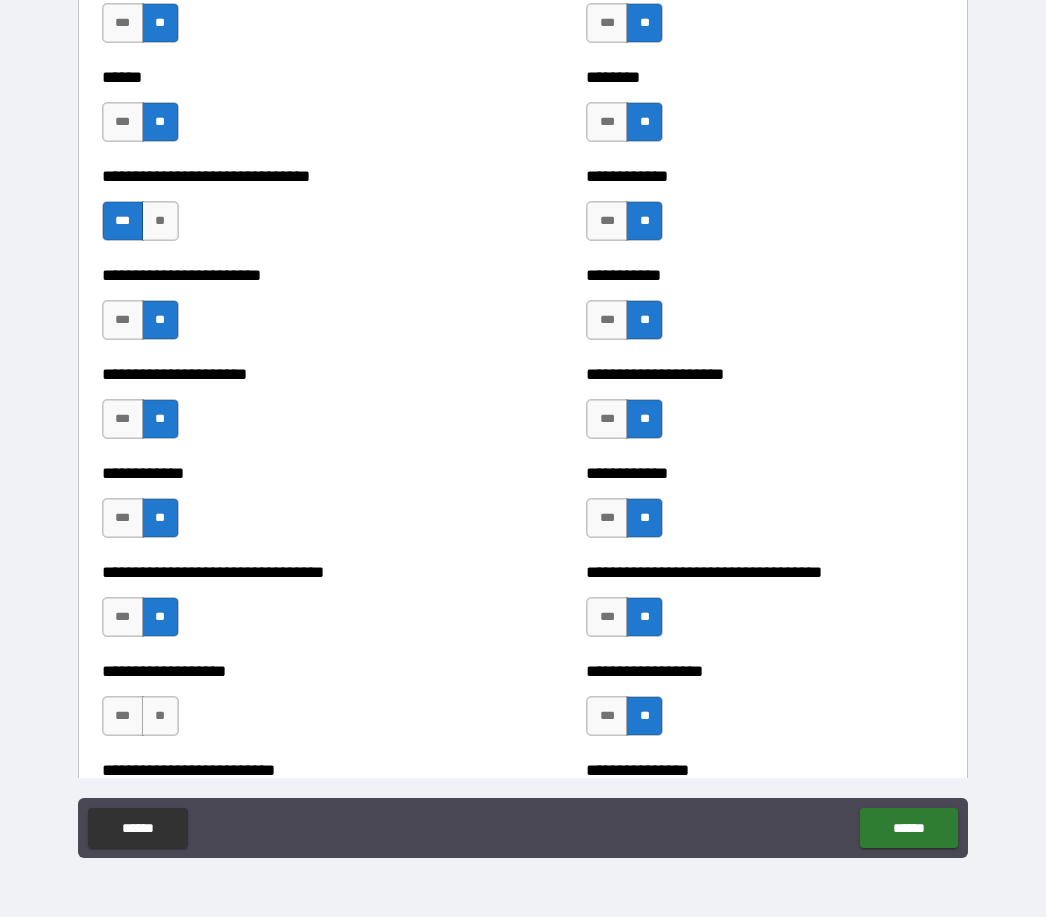 click on "**" at bounding box center [160, 716] 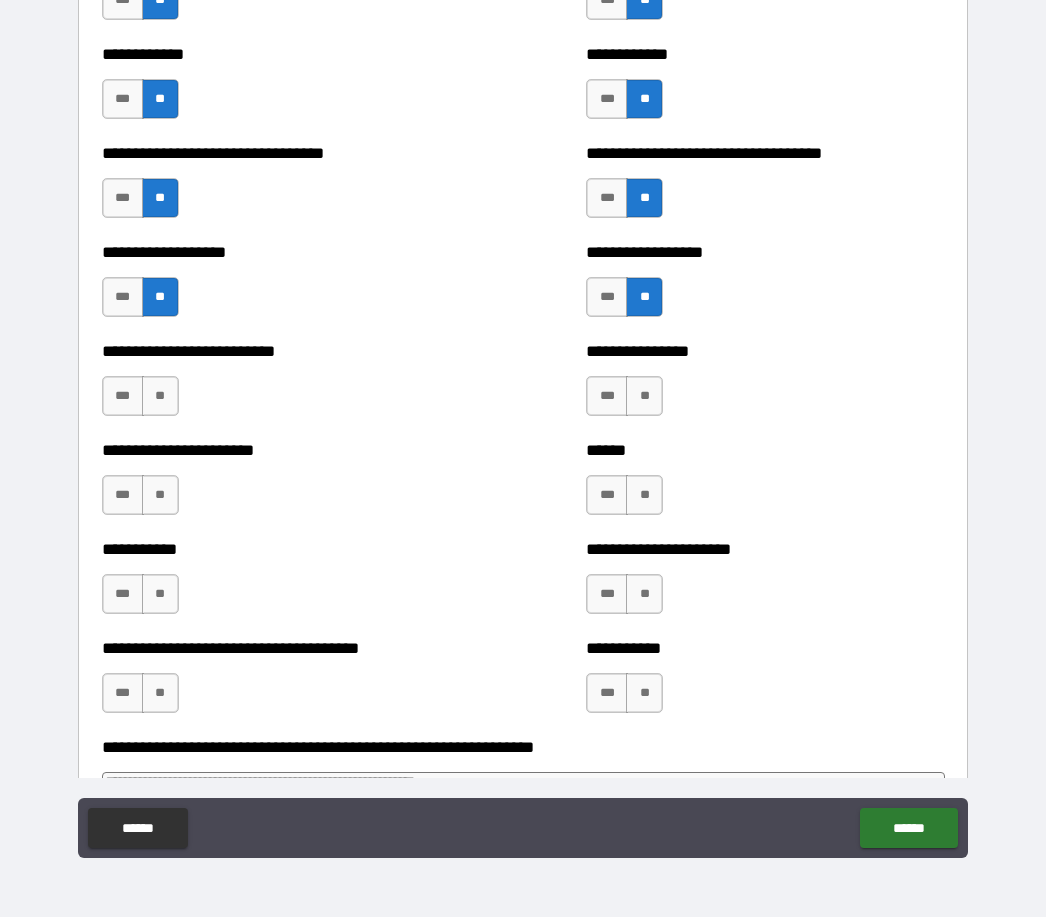 scroll, scrollTop: 5584, scrollLeft: 0, axis: vertical 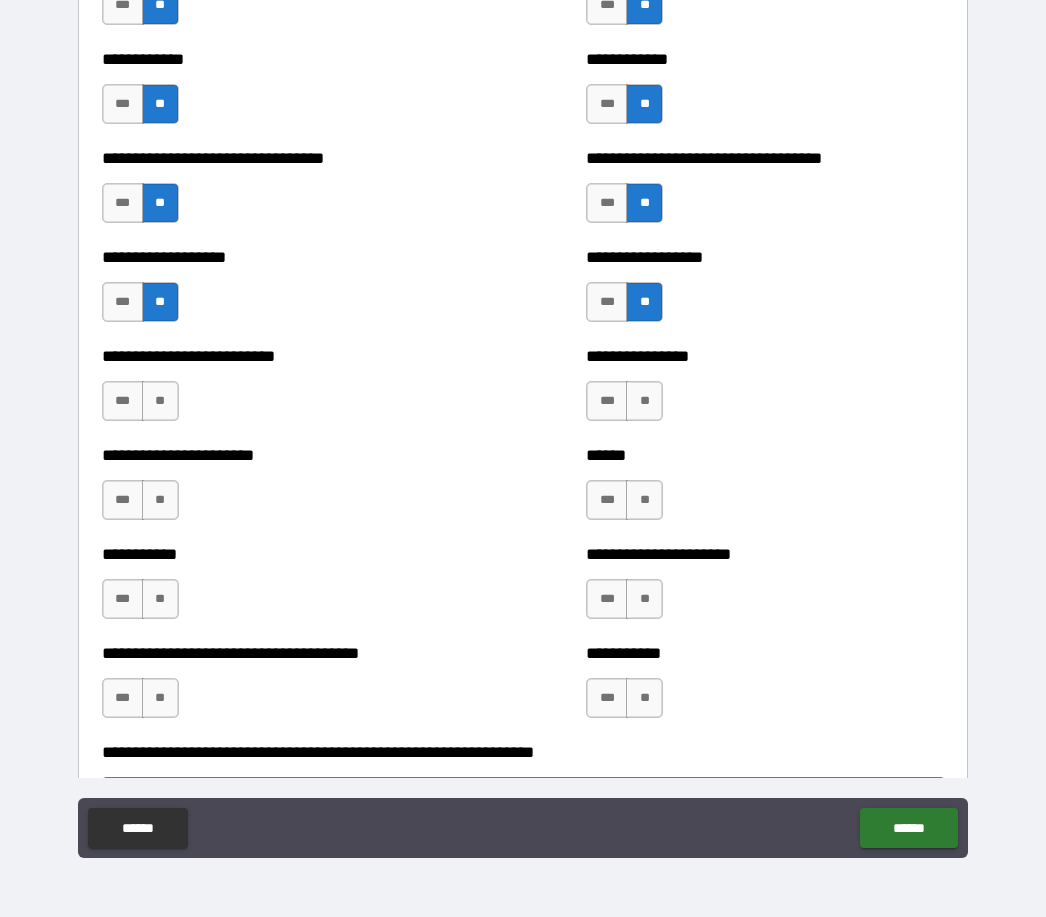 click on "**" at bounding box center [160, 401] 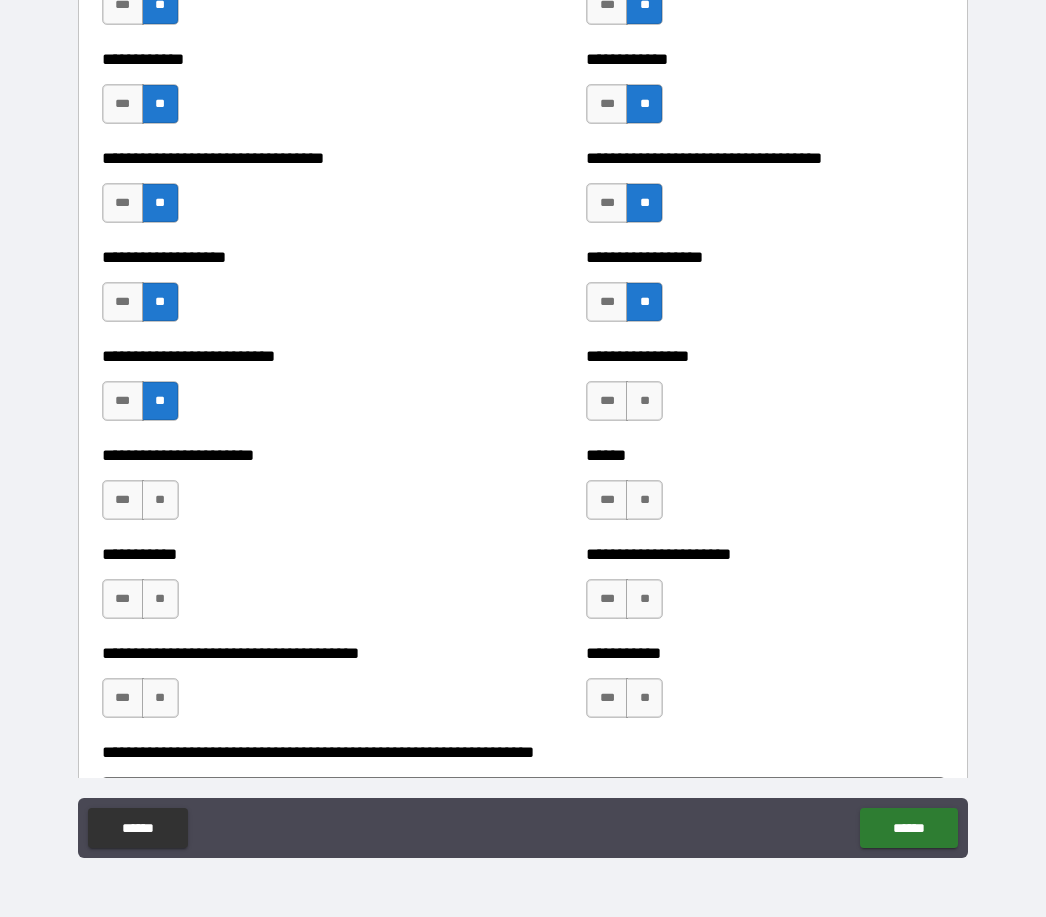 click on "**" at bounding box center [160, 500] 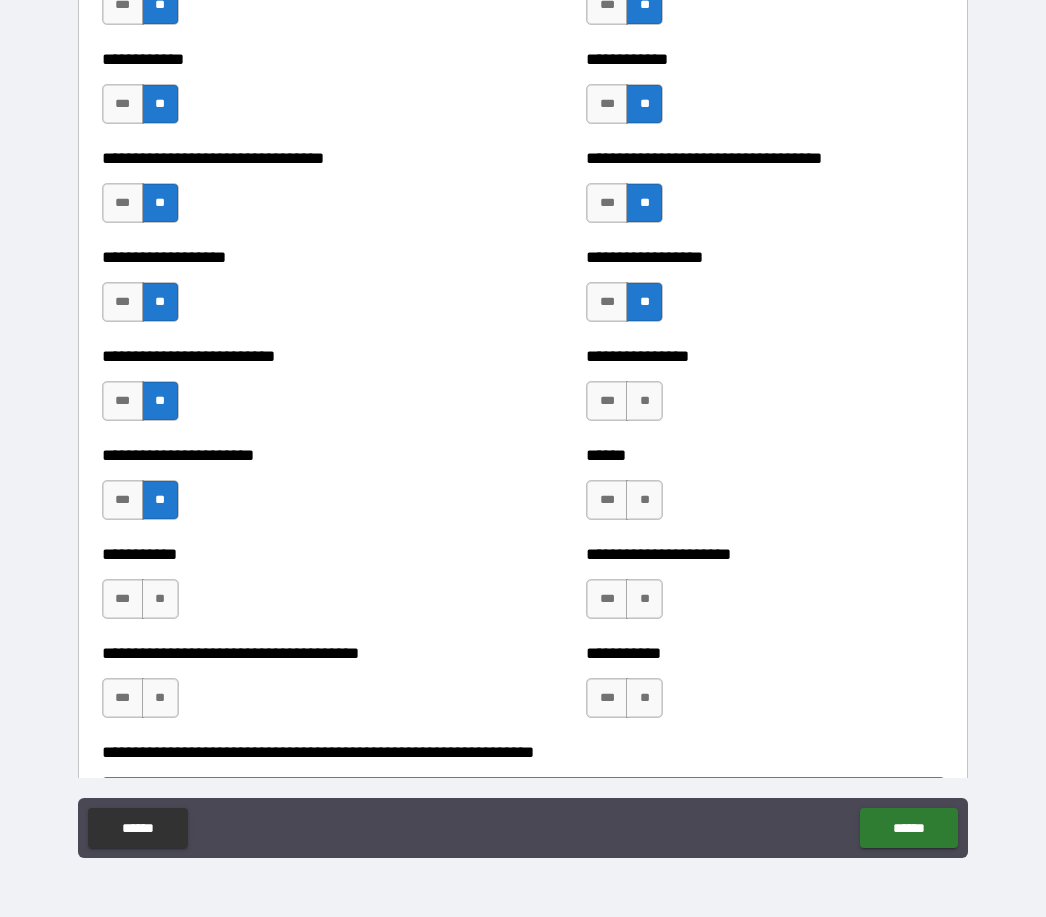 click on "**" at bounding box center [160, 599] 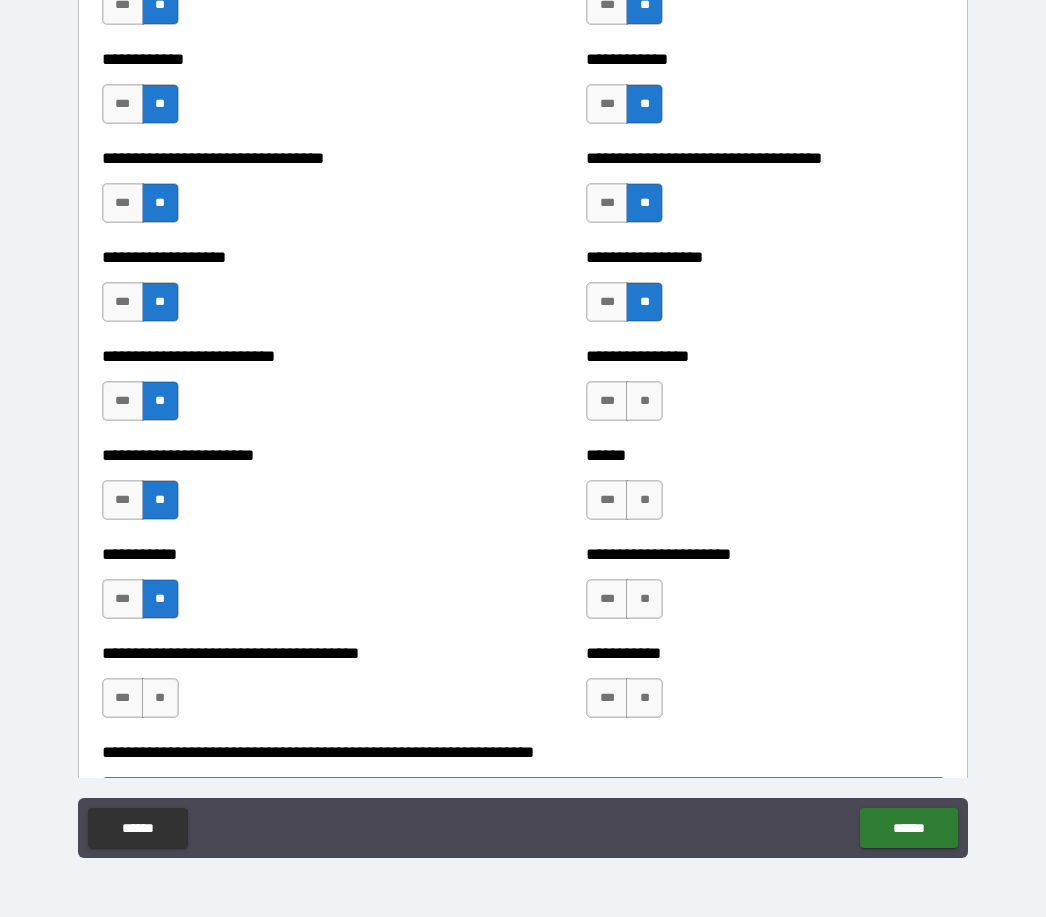 click on "**" at bounding box center [160, 698] 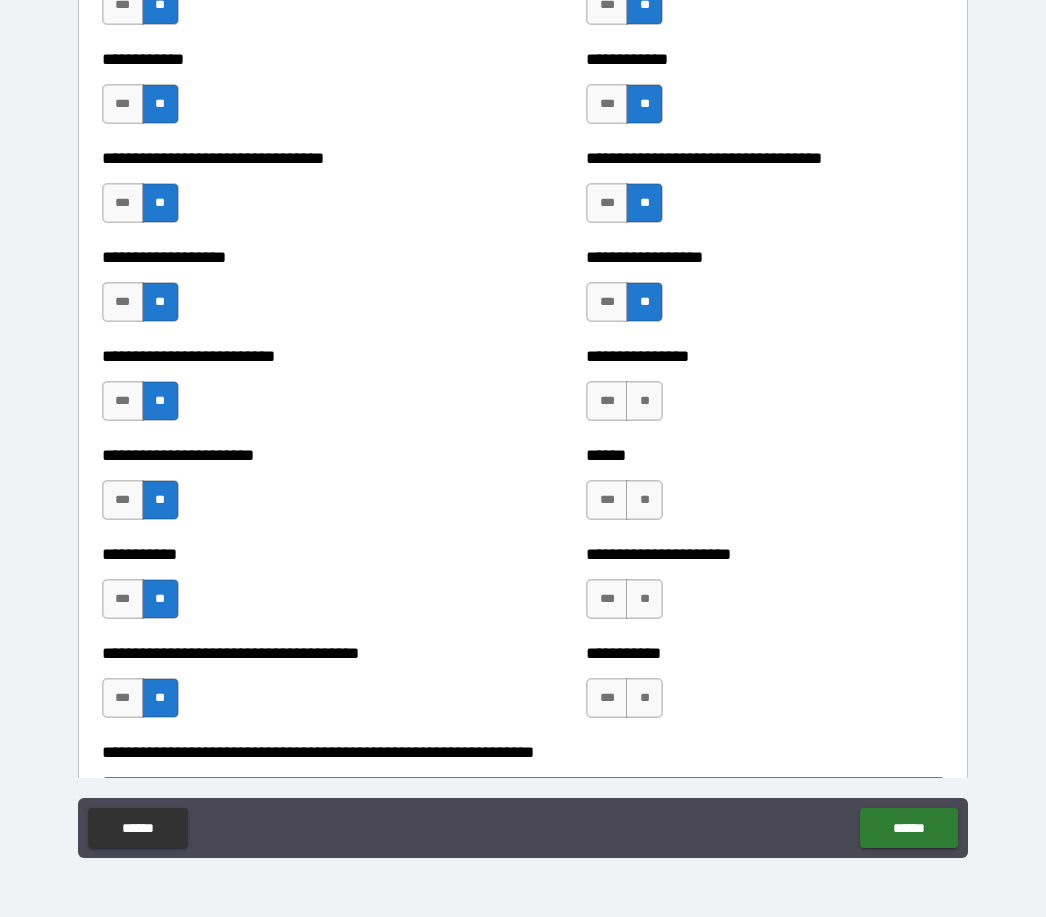 click on "**" at bounding box center (644, 401) 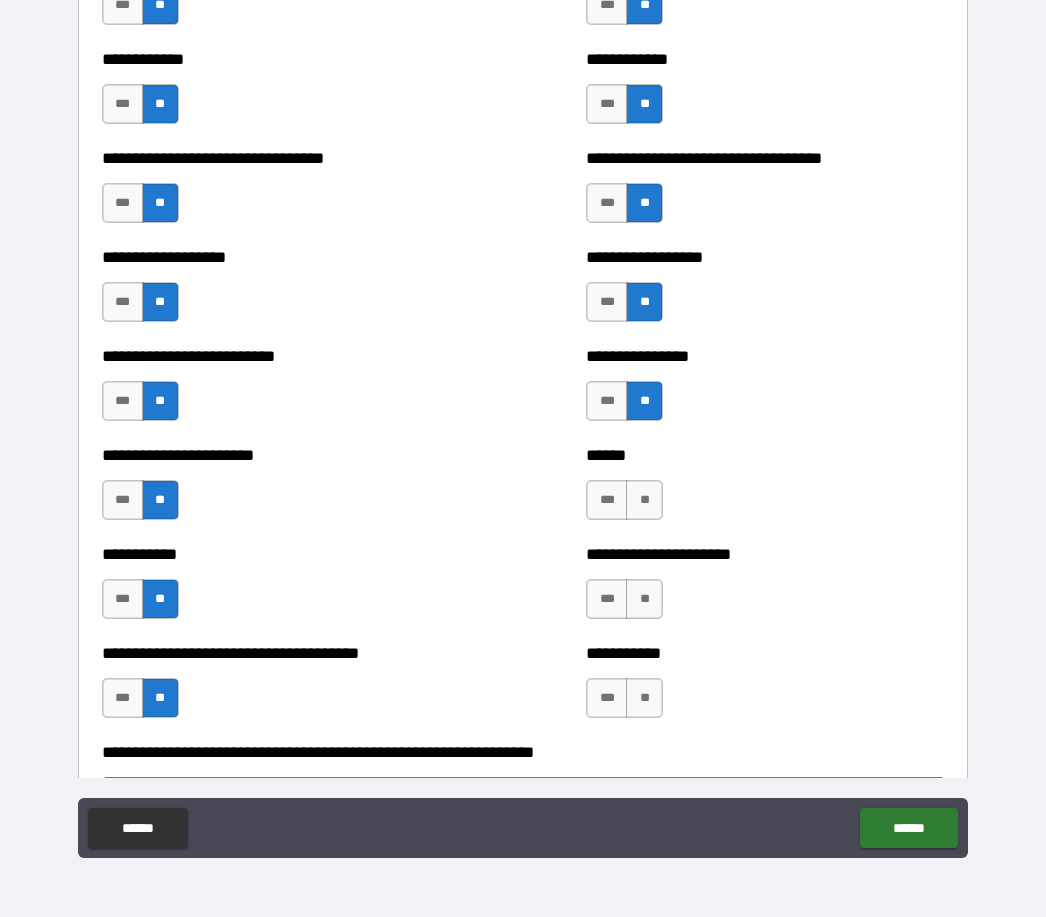 click on "**" at bounding box center [644, 500] 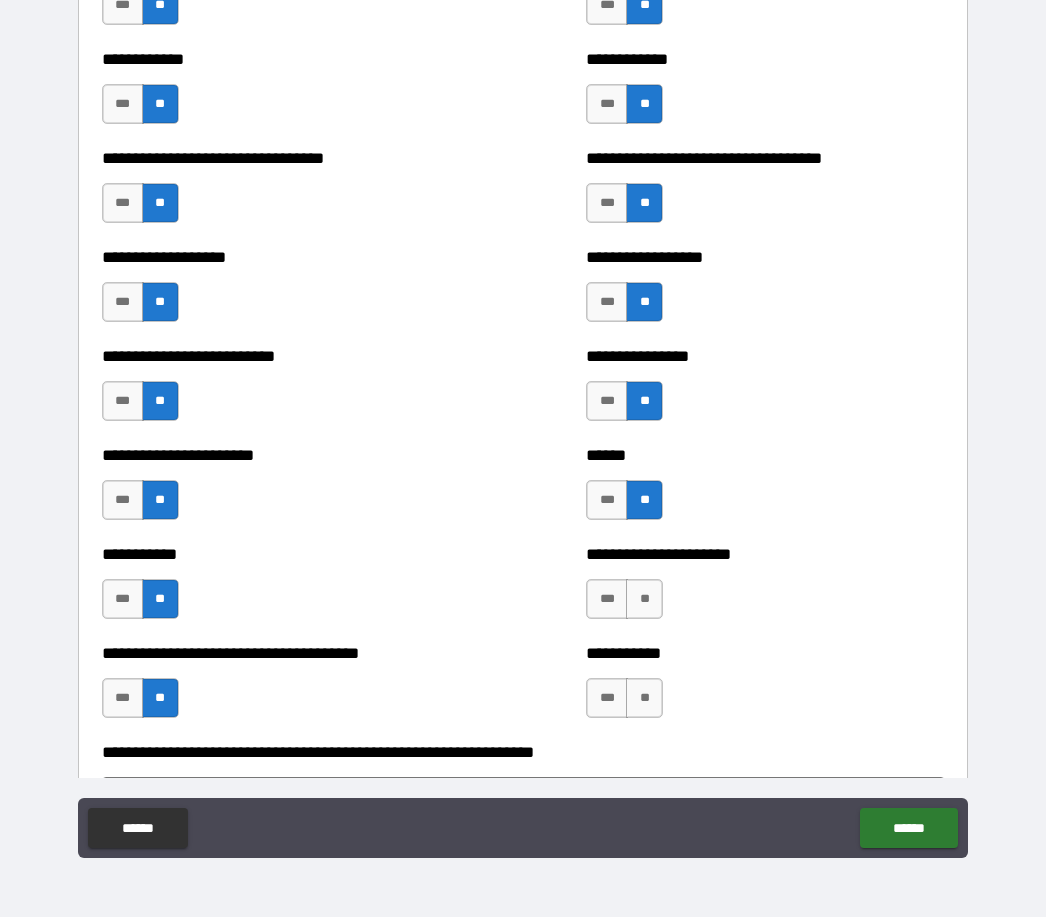 click on "**" at bounding box center (644, 599) 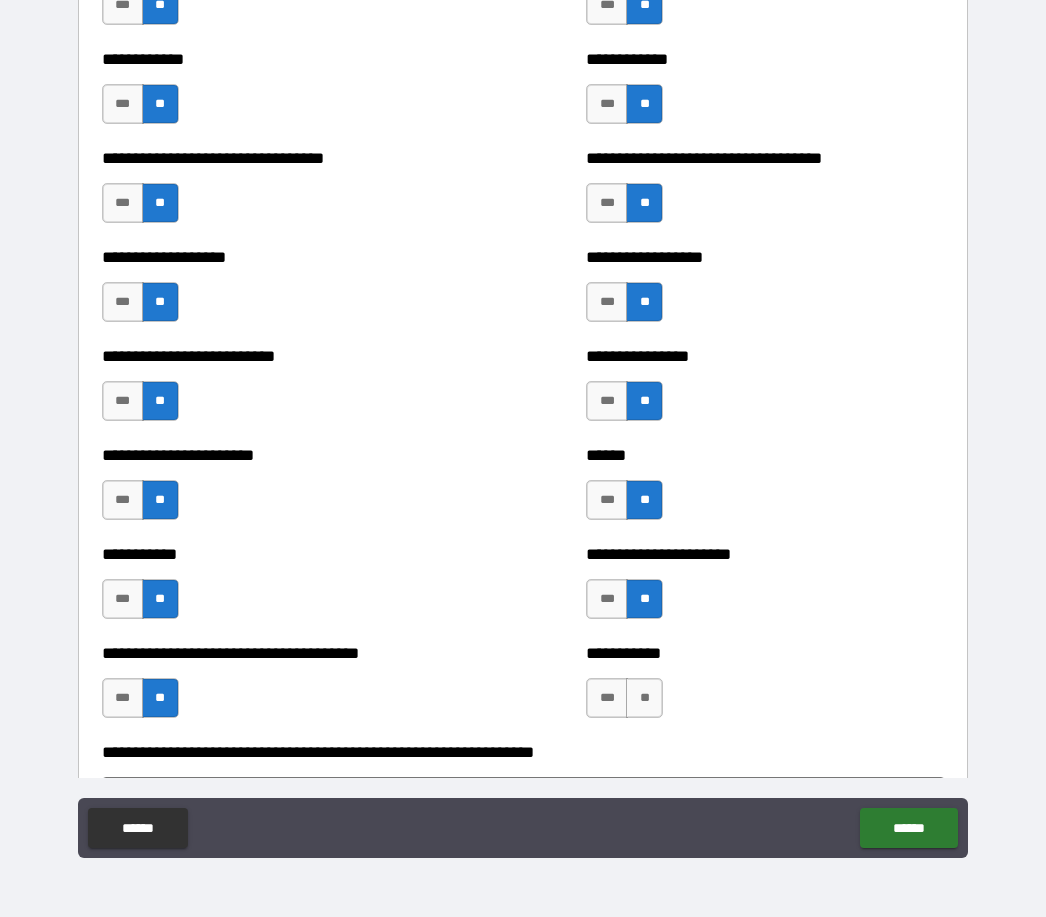 click on "**" at bounding box center [644, 698] 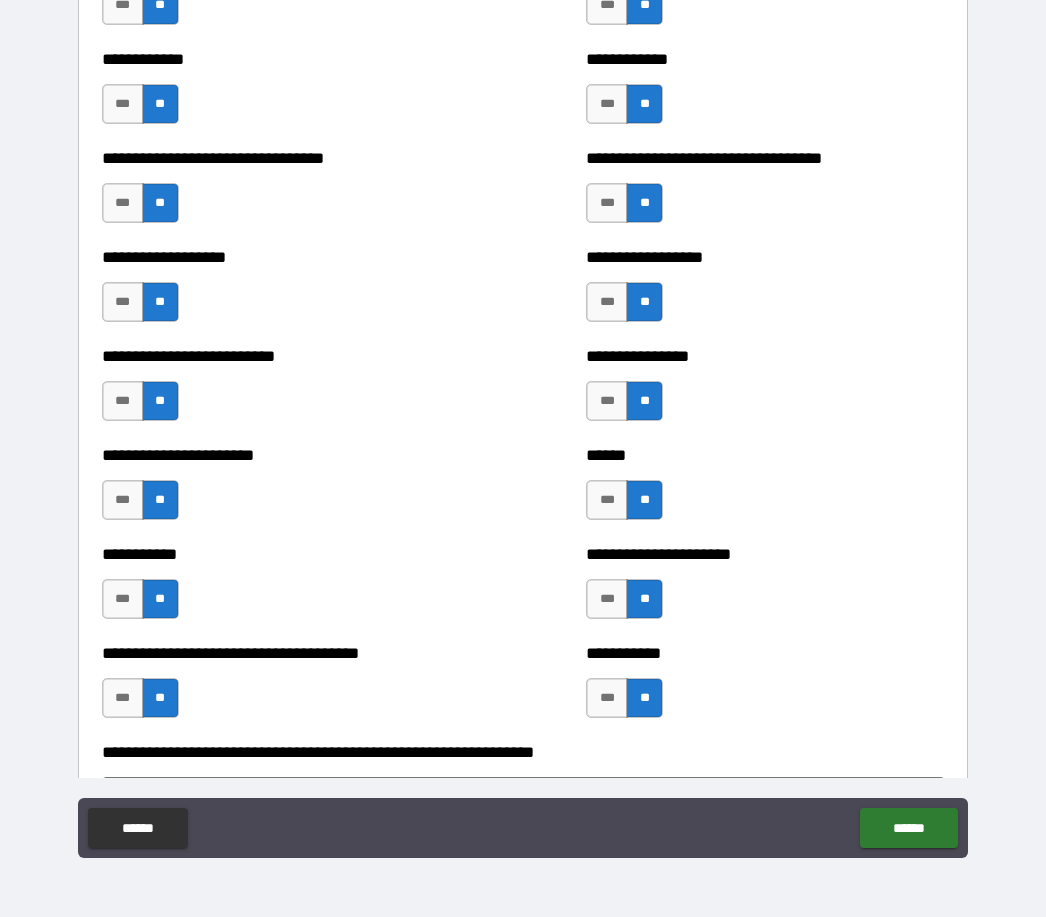 type on "*" 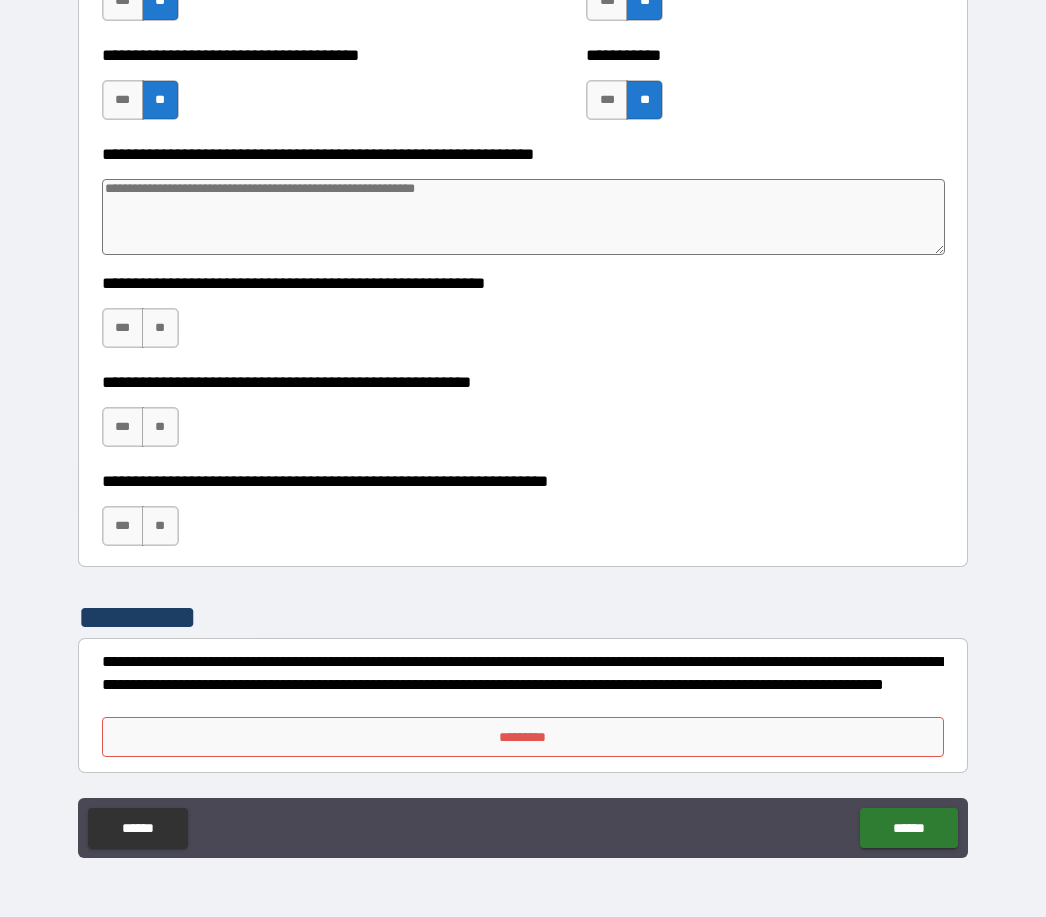 scroll, scrollTop: 6182, scrollLeft: 0, axis: vertical 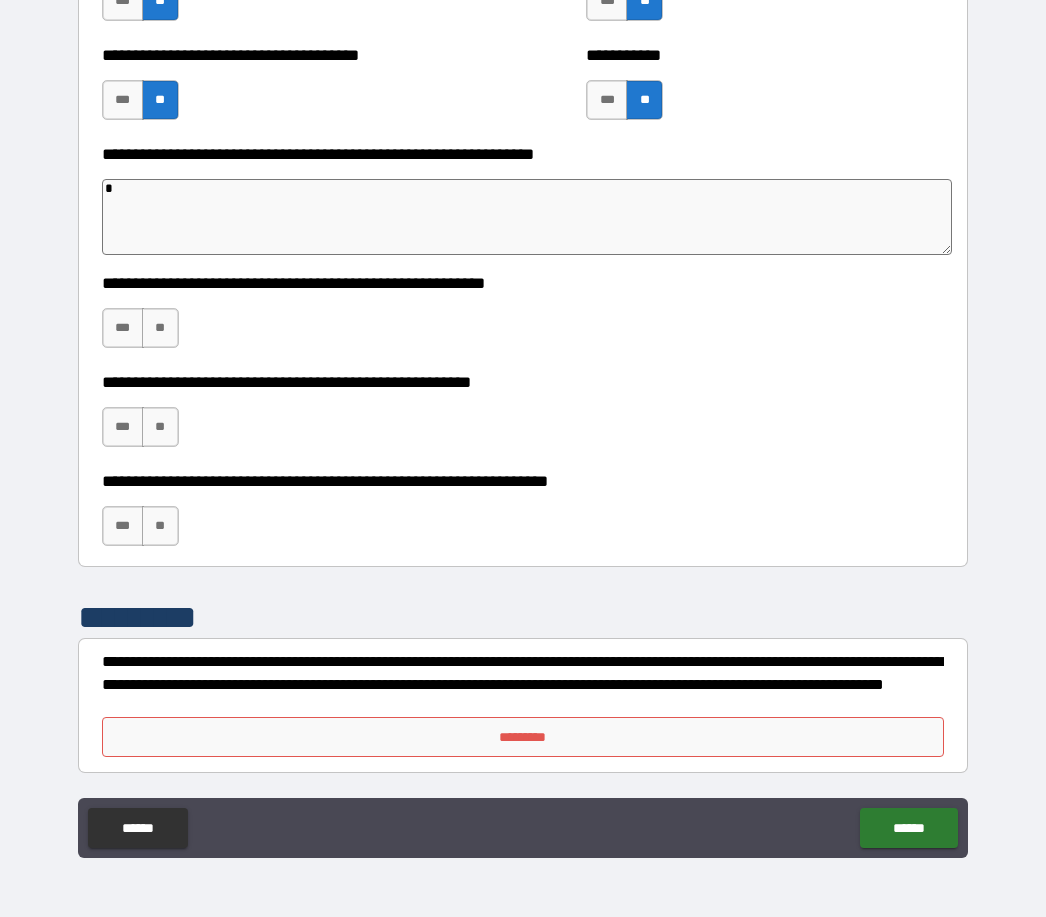 type on "*" 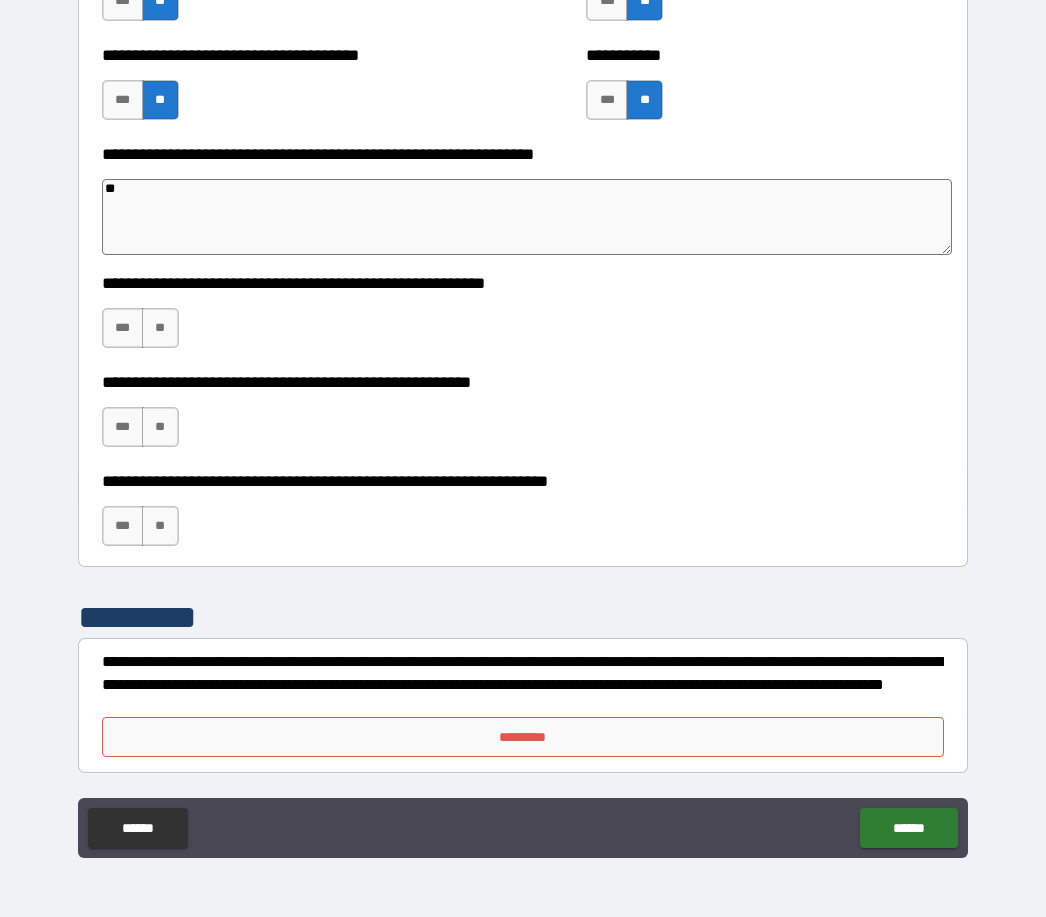 type on "*" 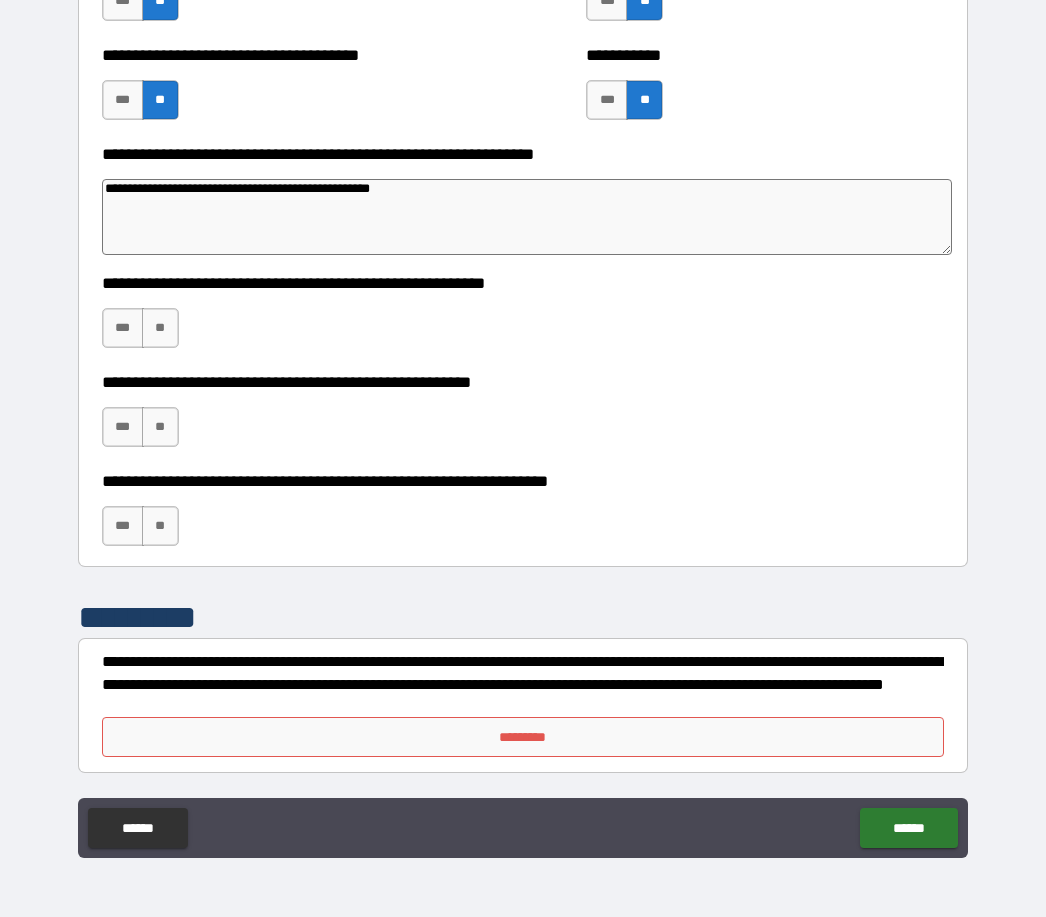 click on "**" at bounding box center (160, 328) 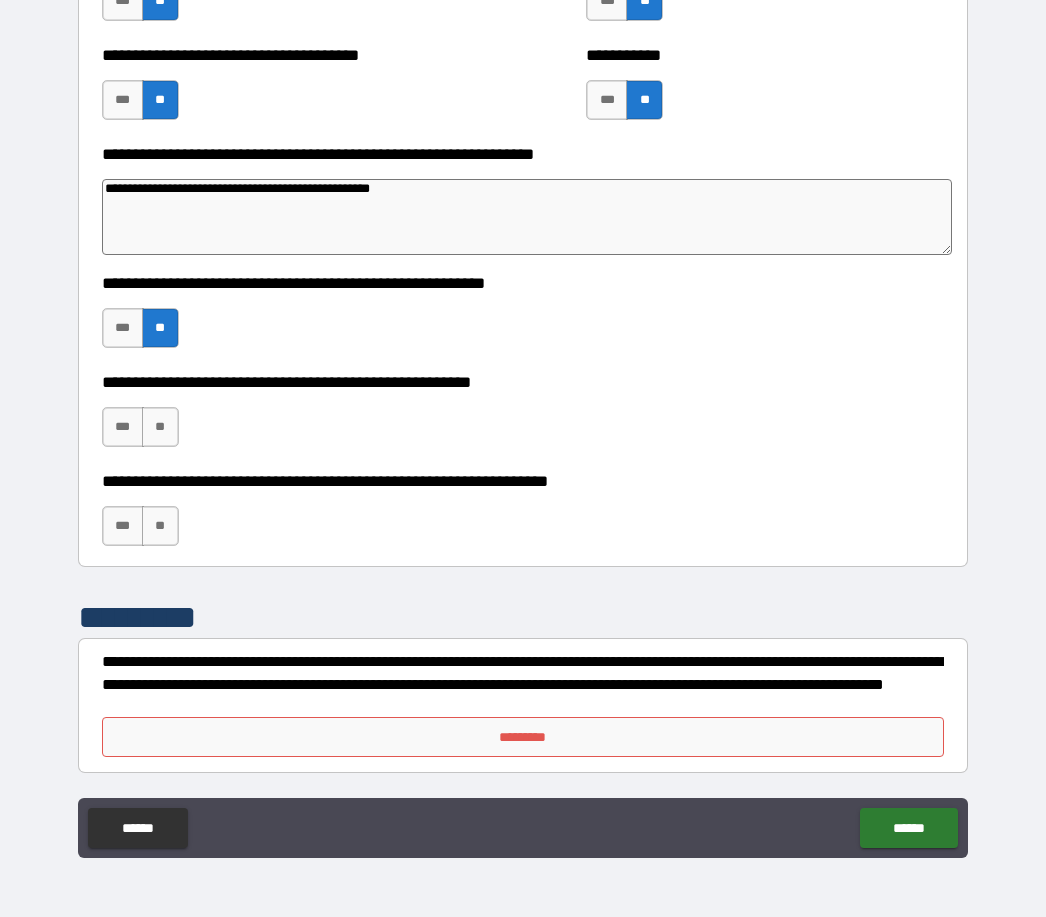 click on "**" at bounding box center (160, 427) 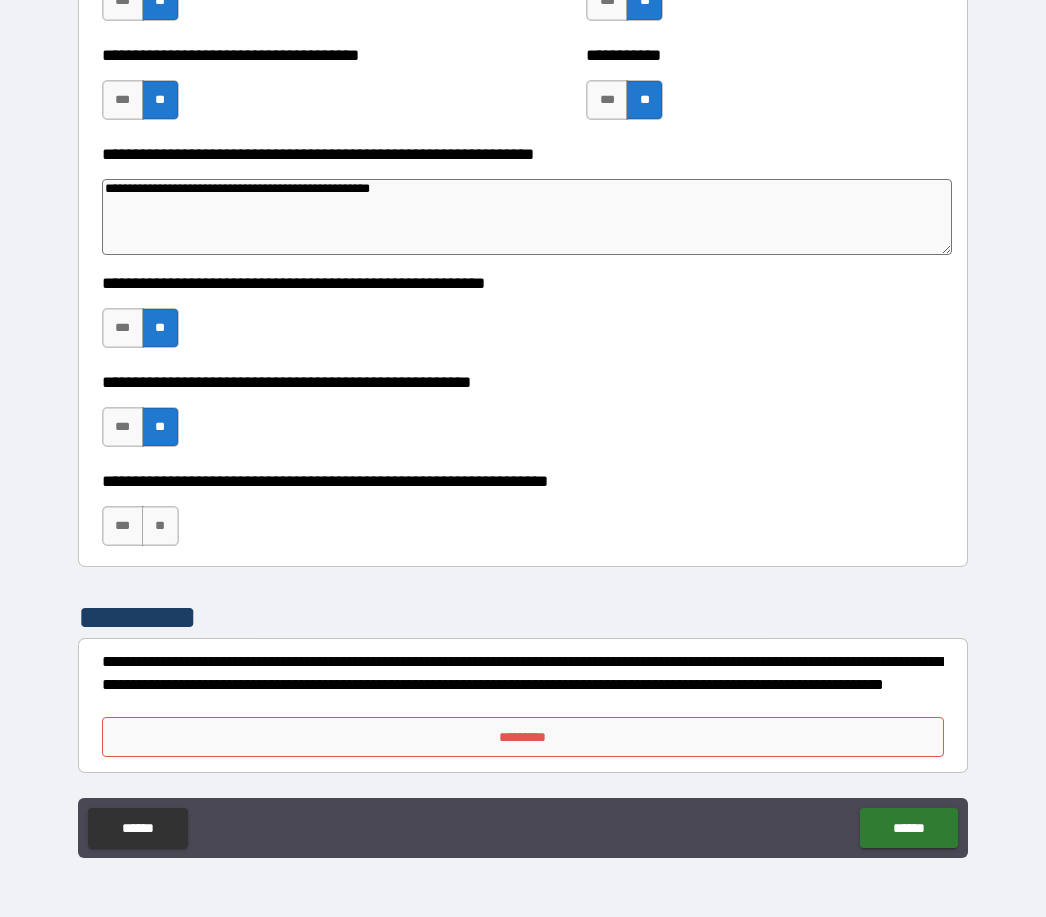 click on "**" at bounding box center [160, 526] 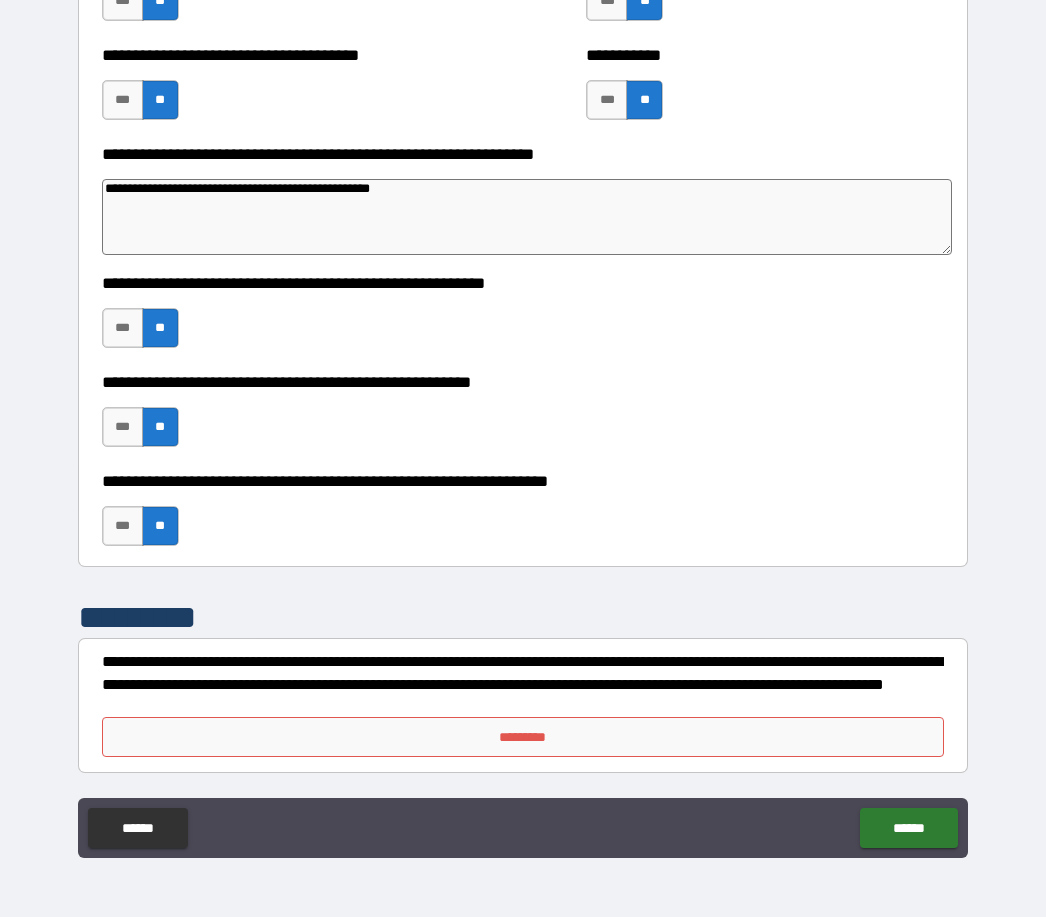 scroll, scrollTop: 6182, scrollLeft: 0, axis: vertical 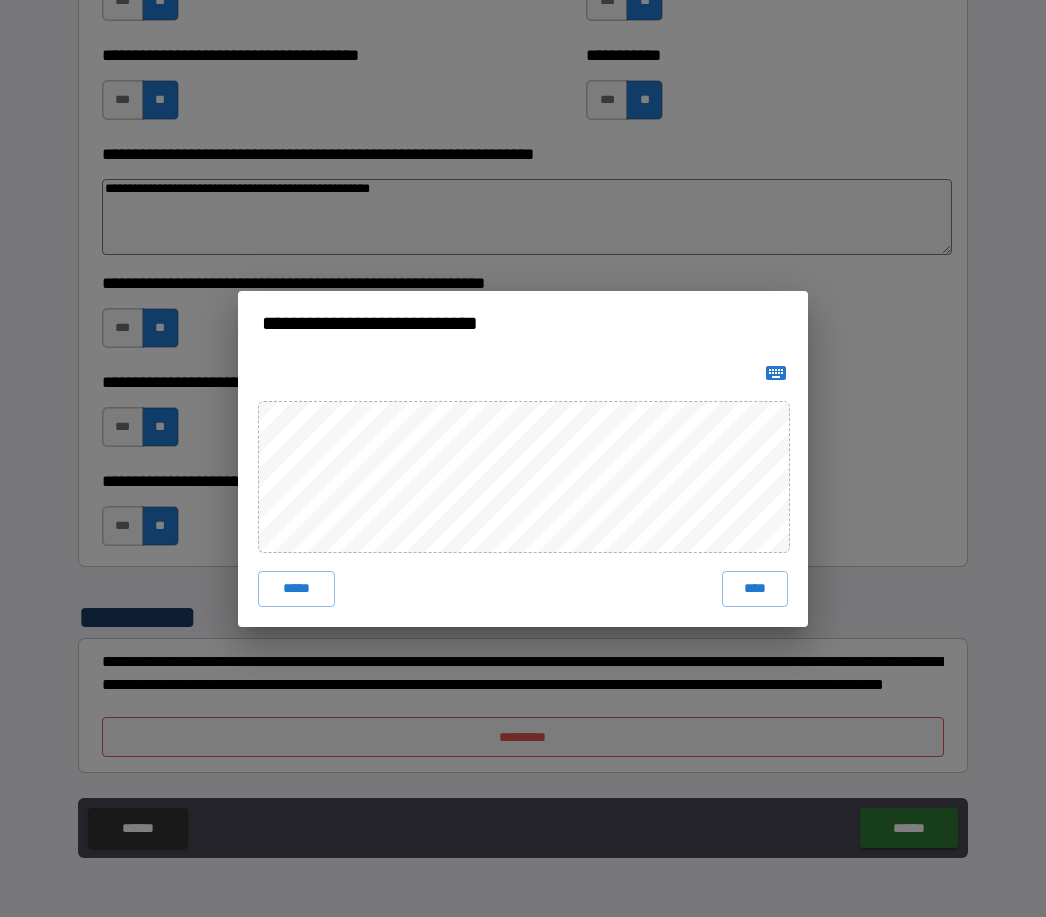 click on "****" at bounding box center (755, 589) 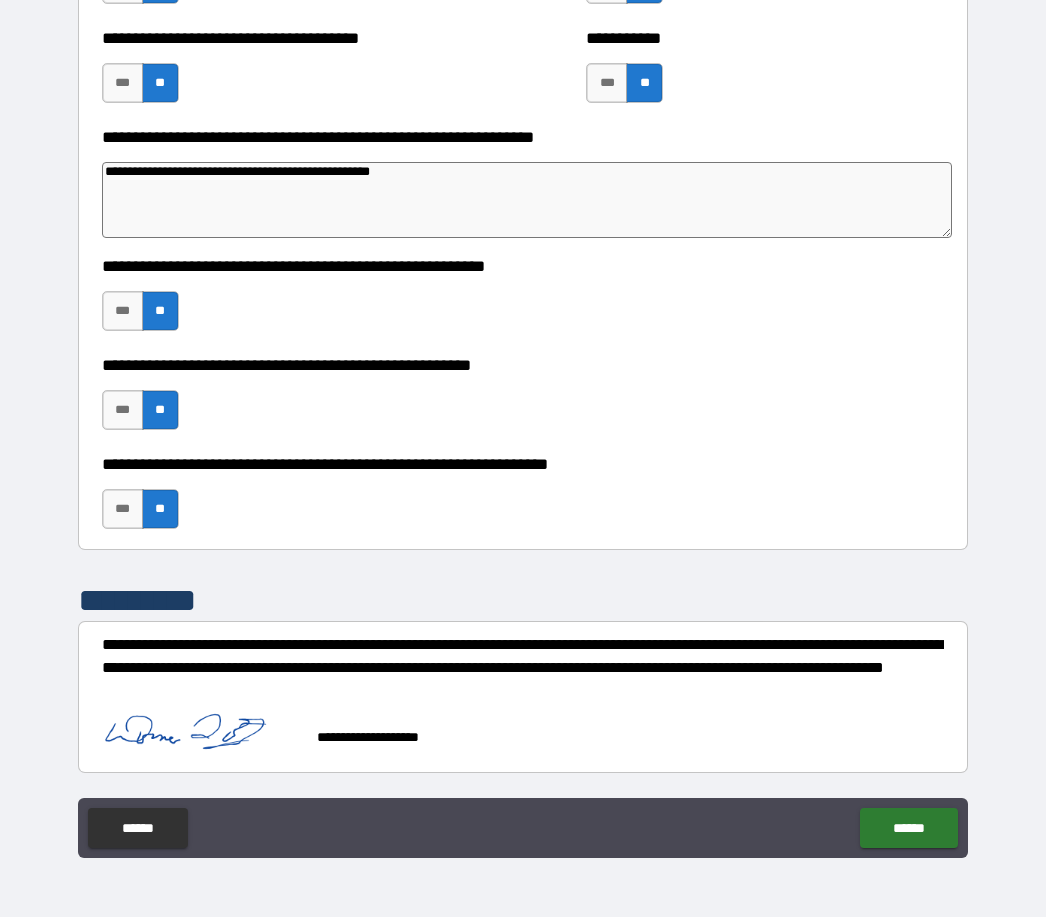 scroll, scrollTop: 6199, scrollLeft: 0, axis: vertical 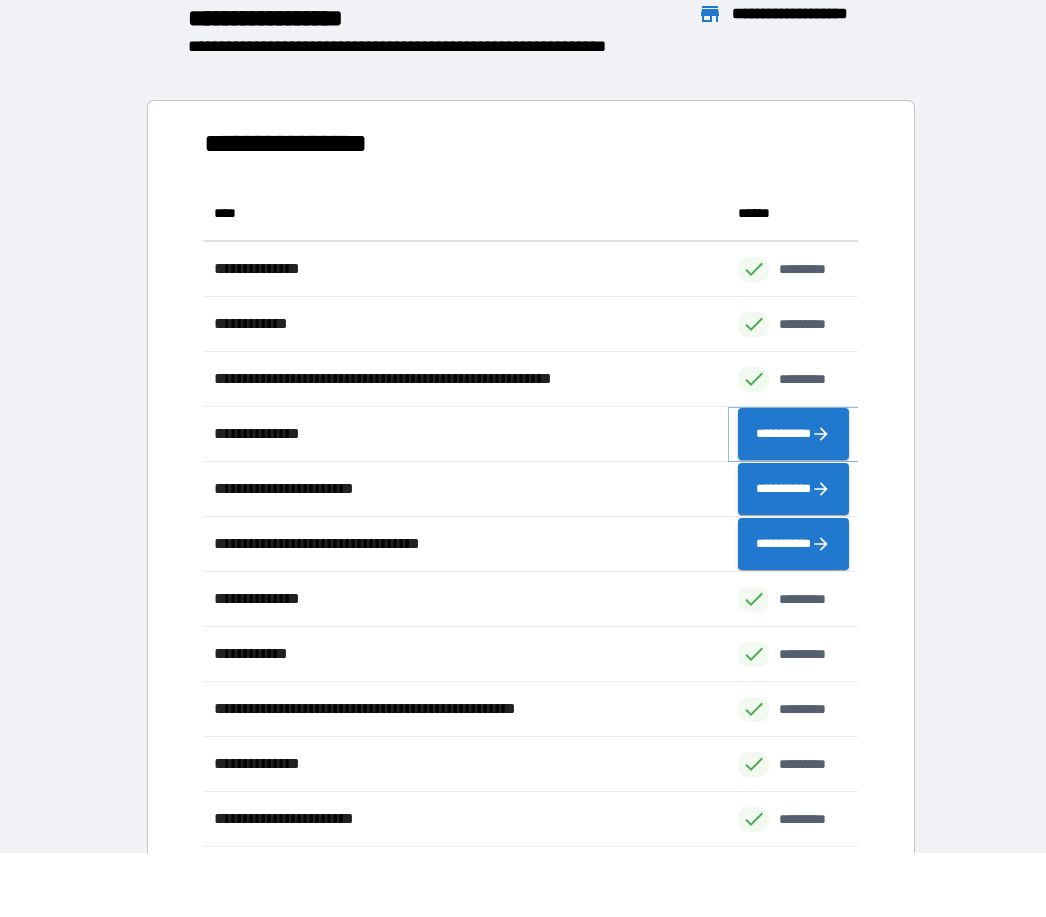 click on "**********" at bounding box center (793, 434) 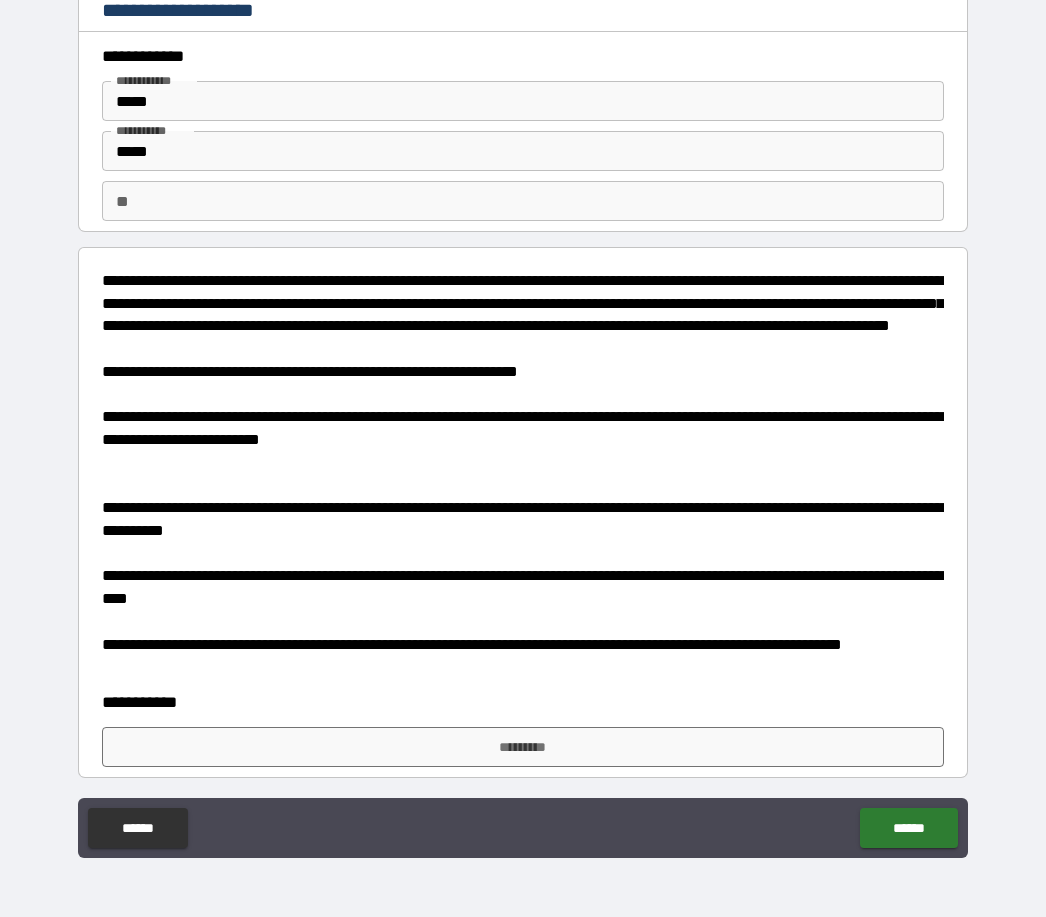 click on "**" at bounding box center [523, 201] 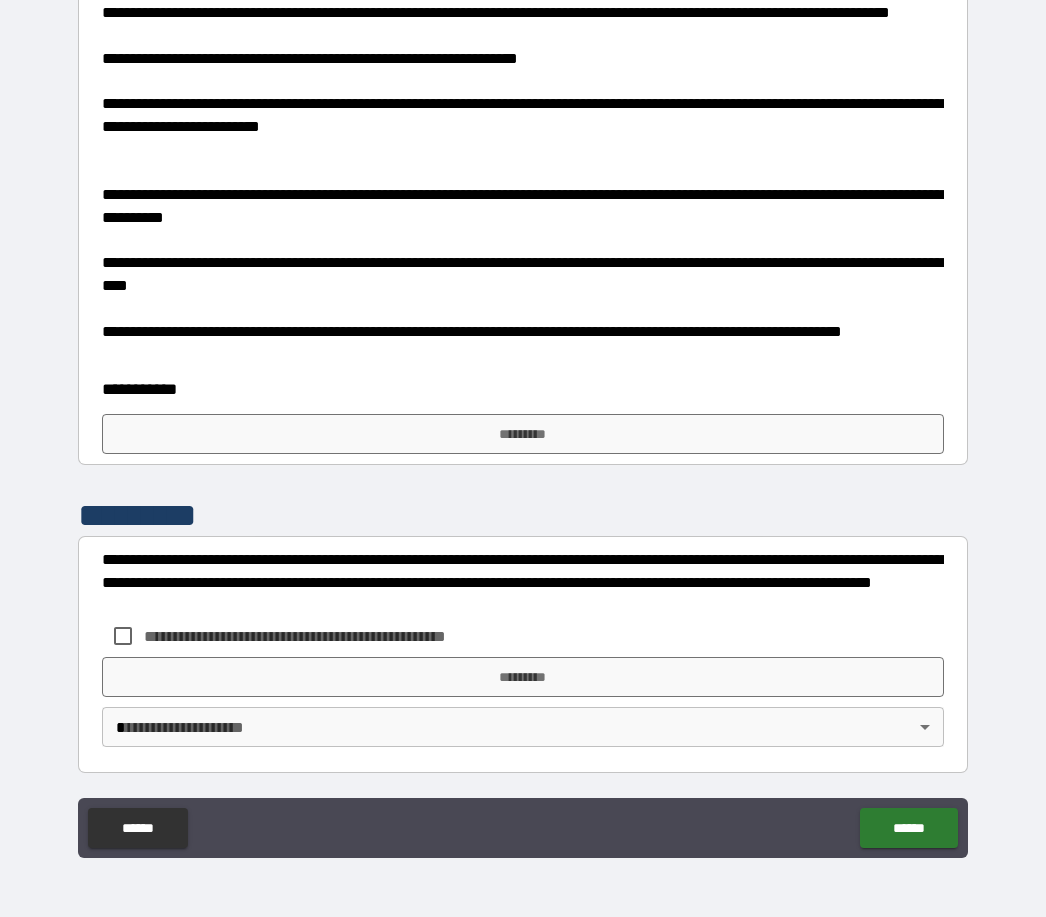 scroll, scrollTop: 313, scrollLeft: 0, axis: vertical 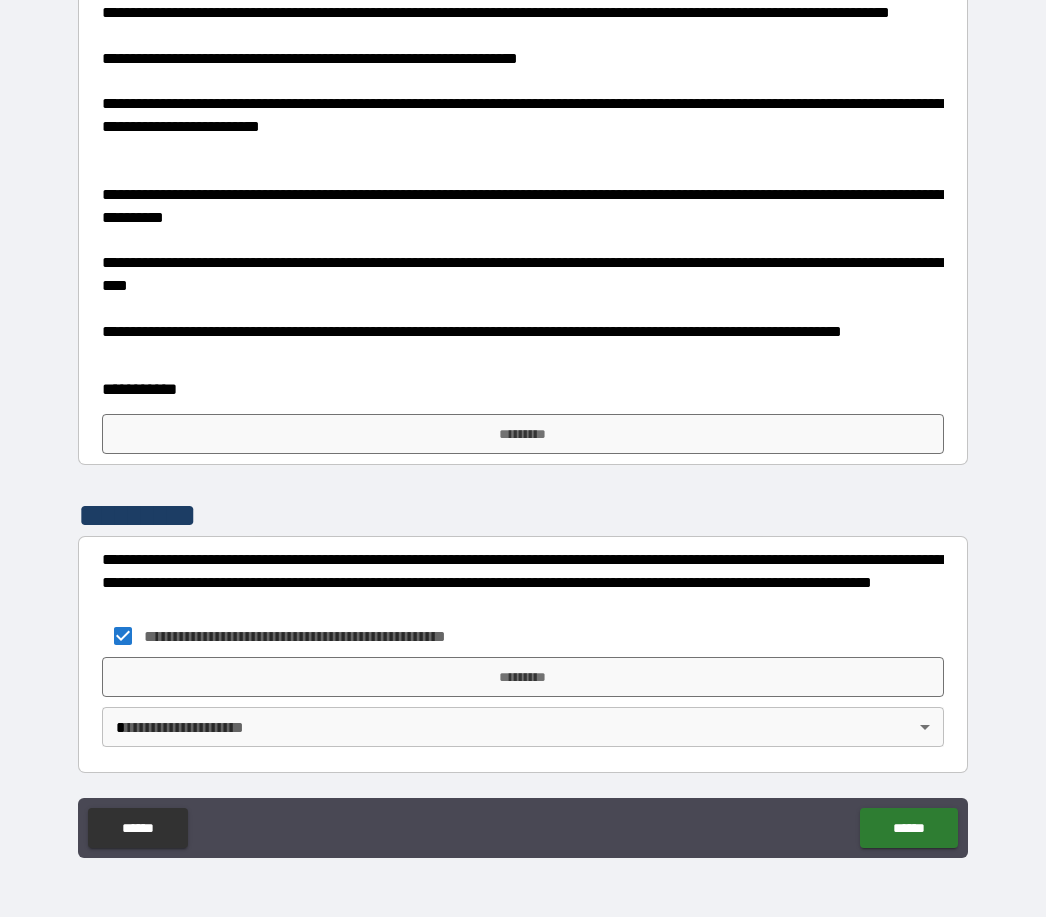 click on "*********" at bounding box center (523, 677) 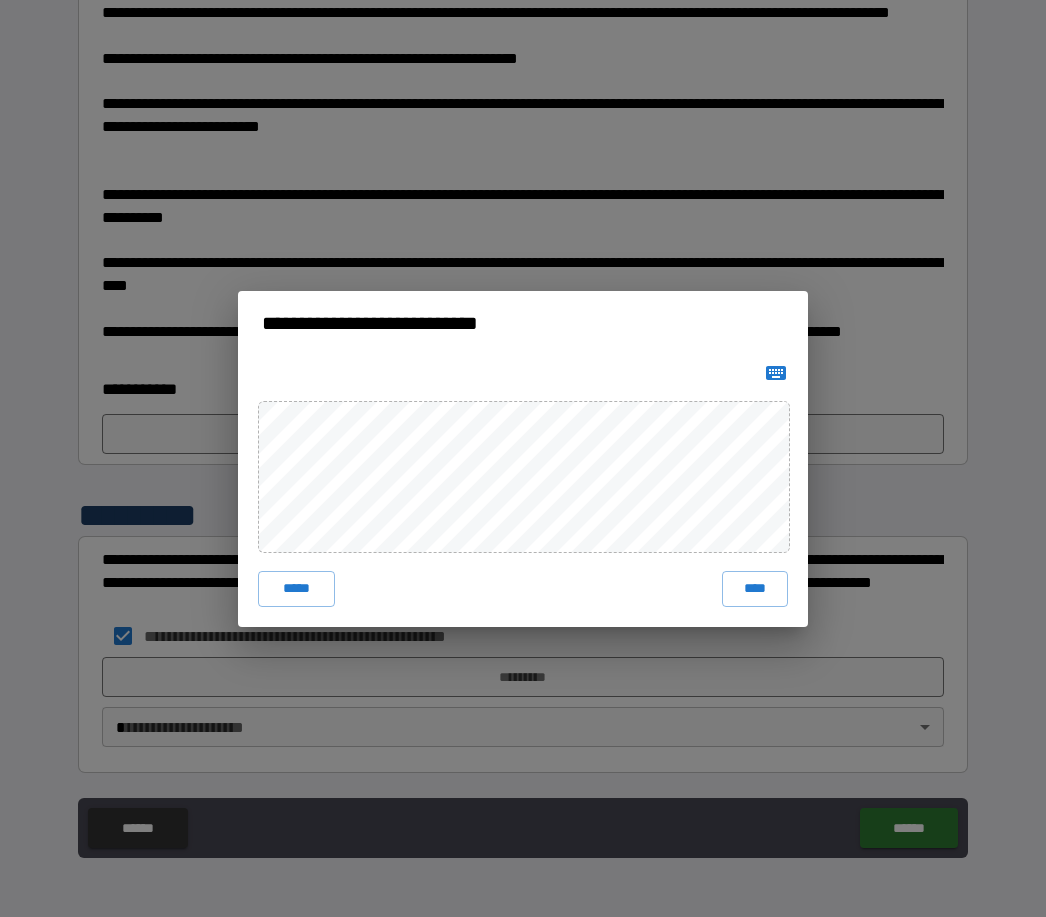 click on "****" at bounding box center [755, 589] 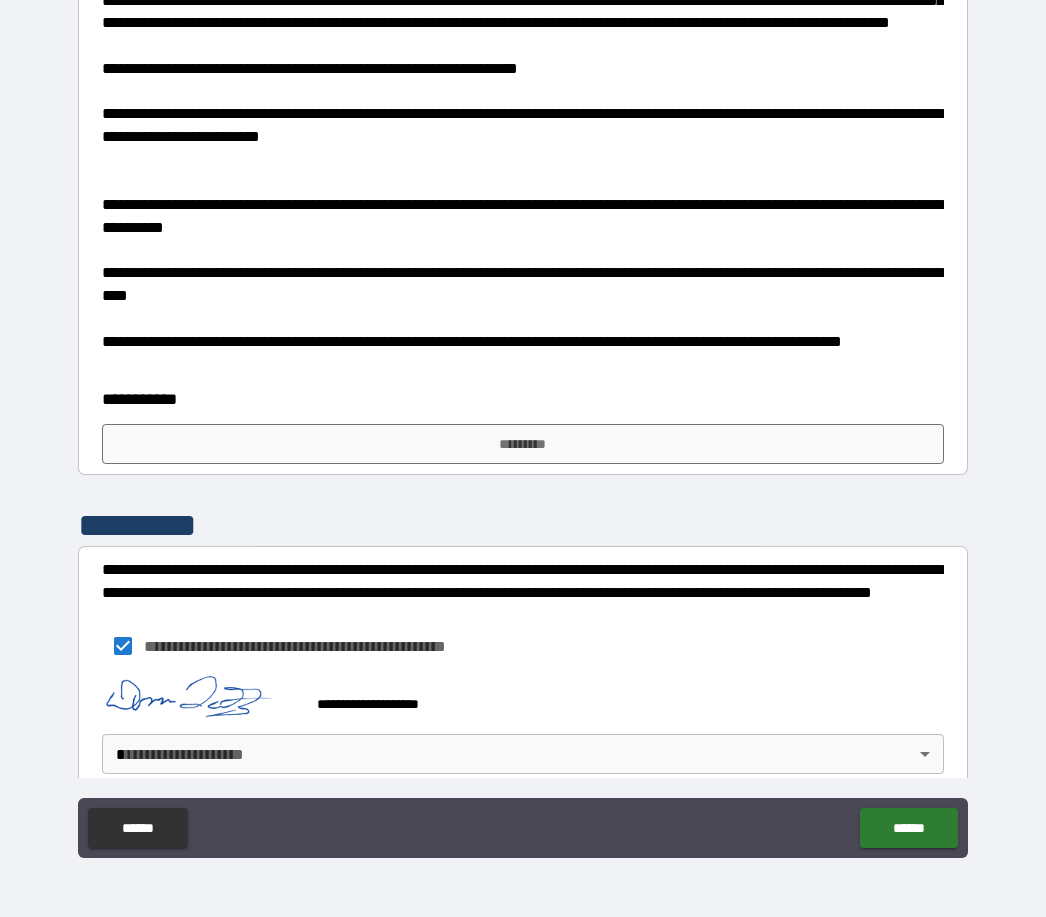 click on "**********" at bounding box center (523, 426) 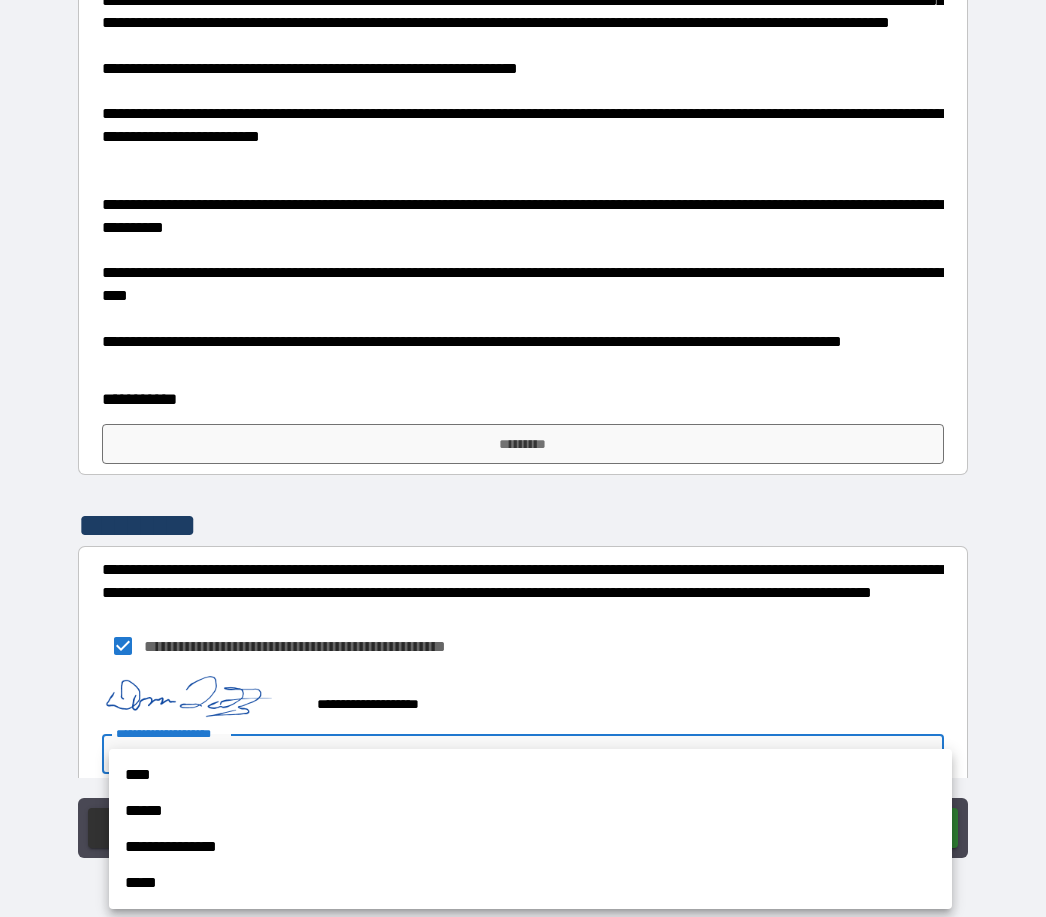click on "****" at bounding box center [530, 775] 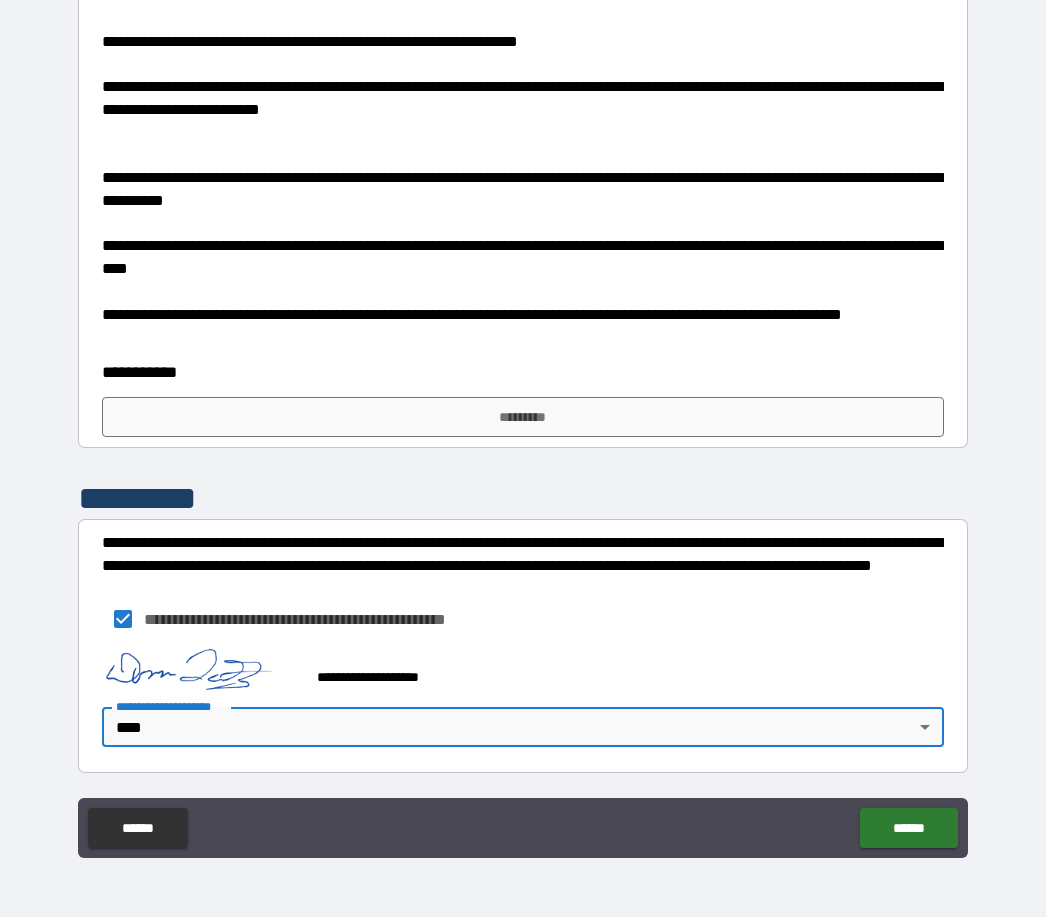 scroll, scrollTop: 330, scrollLeft: 0, axis: vertical 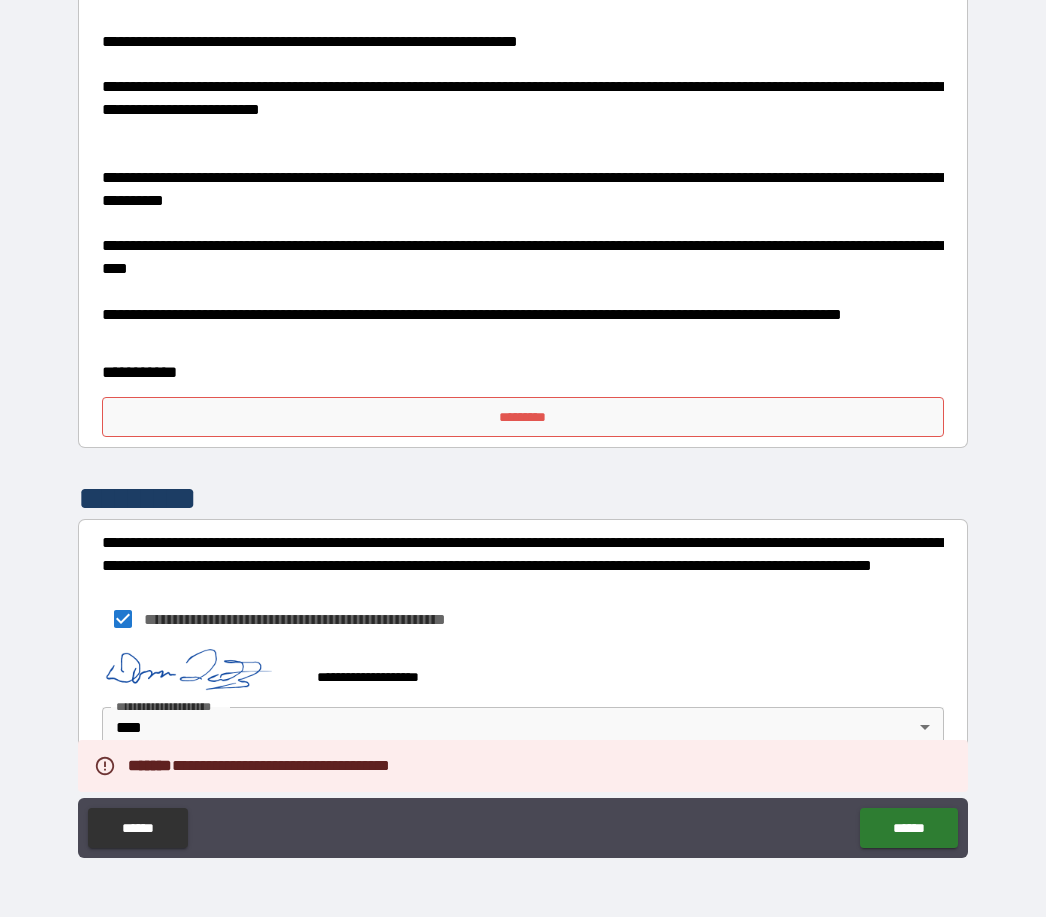 click on "*********" at bounding box center [523, 417] 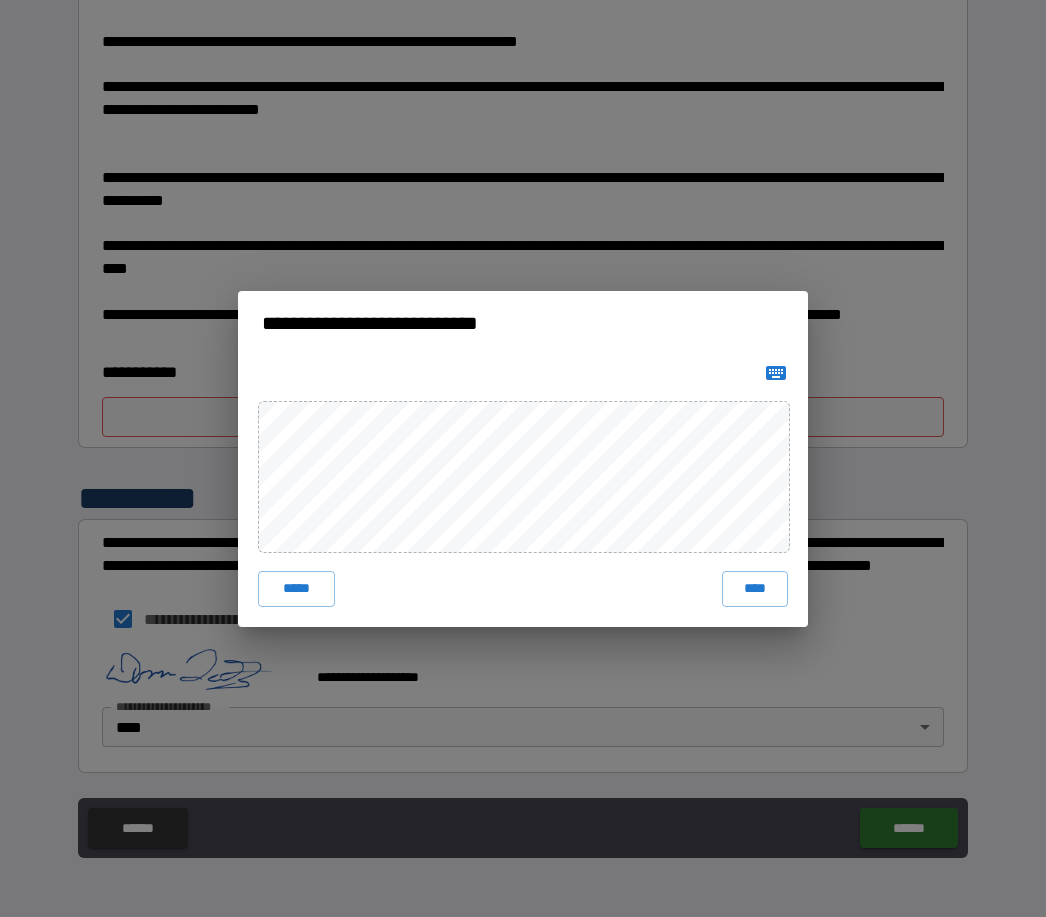 click on "****" at bounding box center [755, 589] 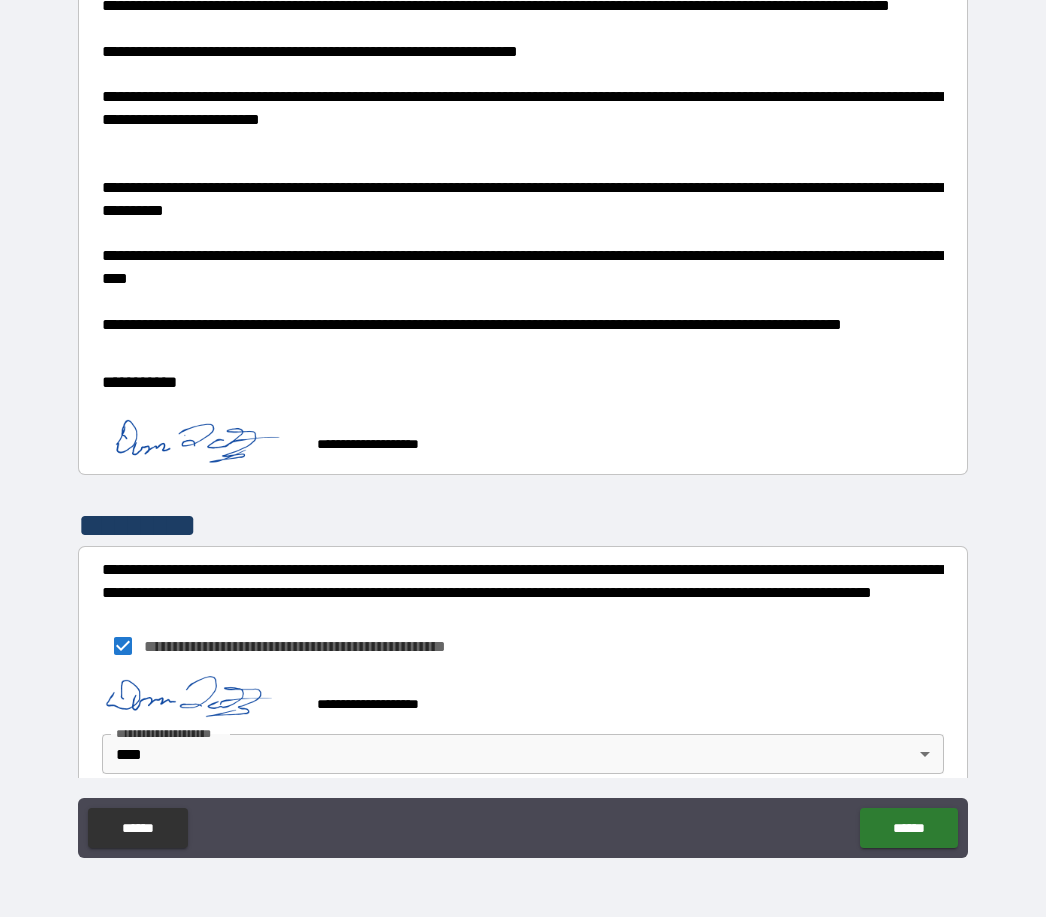 click on "******" at bounding box center [908, 828] 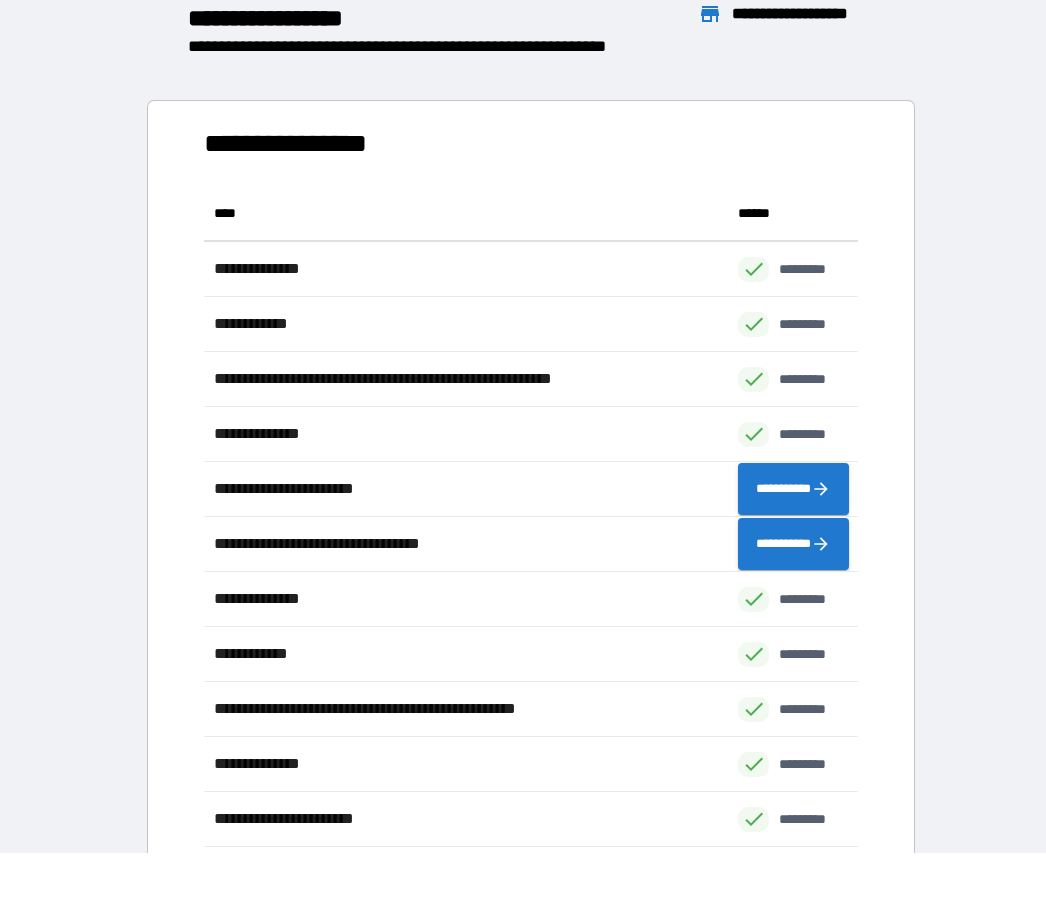 scroll, scrollTop: 1, scrollLeft: 1, axis: both 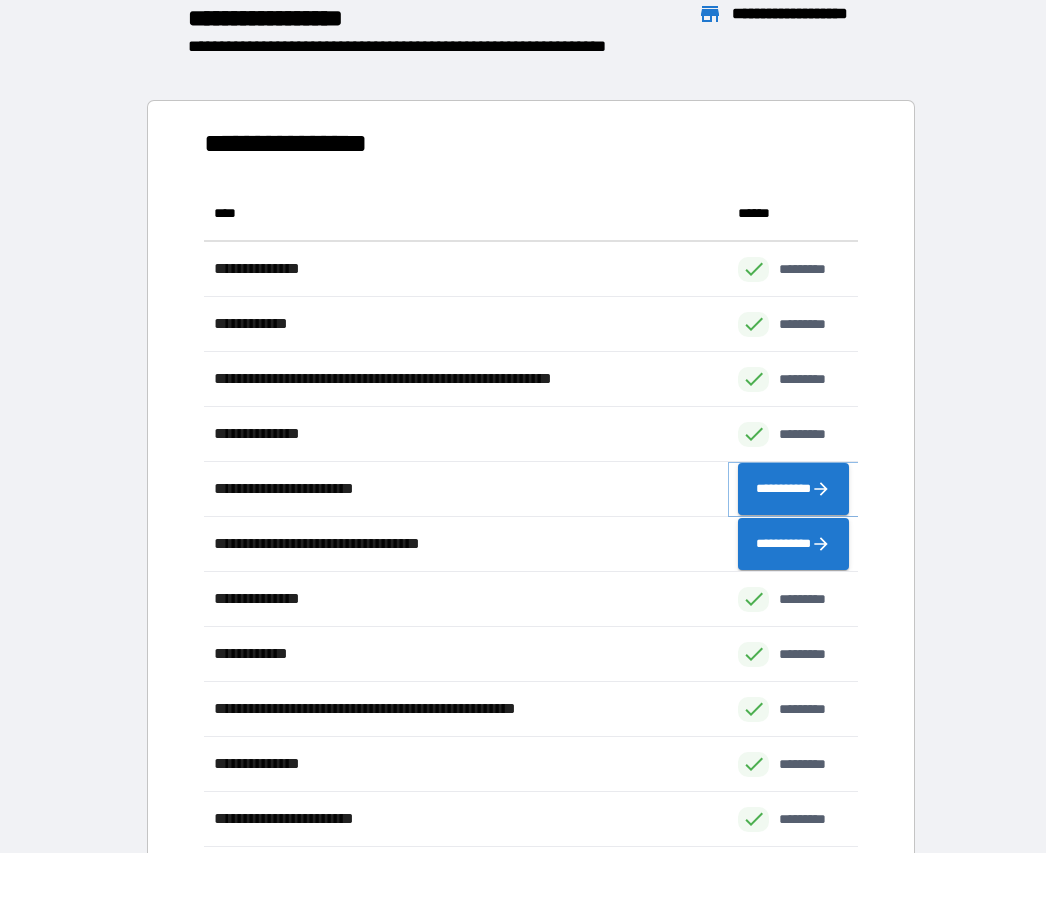 click on "**********" at bounding box center (793, 489) 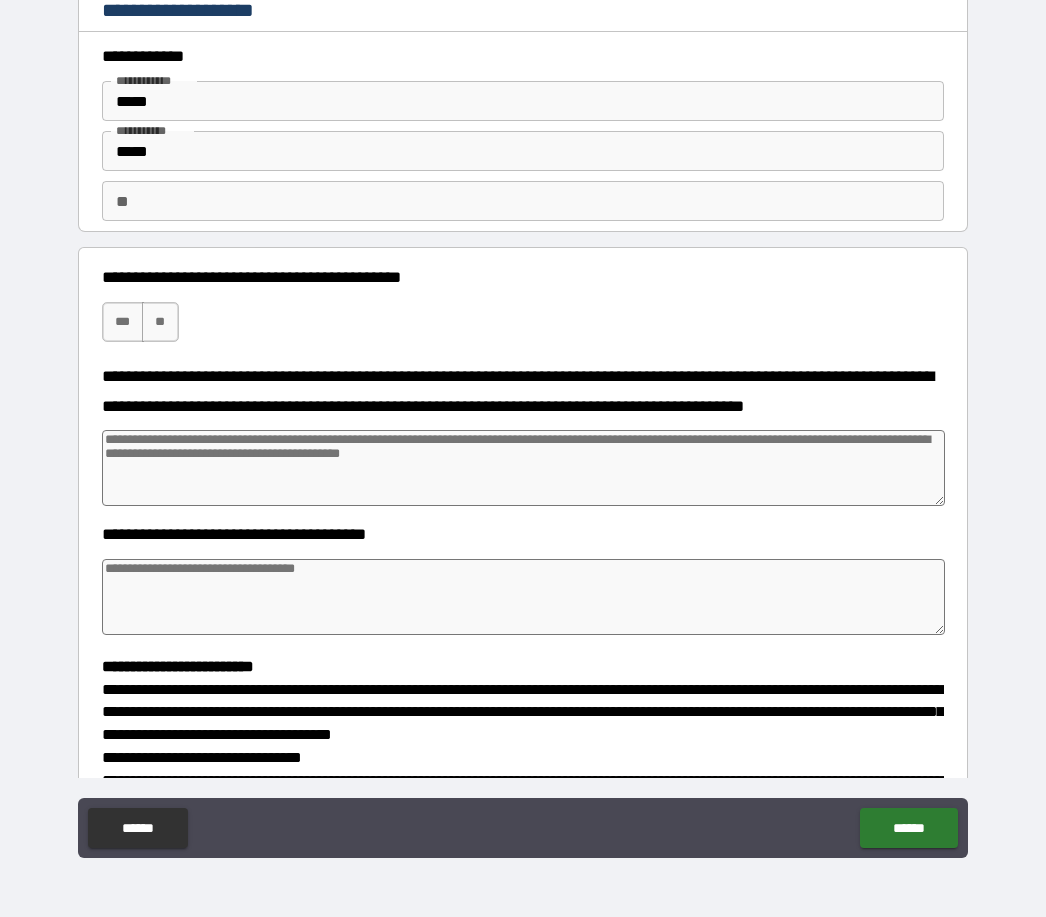 click on "**" at bounding box center [523, 201] 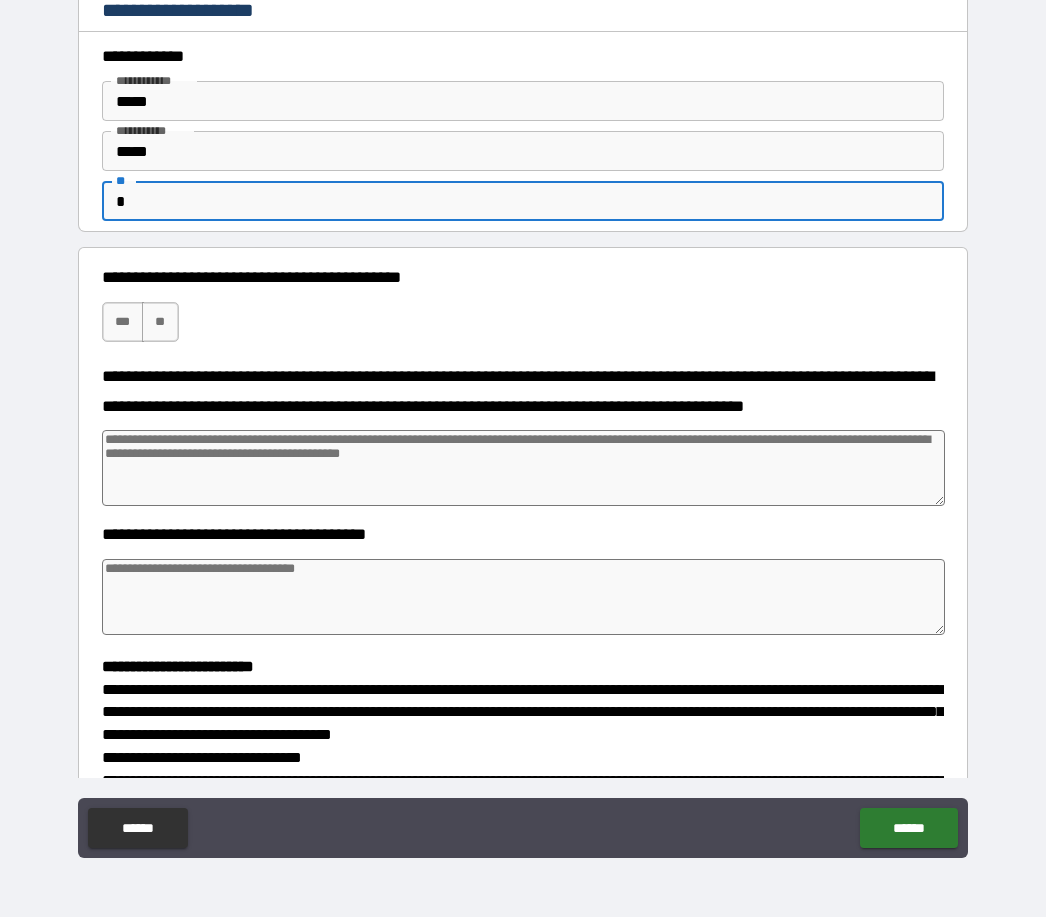 click on "***" at bounding box center [123, 322] 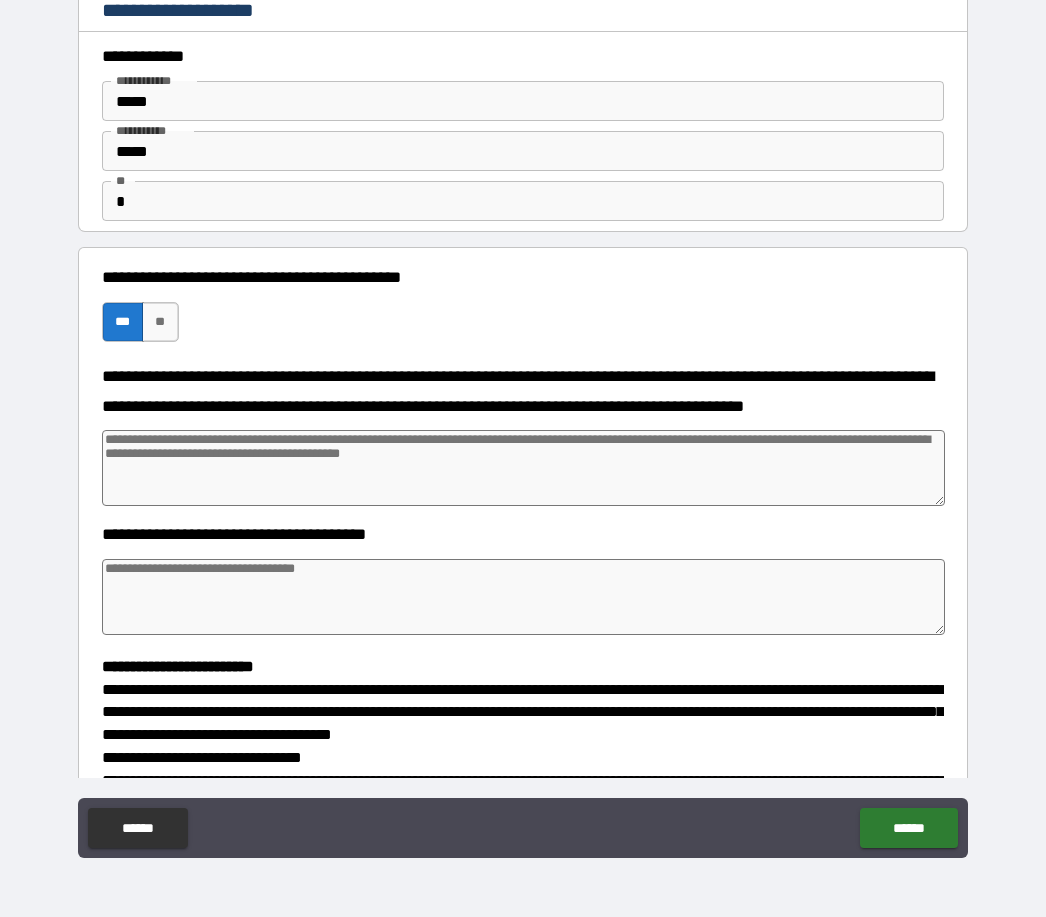 click at bounding box center (524, 597) 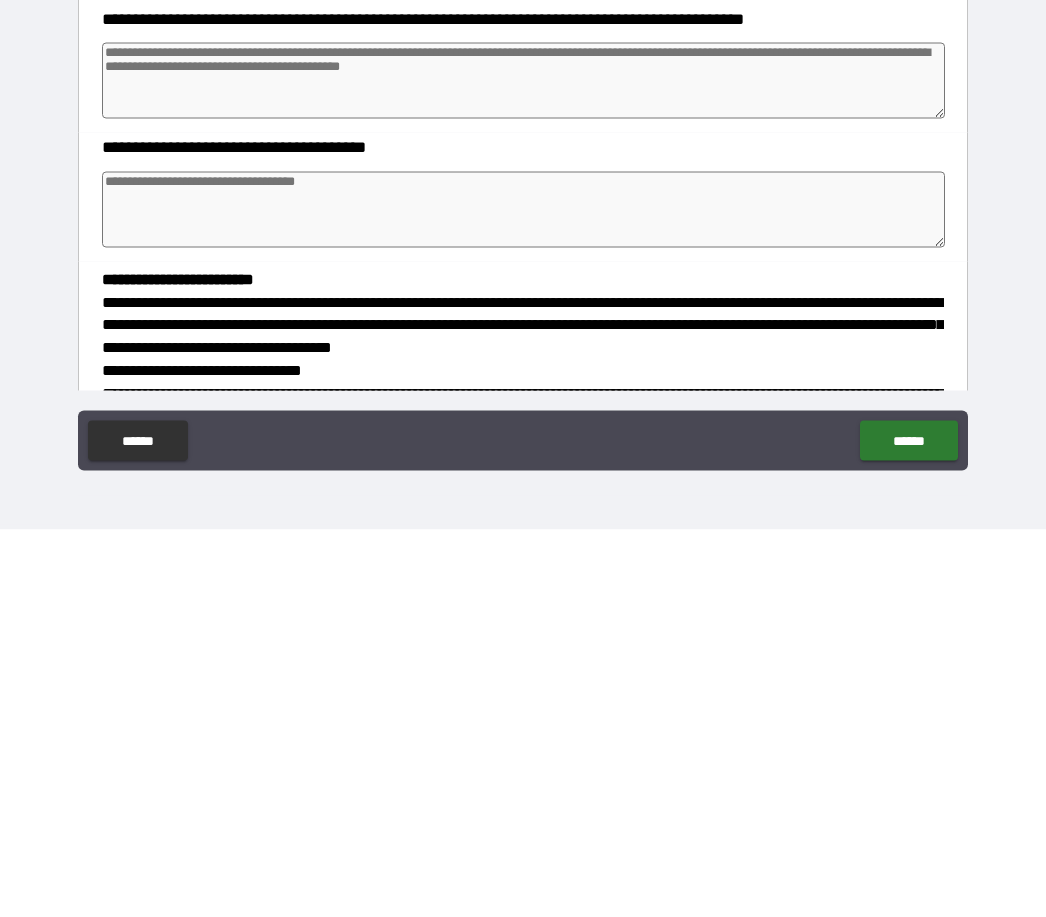click at bounding box center (524, 597) 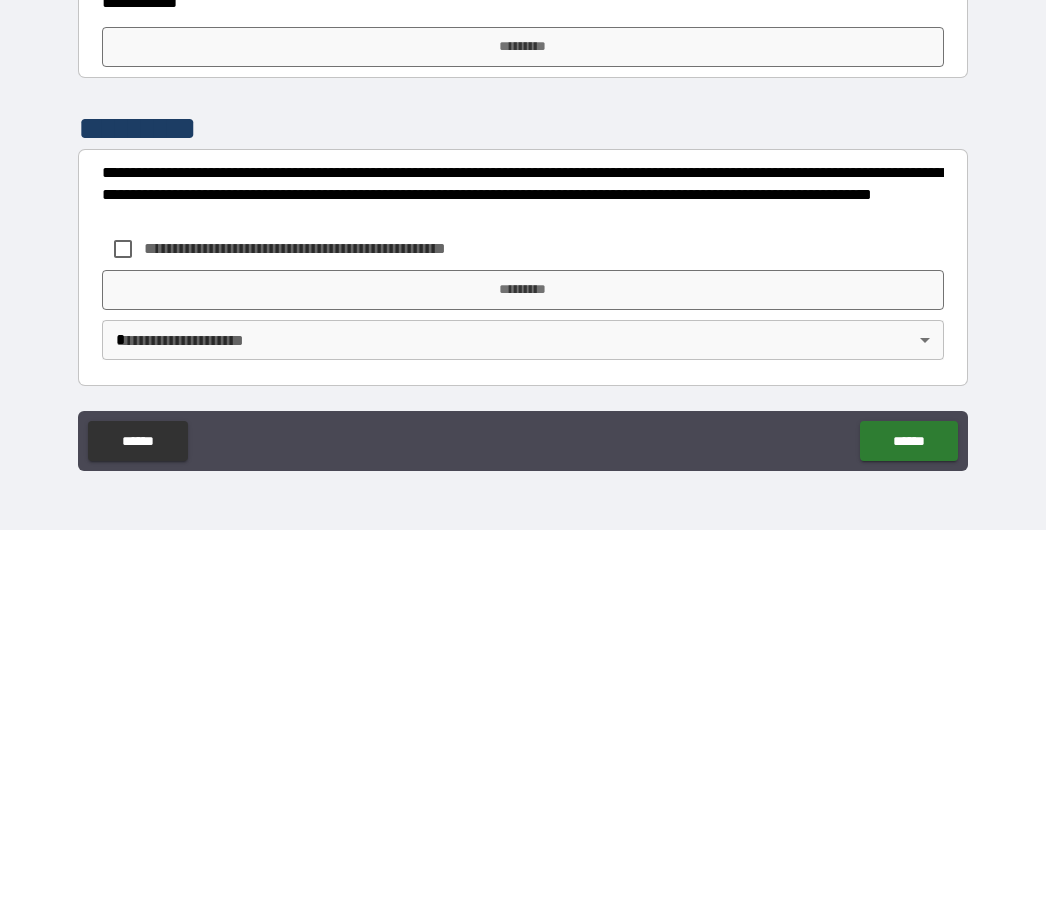 scroll, scrollTop: 1821, scrollLeft: 0, axis: vertical 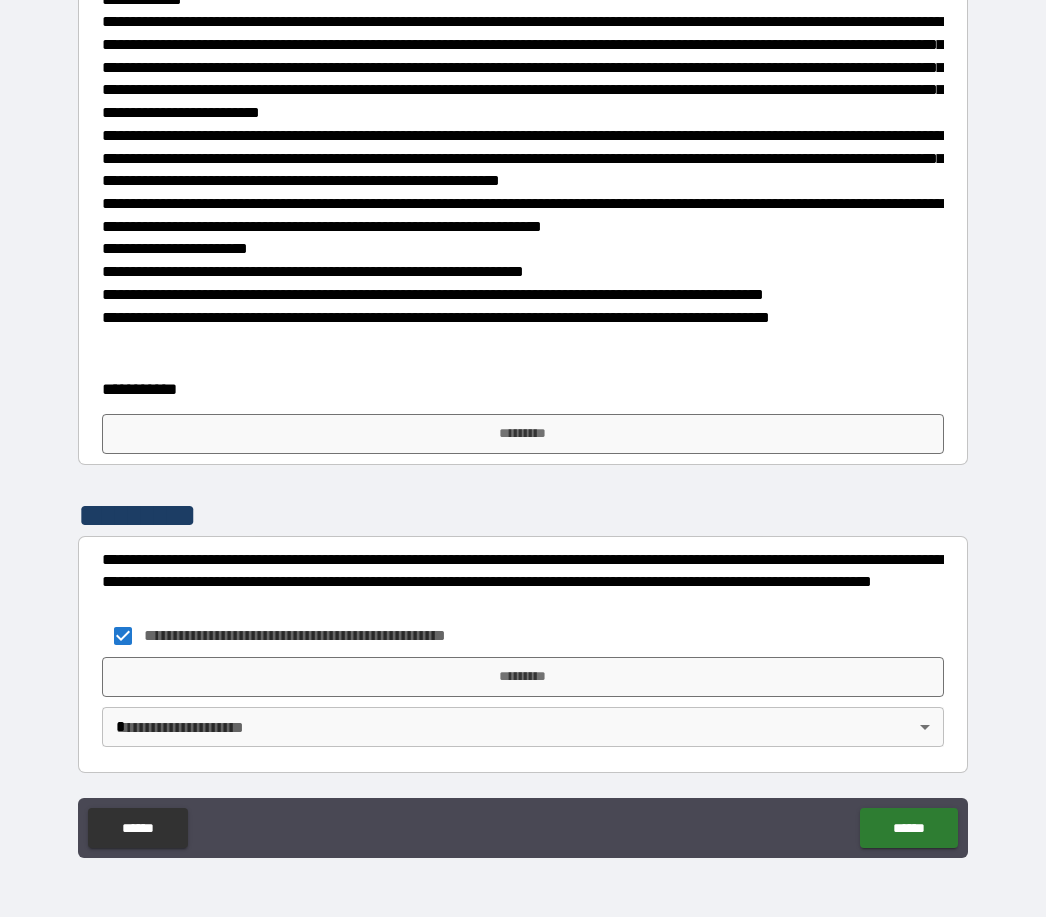 click on "*********" at bounding box center (523, 677) 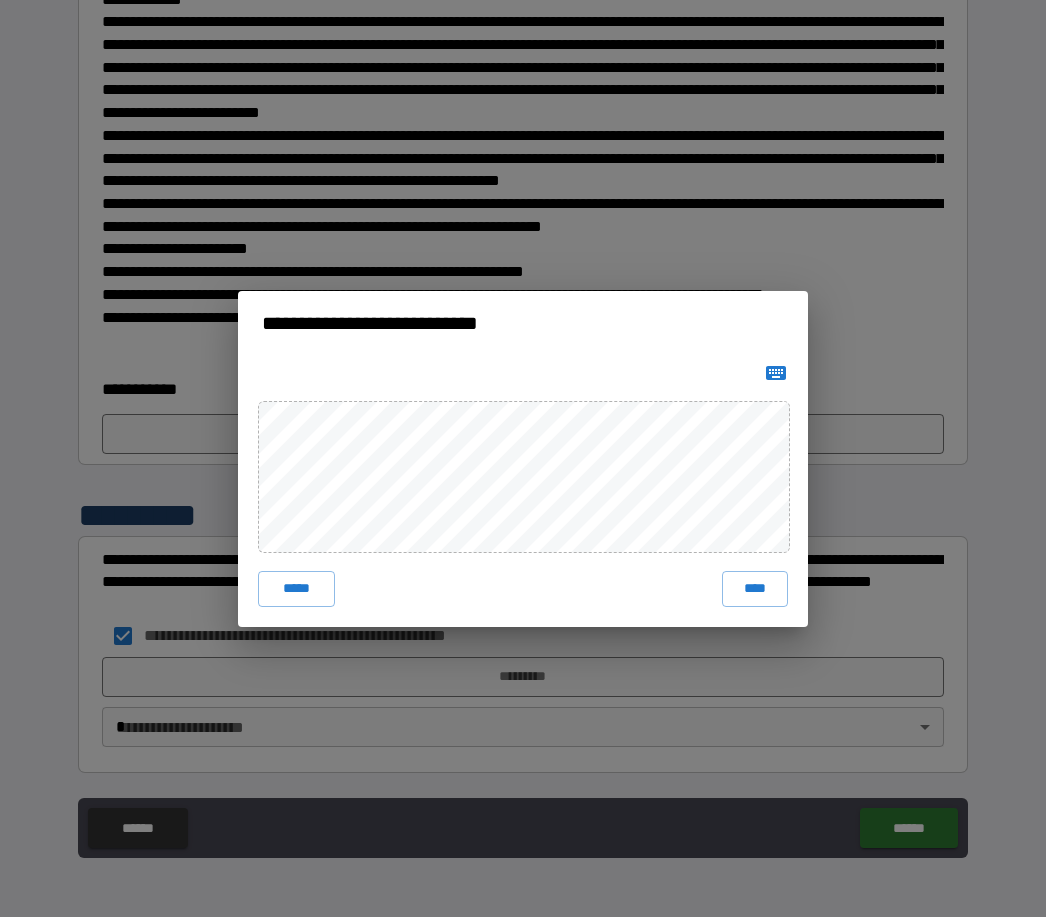 click on "****" at bounding box center [755, 589] 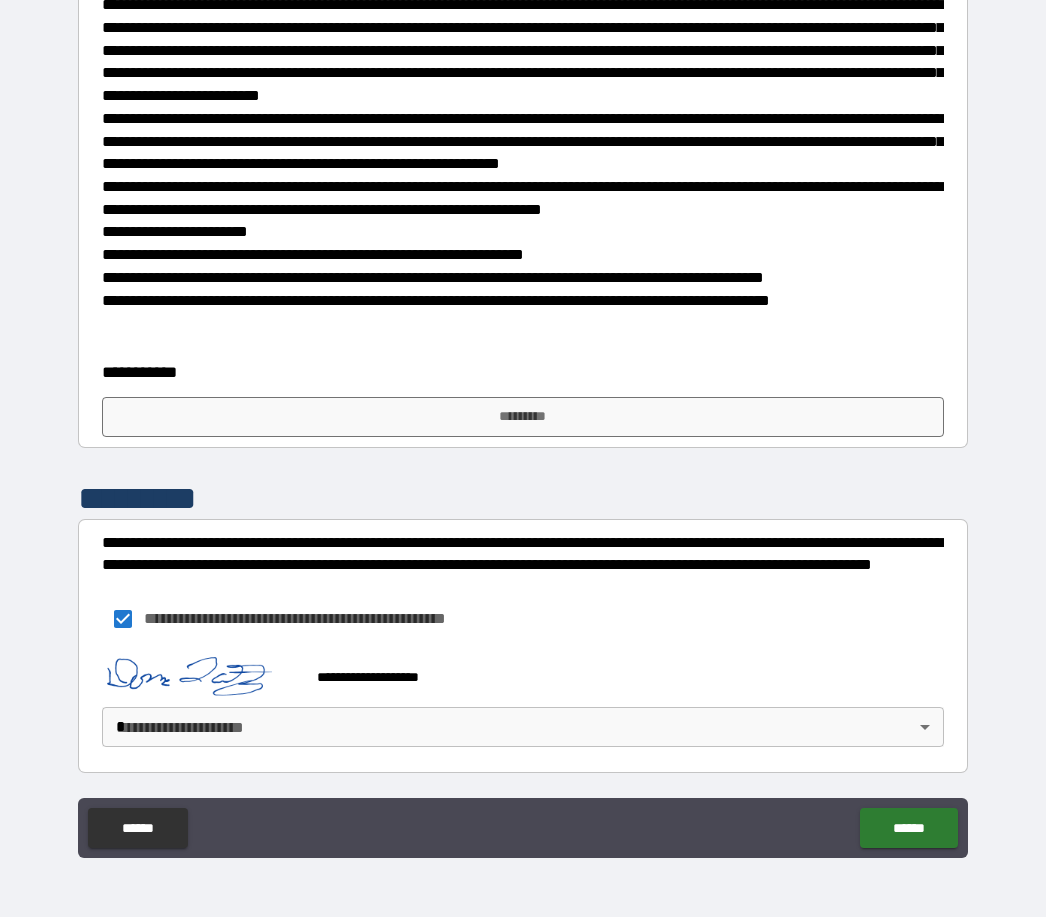 click on "******" at bounding box center [908, 828] 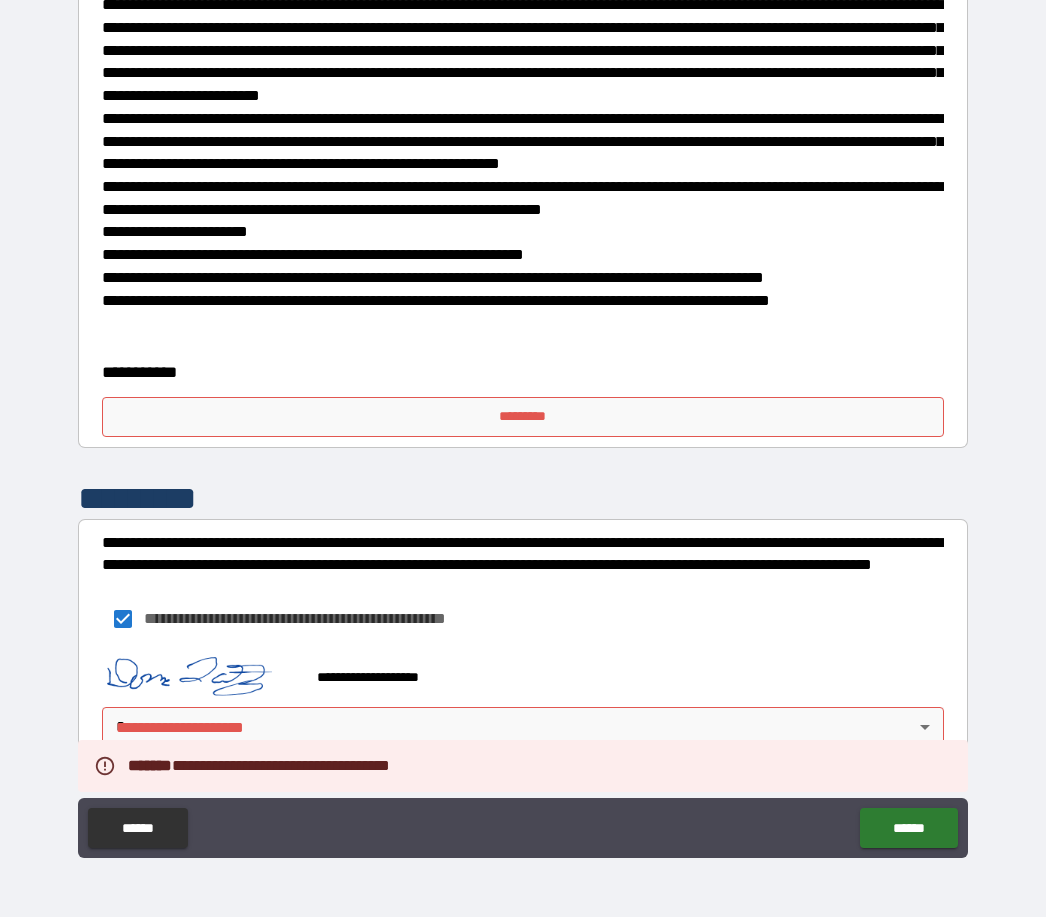 click on "**********" at bounding box center [523, 426] 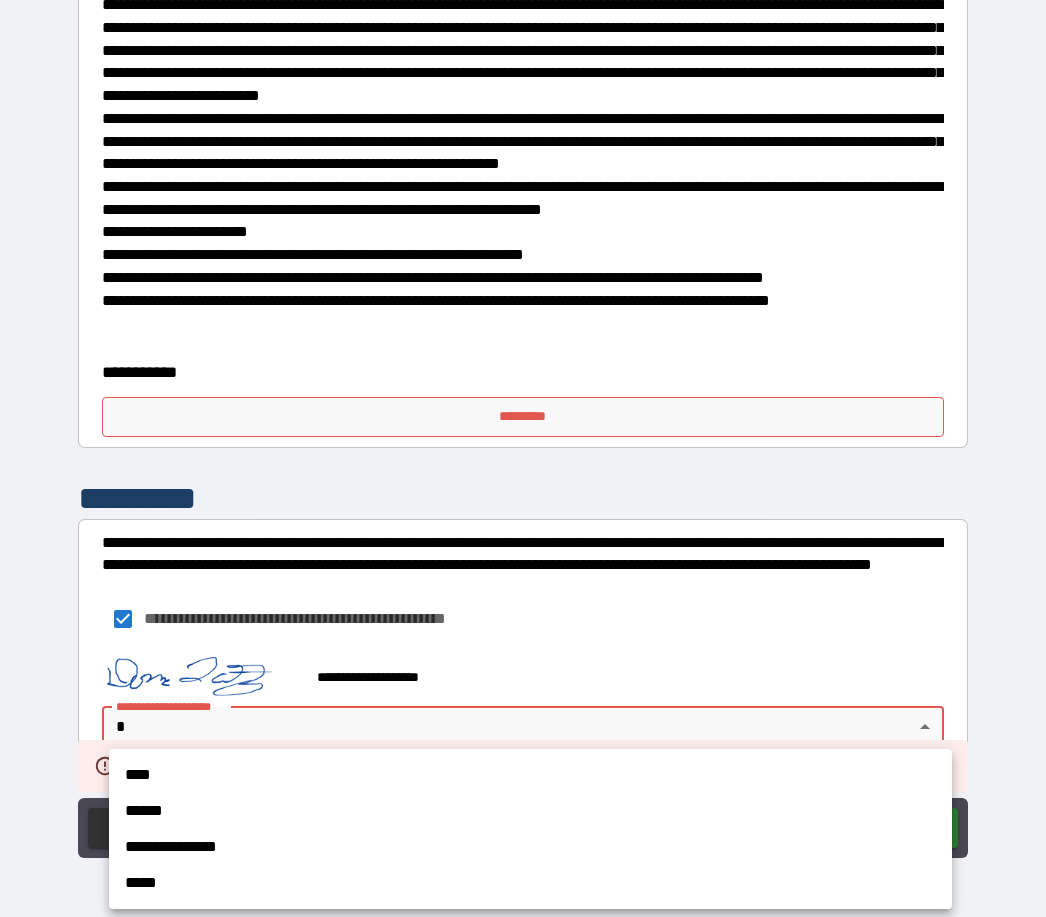 click at bounding box center [523, 458] 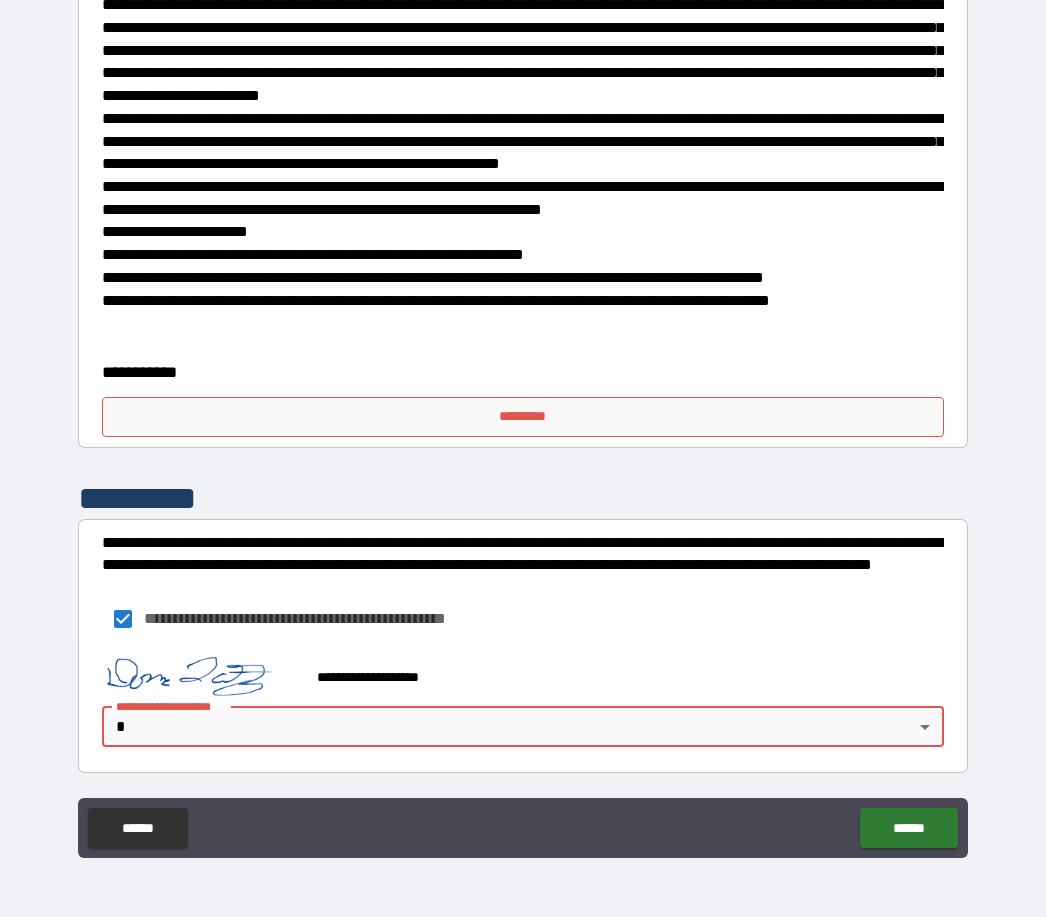 click on "**********" at bounding box center (523, 426) 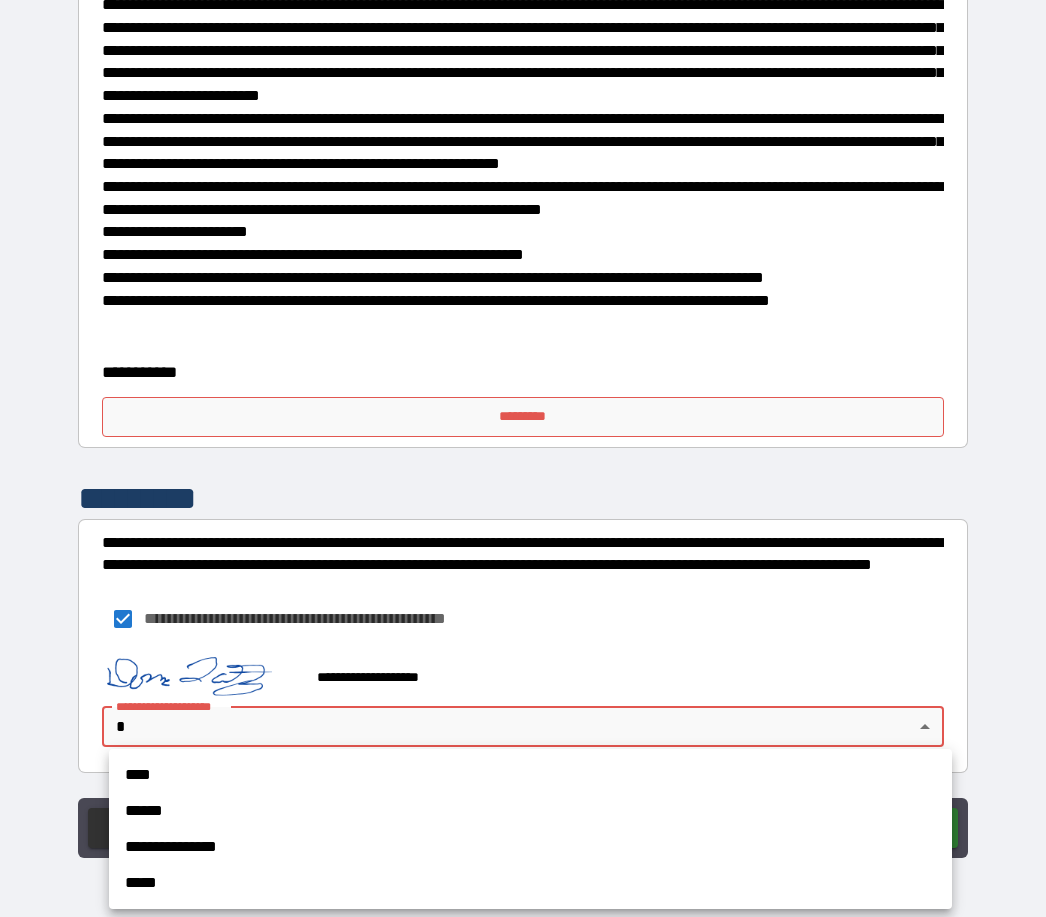 click on "****" at bounding box center (530, 775) 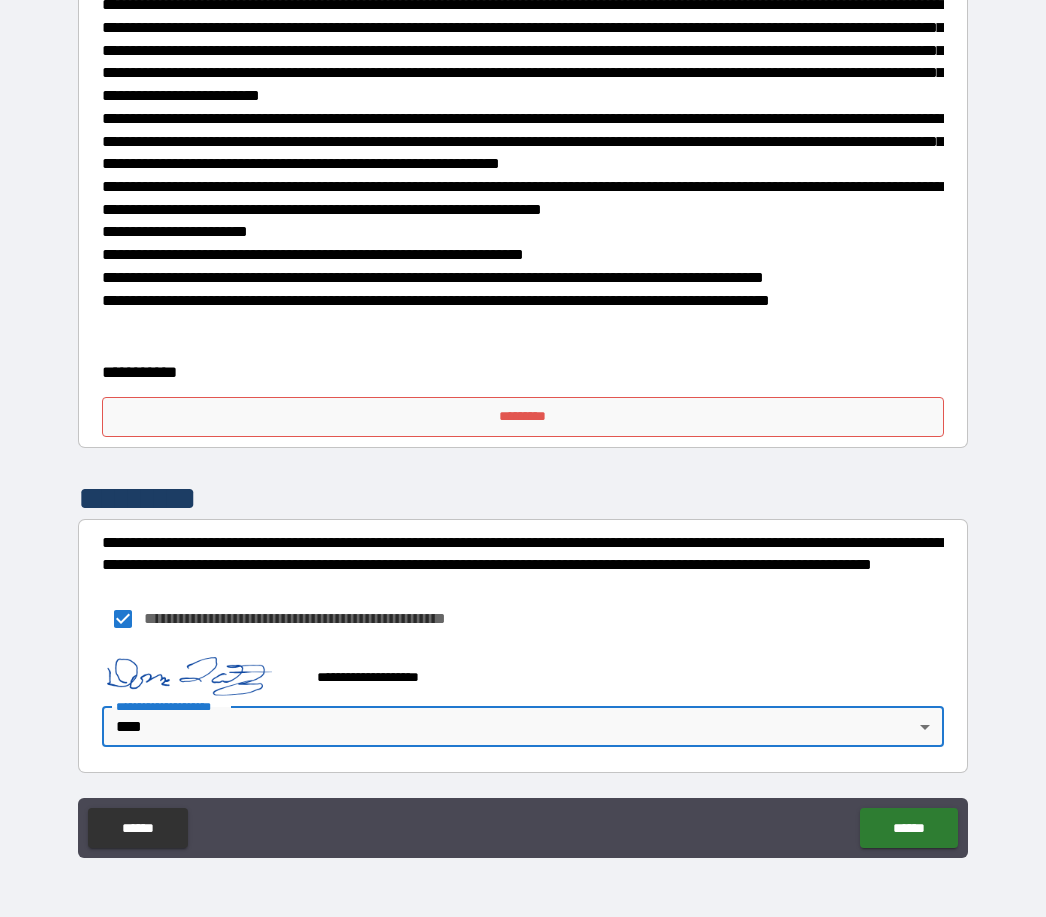 click on "******" at bounding box center [908, 828] 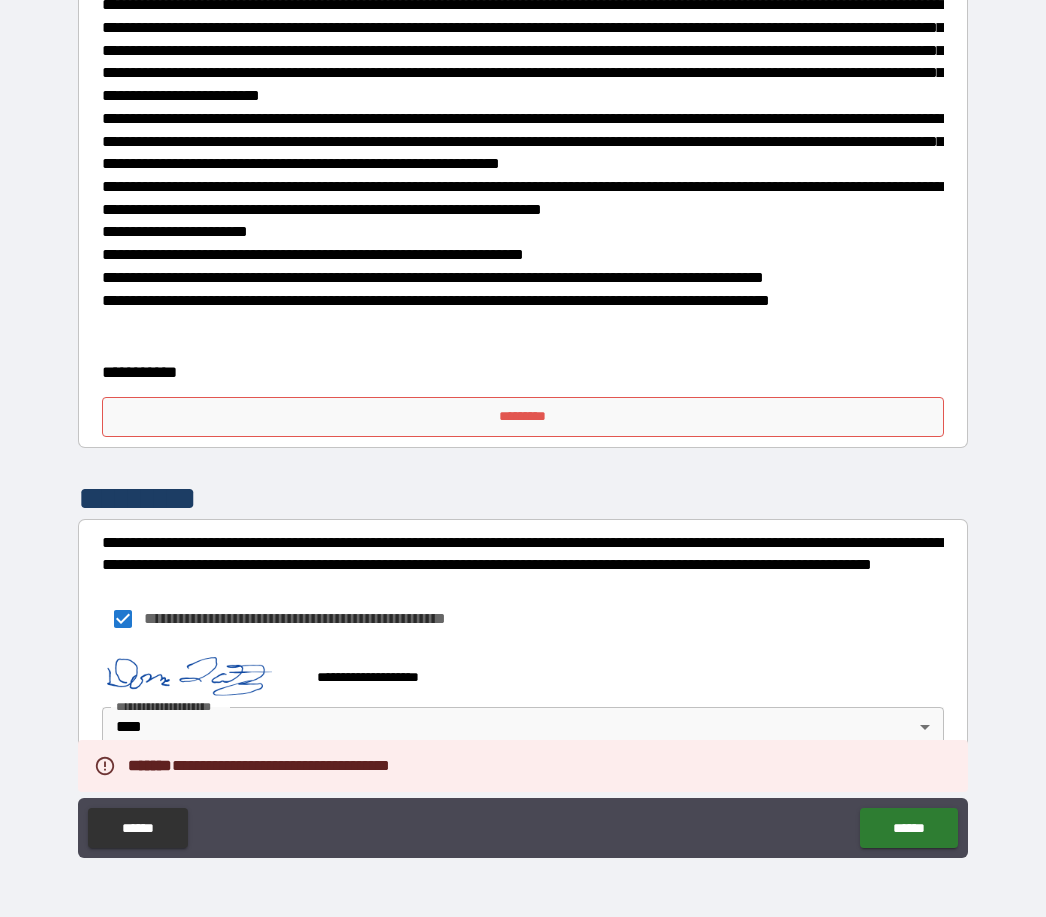 click on "*********" at bounding box center (523, 417) 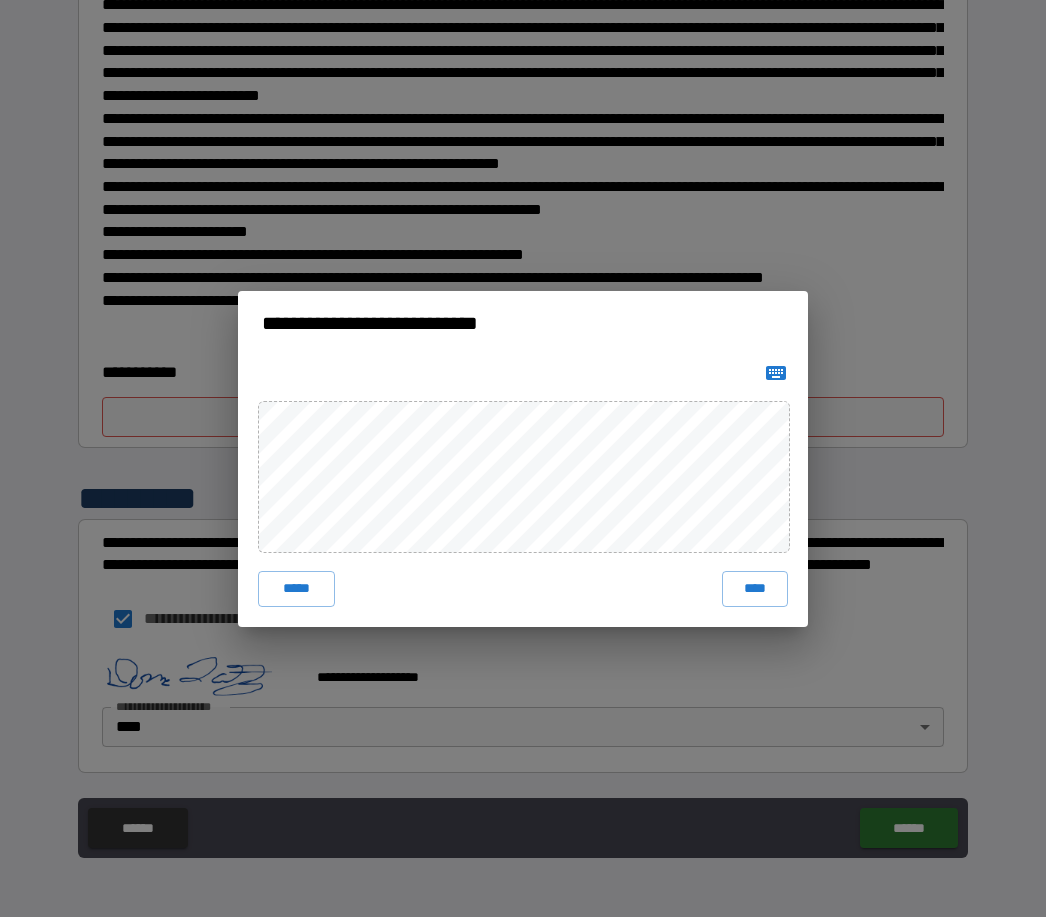 click on "****" at bounding box center [755, 589] 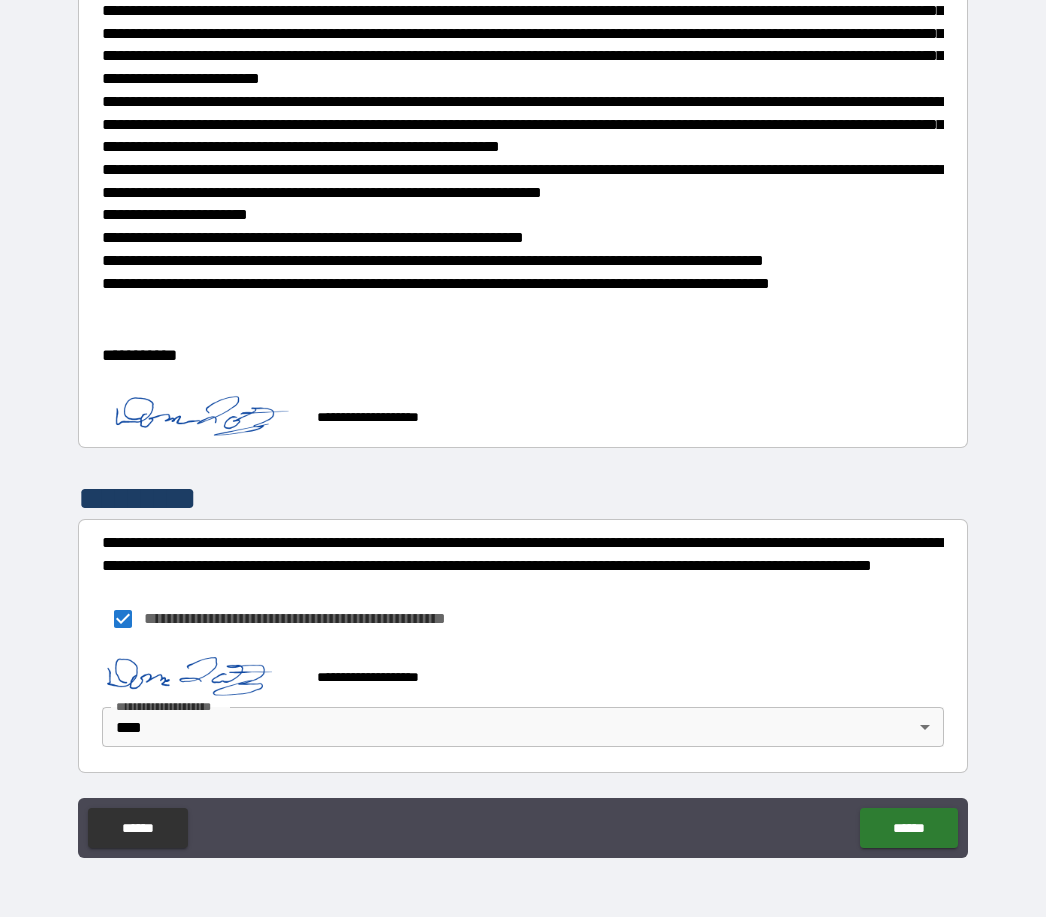 click on "******" at bounding box center [908, 828] 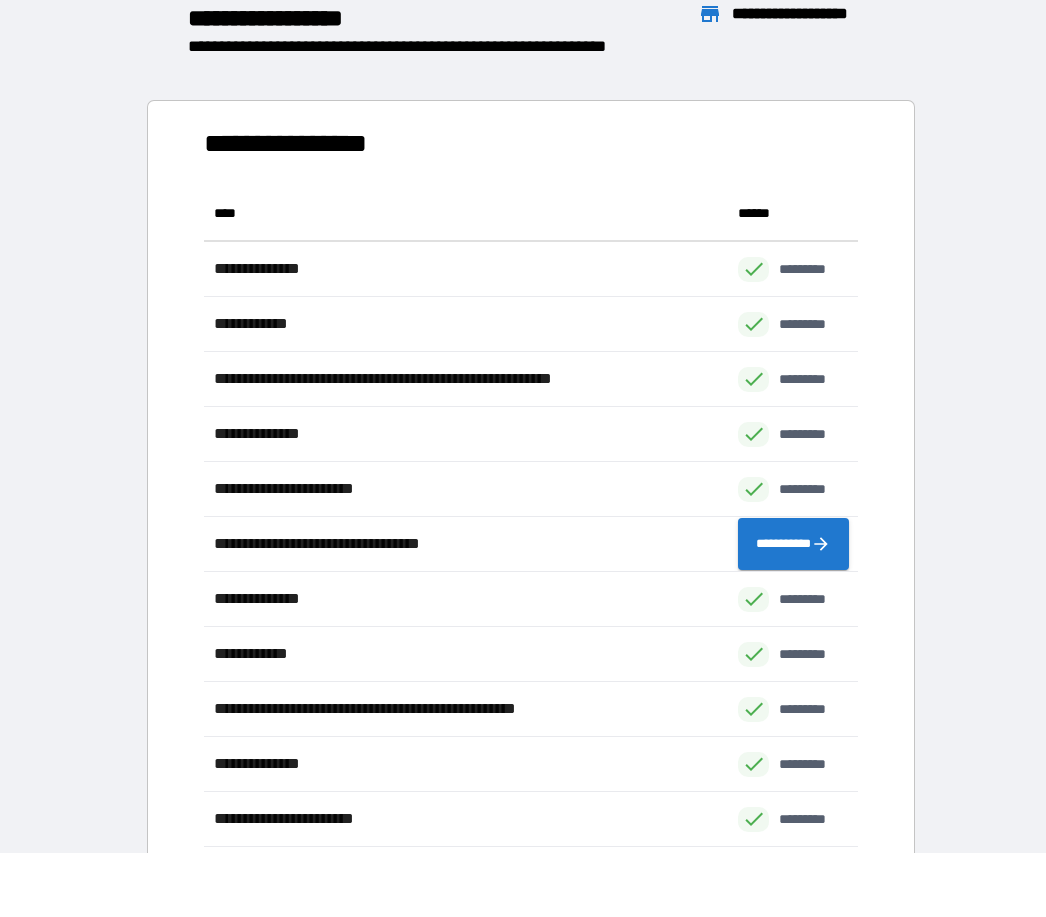 scroll, scrollTop: 1, scrollLeft: 1, axis: both 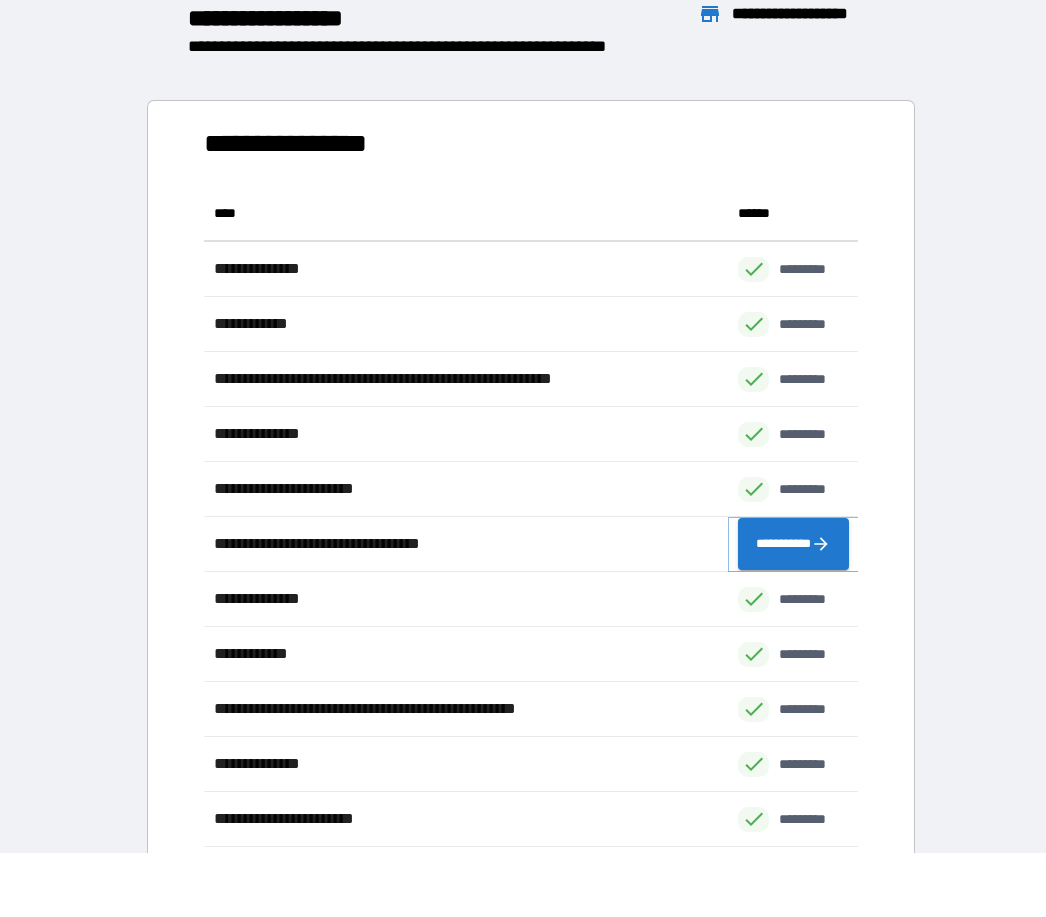 click on "**********" at bounding box center [793, 544] 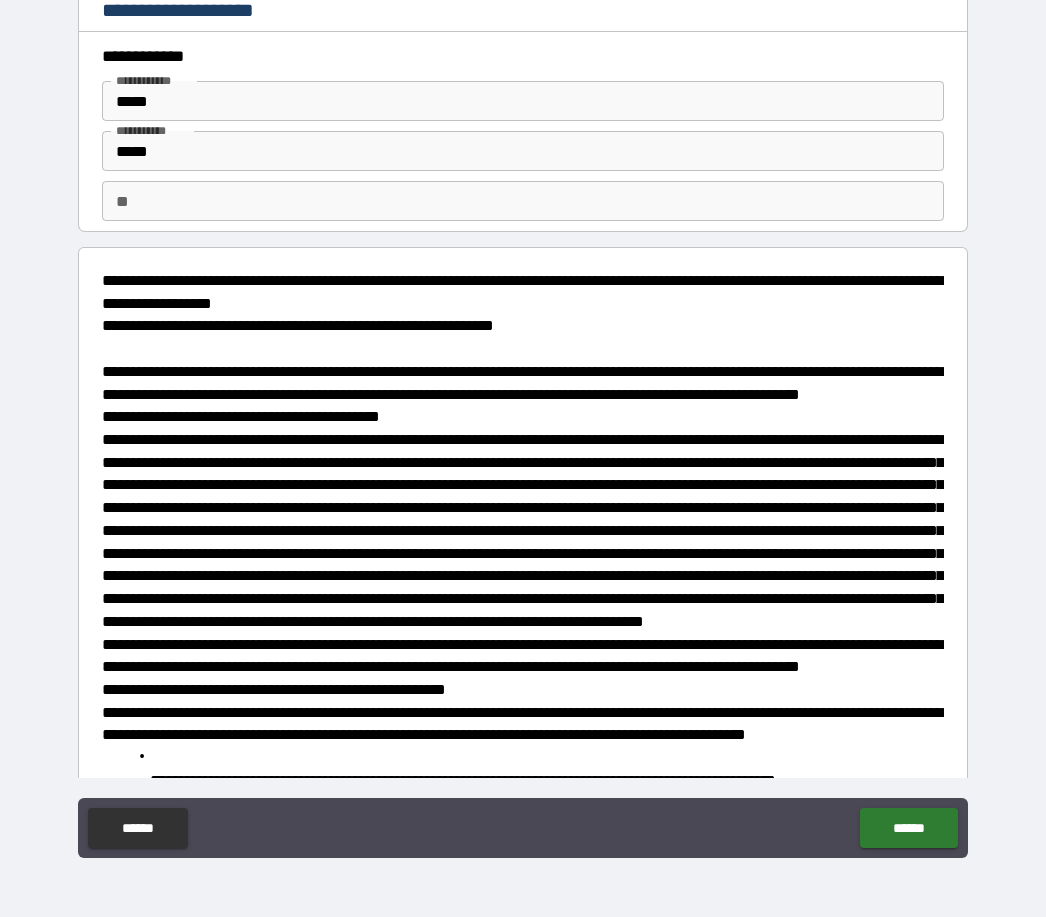 click on "**" at bounding box center [523, 201] 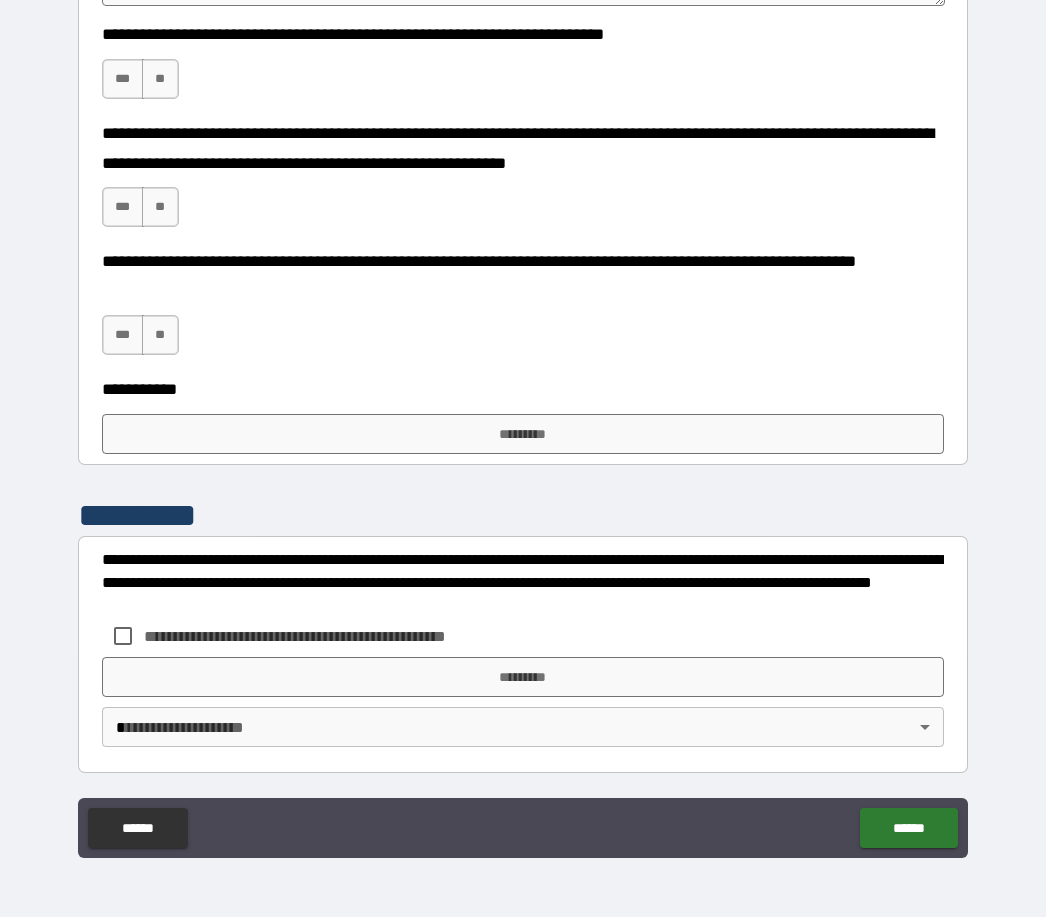 scroll, scrollTop: 3480, scrollLeft: 0, axis: vertical 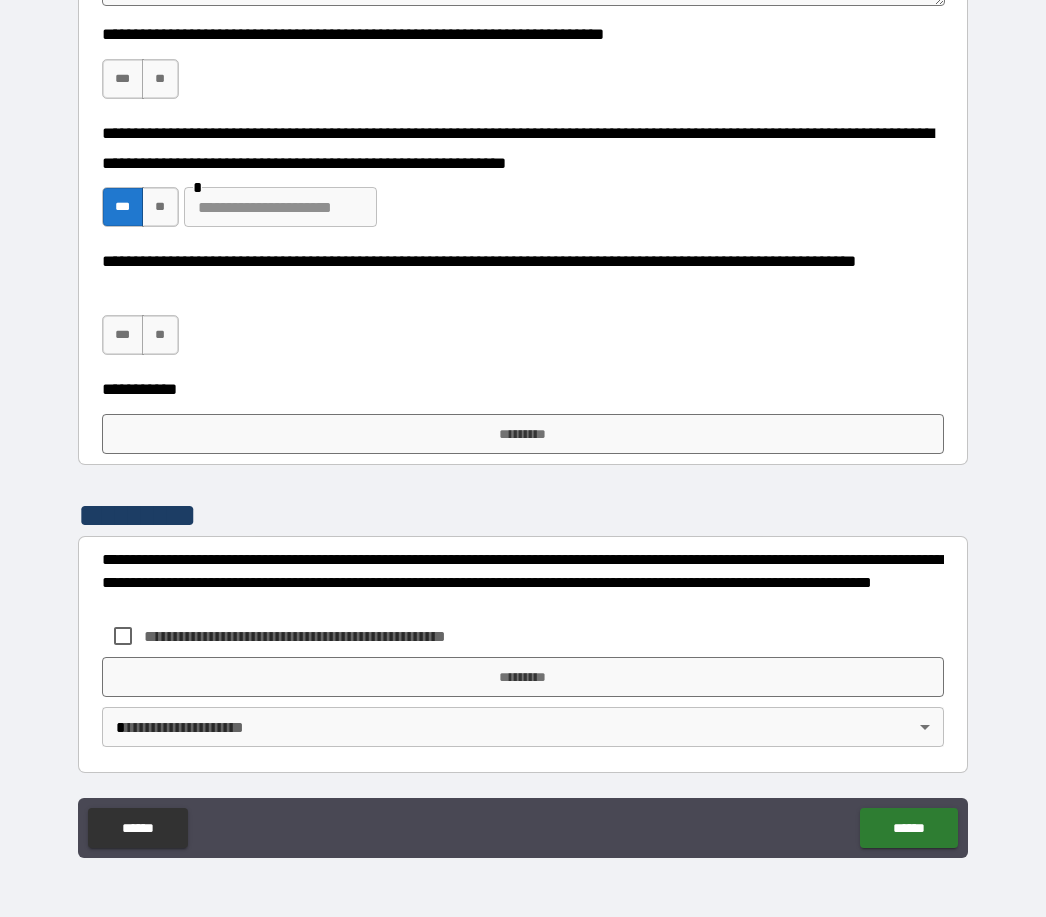 click on "***" at bounding box center (123, 79) 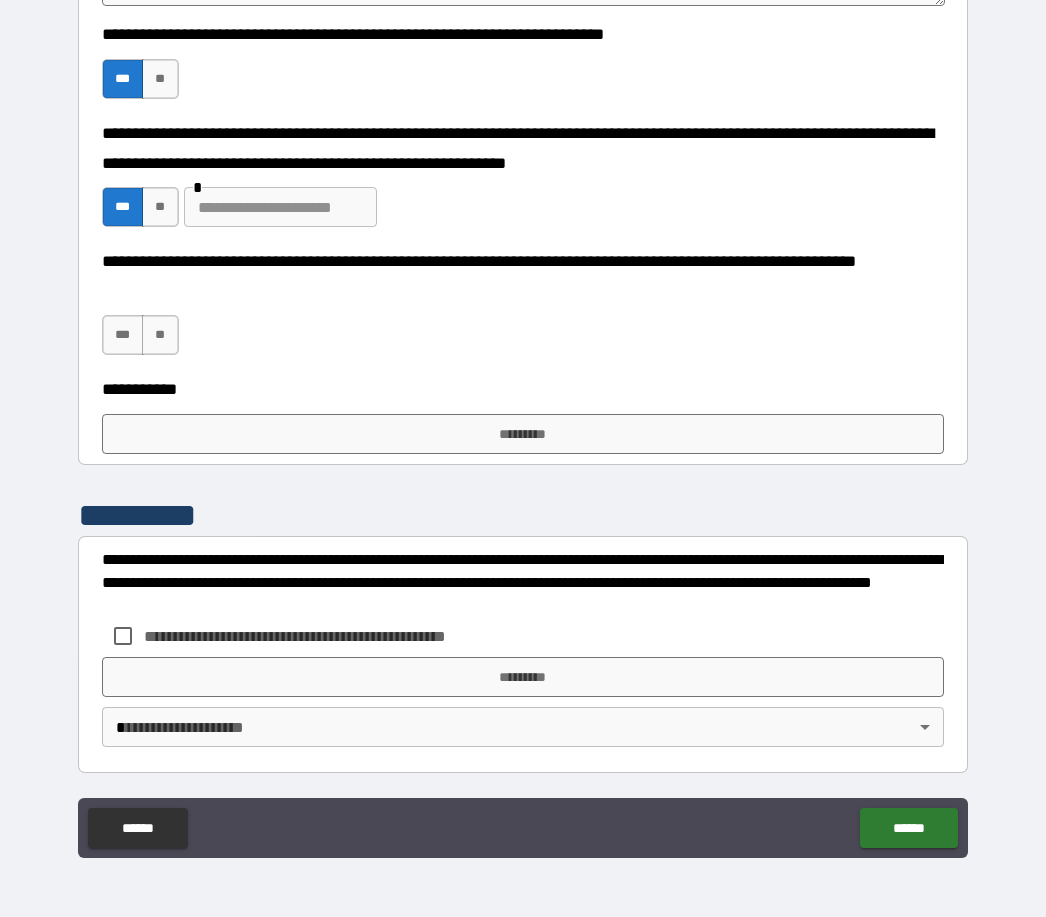click on "**" at bounding box center (160, 335) 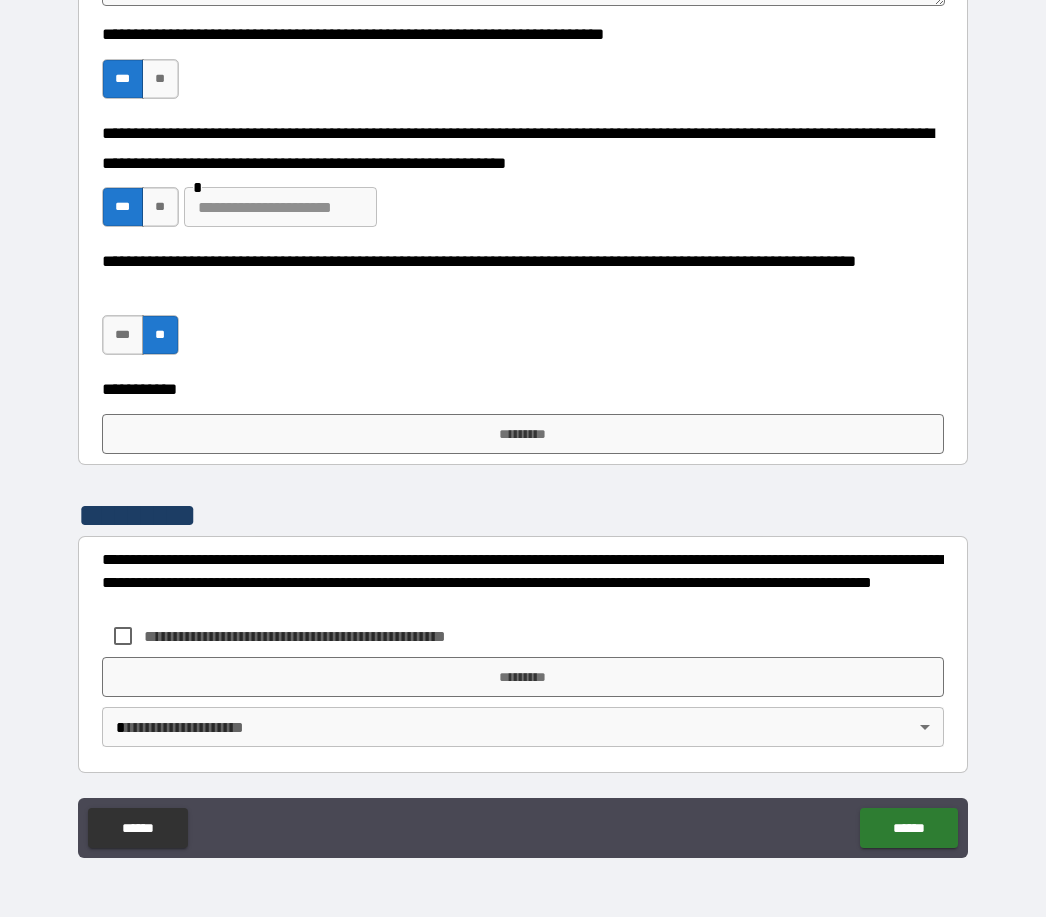 click on "*********" at bounding box center (523, 434) 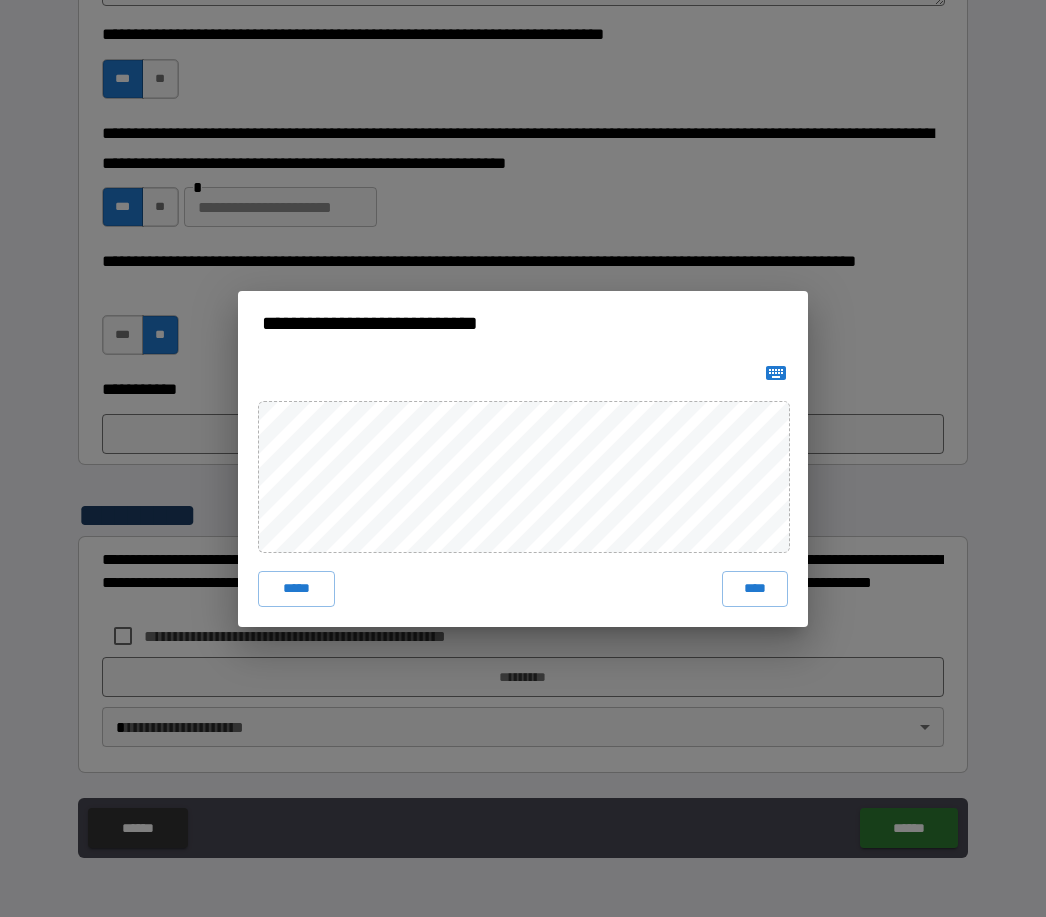 click on "****" at bounding box center [755, 589] 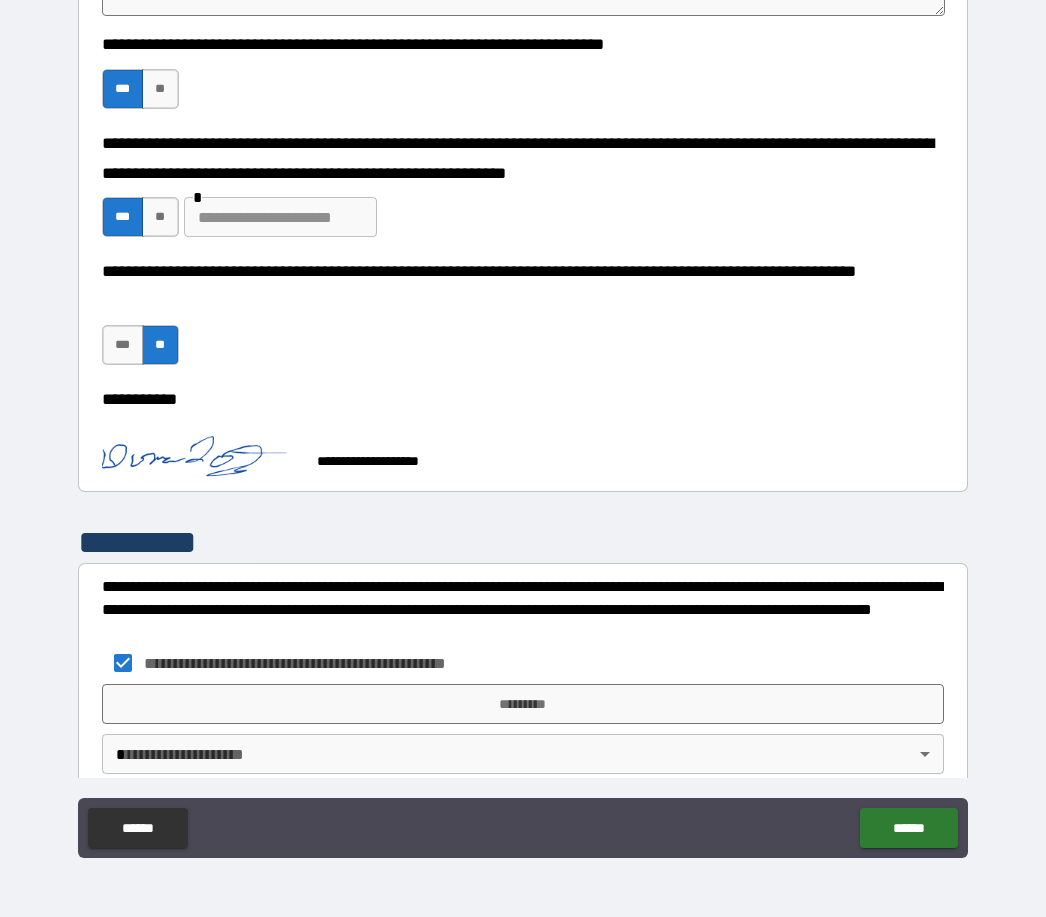 click on "*********" at bounding box center [523, 704] 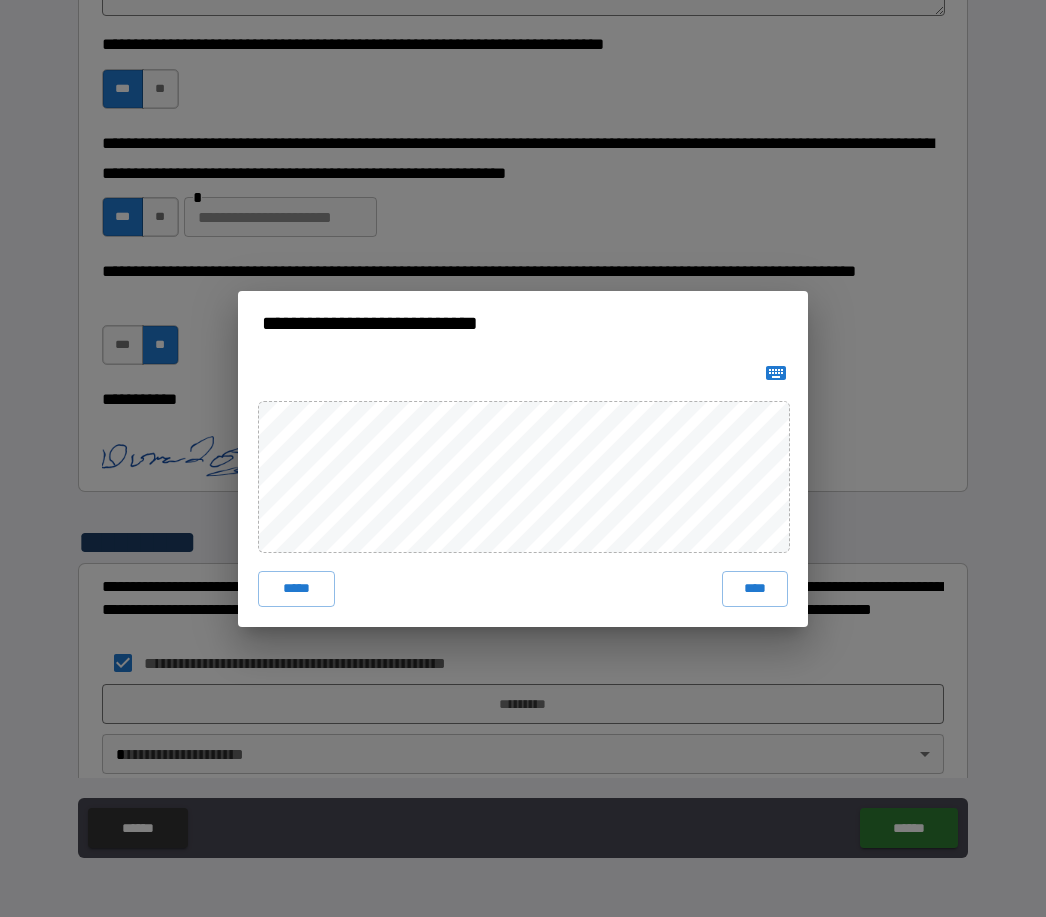 click on "****" at bounding box center [755, 589] 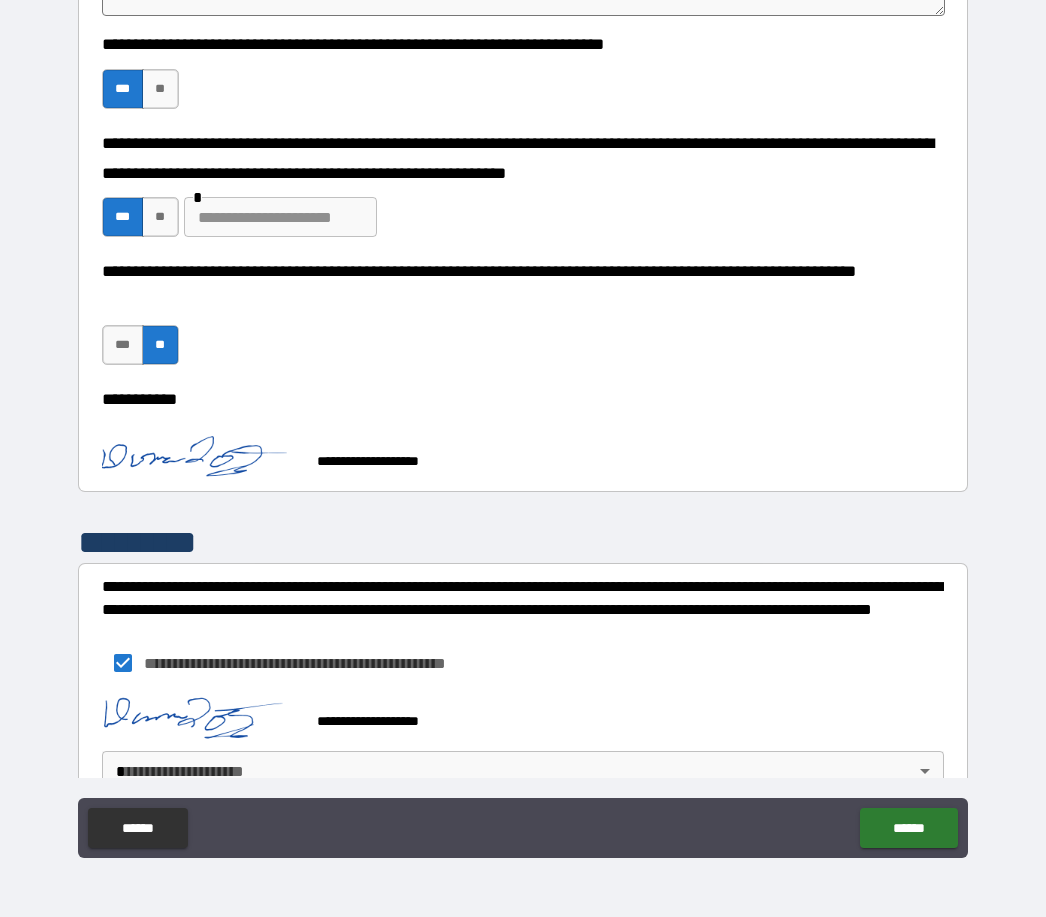 click on "**********" at bounding box center (523, 426) 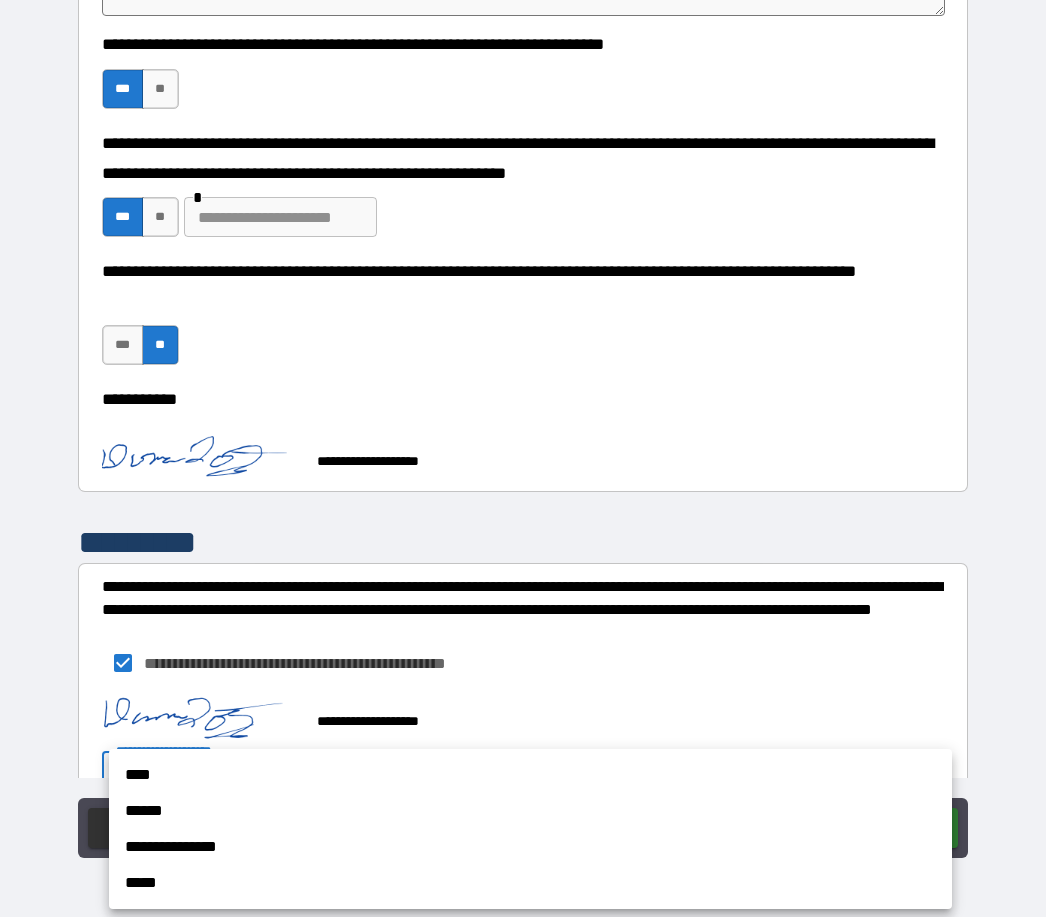 click on "****" at bounding box center [530, 775] 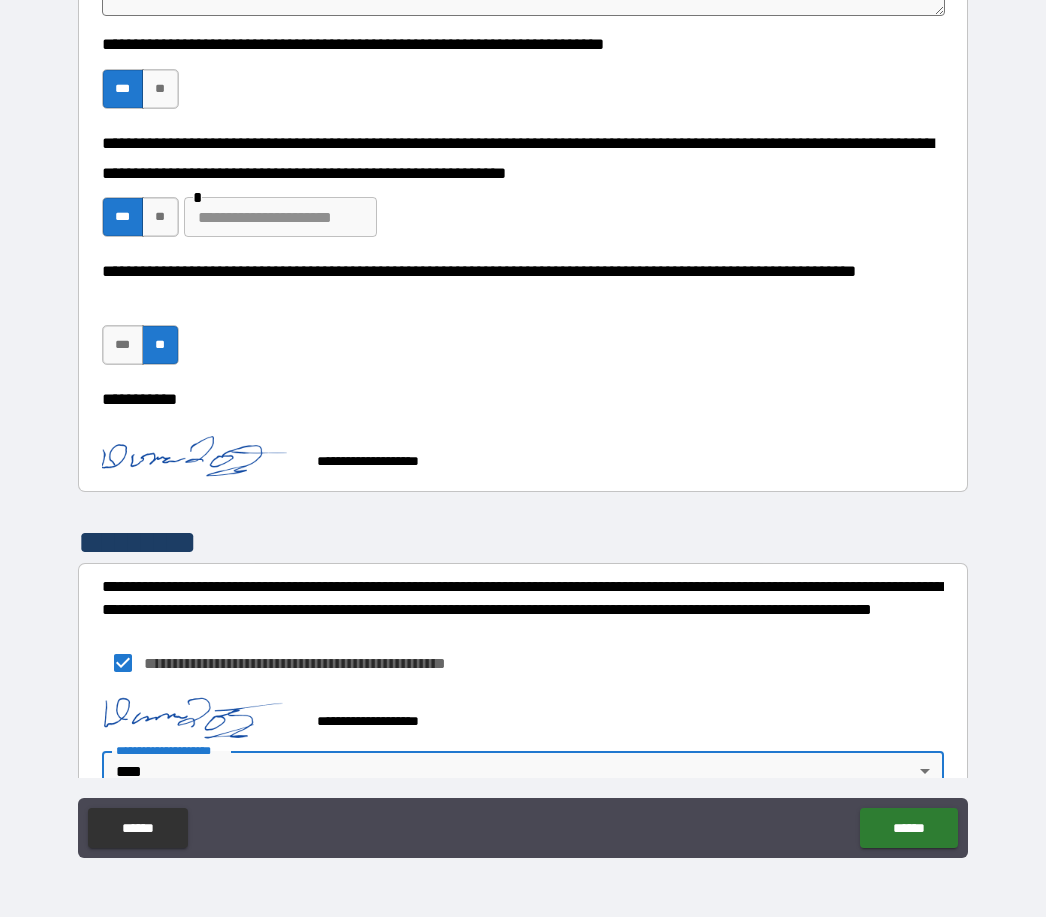 scroll, scrollTop: 3483, scrollLeft: 0, axis: vertical 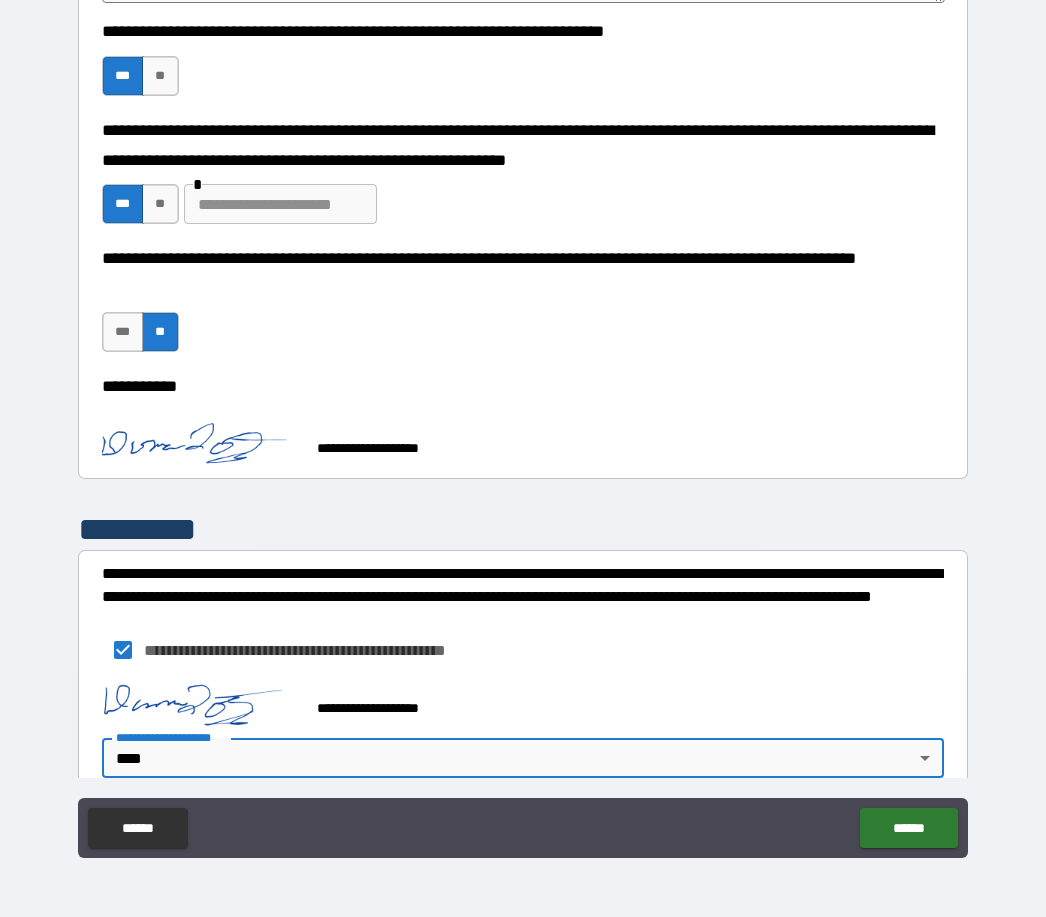 click on "******" at bounding box center (908, 828) 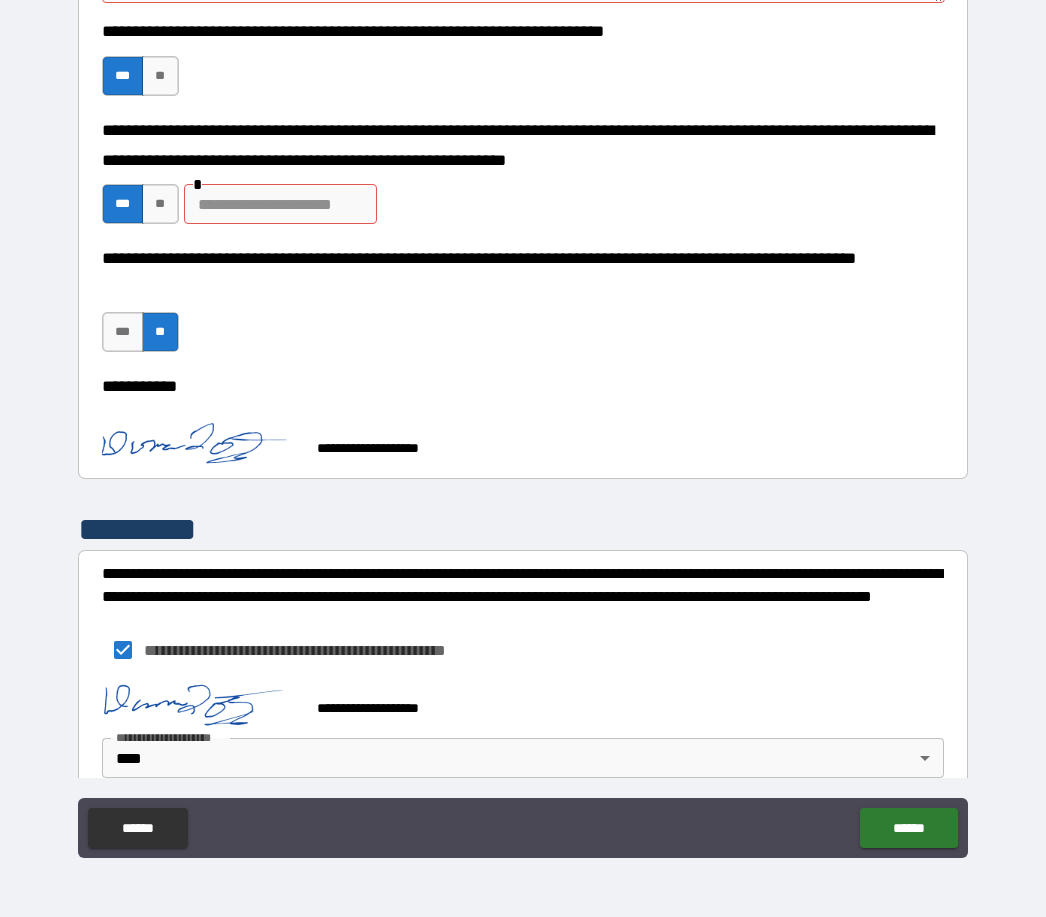 click on "**" at bounding box center [160, 204] 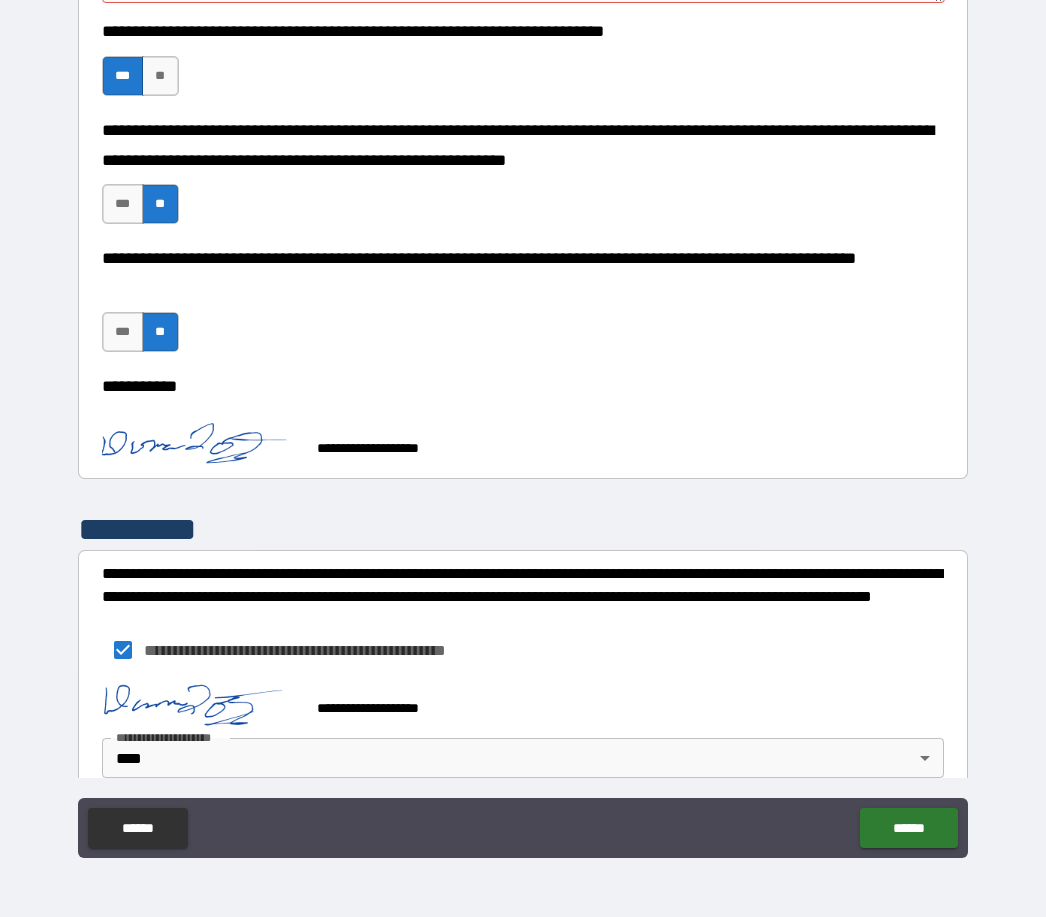 click on "******" at bounding box center (908, 828) 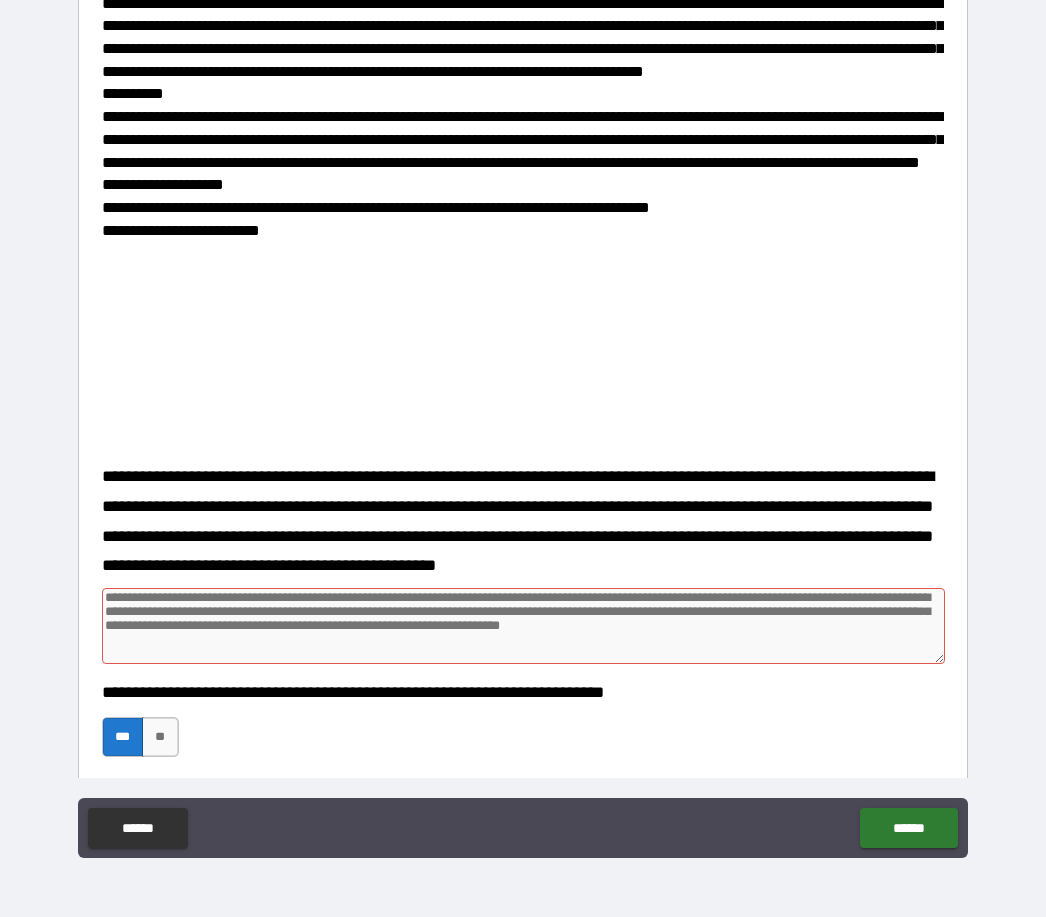 scroll, scrollTop: 2822, scrollLeft: 0, axis: vertical 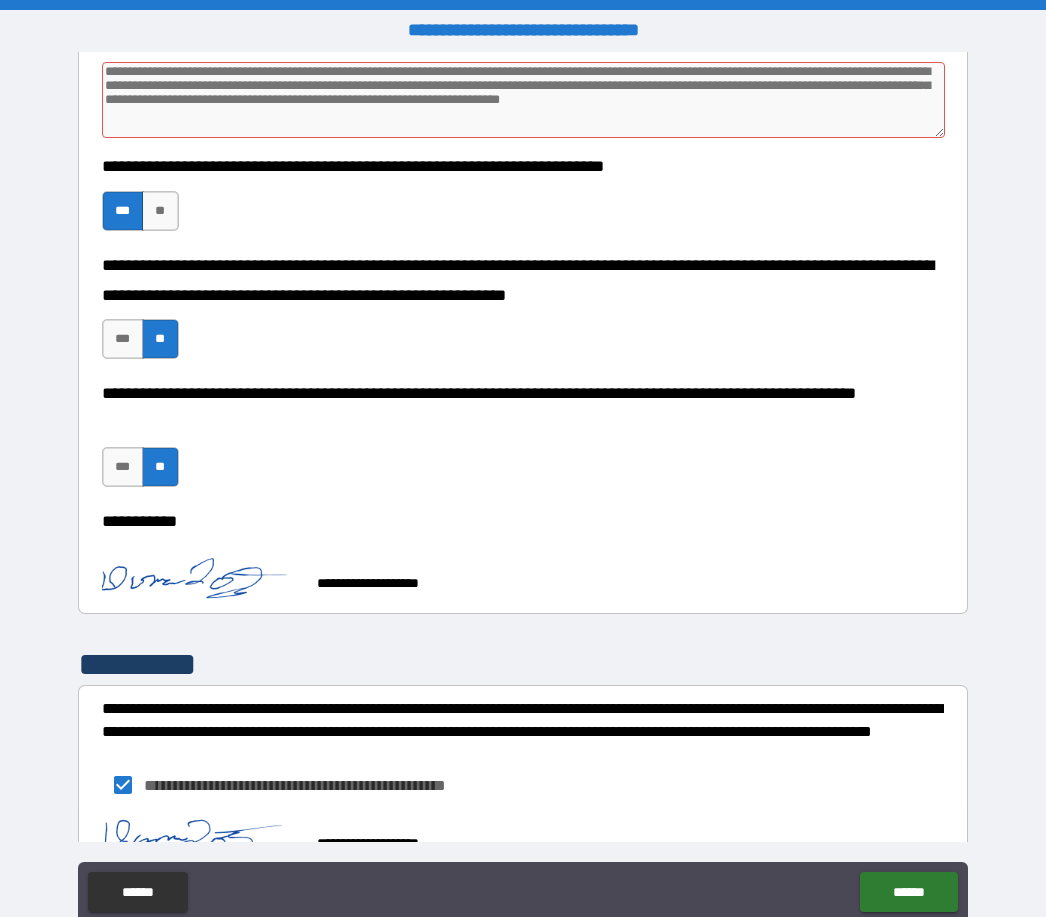 click at bounding box center (524, 100) 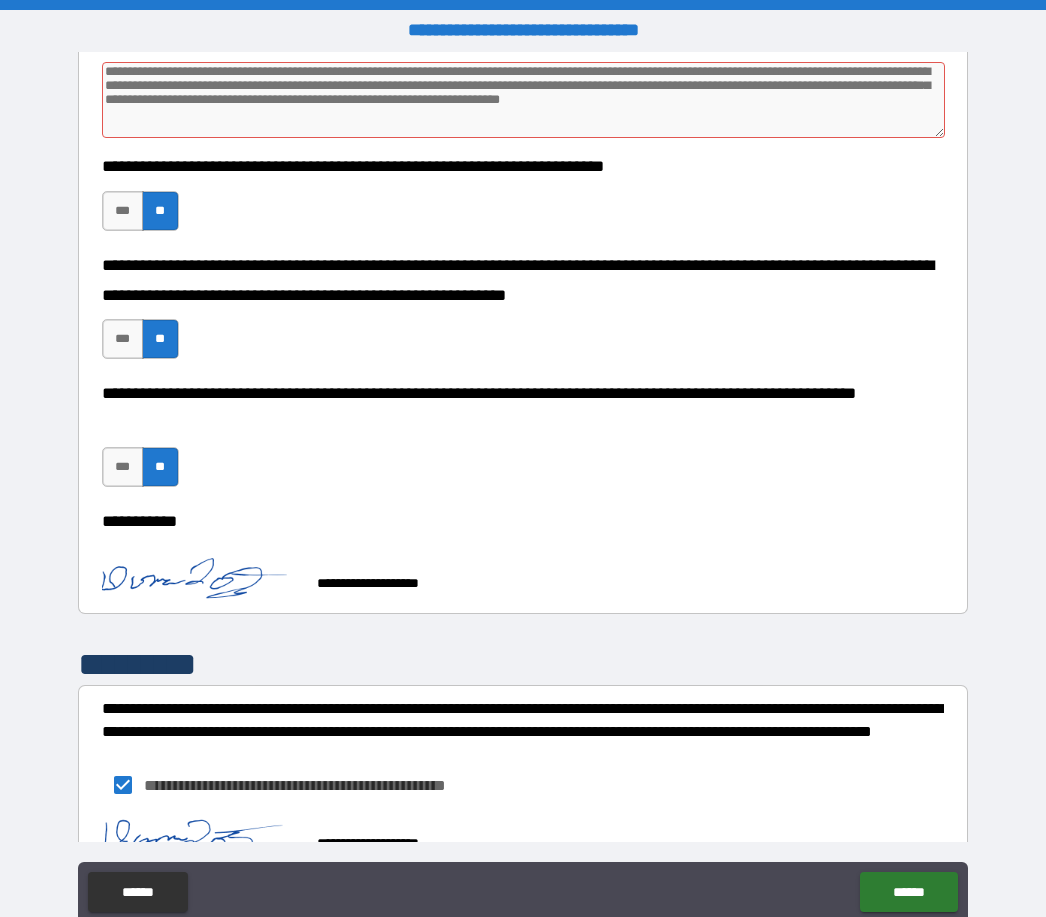 click on "***" at bounding box center [123, 211] 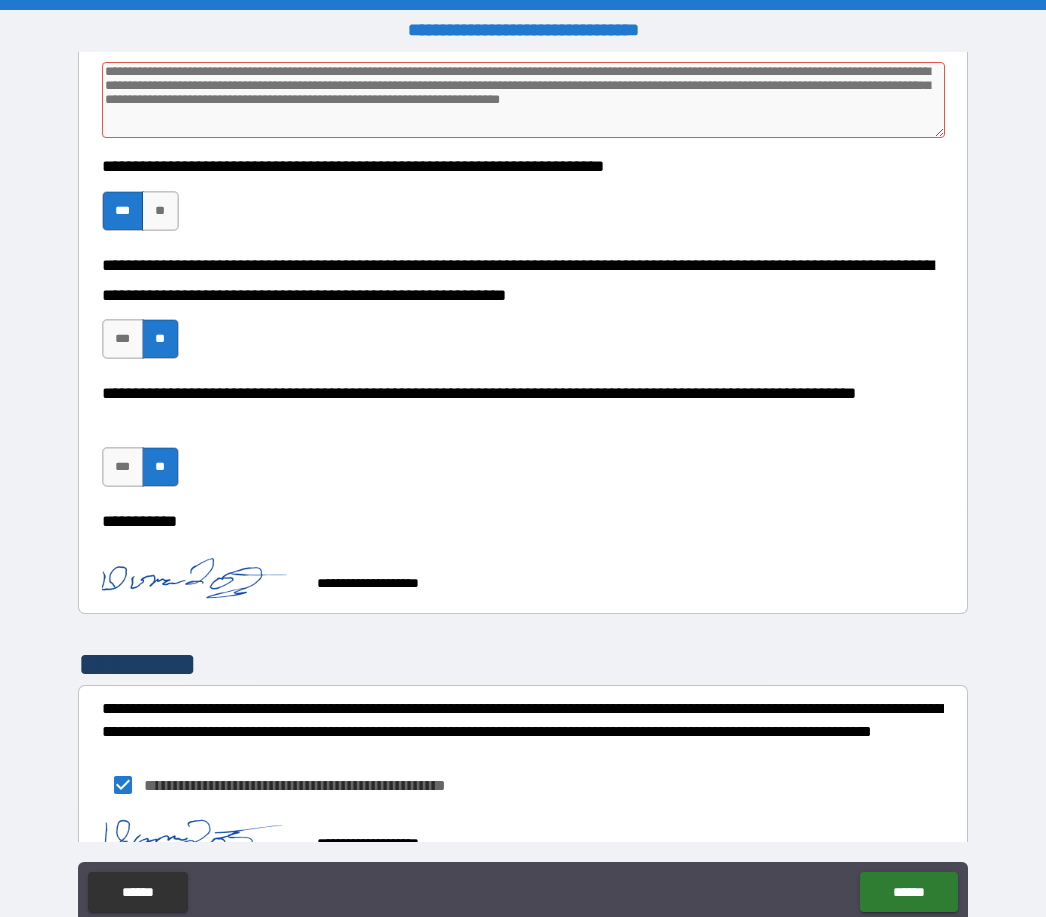 click on "******" at bounding box center (908, 892) 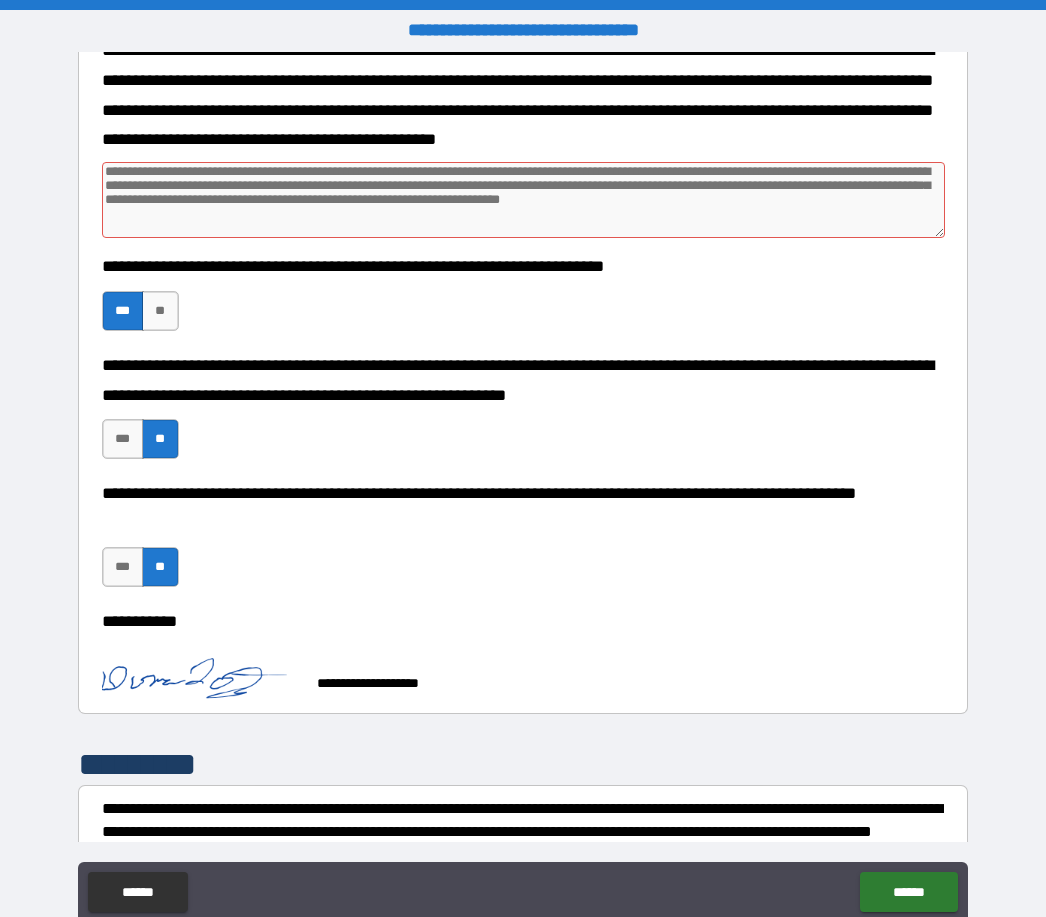 scroll, scrollTop: 3313, scrollLeft: 0, axis: vertical 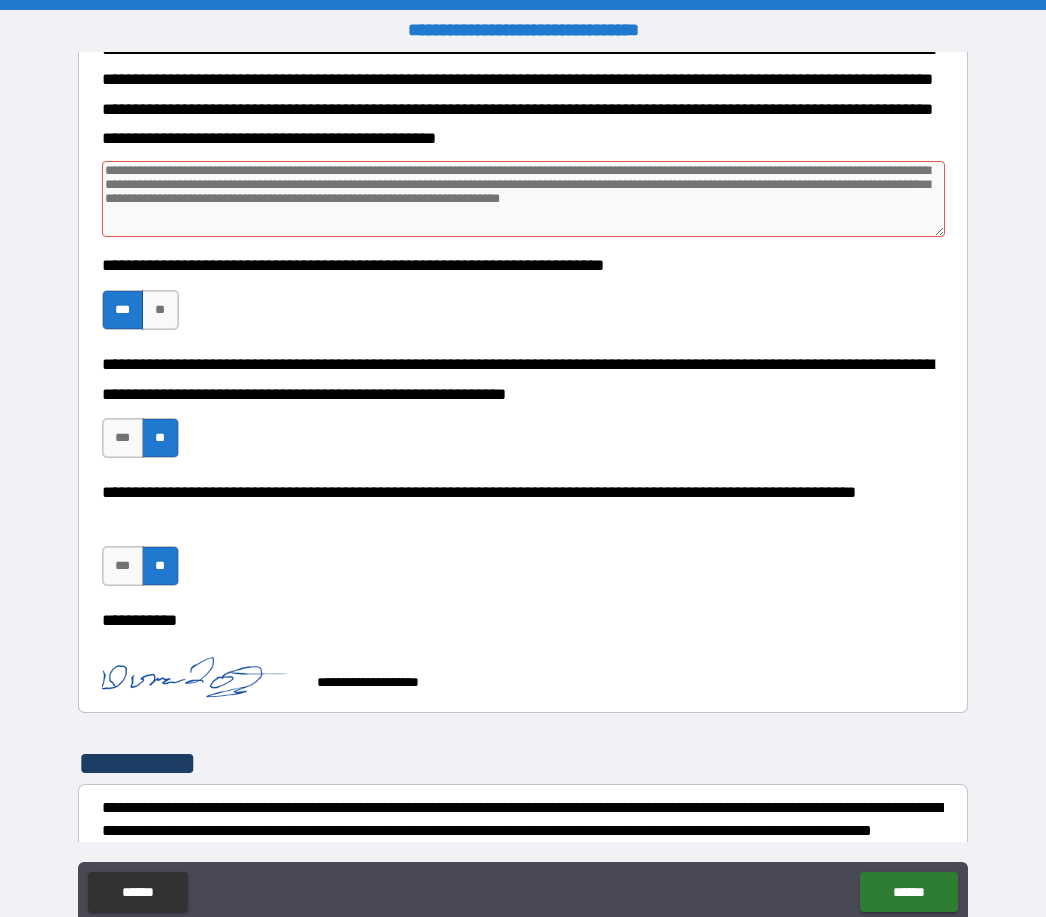 click on "***" at bounding box center (123, 438) 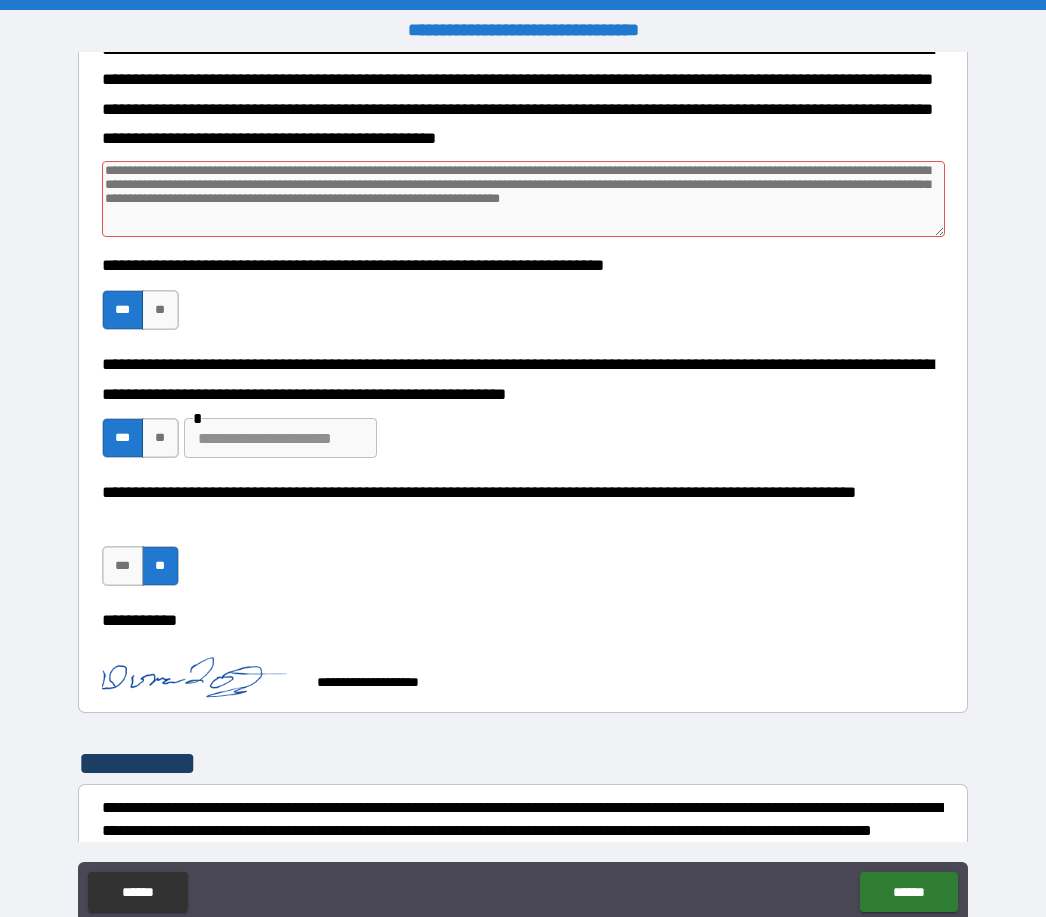 click on "***" at bounding box center (123, 566) 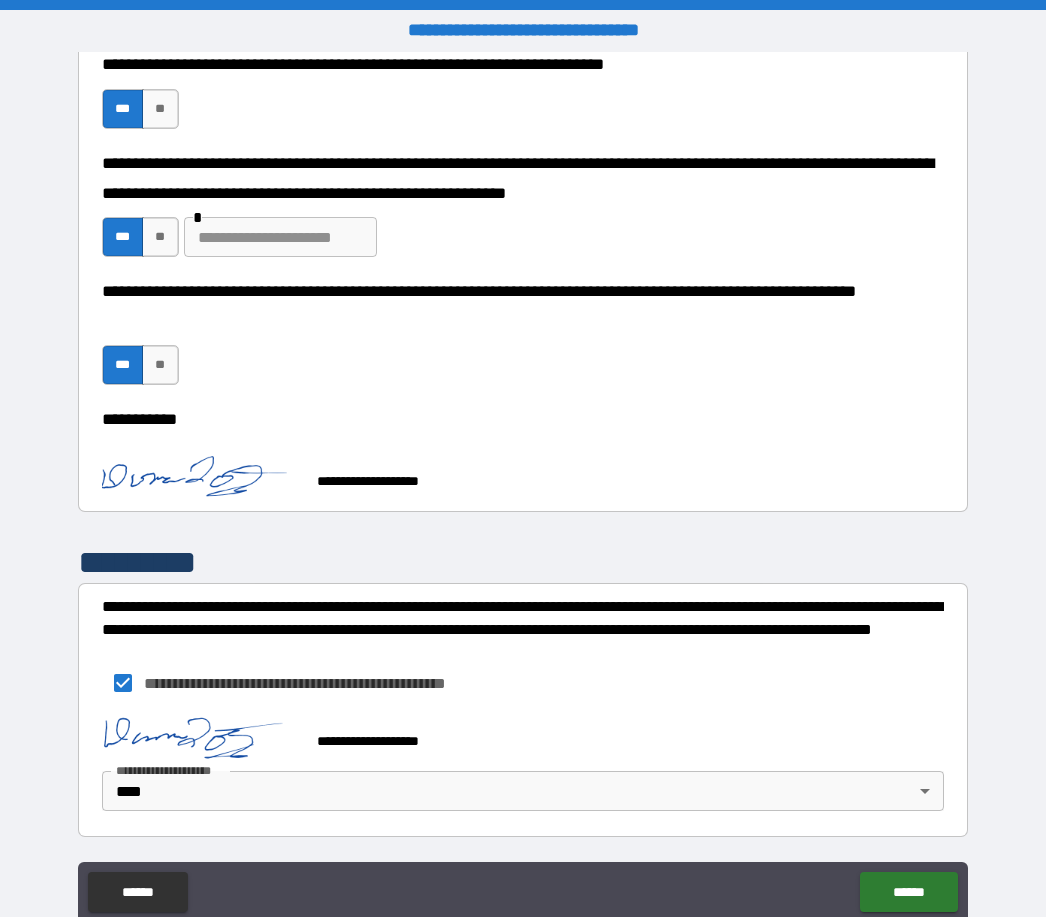 scroll, scrollTop: 3514, scrollLeft: 0, axis: vertical 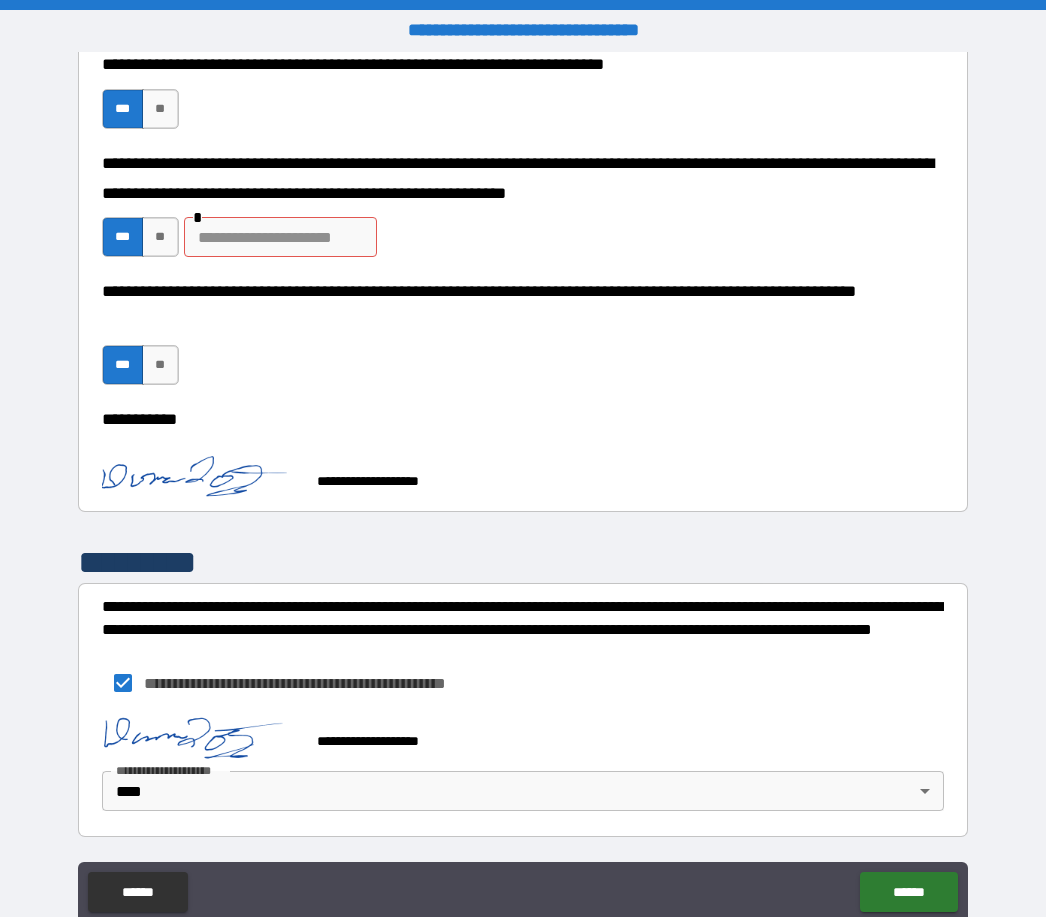 click at bounding box center (280, 237) 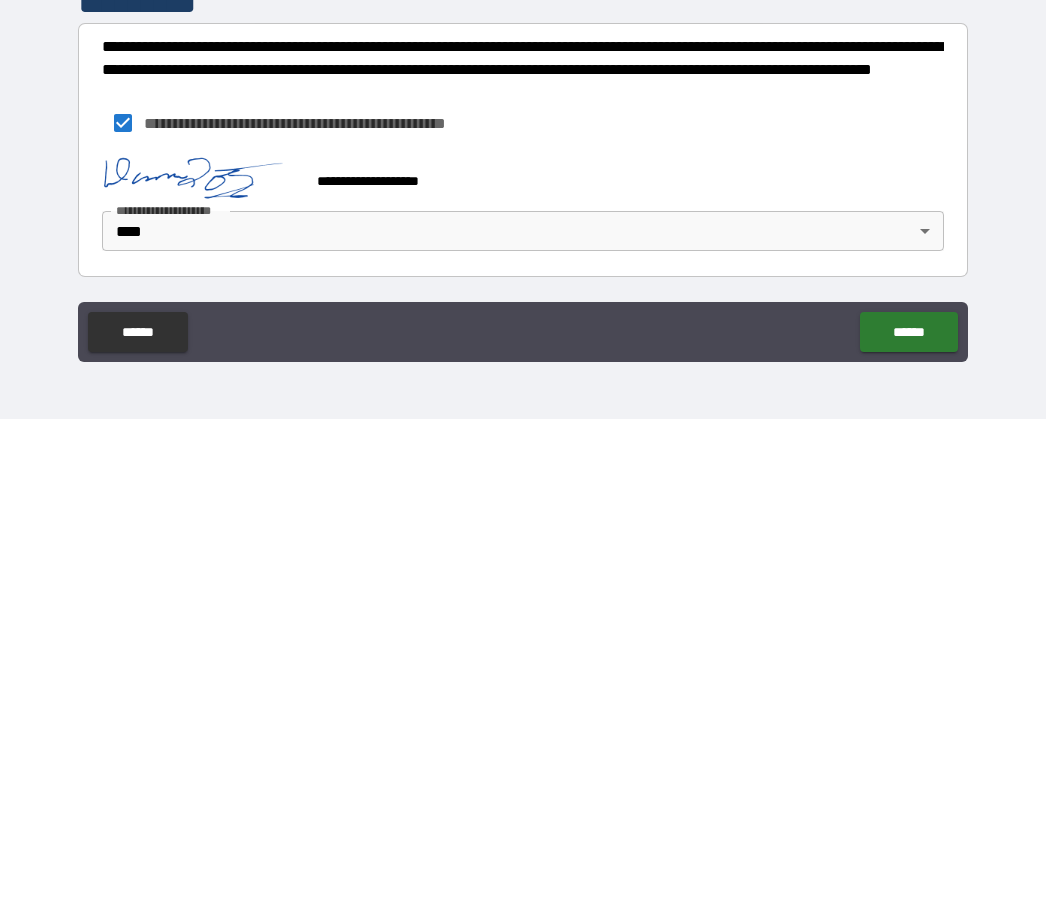scroll, scrollTop: 64, scrollLeft: 0, axis: vertical 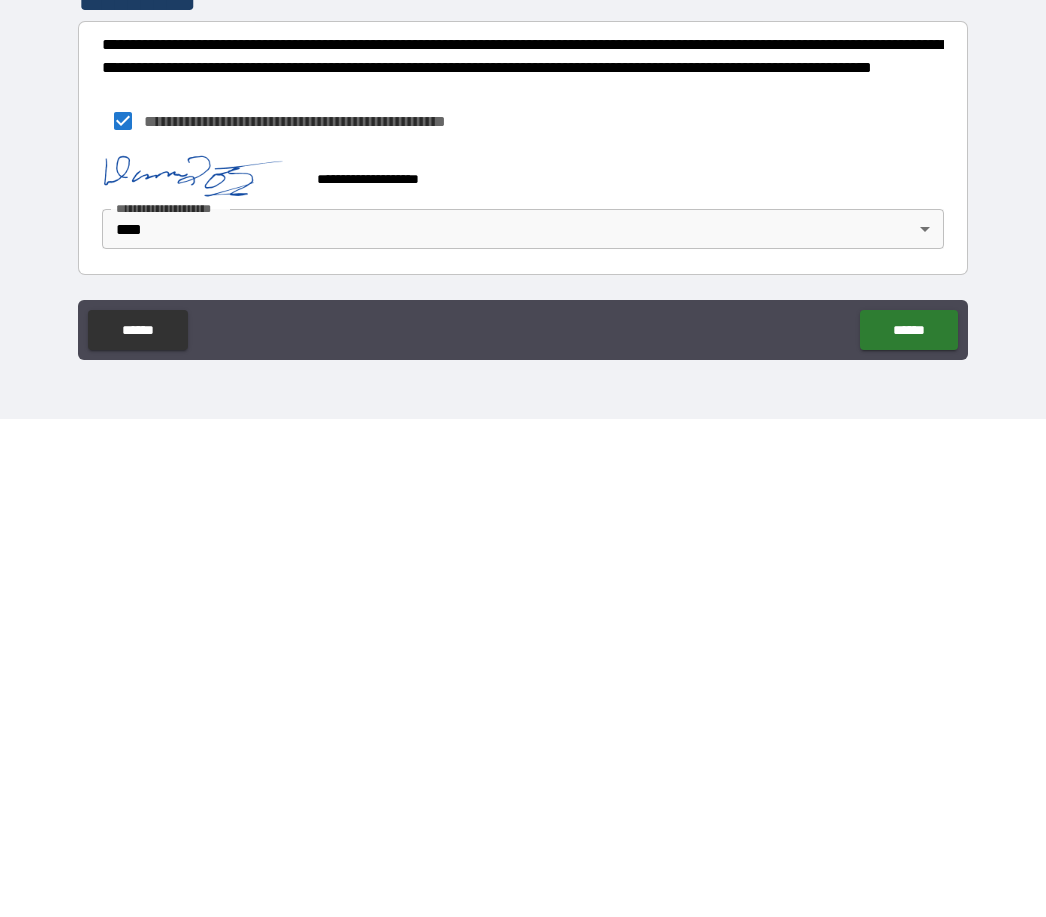 click on "******" at bounding box center [908, 828] 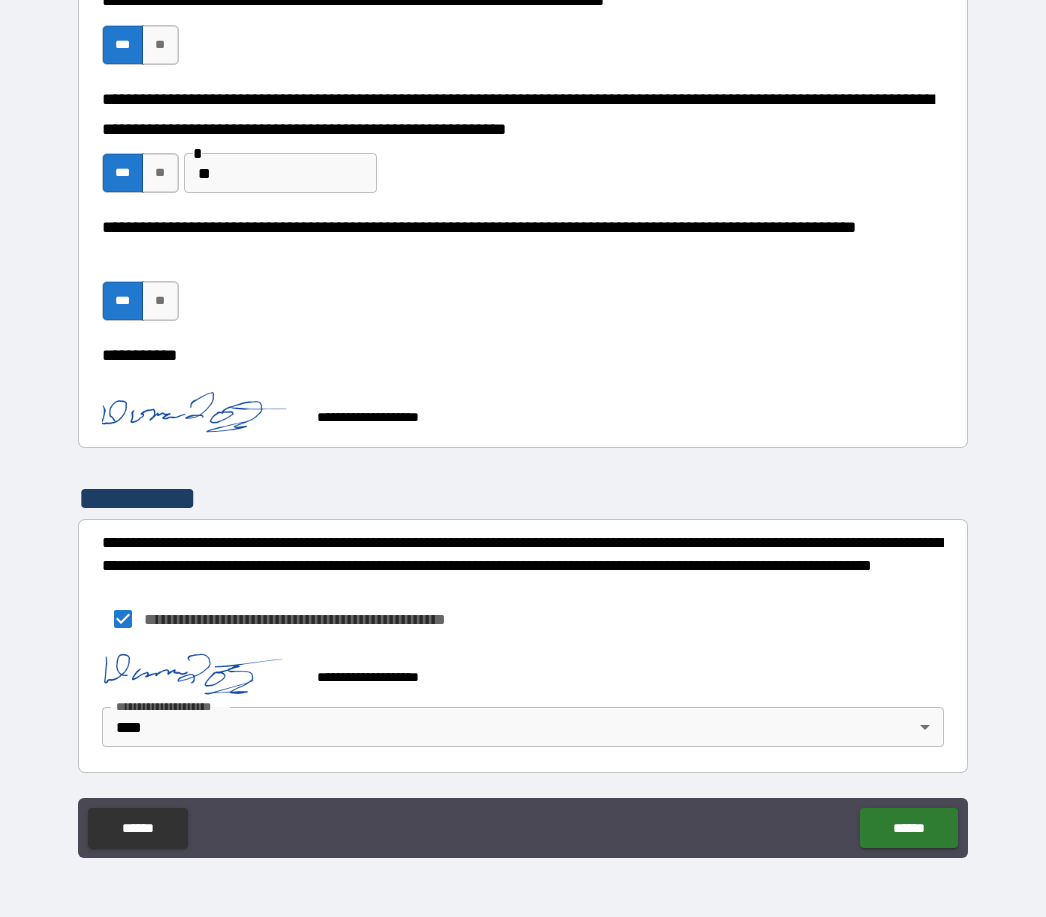 click on "**" at bounding box center (160, 173) 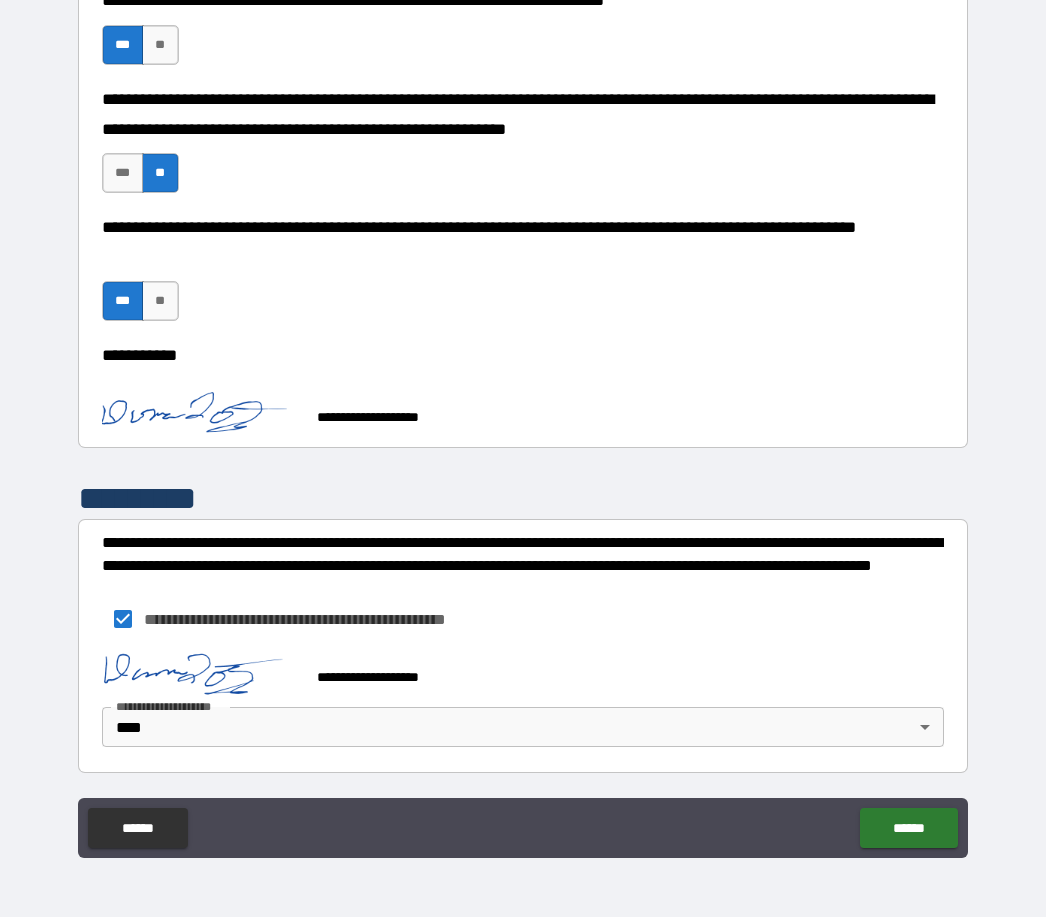 click on "******" at bounding box center (908, 828) 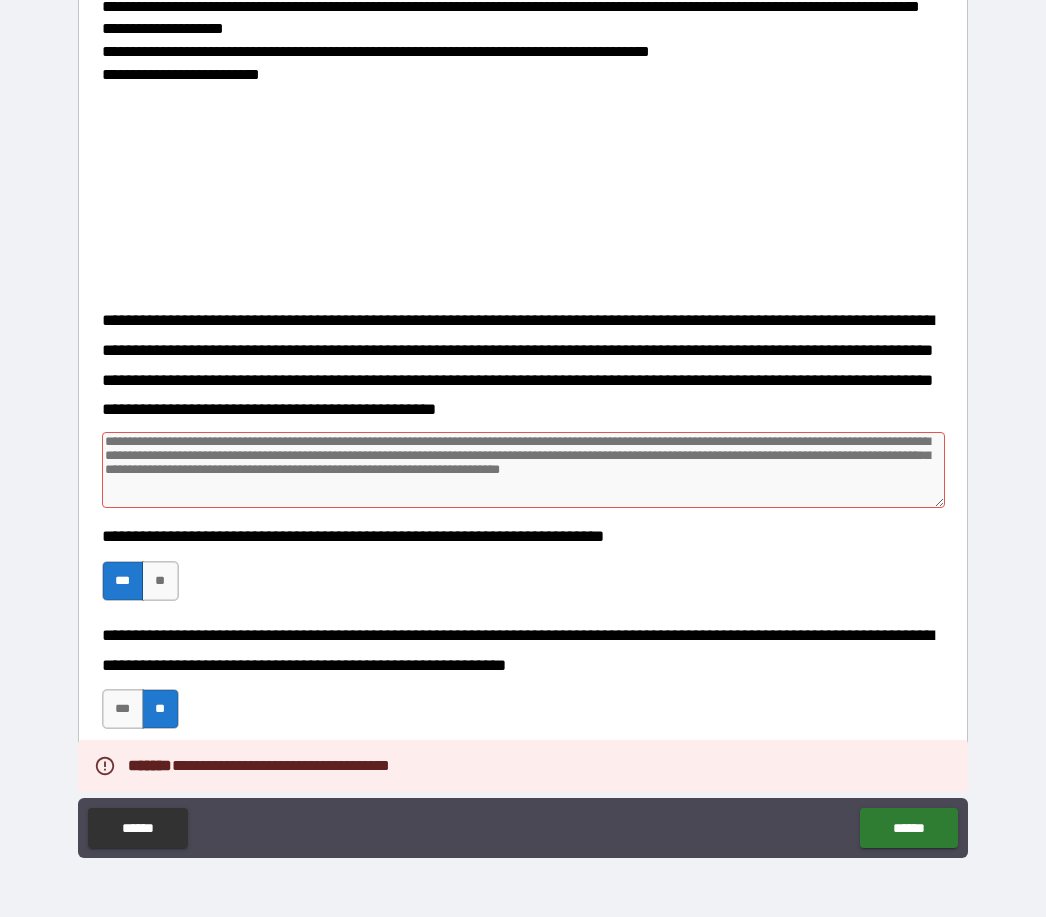 scroll, scrollTop: 2966, scrollLeft: 0, axis: vertical 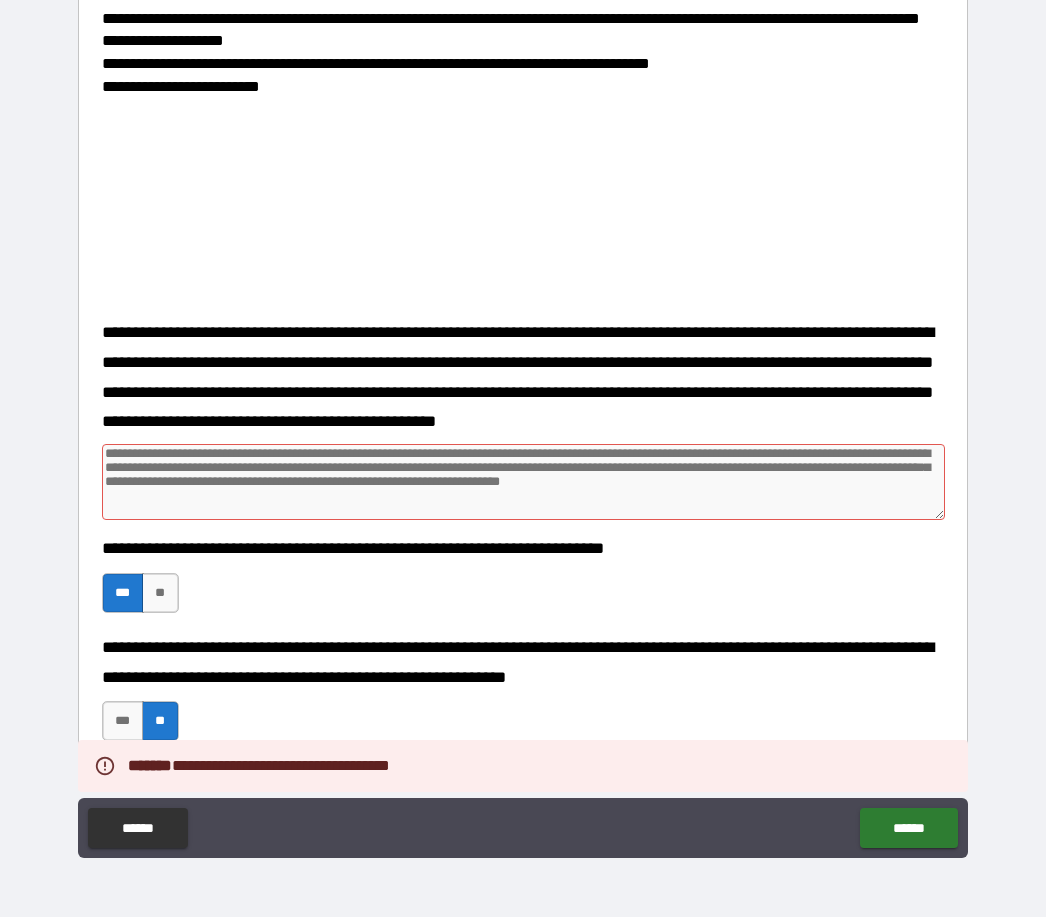 click at bounding box center (524, 482) 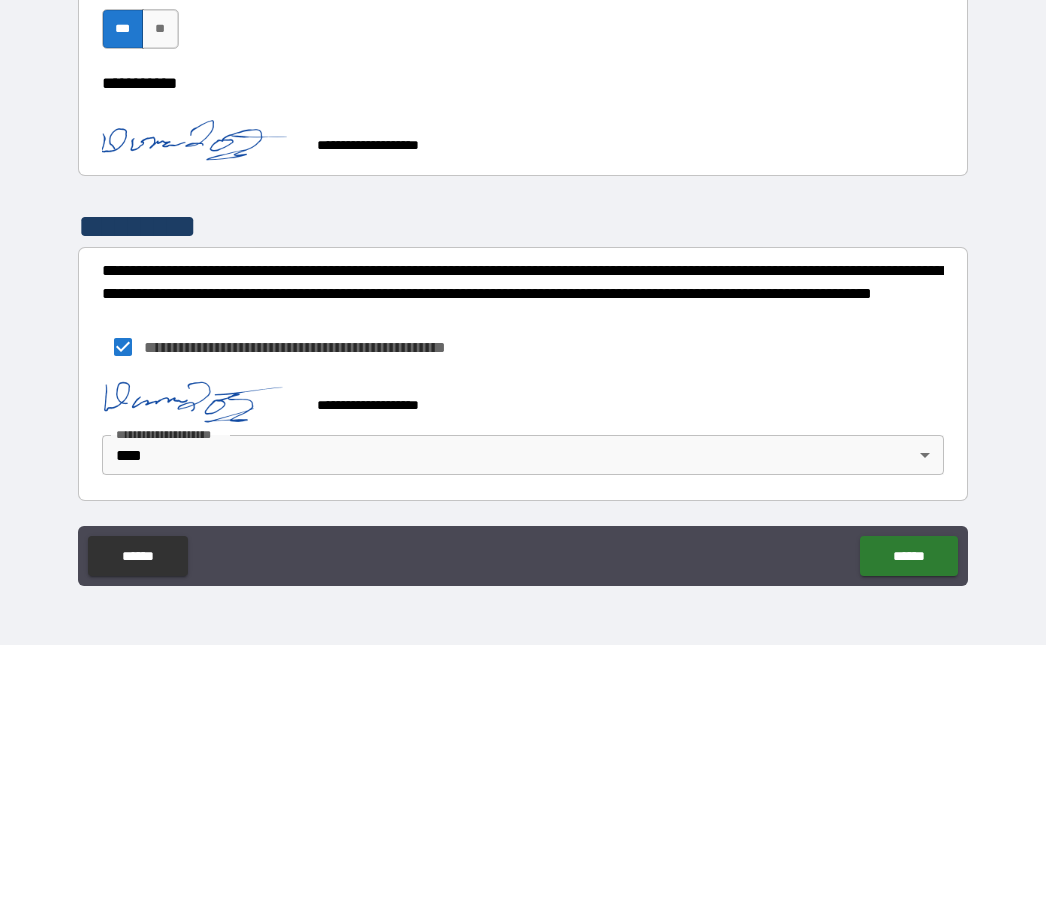 scroll, scrollTop: 3514, scrollLeft: 0, axis: vertical 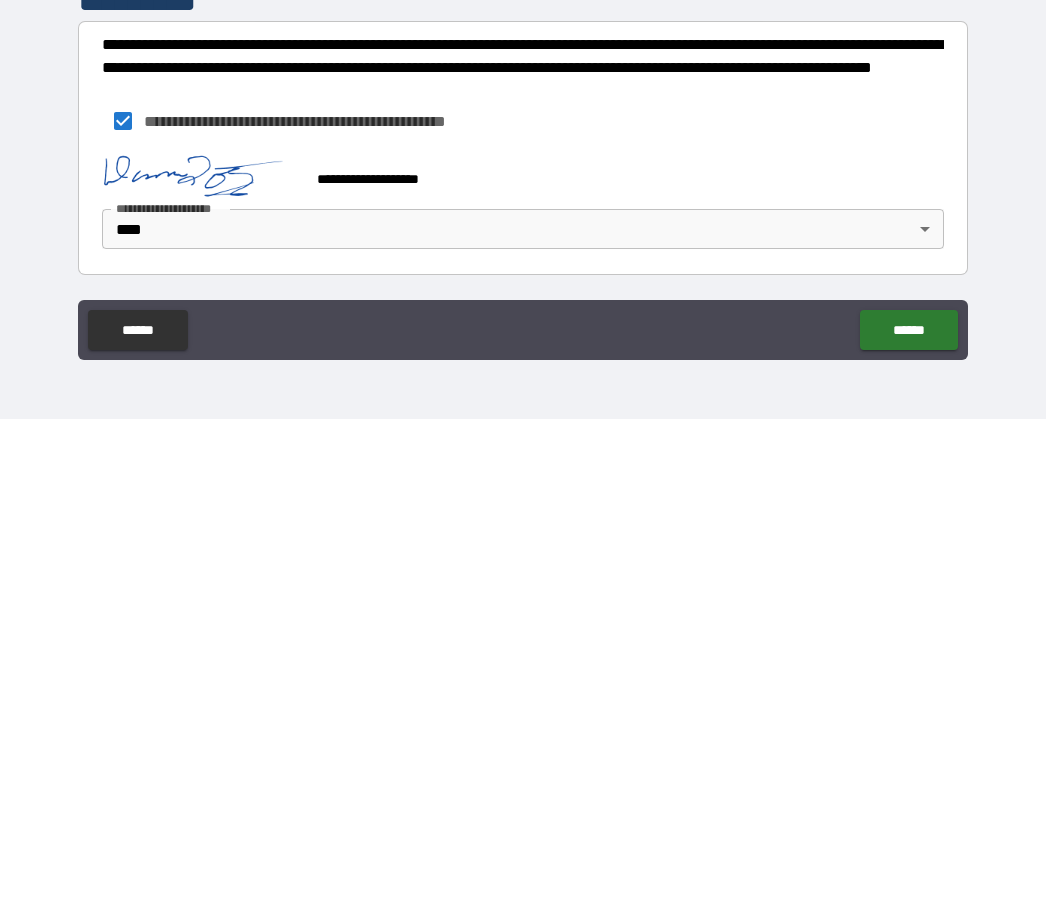 click on "******" at bounding box center [908, 828] 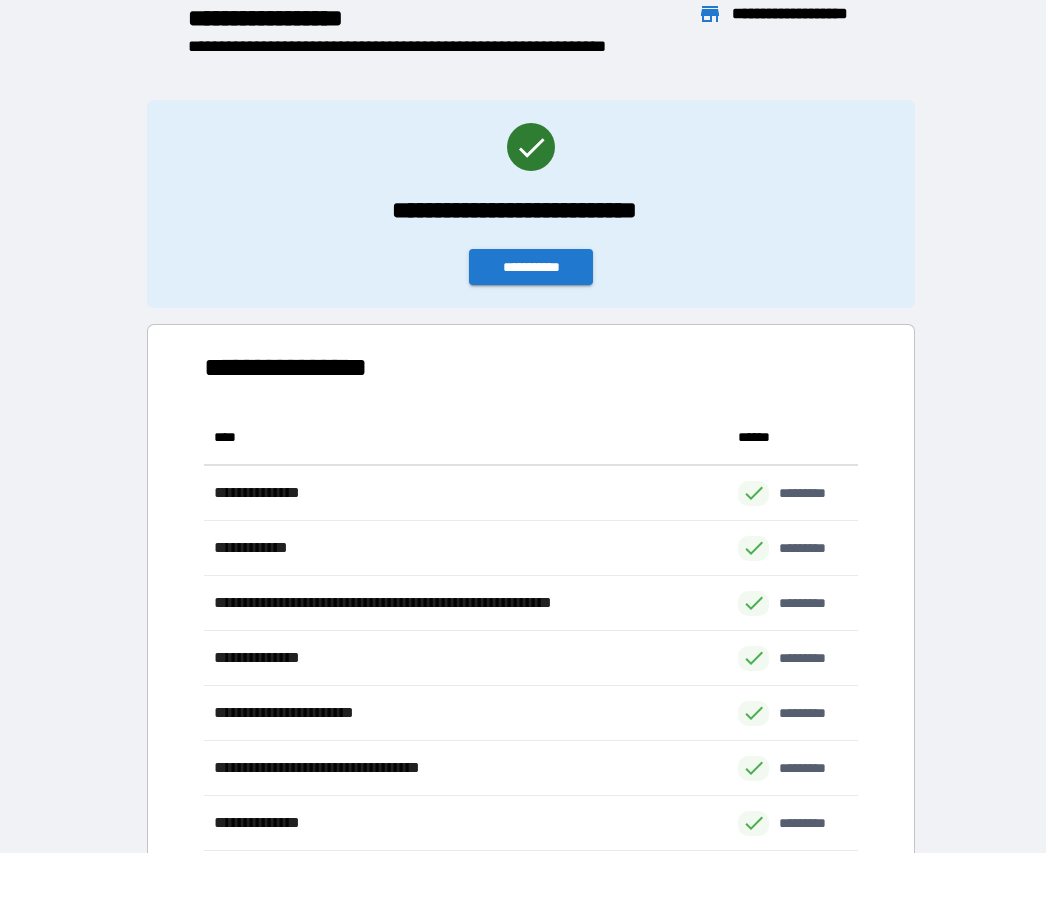 scroll, scrollTop: 1, scrollLeft: 1, axis: both 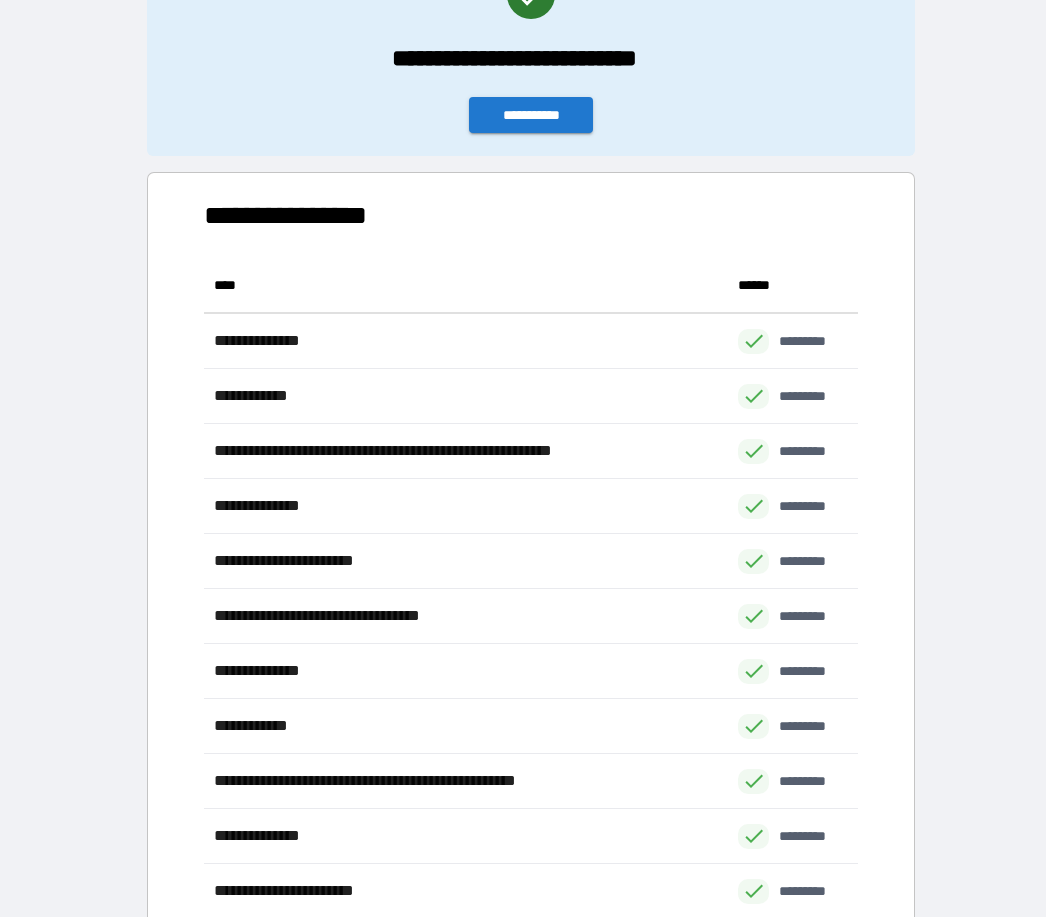 click on "**********" at bounding box center [531, 115] 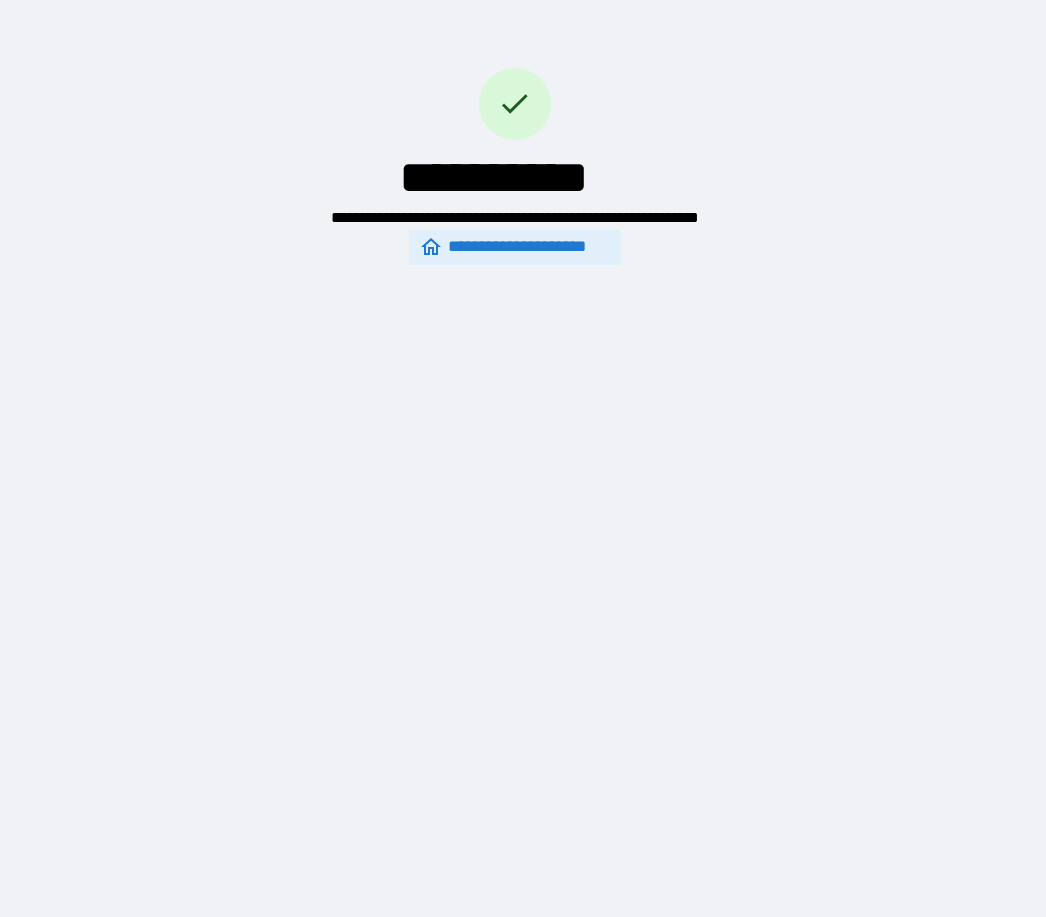 scroll, scrollTop: 0, scrollLeft: 0, axis: both 